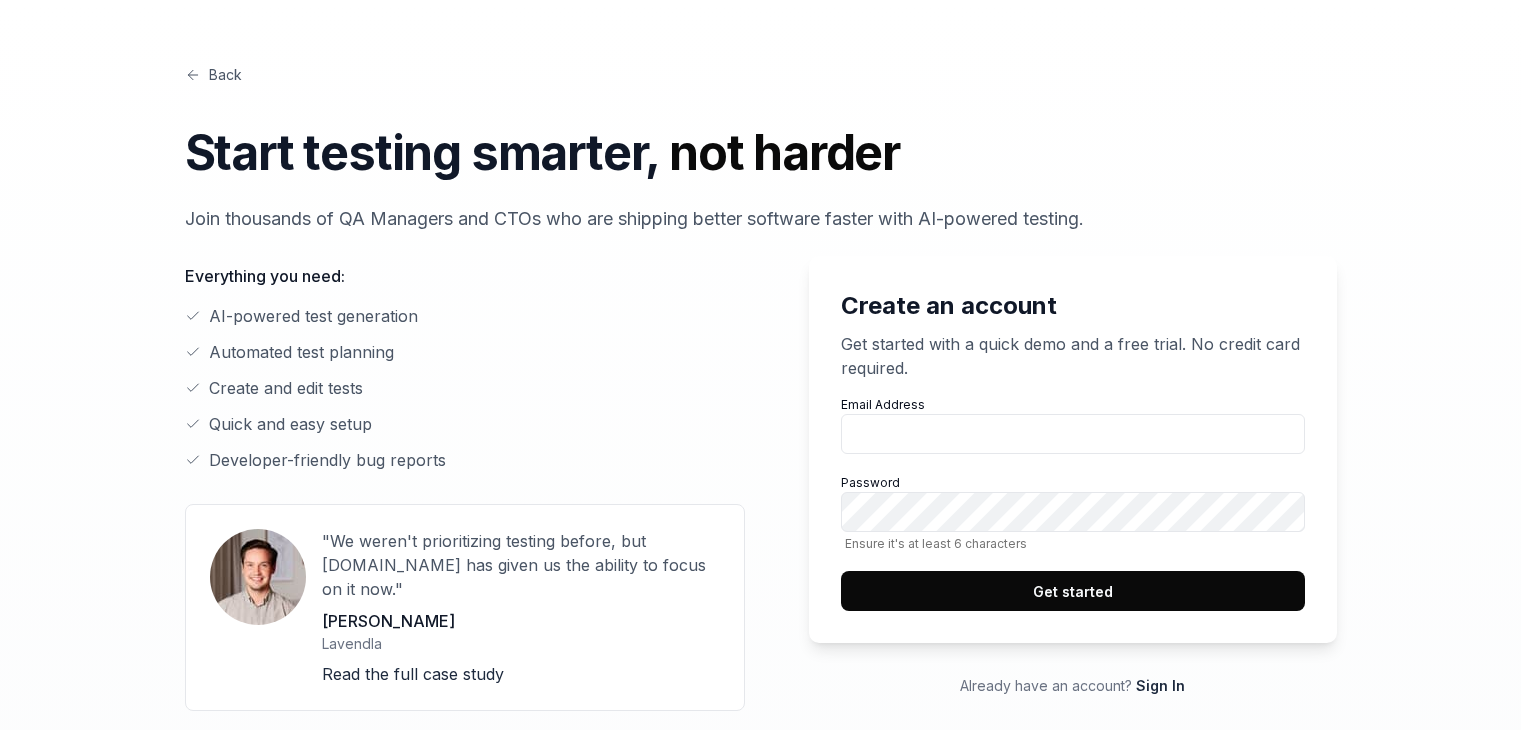scroll, scrollTop: 0, scrollLeft: 0, axis: both 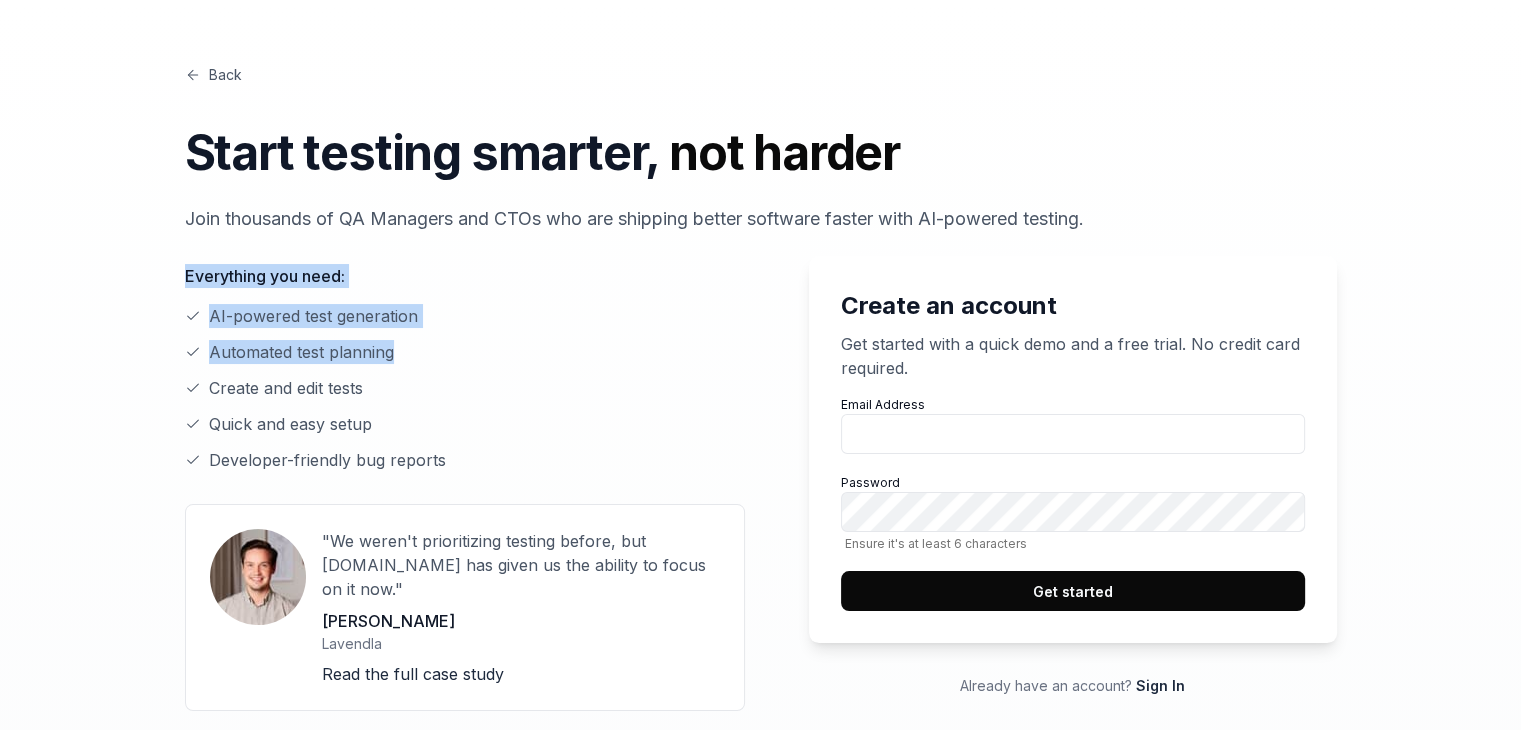 drag, startPoint x: 188, startPoint y: 274, endPoint x: 392, endPoint y: 388, distance: 233.69211 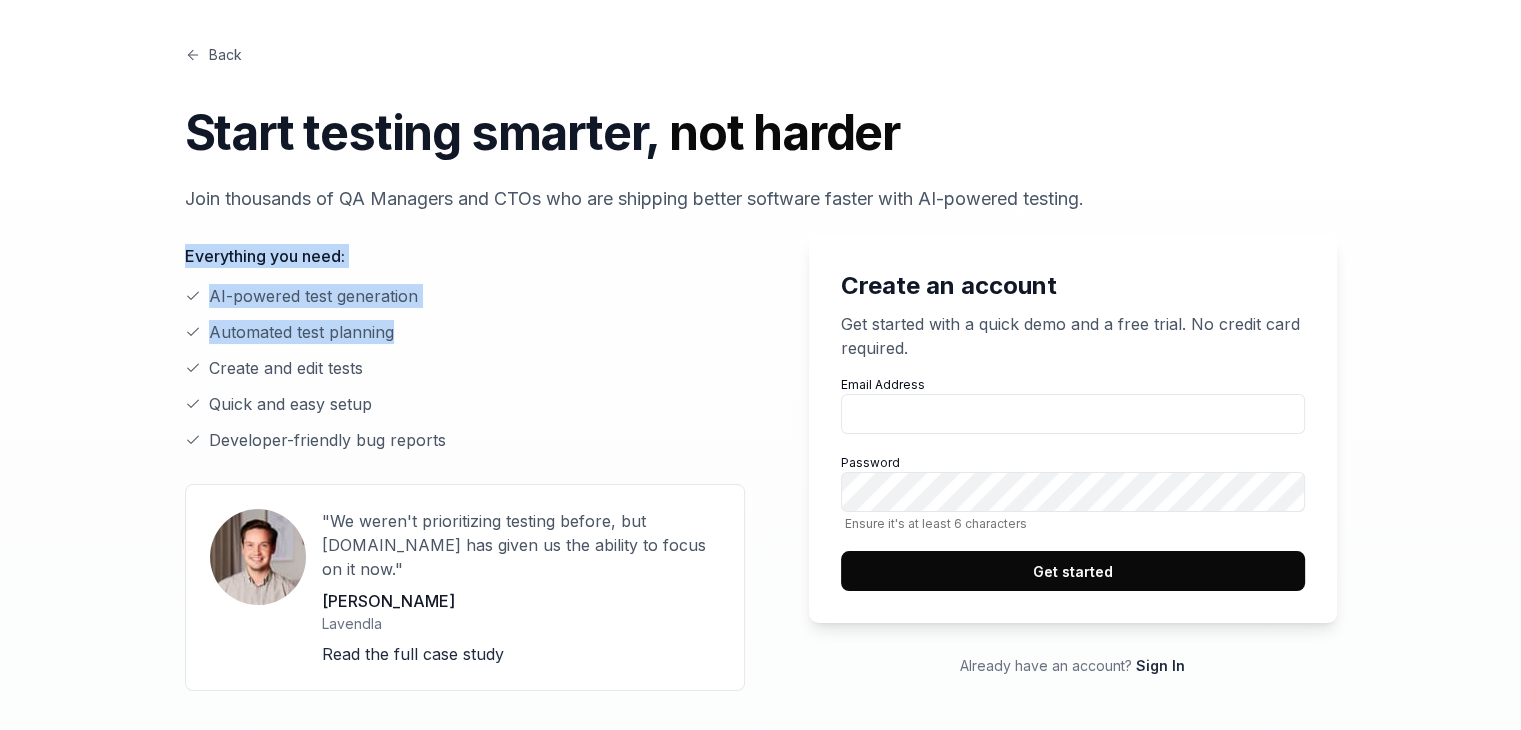 scroll, scrollTop: 0, scrollLeft: 0, axis: both 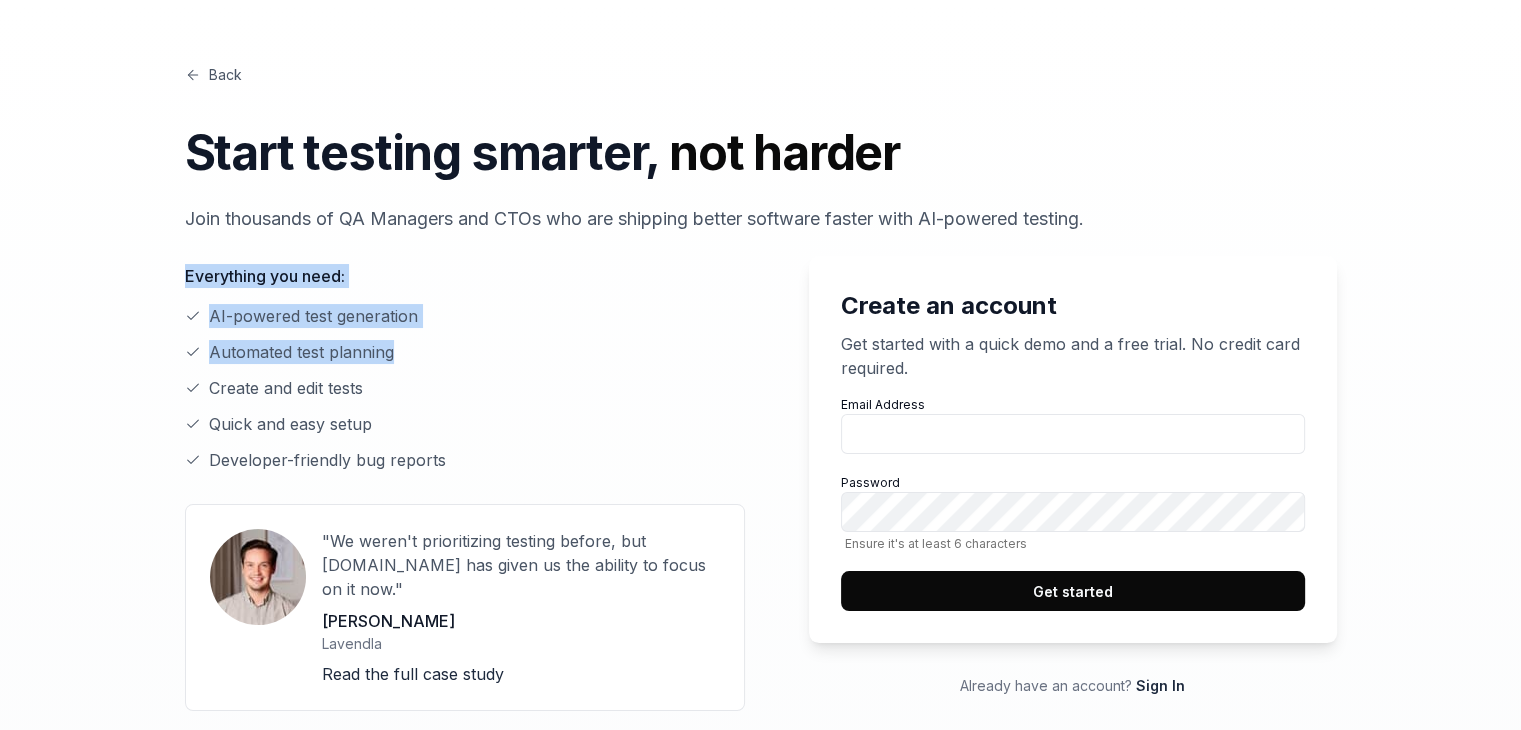 click 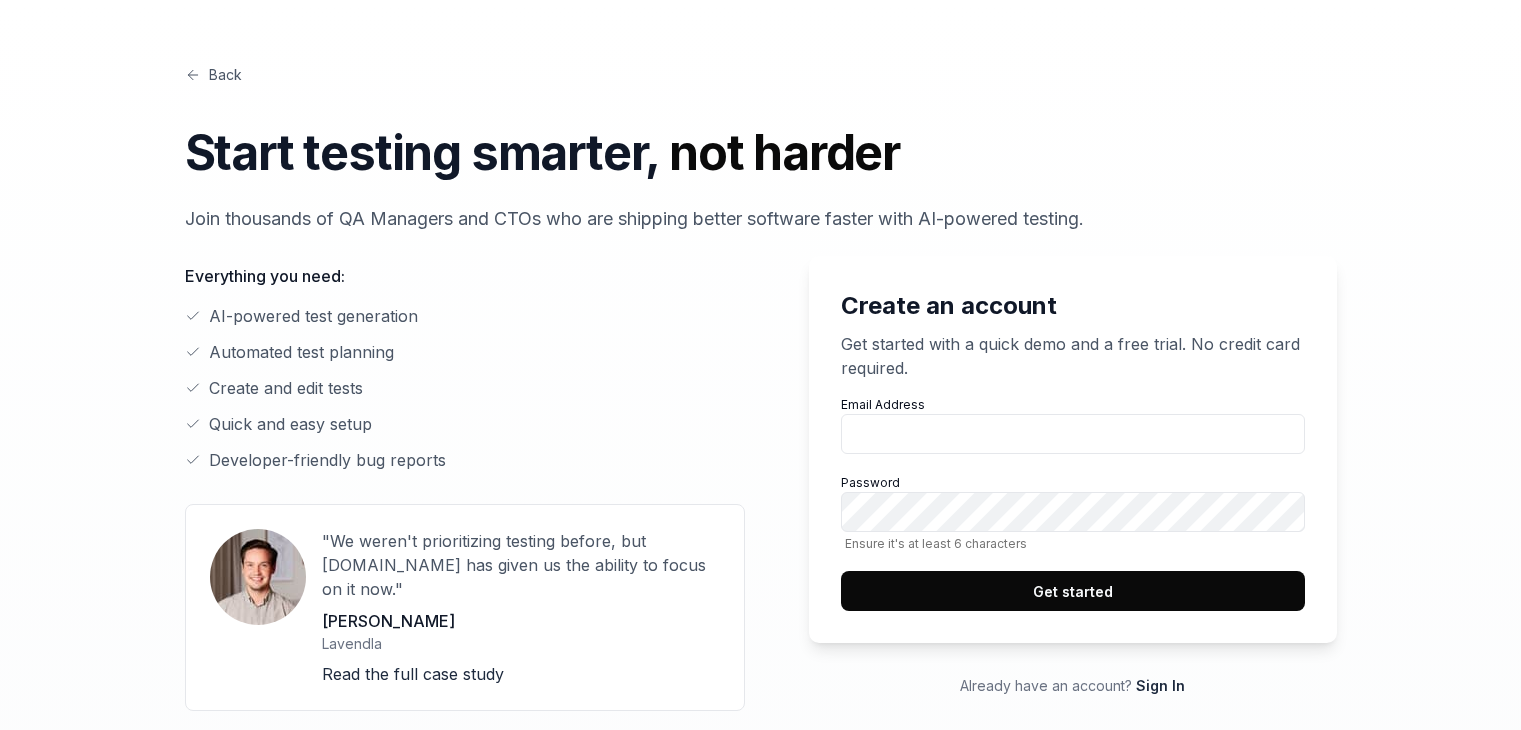 scroll, scrollTop: 0, scrollLeft: 0, axis: both 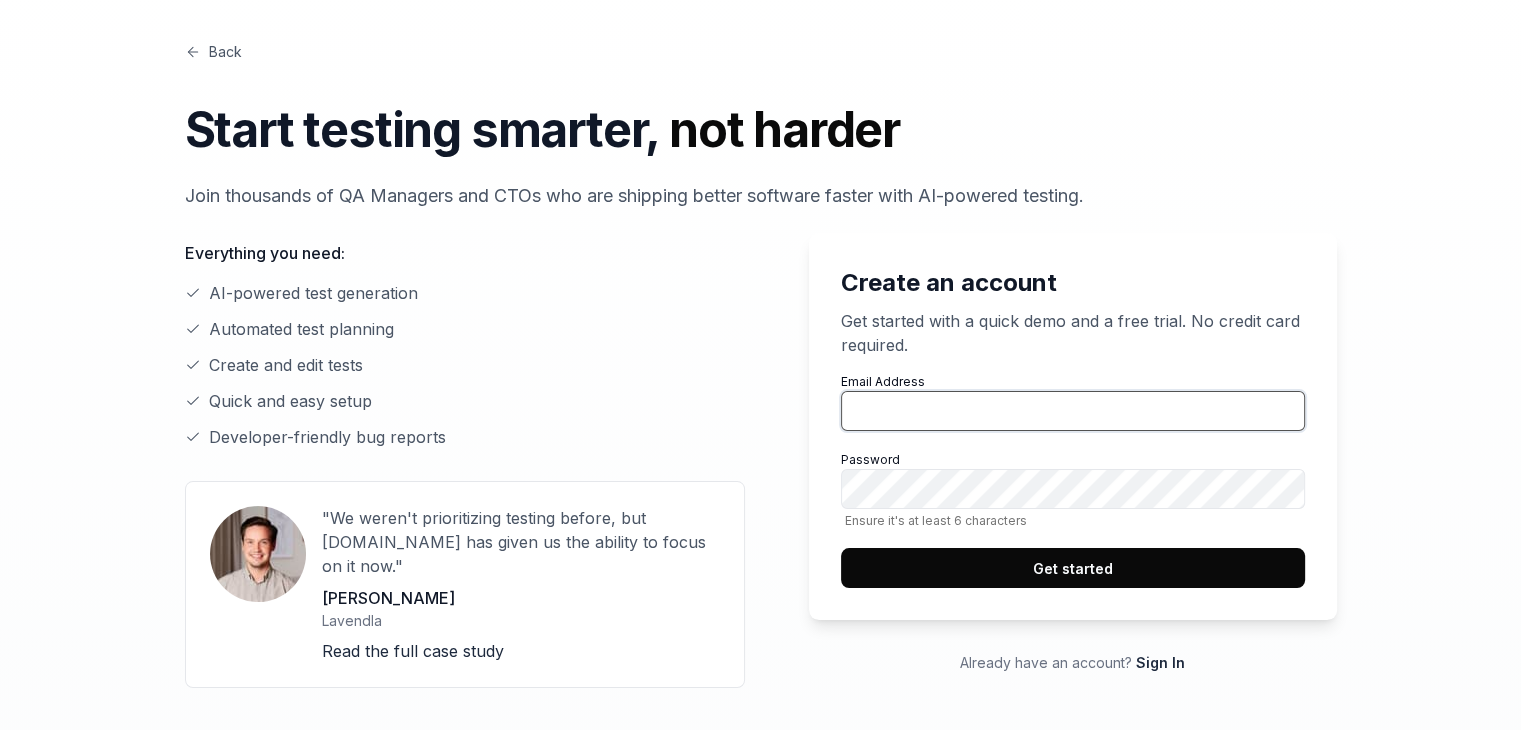 click on "Email Address" at bounding box center (1073, 411) 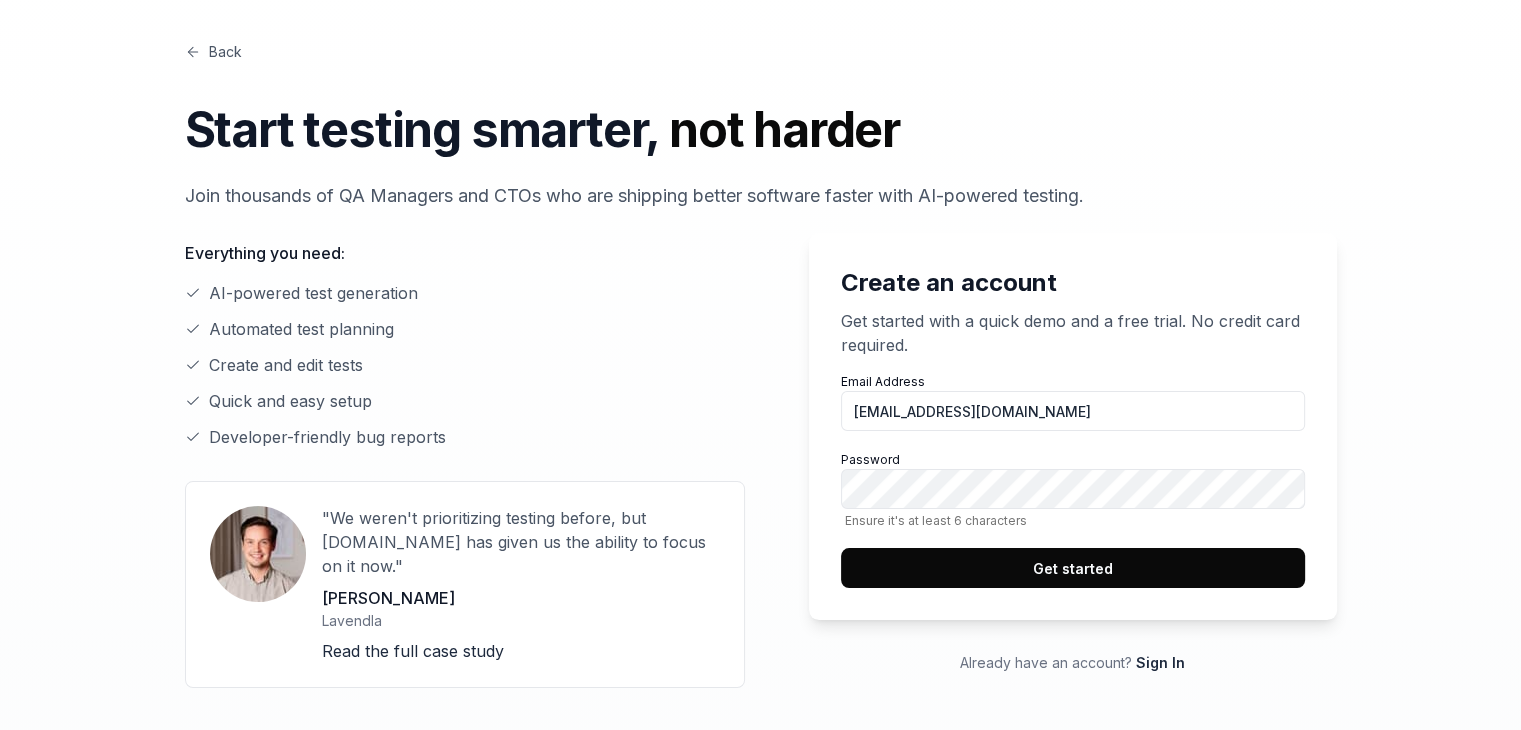 click on "Get started" at bounding box center [1073, 568] 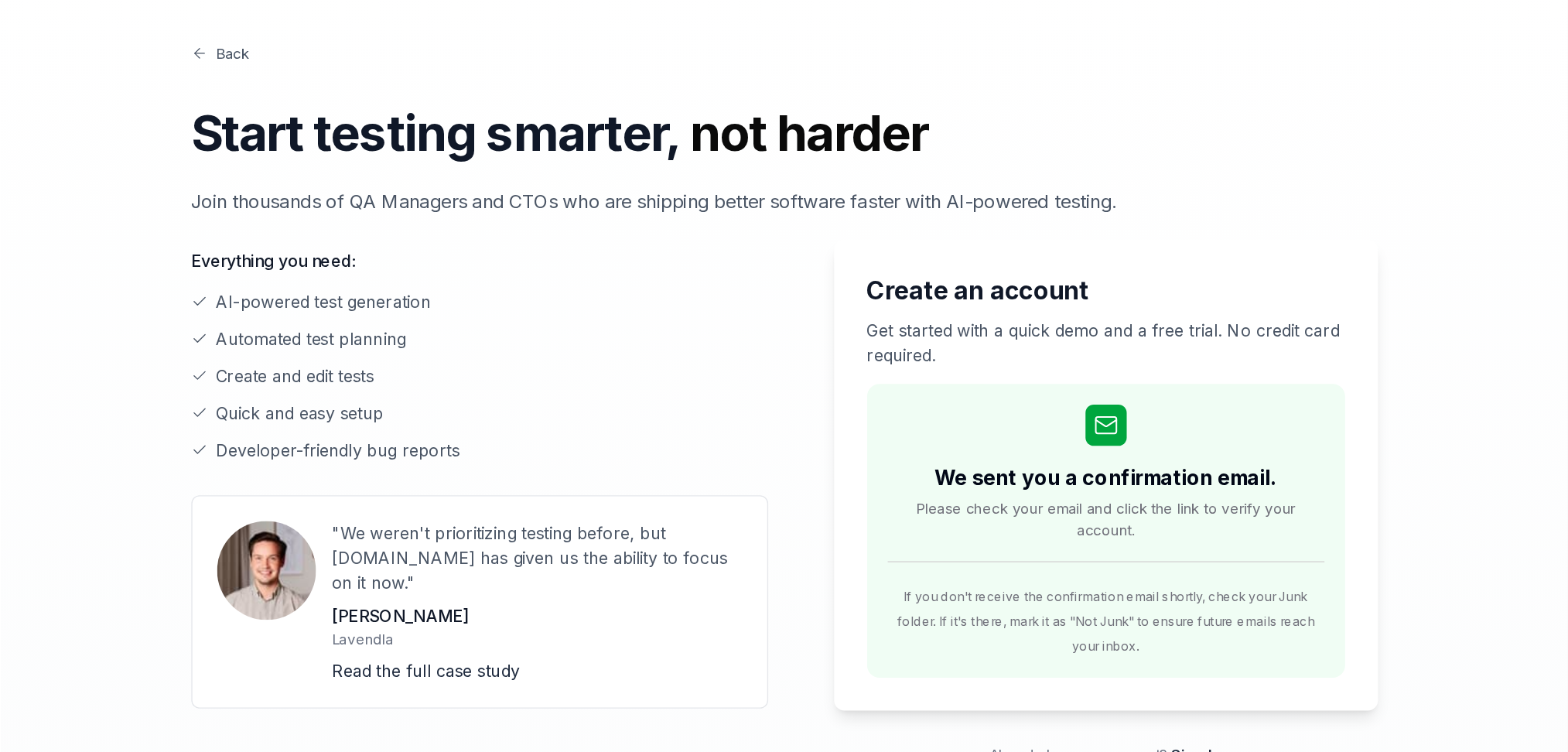 scroll, scrollTop: 18, scrollLeft: 0, axis: vertical 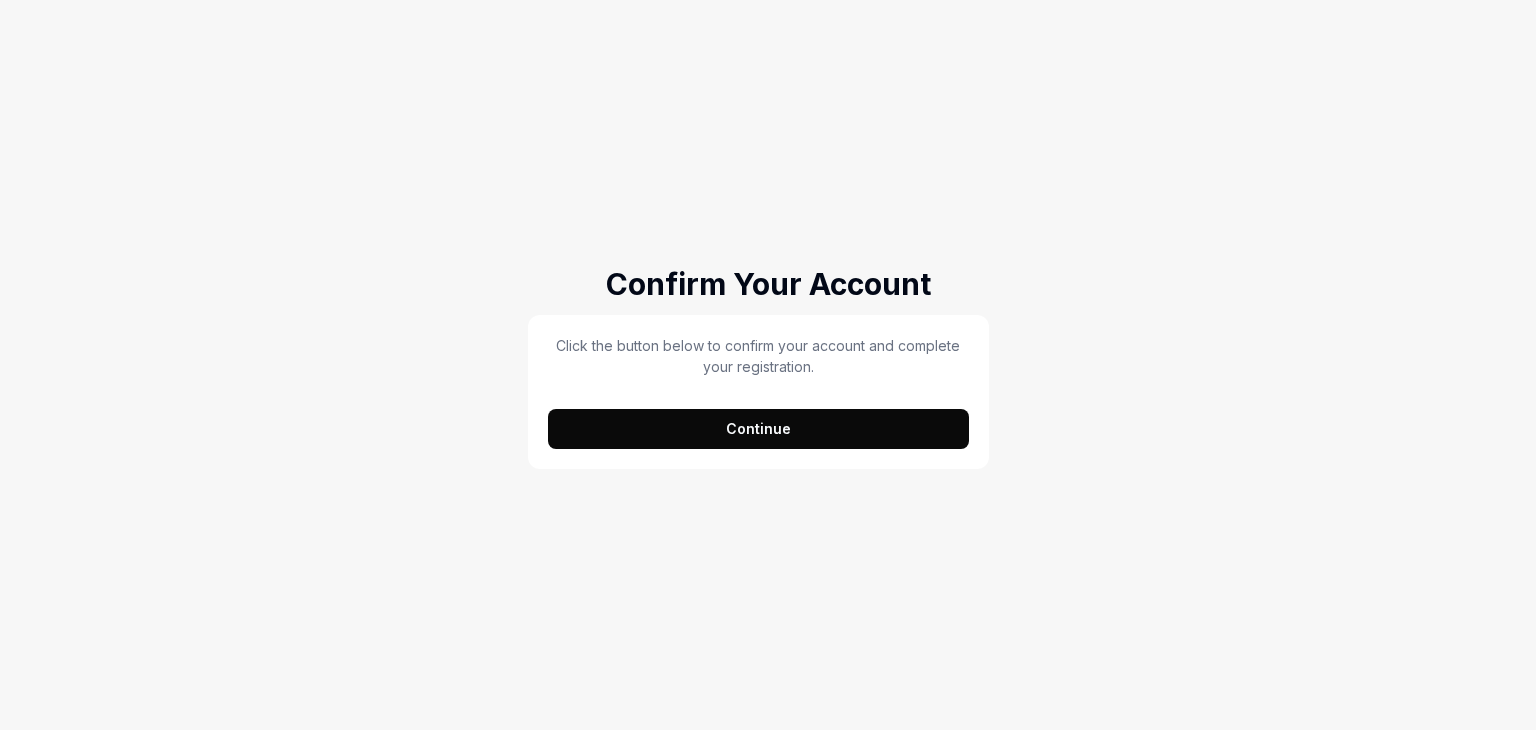 click on "Continue" at bounding box center [758, 429] 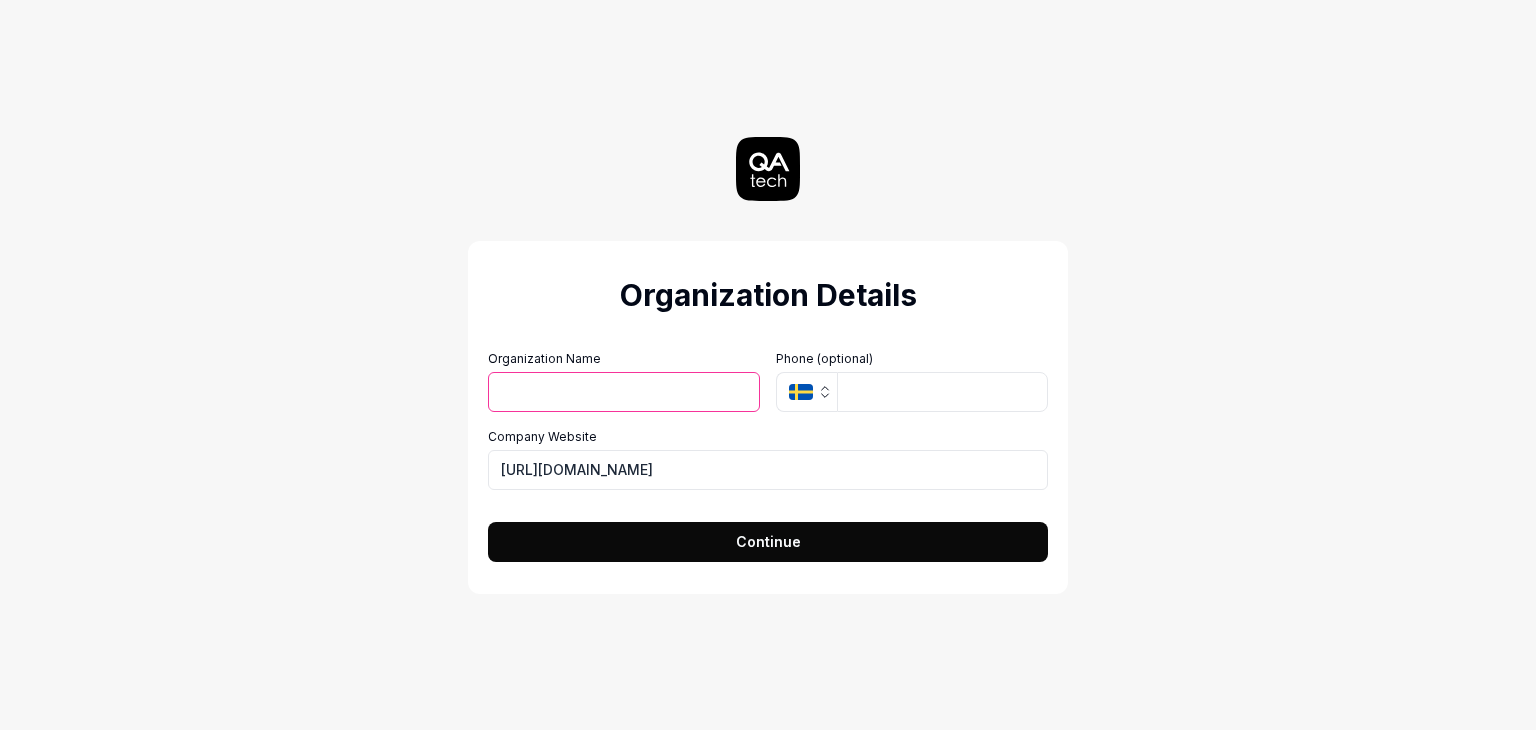 click 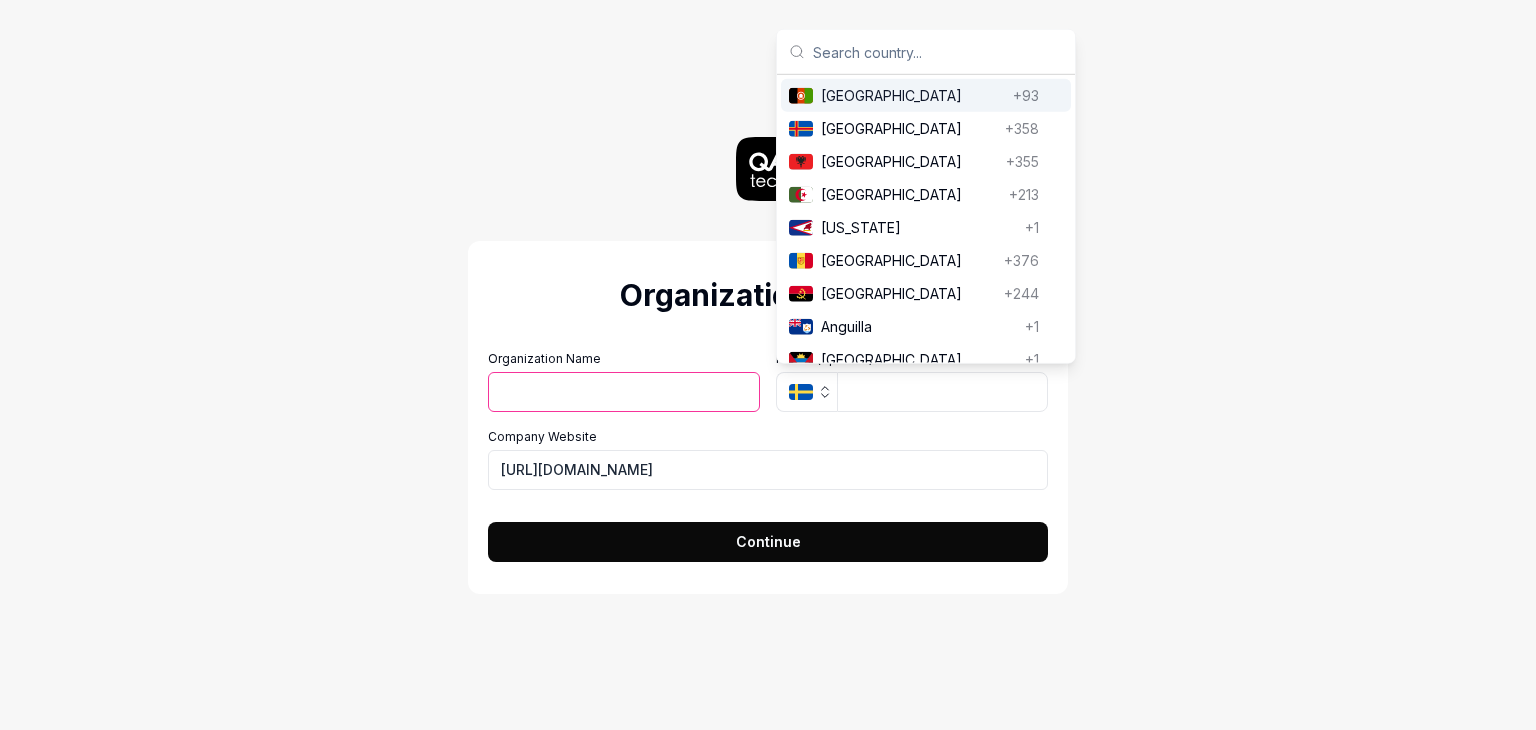 click on "Organization Name" at bounding box center (624, 392) 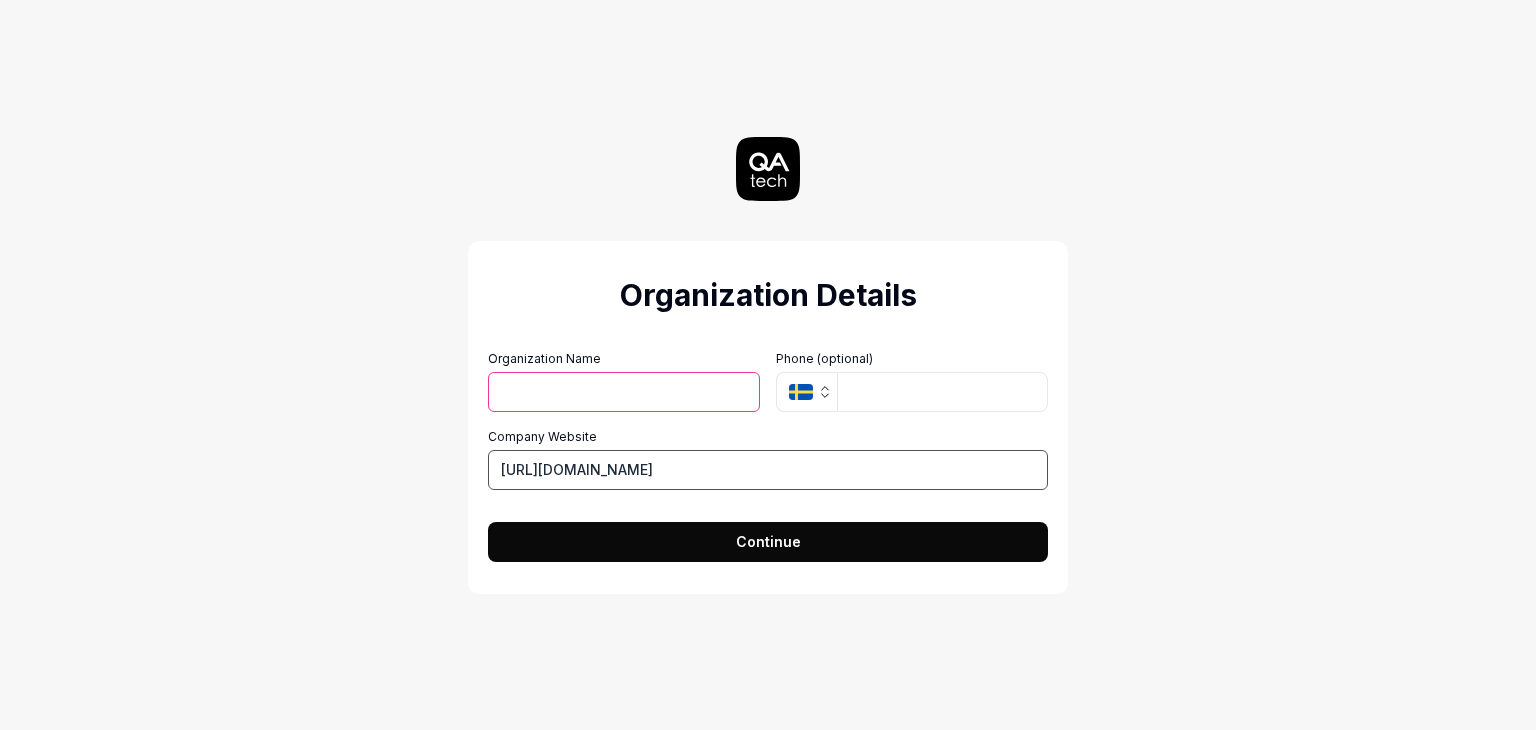 drag, startPoint x: 722, startPoint y: 476, endPoint x: 472, endPoint y: 481, distance: 250.04999 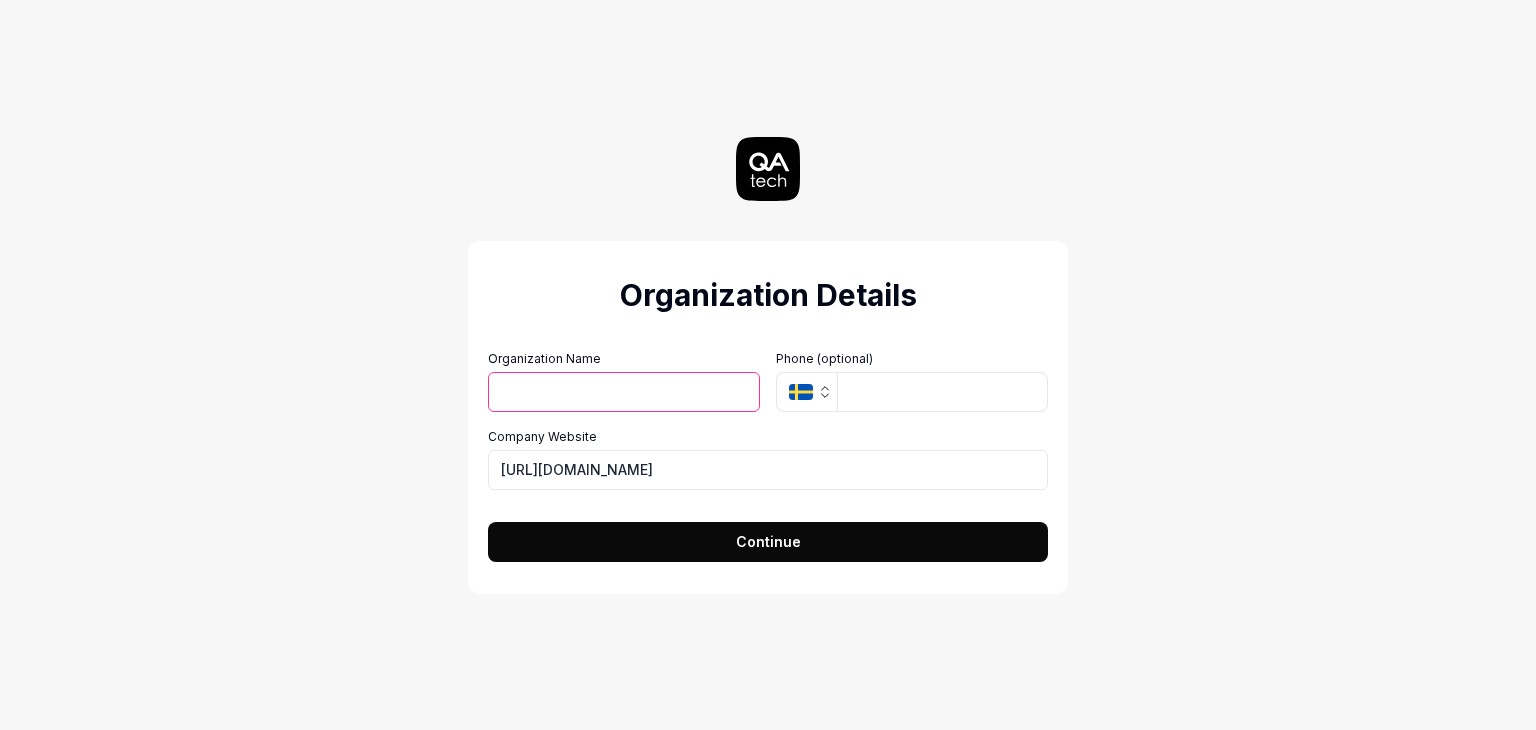 click on "Organization Name" at bounding box center (624, 392) 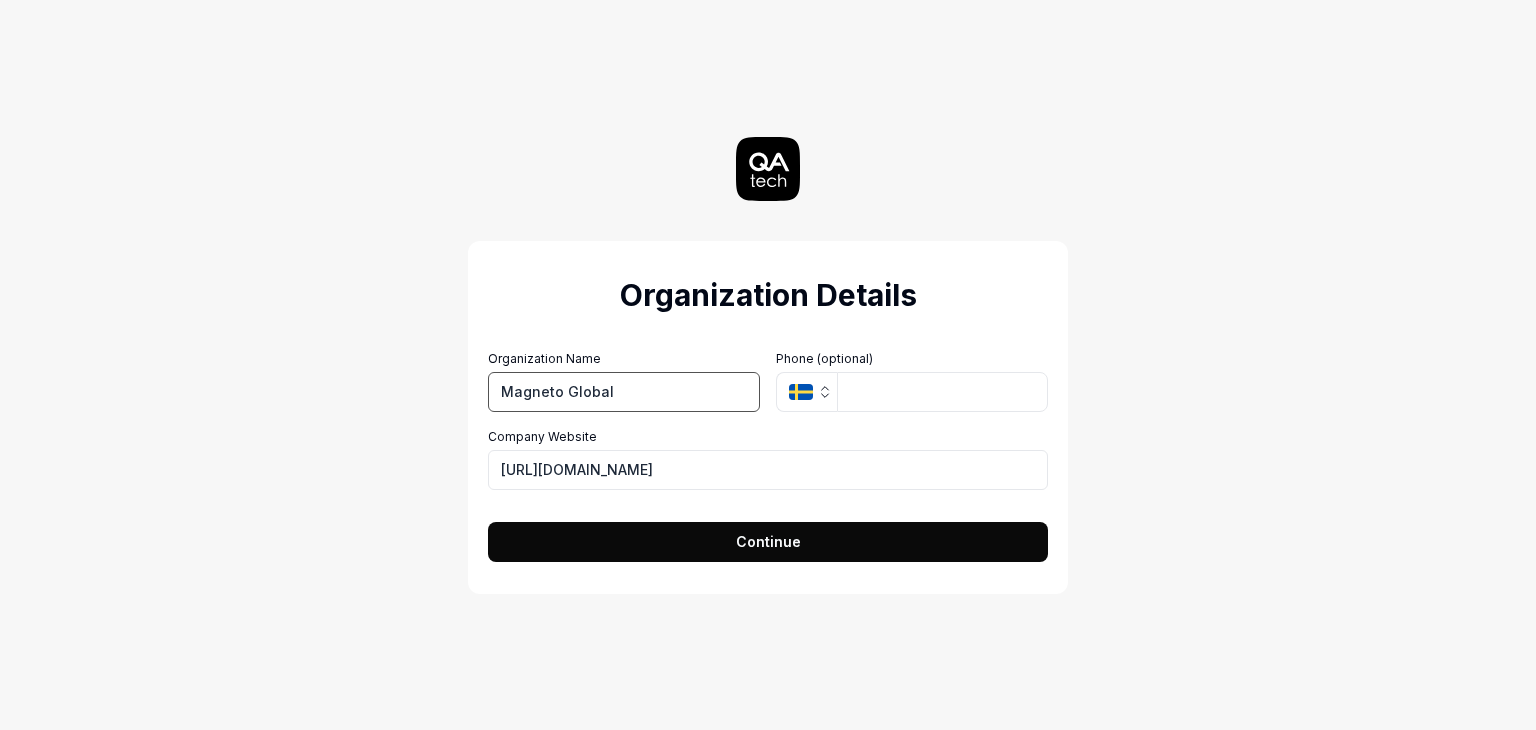 type on "Magneto Global" 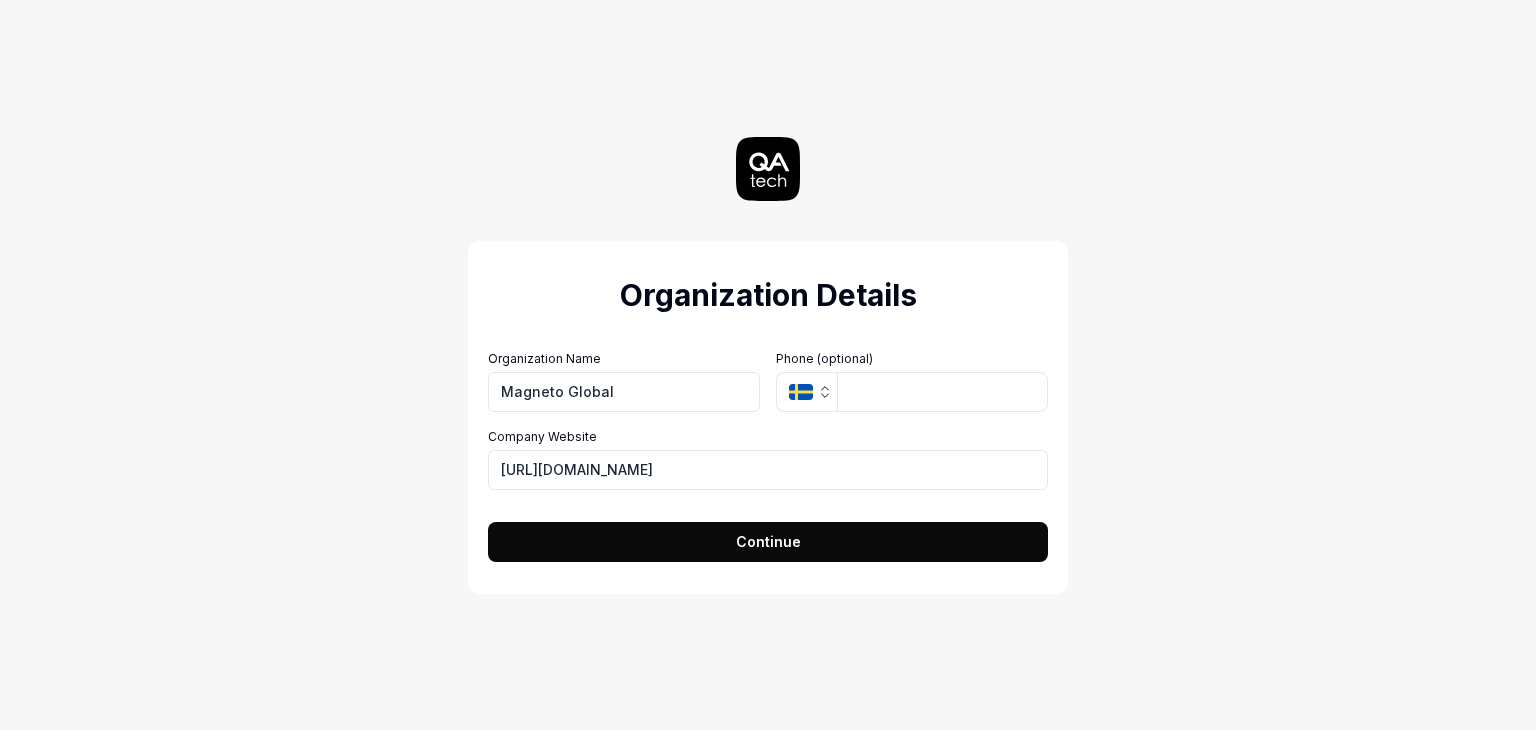 click 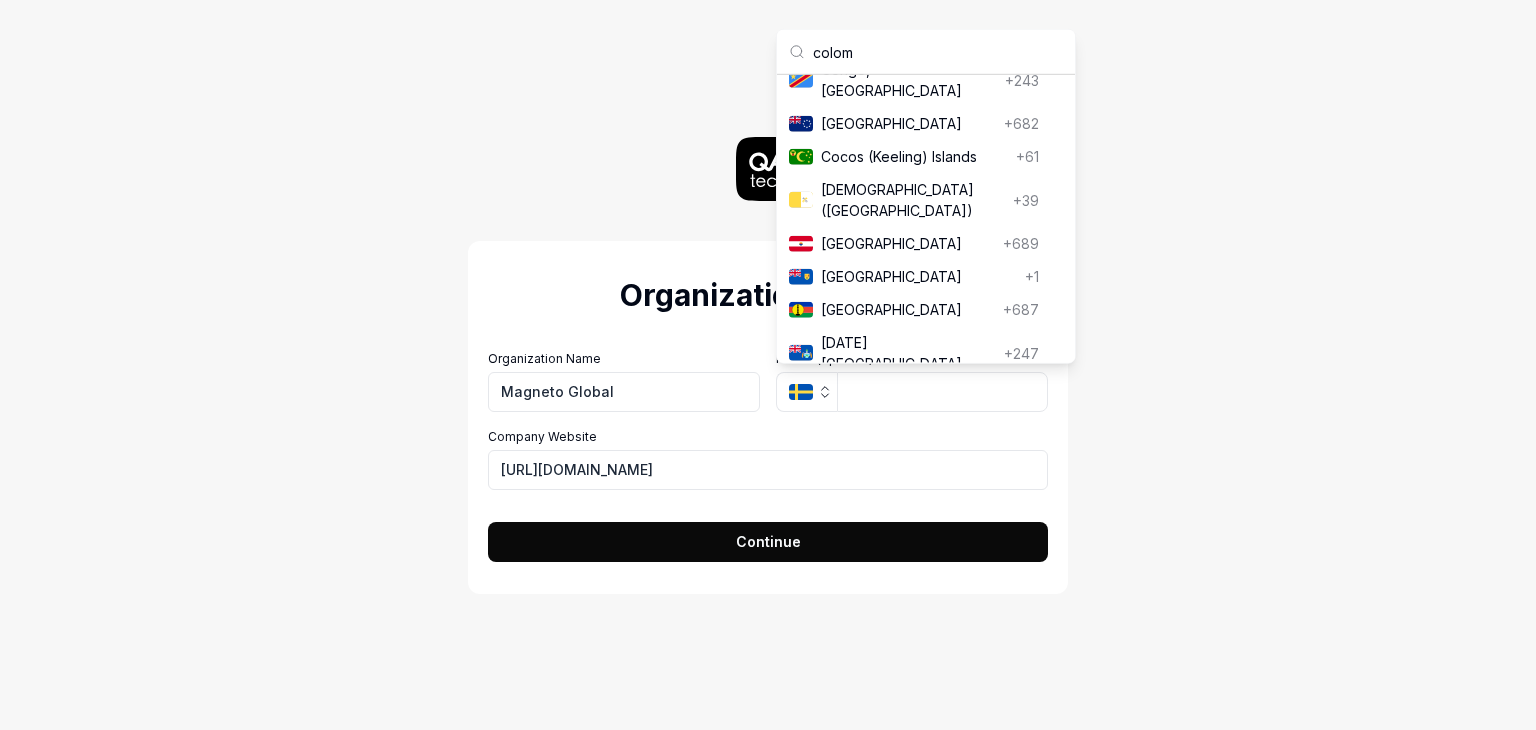 scroll, scrollTop: 0, scrollLeft: 0, axis: both 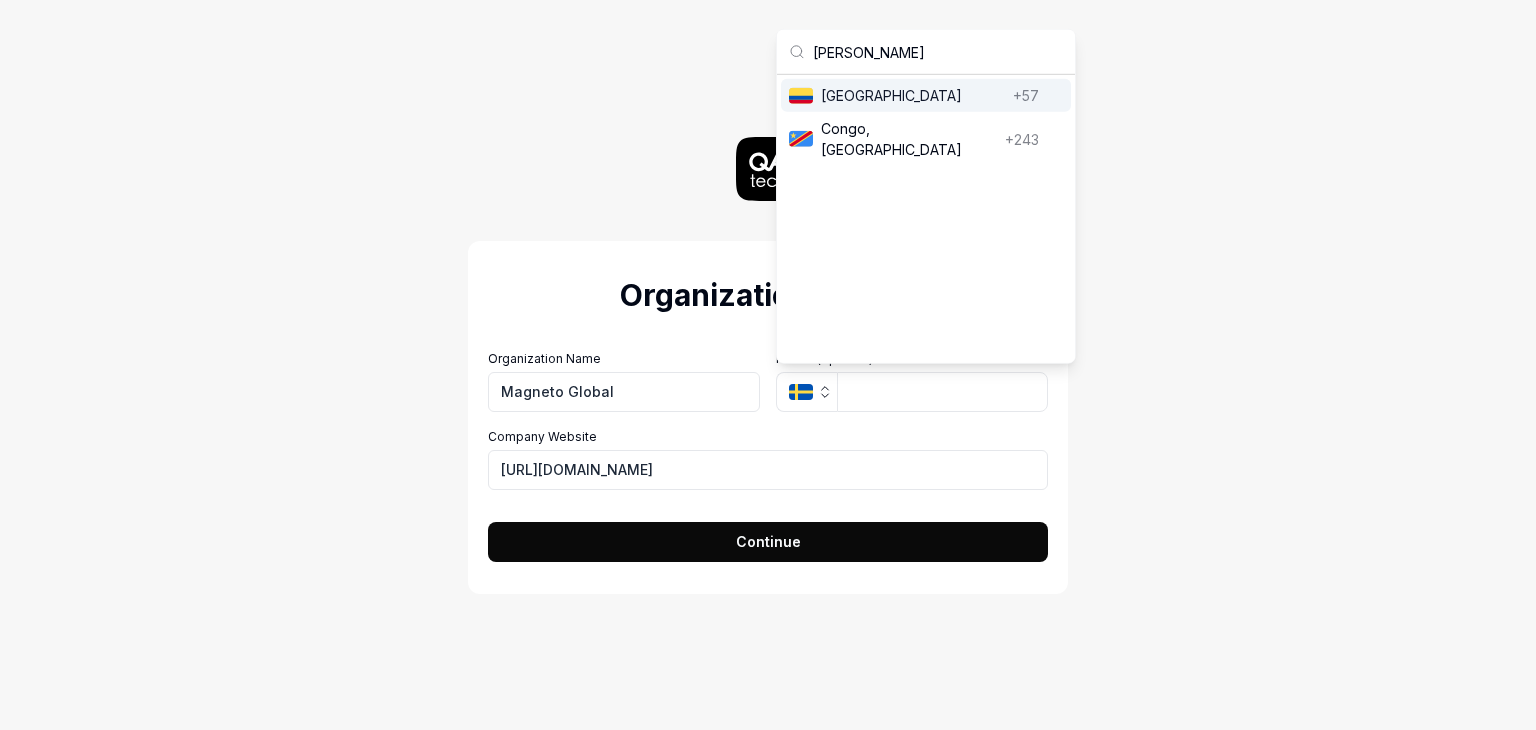 type on "colomb" 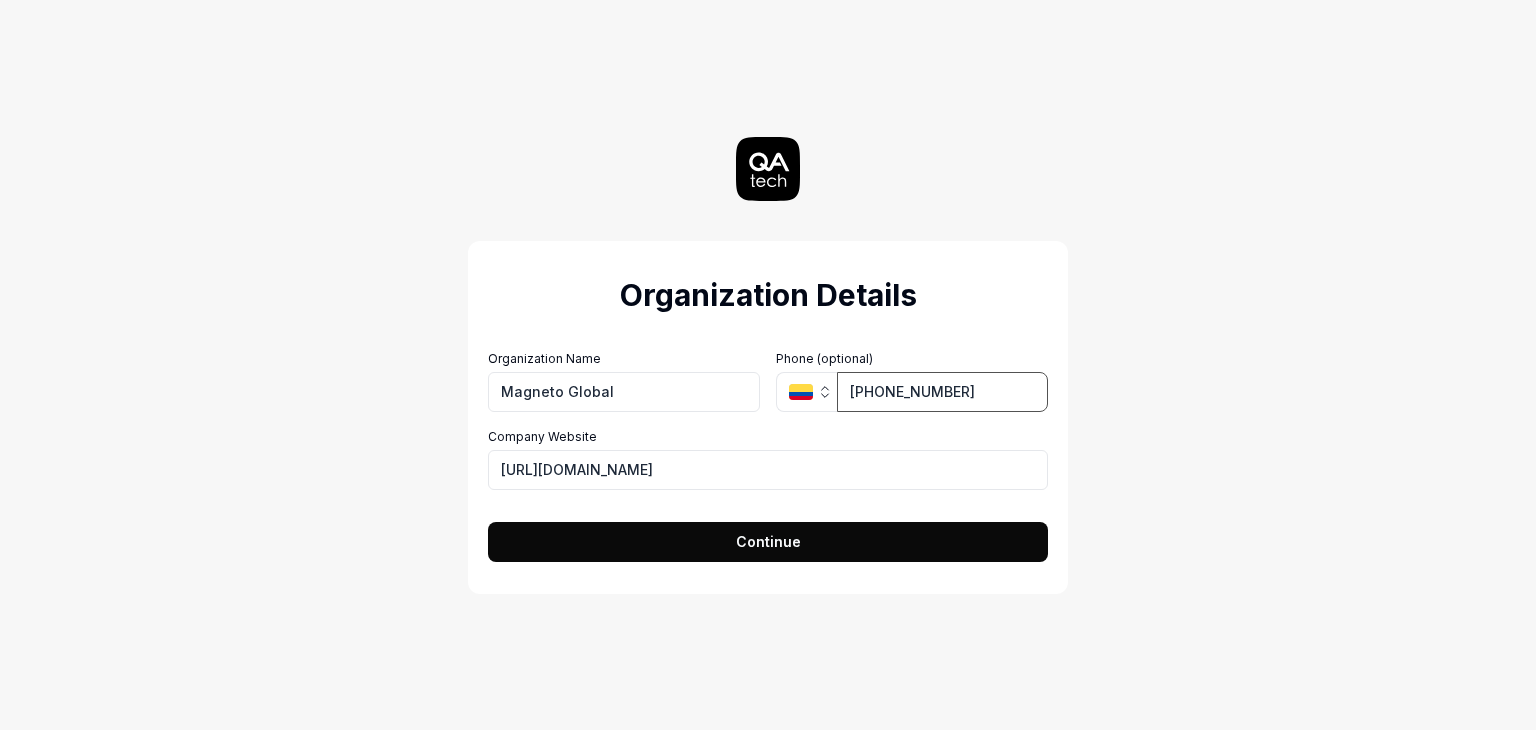 type on "310 4511540" 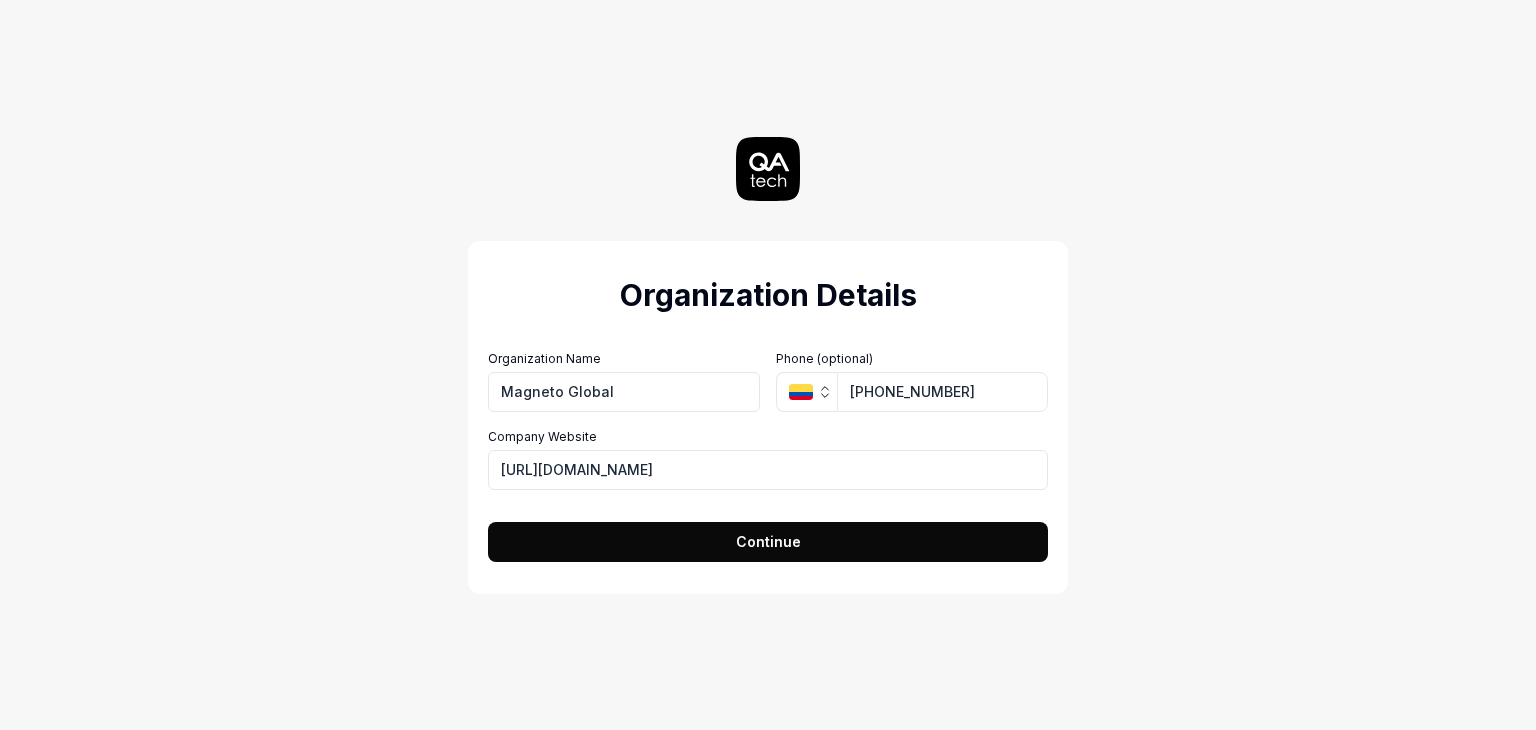 click on "Continue" at bounding box center (768, 541) 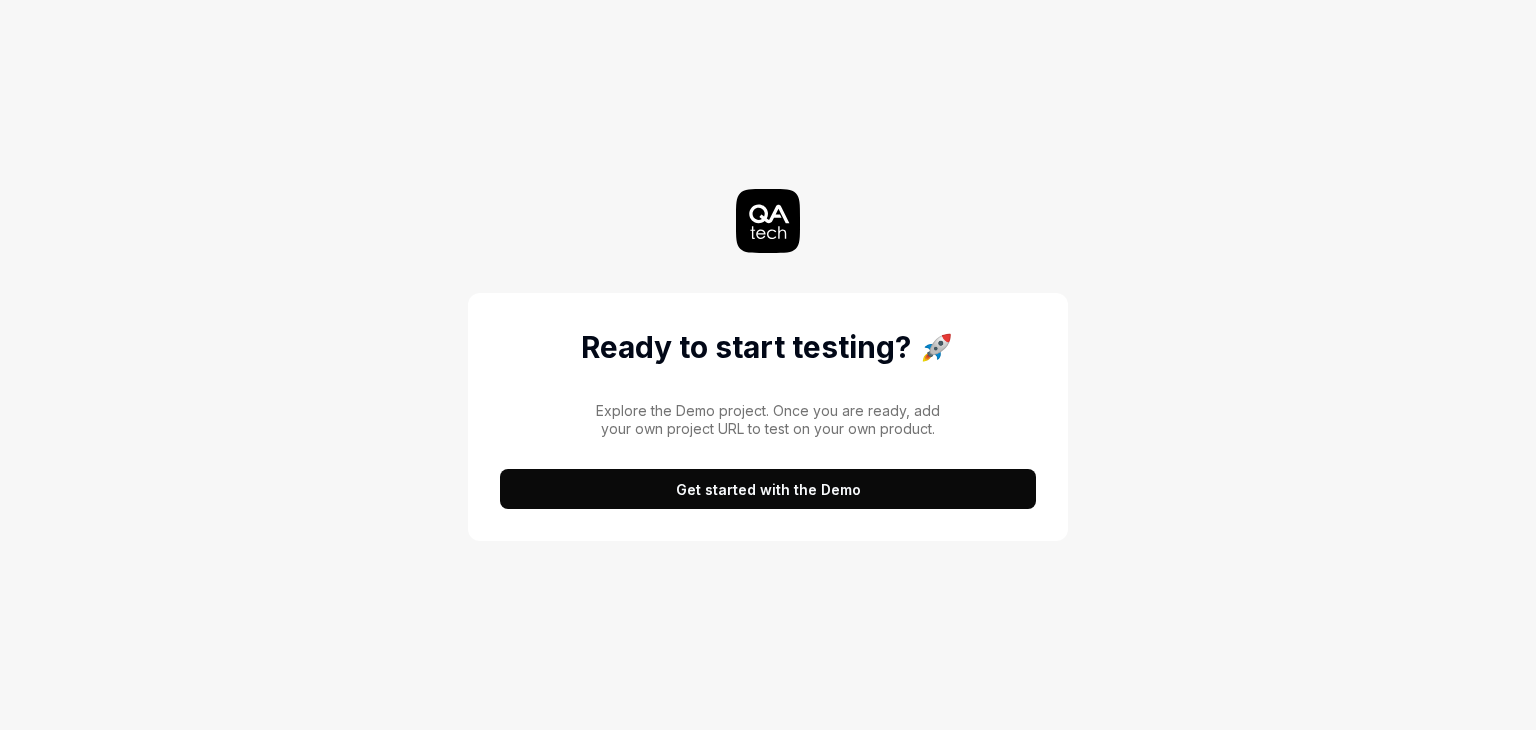 click on "Get started with the Demo" at bounding box center (768, 489) 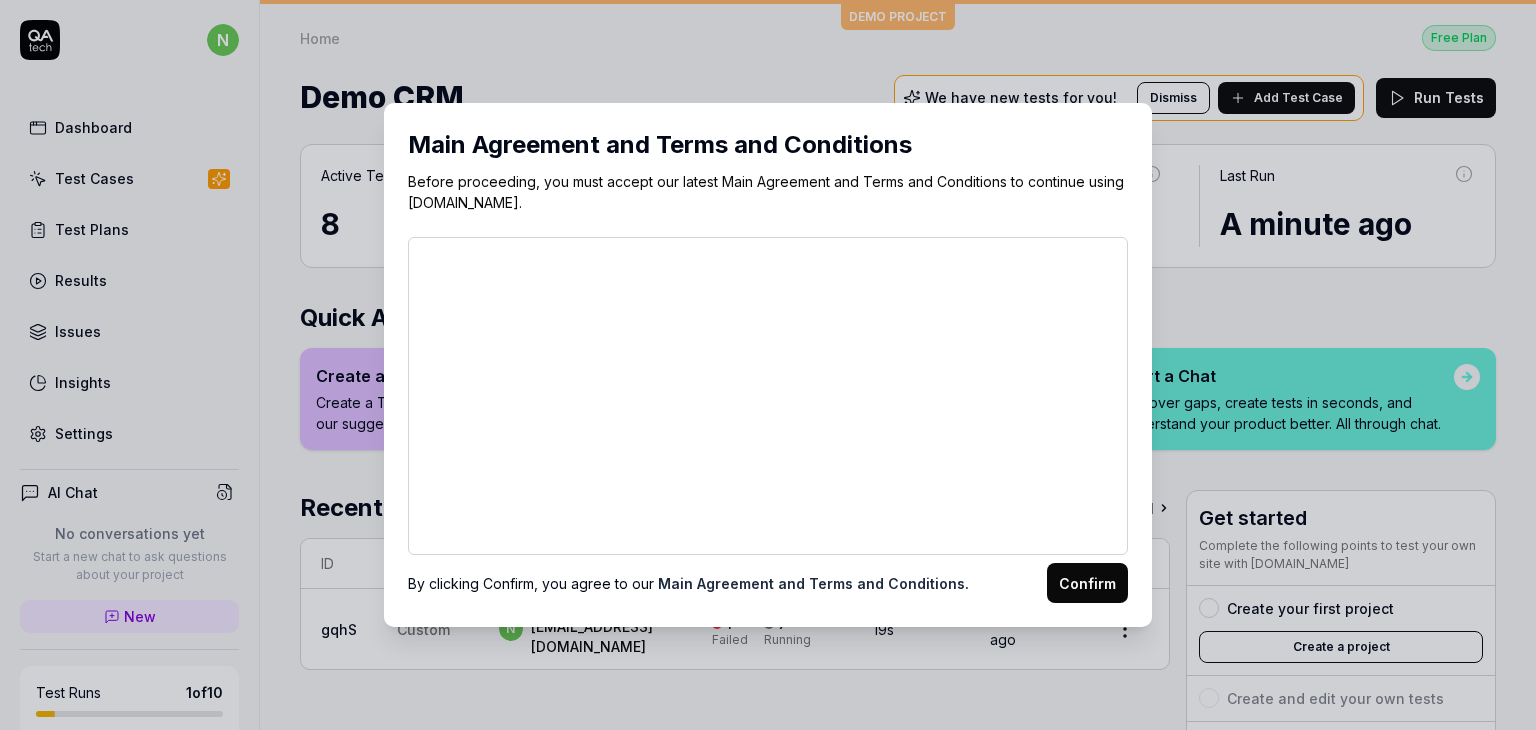 click on "Confirm" at bounding box center [1087, 583] 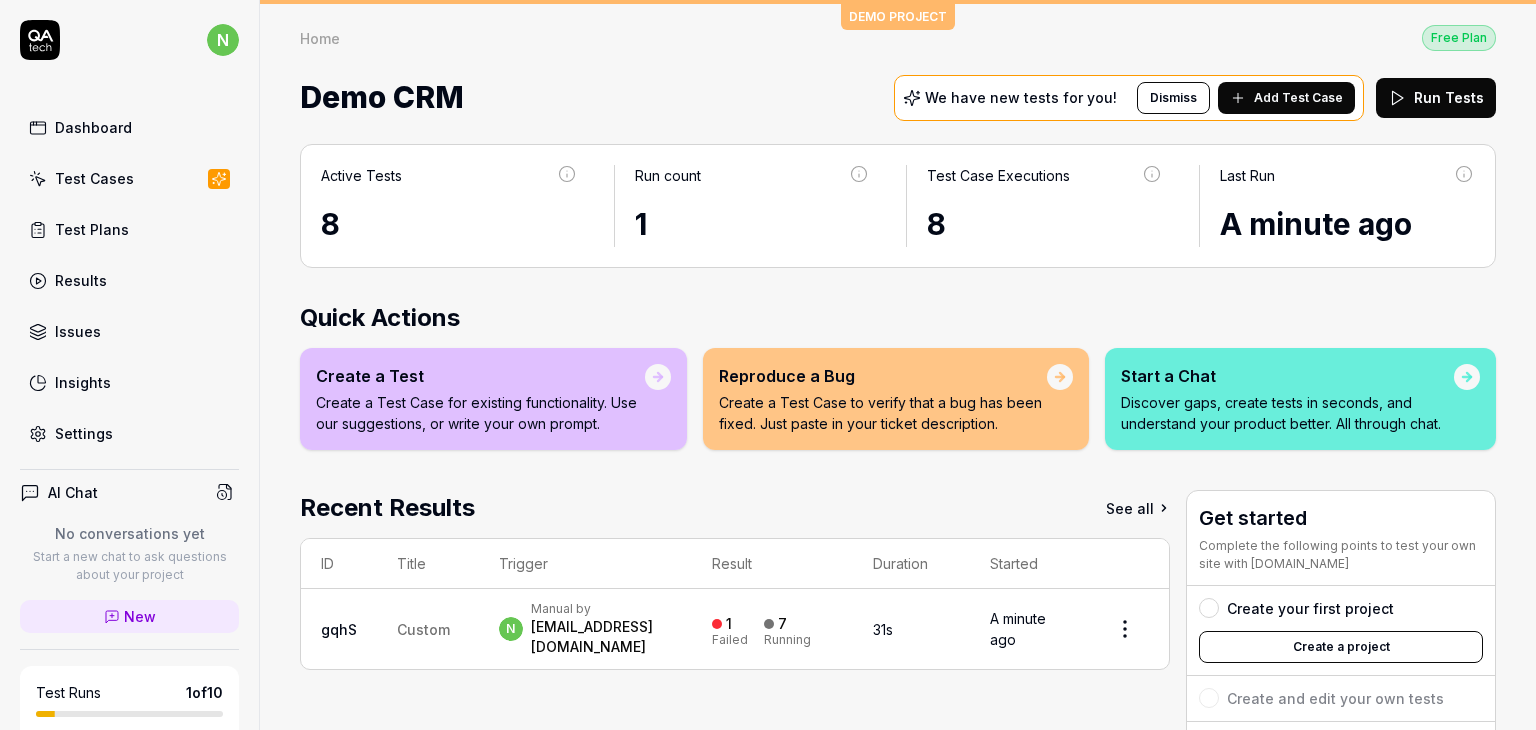 click on "[EMAIL_ADDRESS][DOMAIN_NAME]" at bounding box center [602, 637] 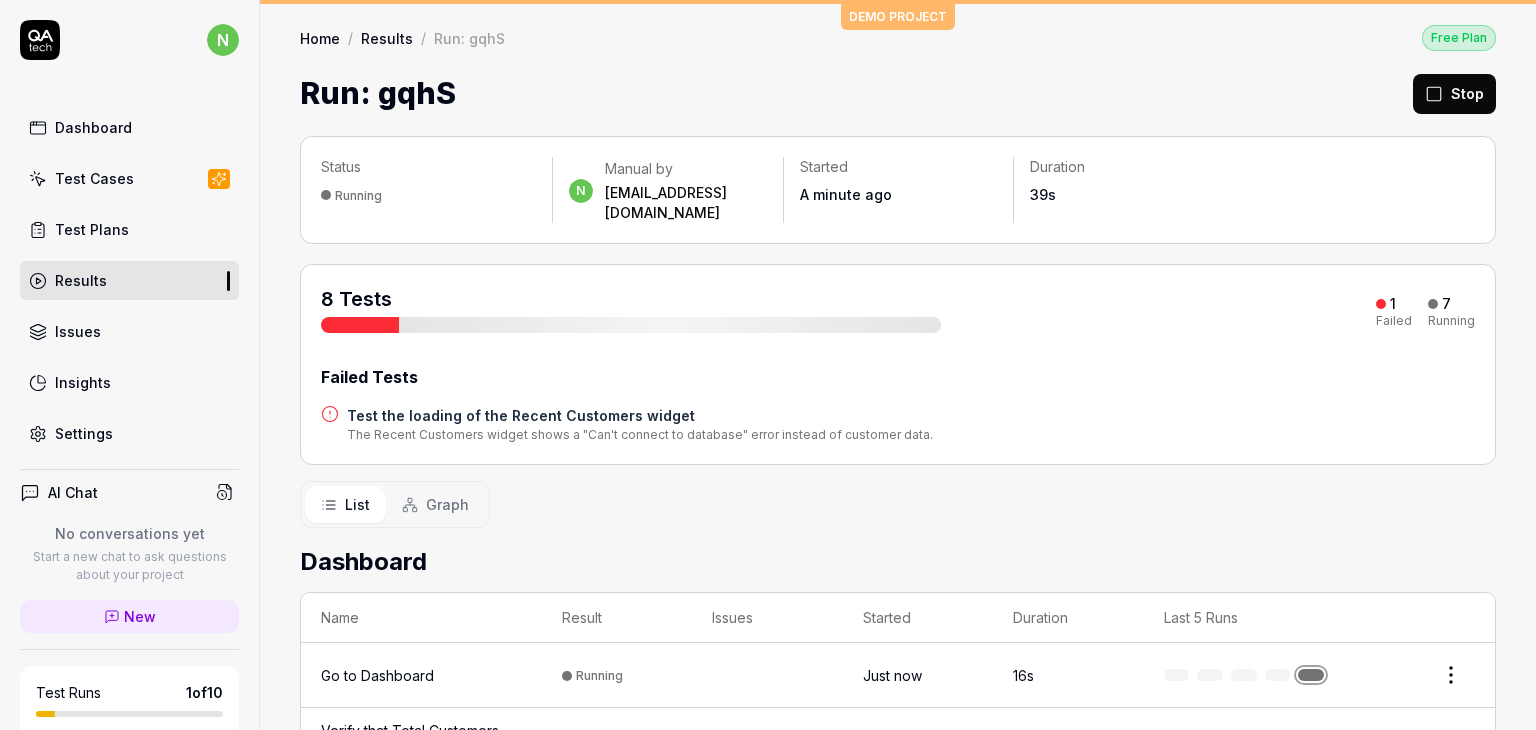click on "Test the loading of the Recent Customers widget" at bounding box center (640, 415) 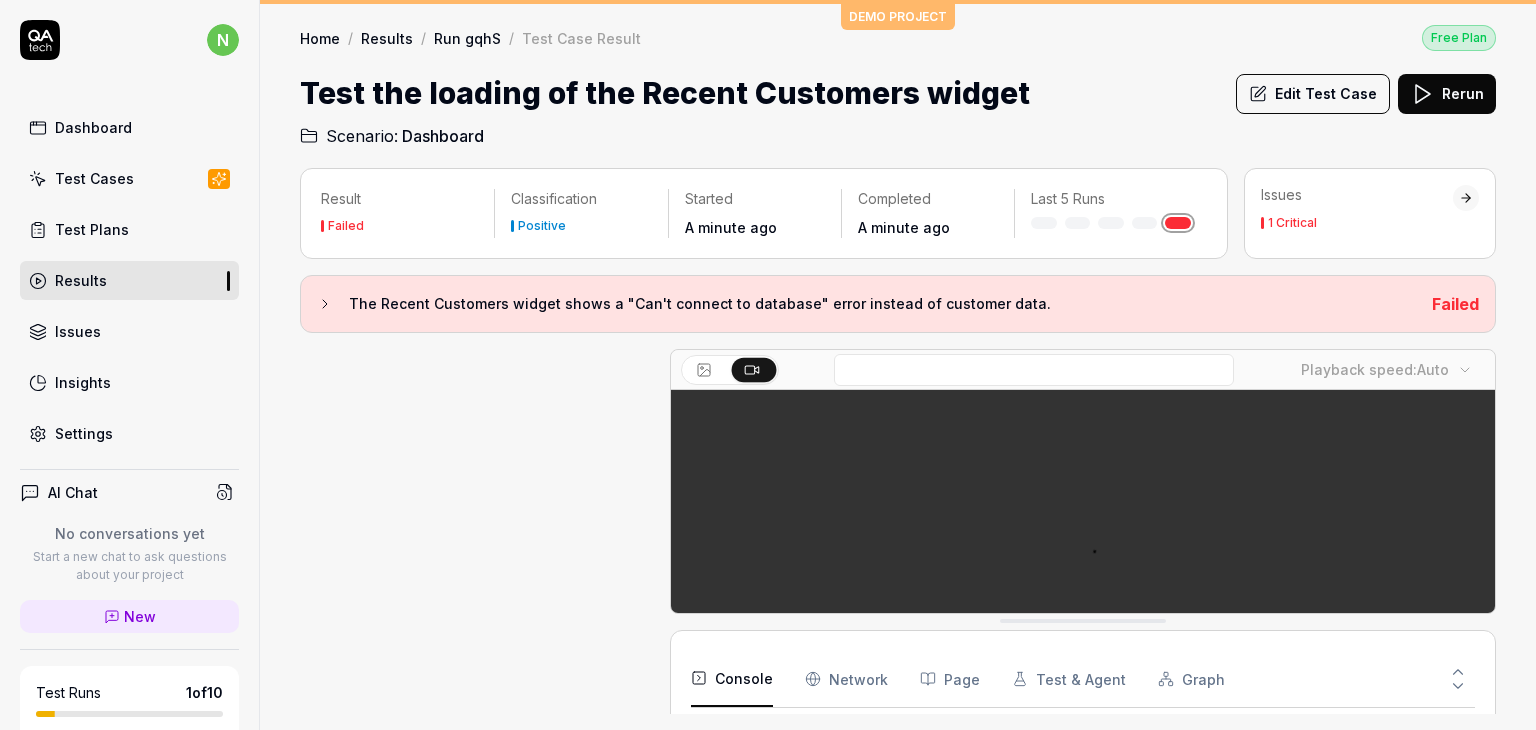 scroll, scrollTop: 260, scrollLeft: 0, axis: vertical 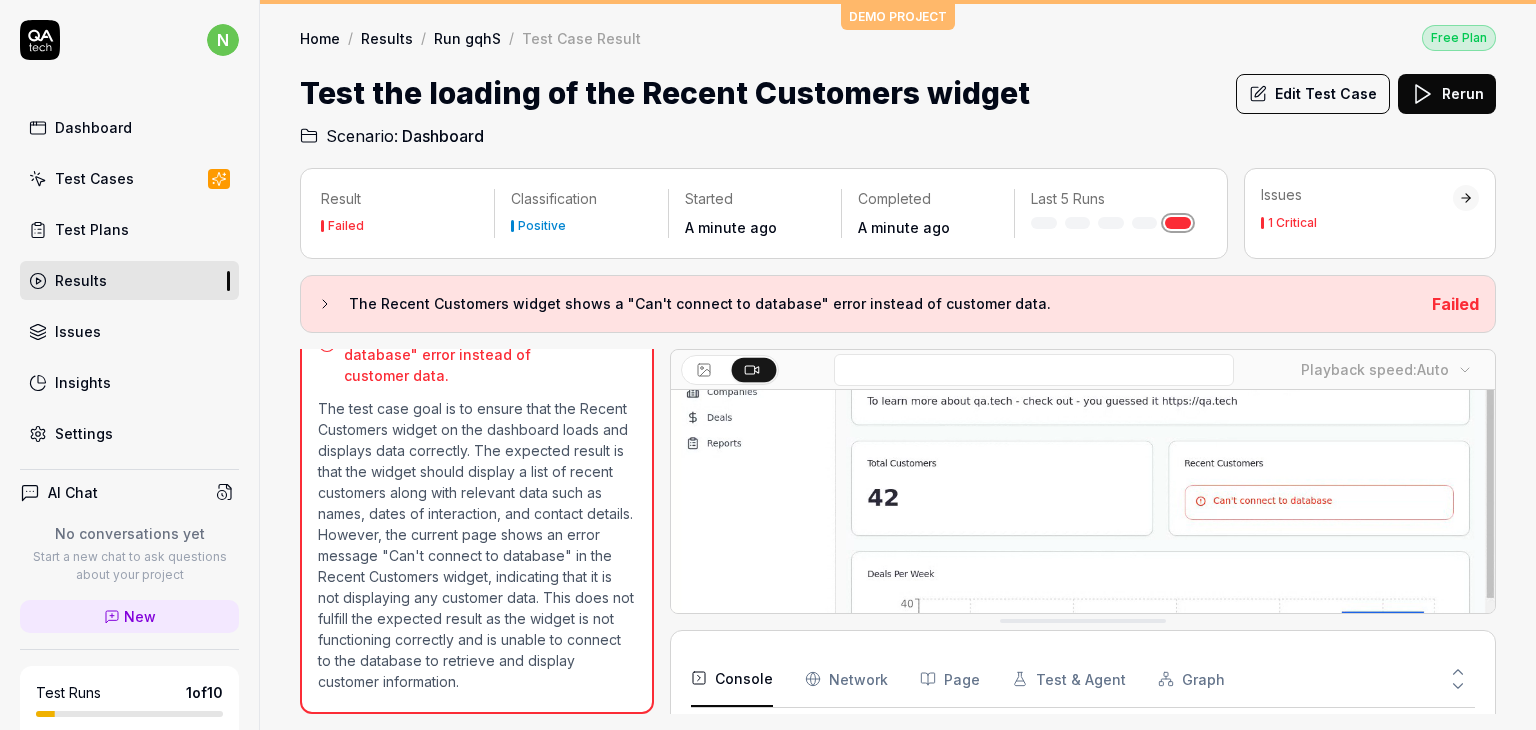click on "Test Cases" at bounding box center [94, 178] 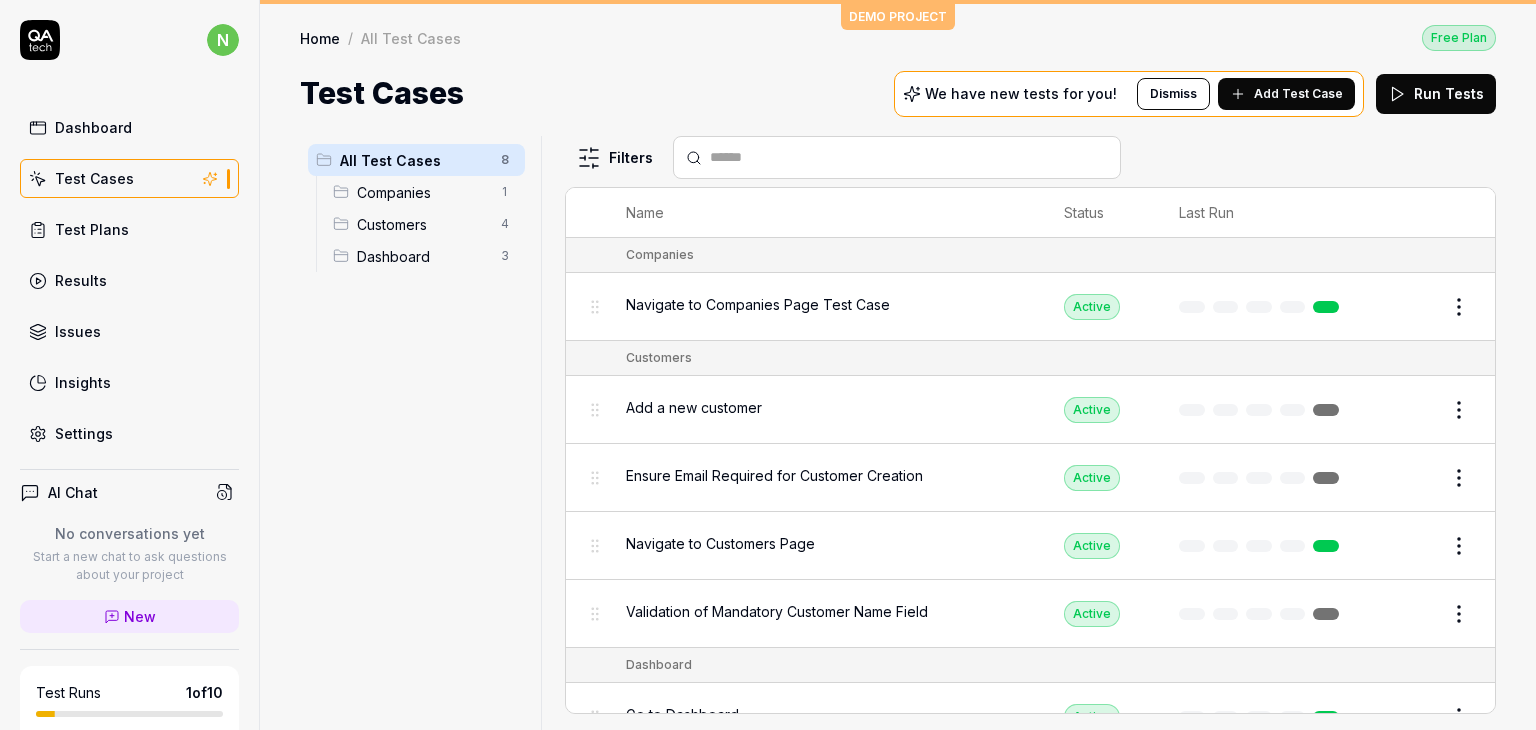 click 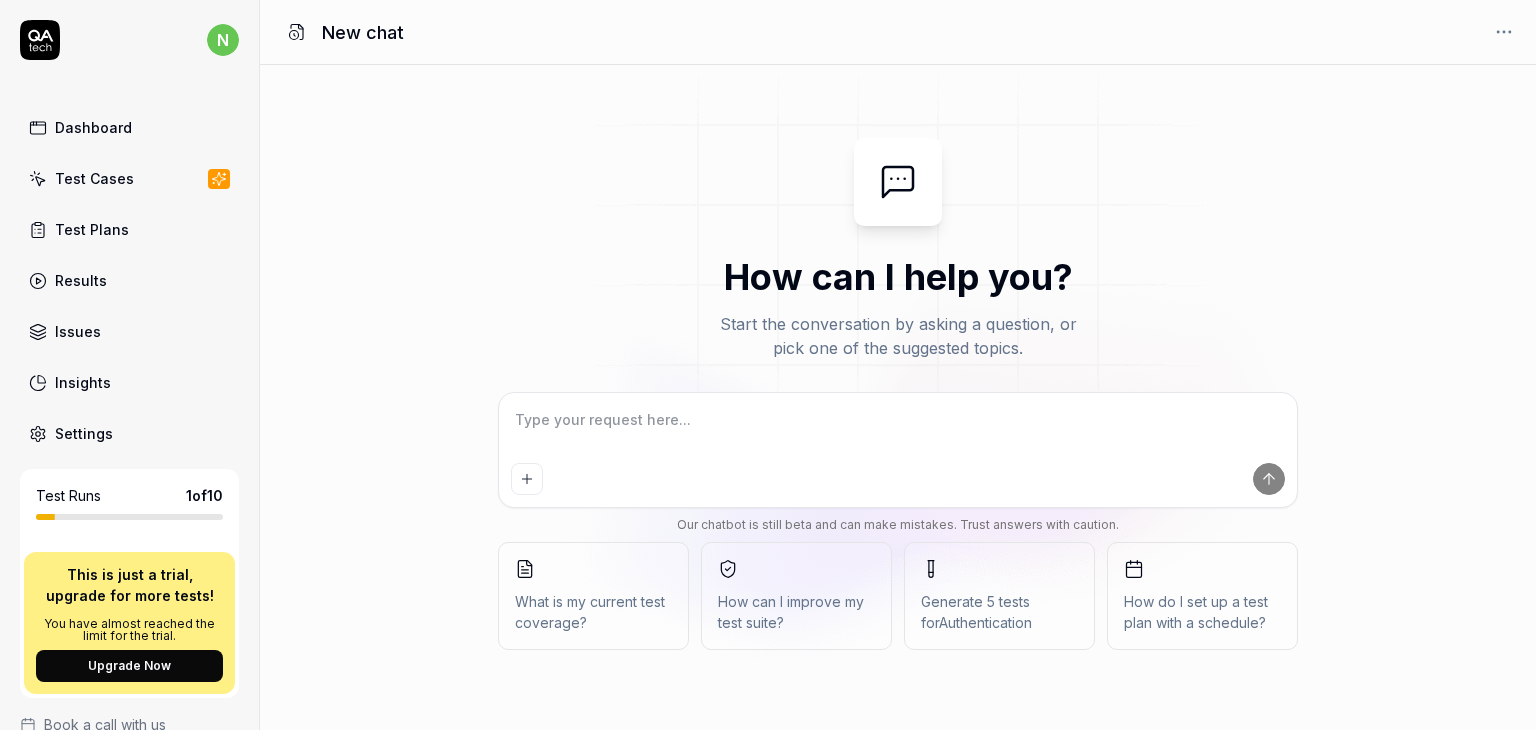 scroll, scrollTop: 0, scrollLeft: 0, axis: both 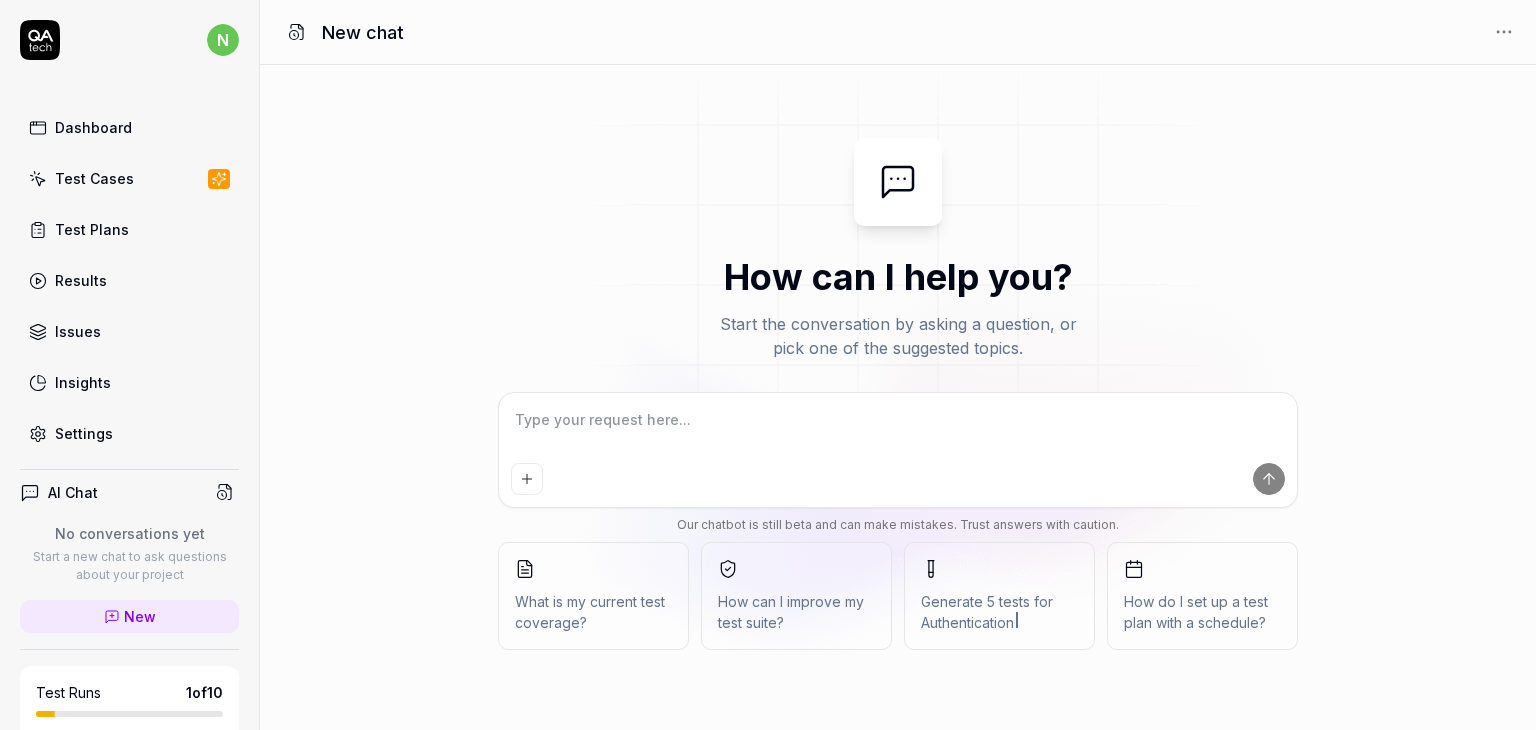 click on "Test Cases" at bounding box center (94, 178) 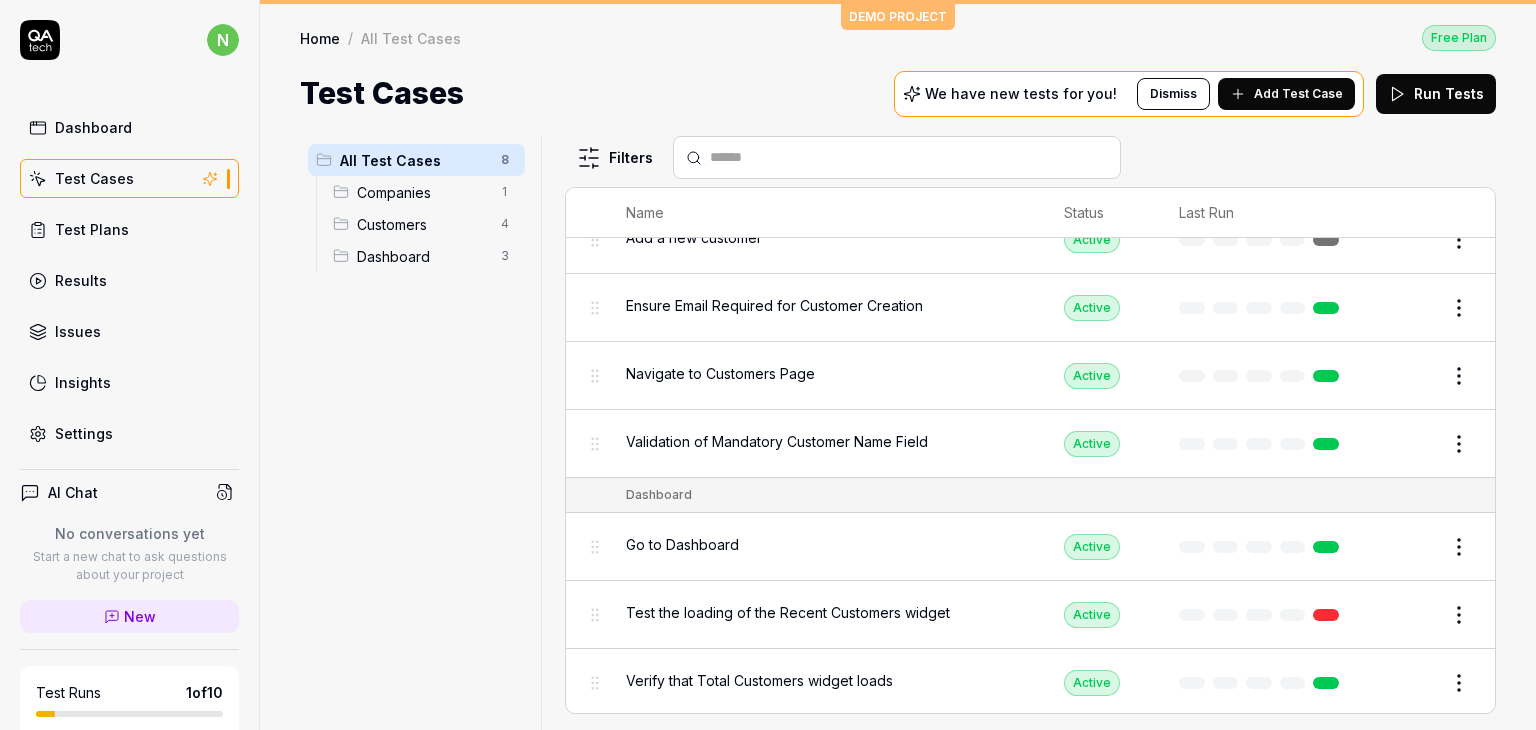 scroll, scrollTop: 0, scrollLeft: 0, axis: both 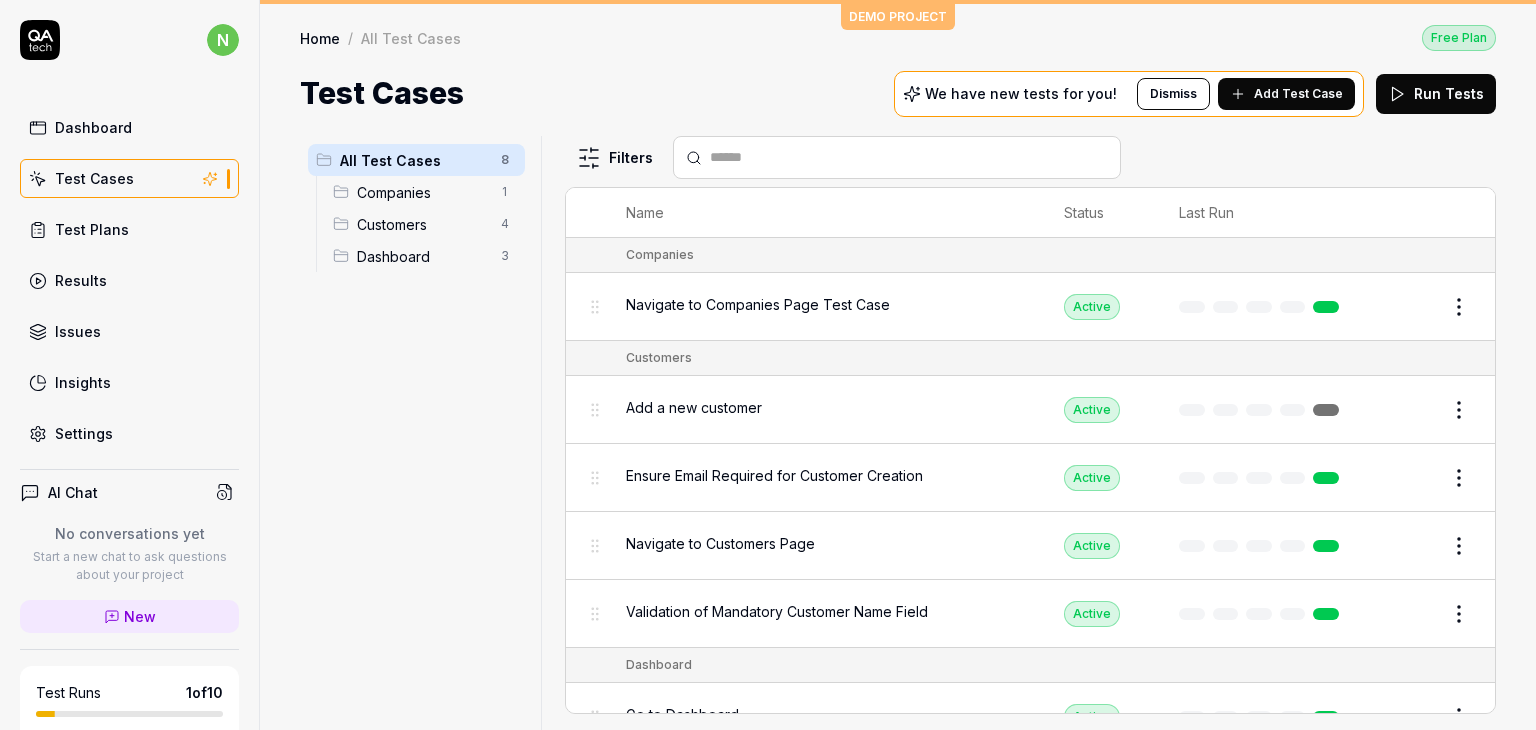 click on "Run Tests" at bounding box center [1436, 94] 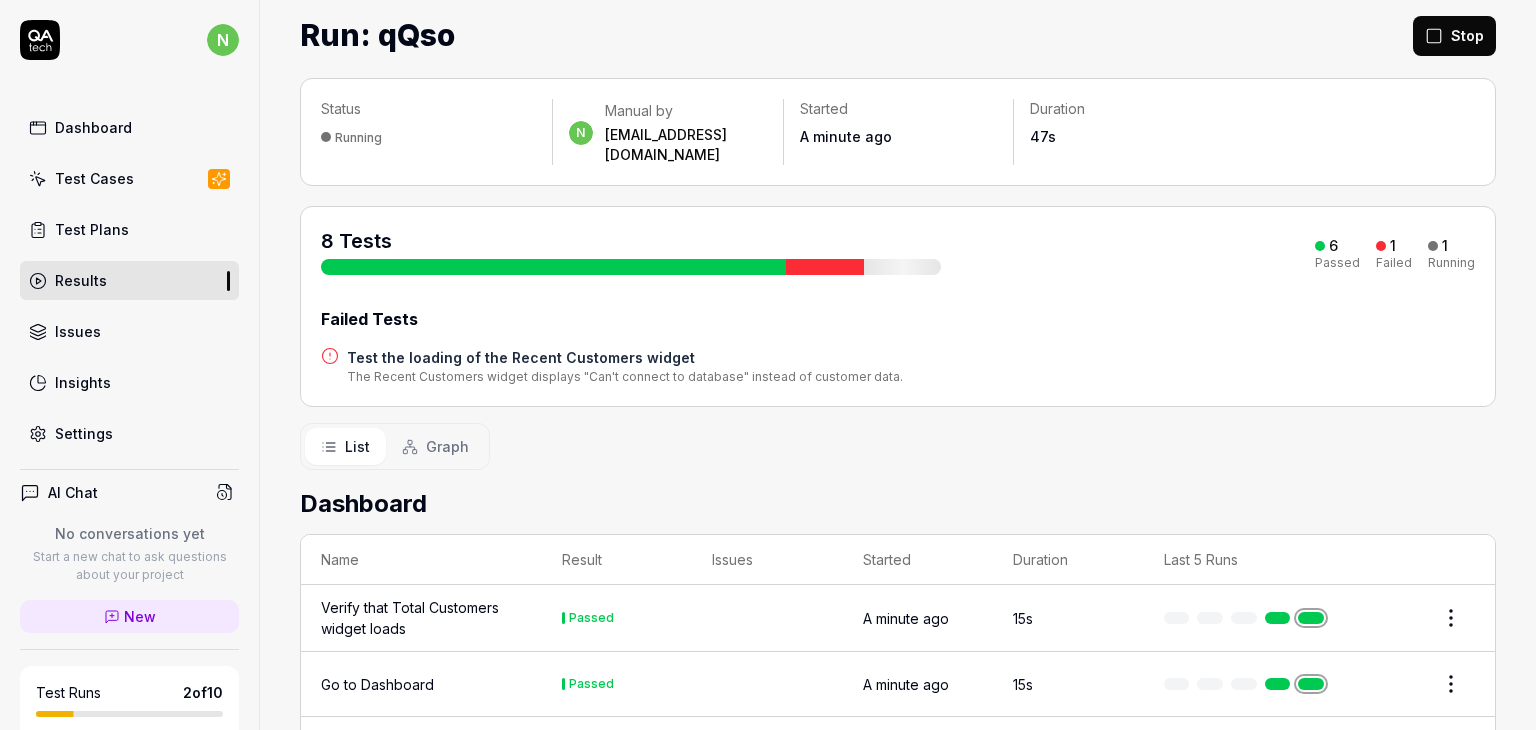 scroll, scrollTop: 56, scrollLeft: 0, axis: vertical 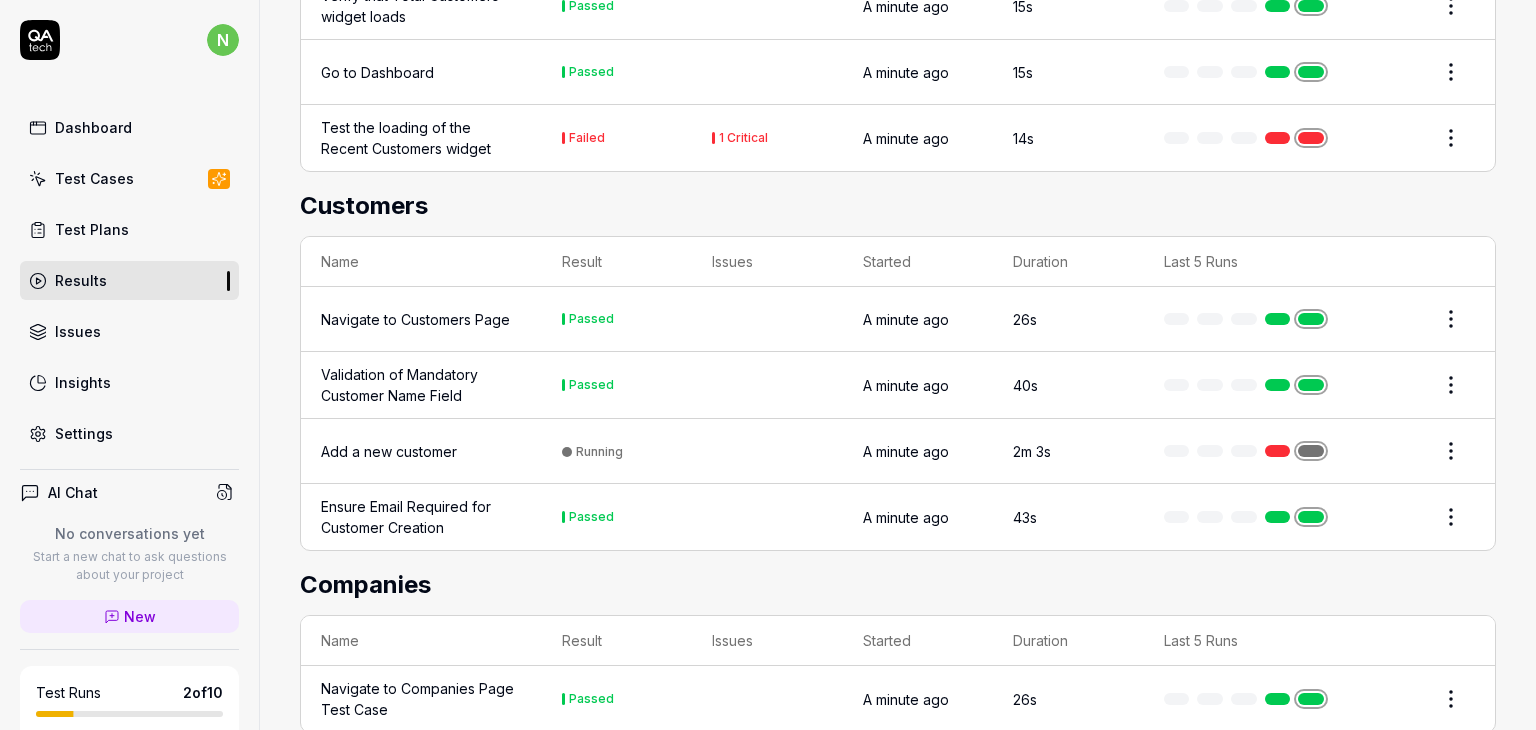 click on "n Dashboard Test Cases Test Plans Results Issues Insights Settings AI Chat No conversations yet Start a new chat to ask questions about your project New Test Runs 2  of  10 This is just a trial, upgrade for more tests! You have almost reached the limit for the trial. Upgrade Now Book a call with us Documentation M Magneto Global Demo CRM Collapse Sidebar DEMO PROJECT Home / Results / Run: qQso Free Plan Home / Results / Run: qQso Free Plan Run: qQso Stop Status Running n Manual by [EMAIL_ADDRESS][DOMAIN_NAME] Started A minute ago Duration 2m 3s 8 Tests   6 Passed 1 Failed 1 Running Failed Tests Test the loading of the Recent Customers widget The Recent Customers widget displays "Can't connect to database" instead of customer data. List Graph Dashboard Name Result Issues Started Duration Last 5 Runs Verify that Total Customers widget loads Passed A minute ago 15s Go to Dashboard Passed A minute ago 15s Test the loading of the Recent Customers widget Failed 1   Critical A minute ago 14s Customers Name Result *" at bounding box center (768, 365) 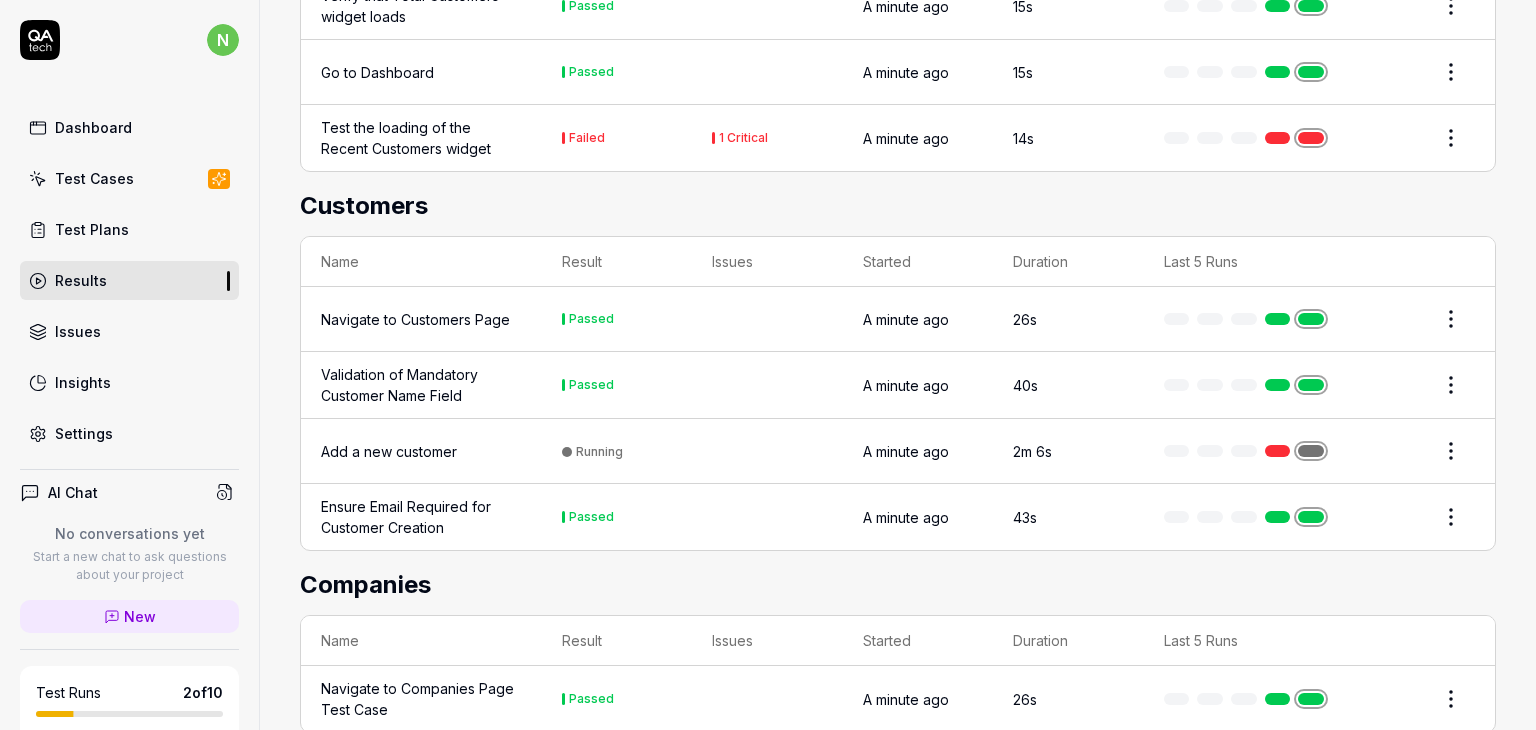 click on "n Dashboard Test Cases Test Plans Results Issues Insights Settings AI Chat No conversations yet Start a new chat to ask questions about your project New Test Runs 2  of  10 This is just a trial, upgrade for more tests! You have almost reached the limit for the trial. Upgrade Now Book a call with us Documentation M Magneto Global Demo CRM Collapse Sidebar DEMO PROJECT Home / Results / Run: qQso Free Plan Home / Results / Run: qQso Free Plan Run: qQso Stop Status Running n Manual by [EMAIL_ADDRESS][DOMAIN_NAME] Started A minute ago Duration 2m 7s 8 Tests   6 Passed 1 Failed 1 Running Failed Tests Test the loading of the Recent Customers widget The Recent Customers widget displays "Can't connect to database" instead of customer data. List Graph Dashboard Name Result Issues Started Duration Last 5 Runs Verify that Total Customers widget loads Passed A minute ago 15s Go to Dashboard Passed A minute ago 15s Test the loading of the Recent Customers widget Failed 1   Critical A minute ago 14s Customers Name Result *" at bounding box center [768, 365] 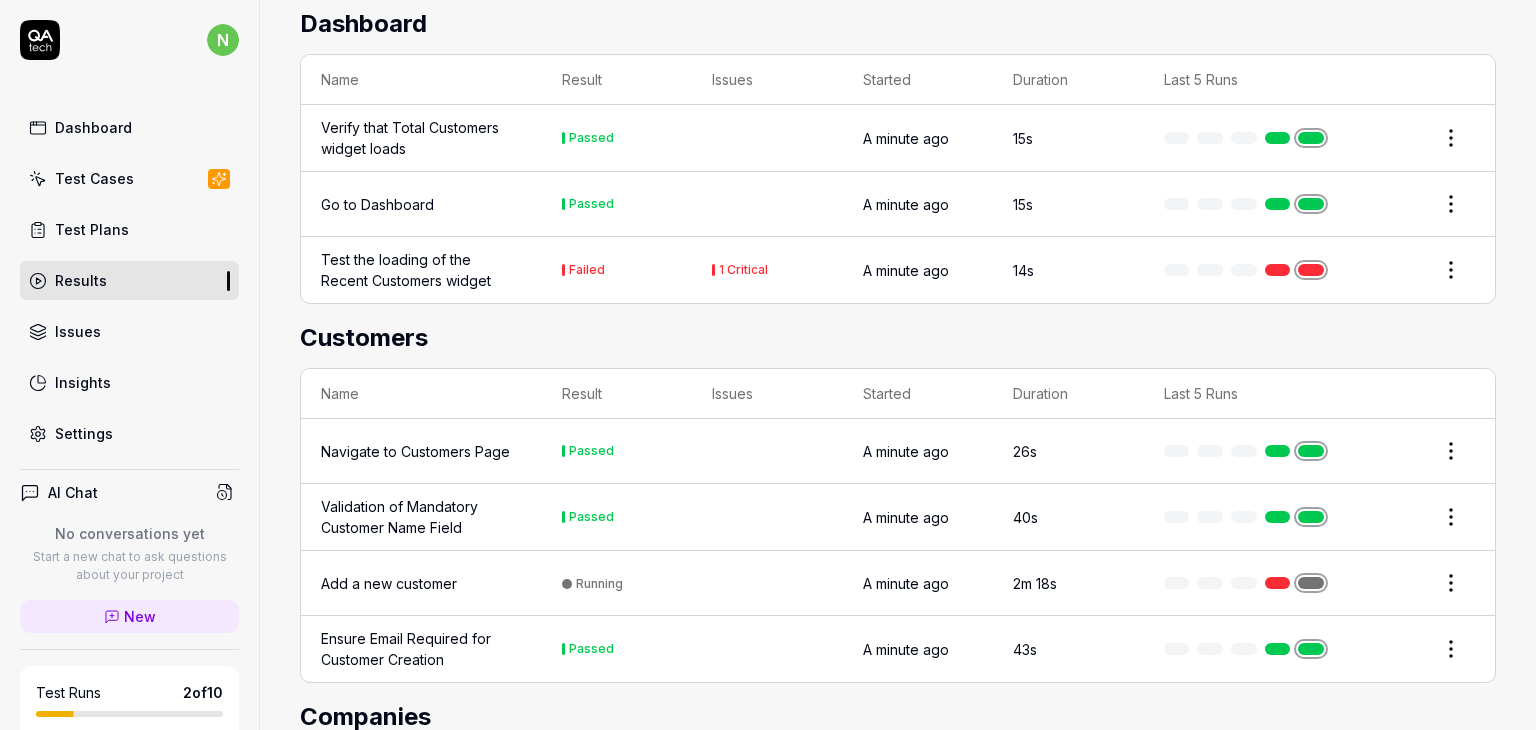 scroll, scrollTop: 540, scrollLeft: 0, axis: vertical 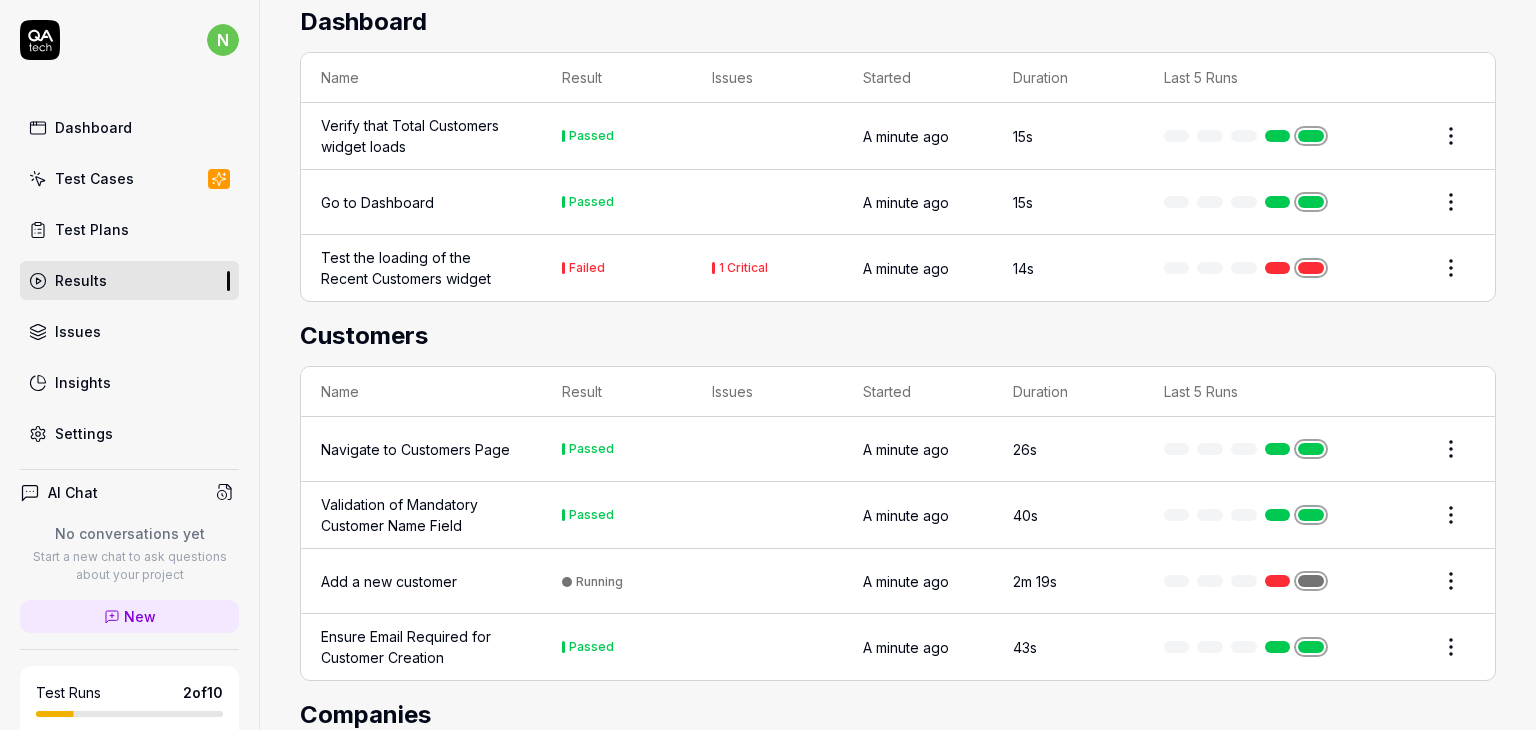 click on "Test the loading of the Recent Customers widget" at bounding box center [421, 268] 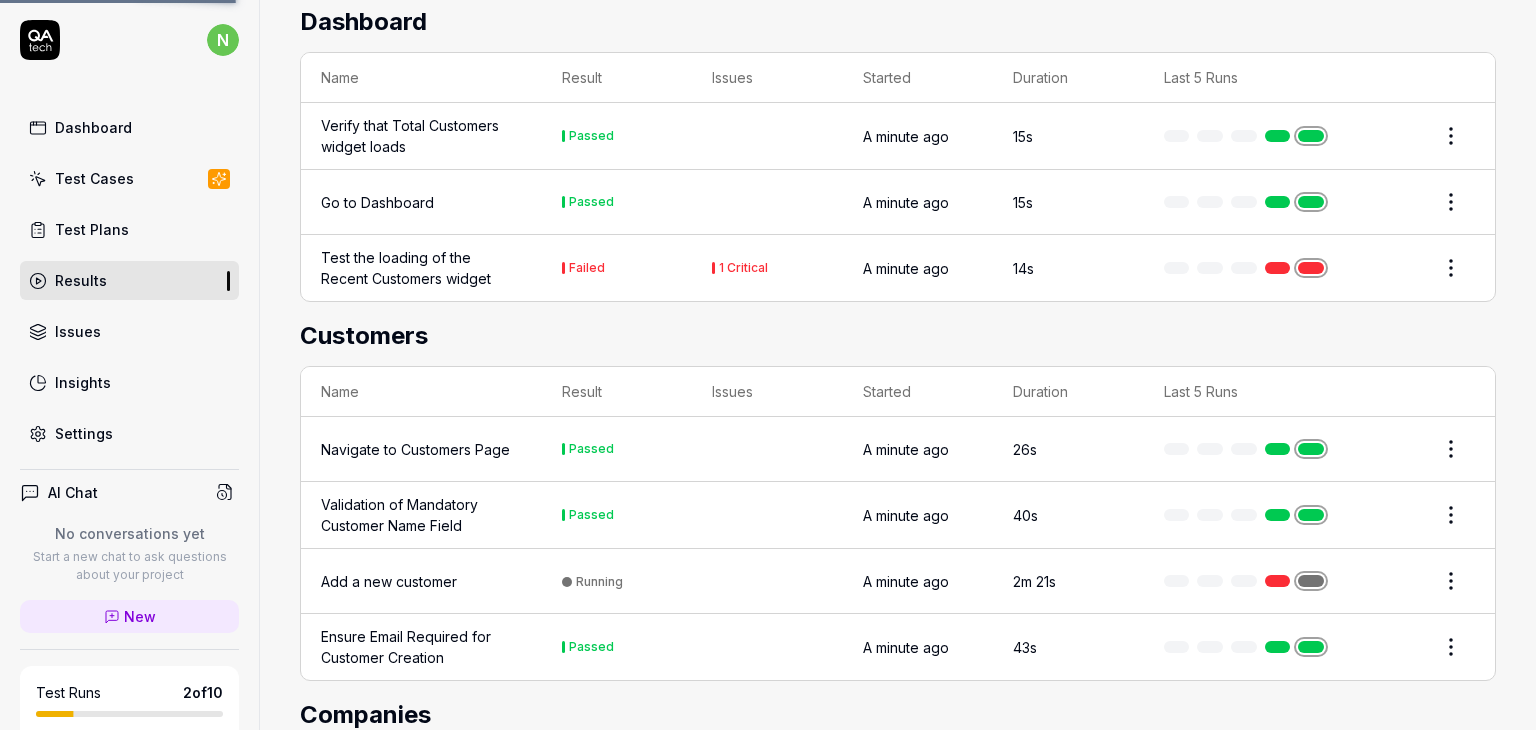 scroll, scrollTop: 0, scrollLeft: 0, axis: both 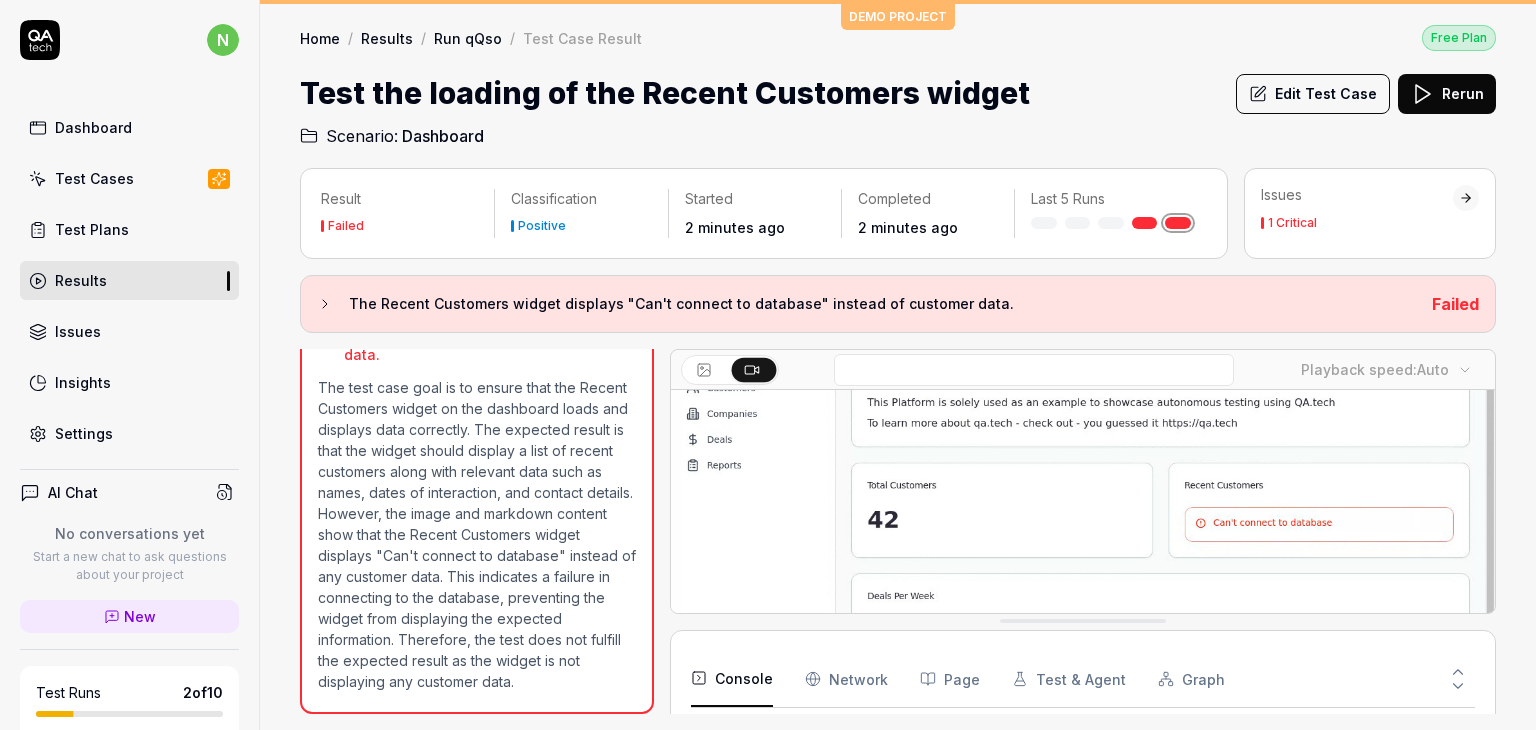 click on "Result Failed Classification Positive Started 2 minutes ago Completed 2 minutes ago Last 5 Runs Issues 1   Critical The Recent Customers widget displays "Can't connect to database" instead of customer data. Failed Open browser 17:17:43 Staging [URL][DOMAIN_NAME] Evaluate Recent Customers widget 17:17:53 The Recent Customers widget displays "Can't connect to database" instead of customer data. 17:17:53   Playback speed:  Auto Console Network Page Test & Agent Graph 1   Total Deprecated API for given entry type." at bounding box center (898, 439) 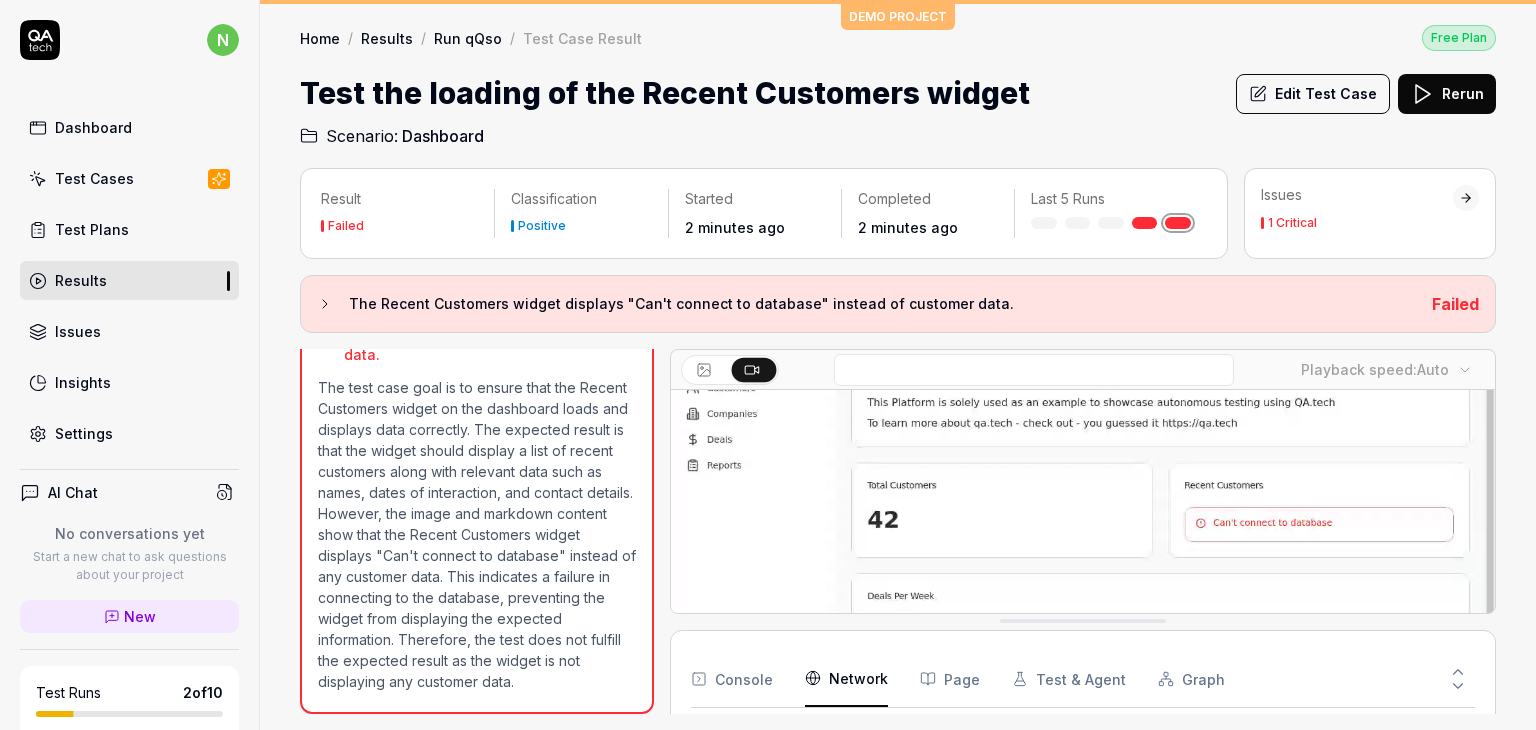 click on "Network" at bounding box center (846, 679) 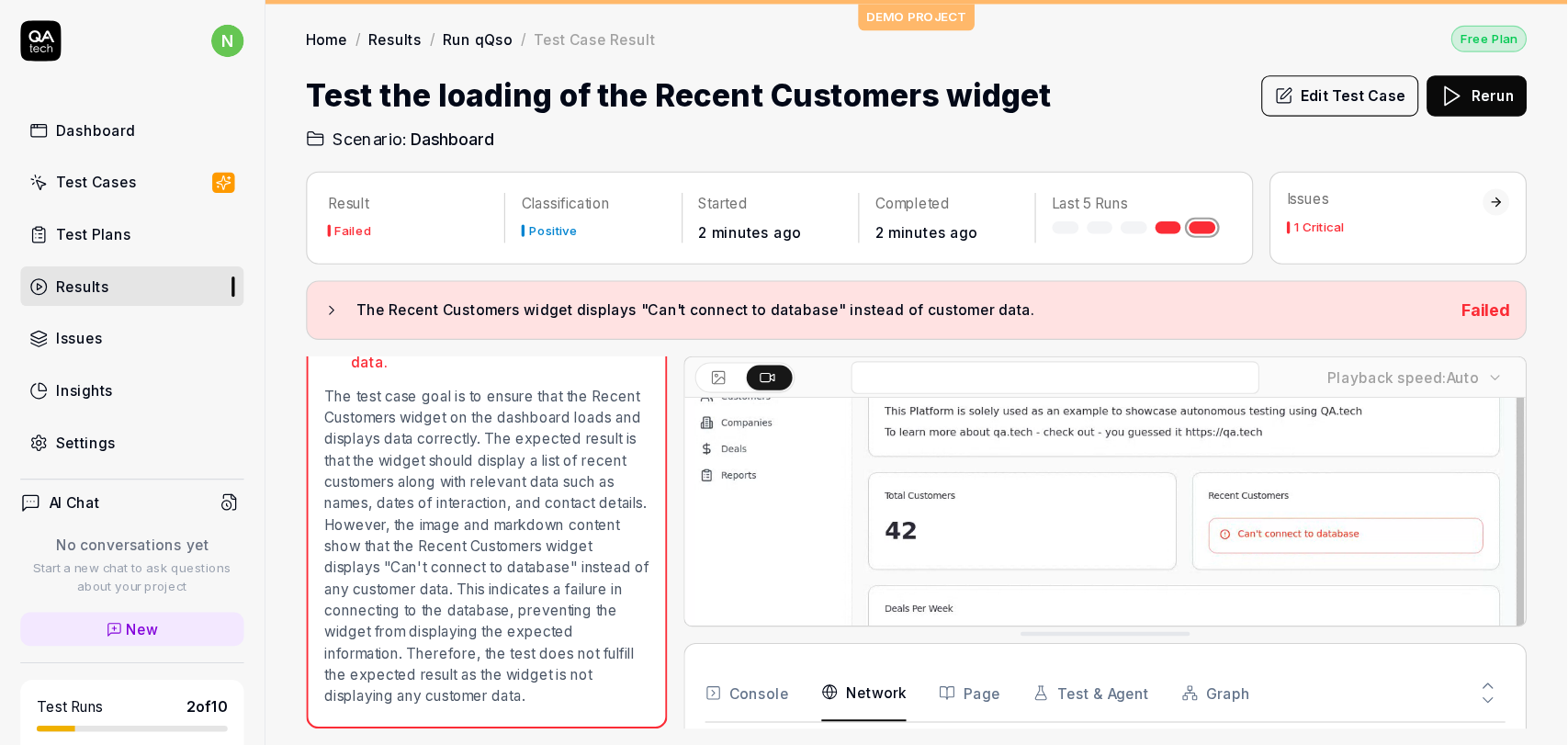 scroll, scrollTop: 196, scrollLeft: 0, axis: vertical 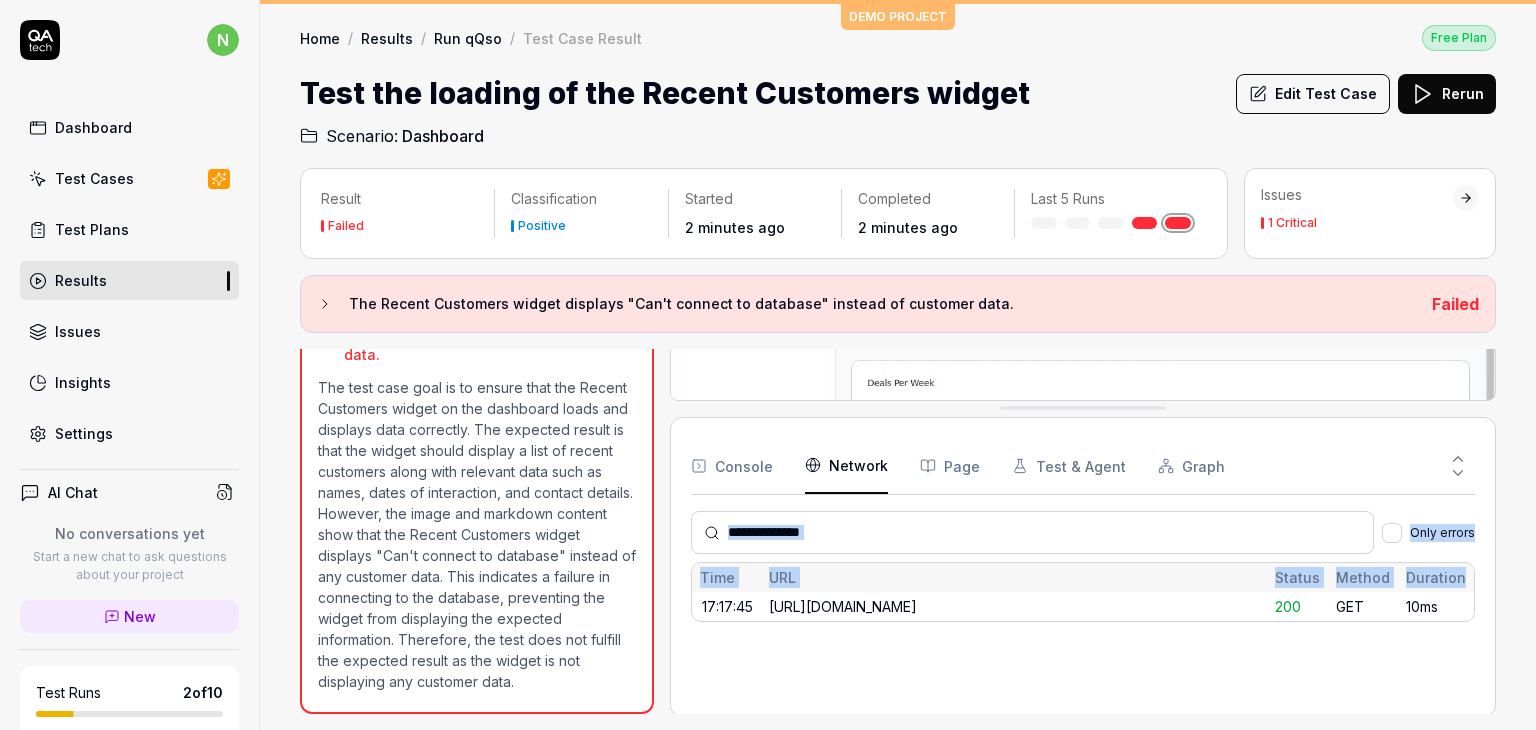 drag, startPoint x: 1535, startPoint y: 413, endPoint x: 1535, endPoint y: 588, distance: 175 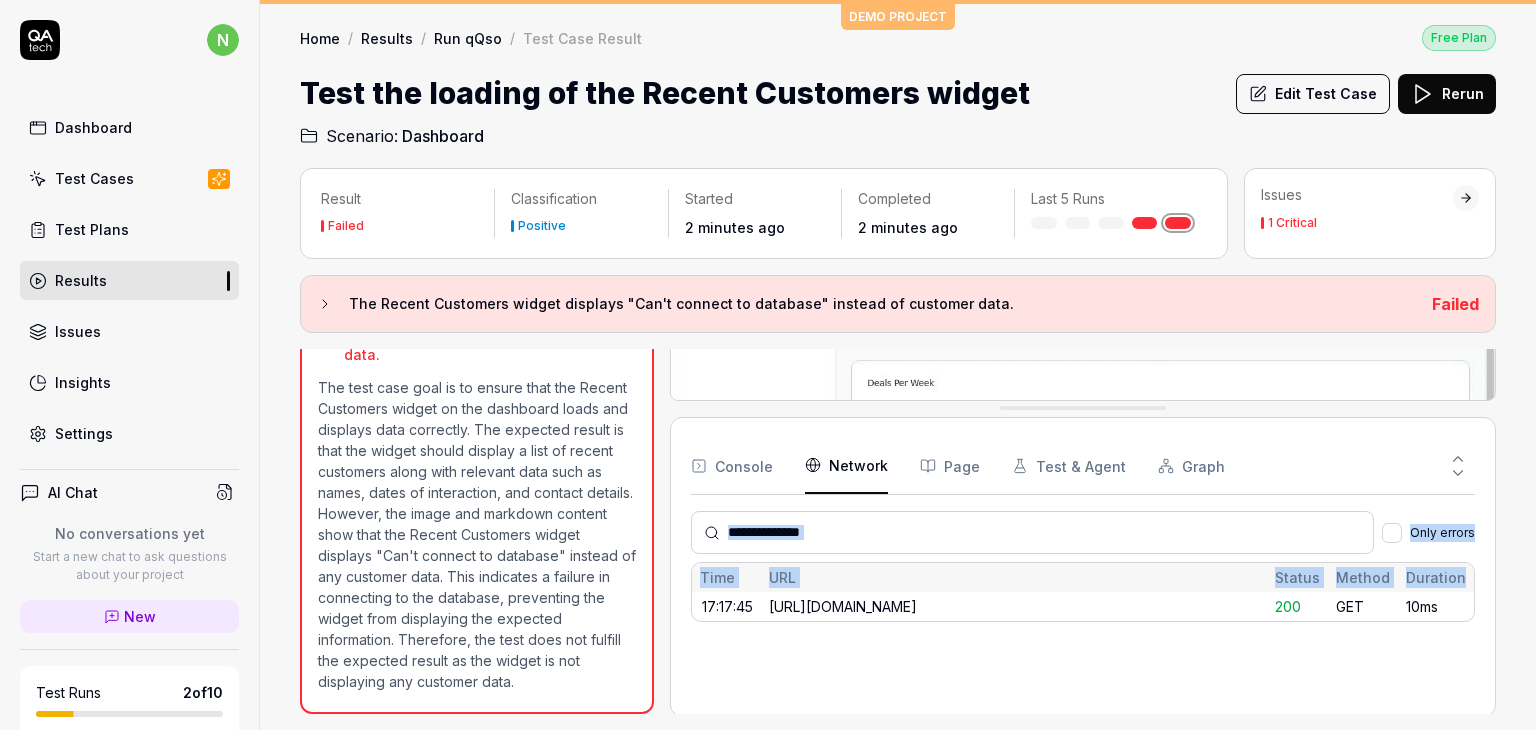 click on "Result Failed Classification Positive Started 2 minutes ago Completed 2 minutes ago Last 5 Runs Issues 1   Critical The Recent Customers widget displays "Can't connect to database" instead of customer data. Failed Open browser 17:17:43 Staging [URL][DOMAIN_NAME] Evaluate Recent Customers widget 17:17:53 The Recent Customers widget displays "Can't connect to database" instead of customer data. 17:17:53   Playback speed:  Auto Console Network Page Test & Agent Graph Only errors Time URL Status Method Duration 17:17:45 [URL][DOMAIN_NAME] 200 GET 10ms" at bounding box center (898, 439) 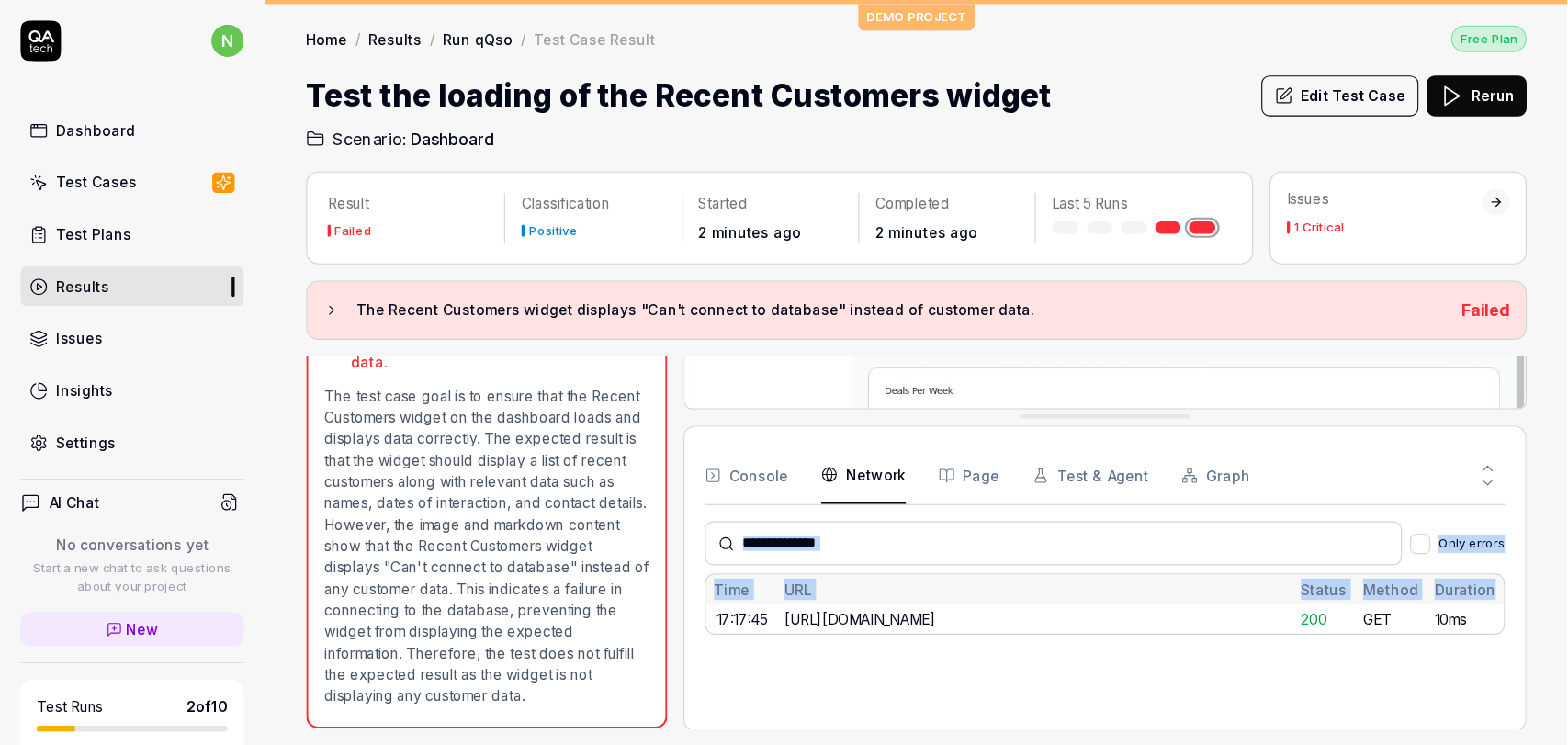 scroll, scrollTop: 107, scrollLeft: 0, axis: vertical 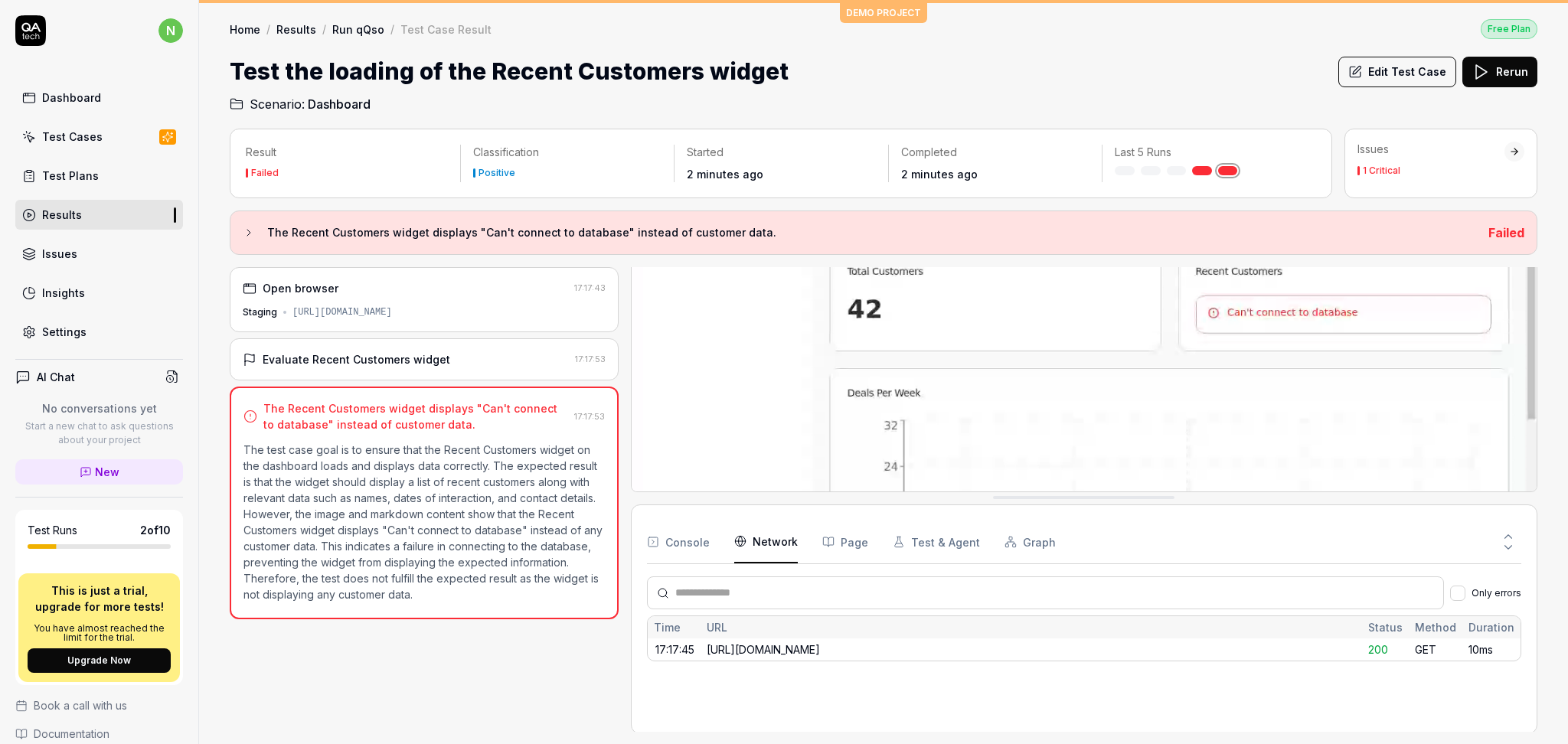 drag, startPoint x: 1164, startPoint y: 1, endPoint x: 639, endPoint y: 100, distance: 534.2527 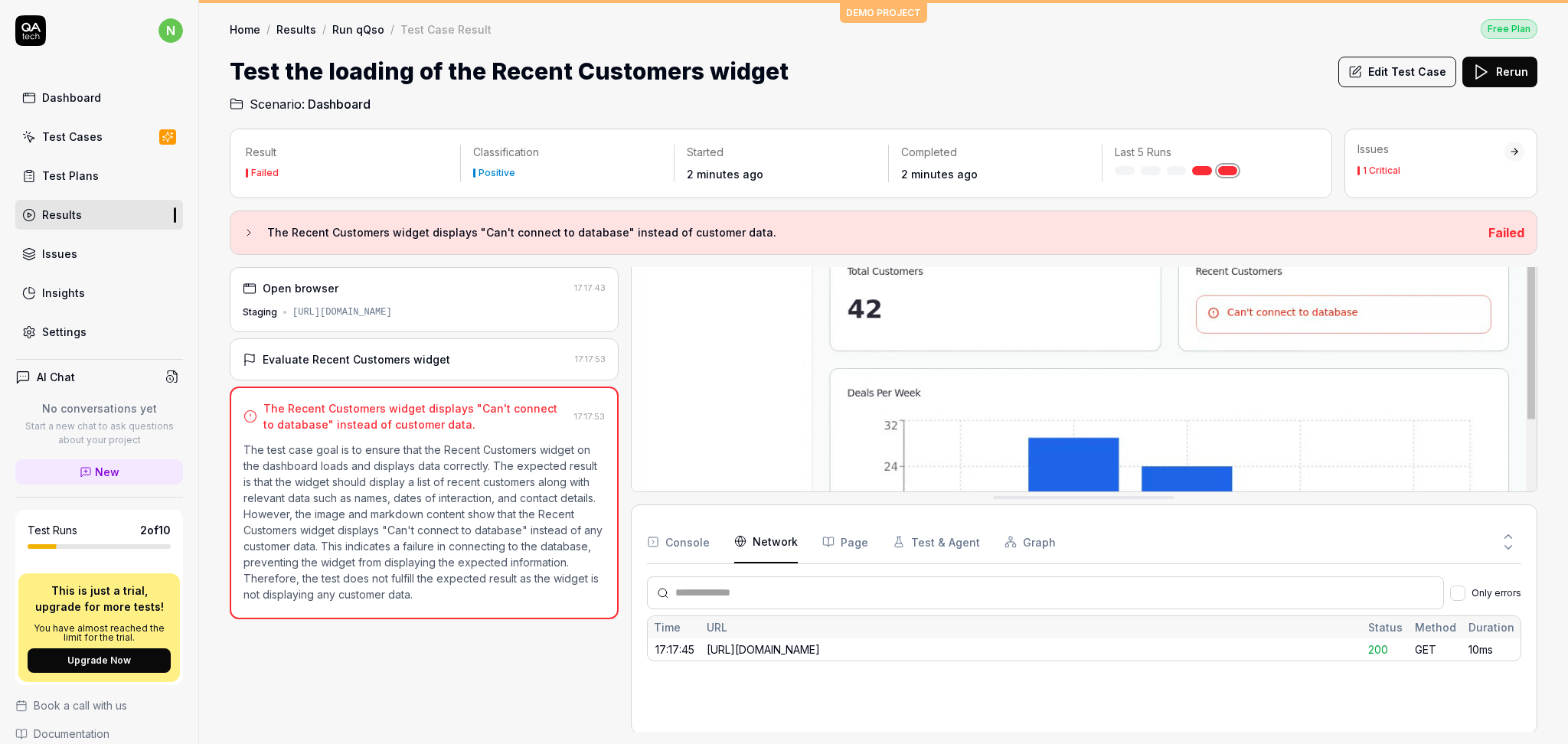 click on "Scenario: Dashboard" at bounding box center [884, 101] 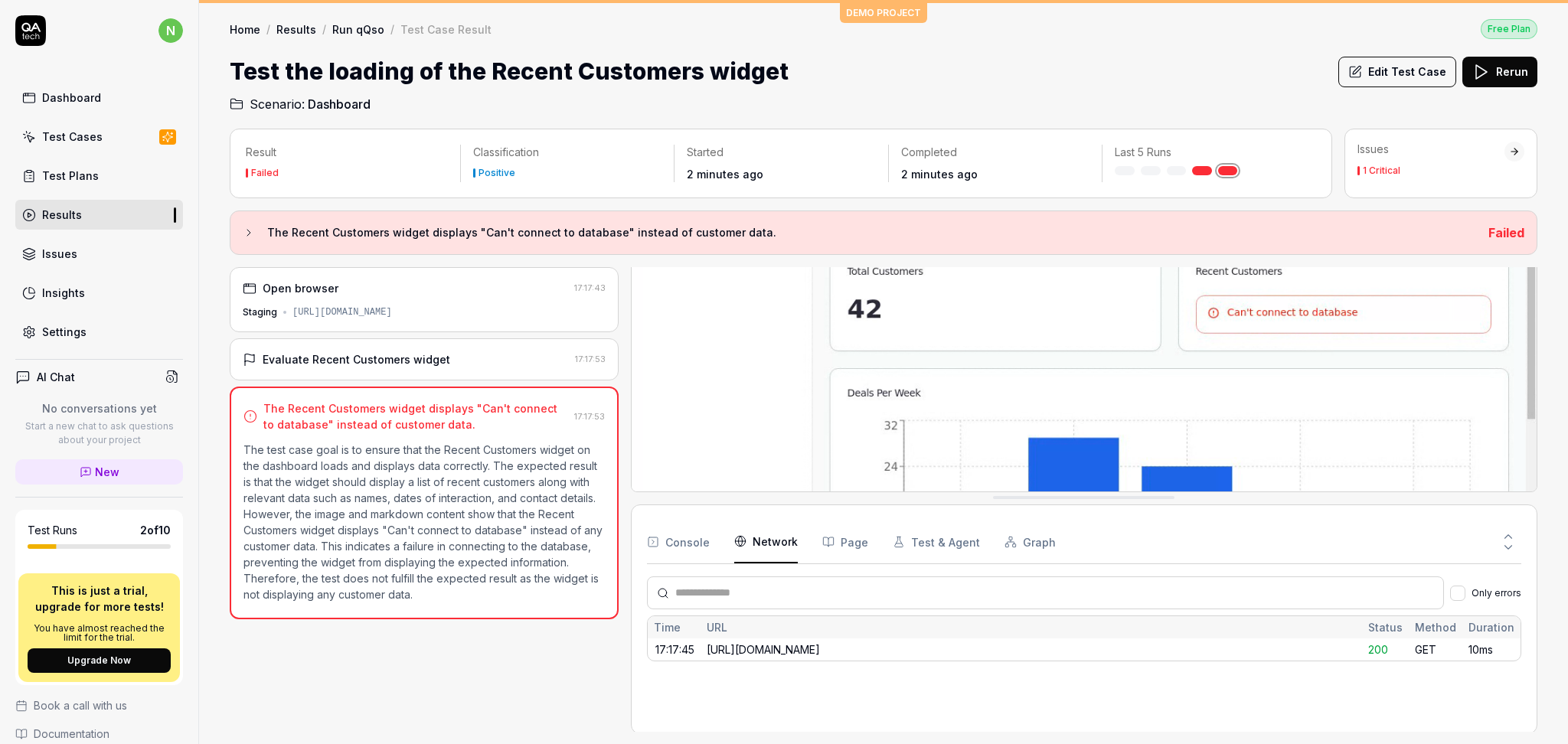 click on "Console" at bounding box center (678, 542) 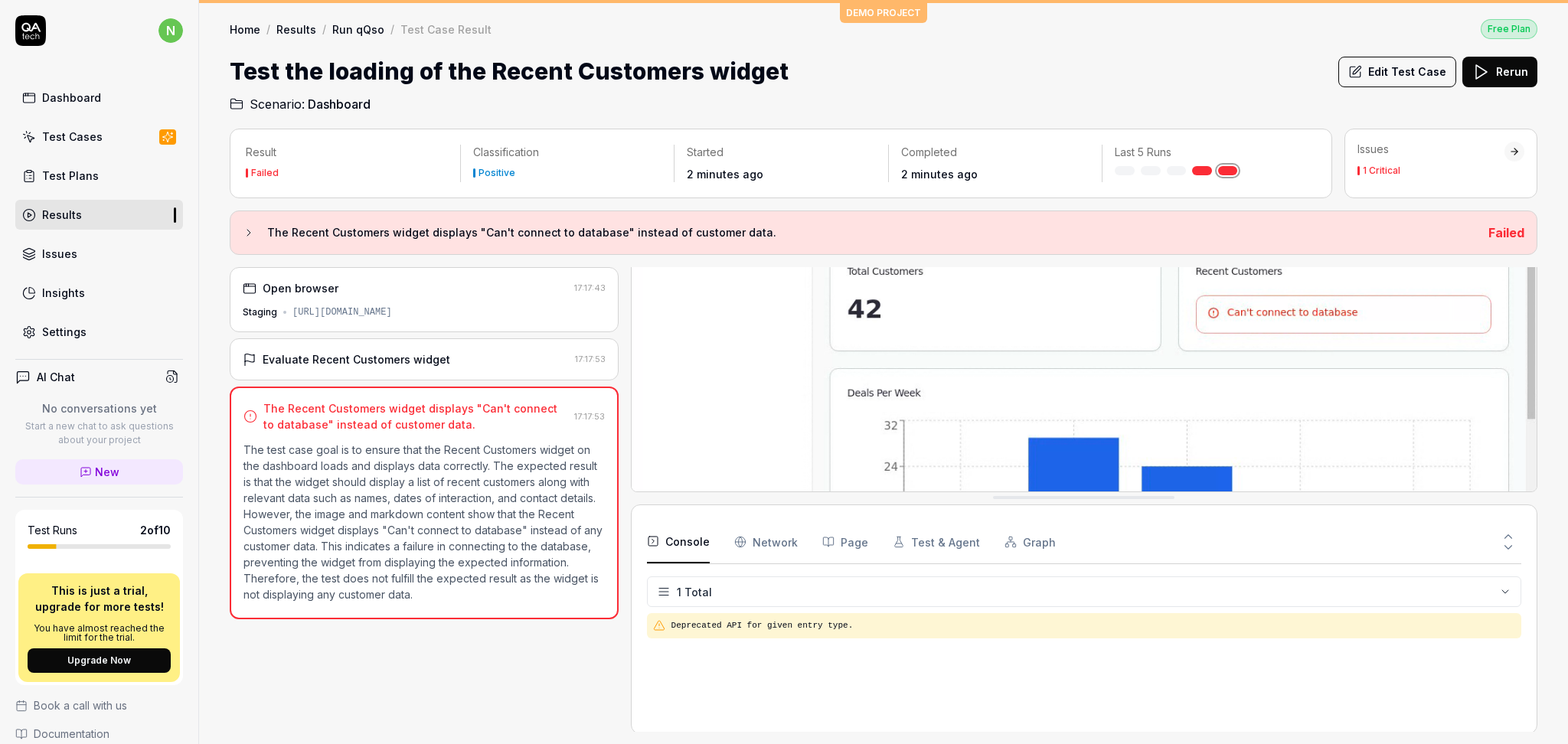 click on "Test Cases" at bounding box center (72, 136) 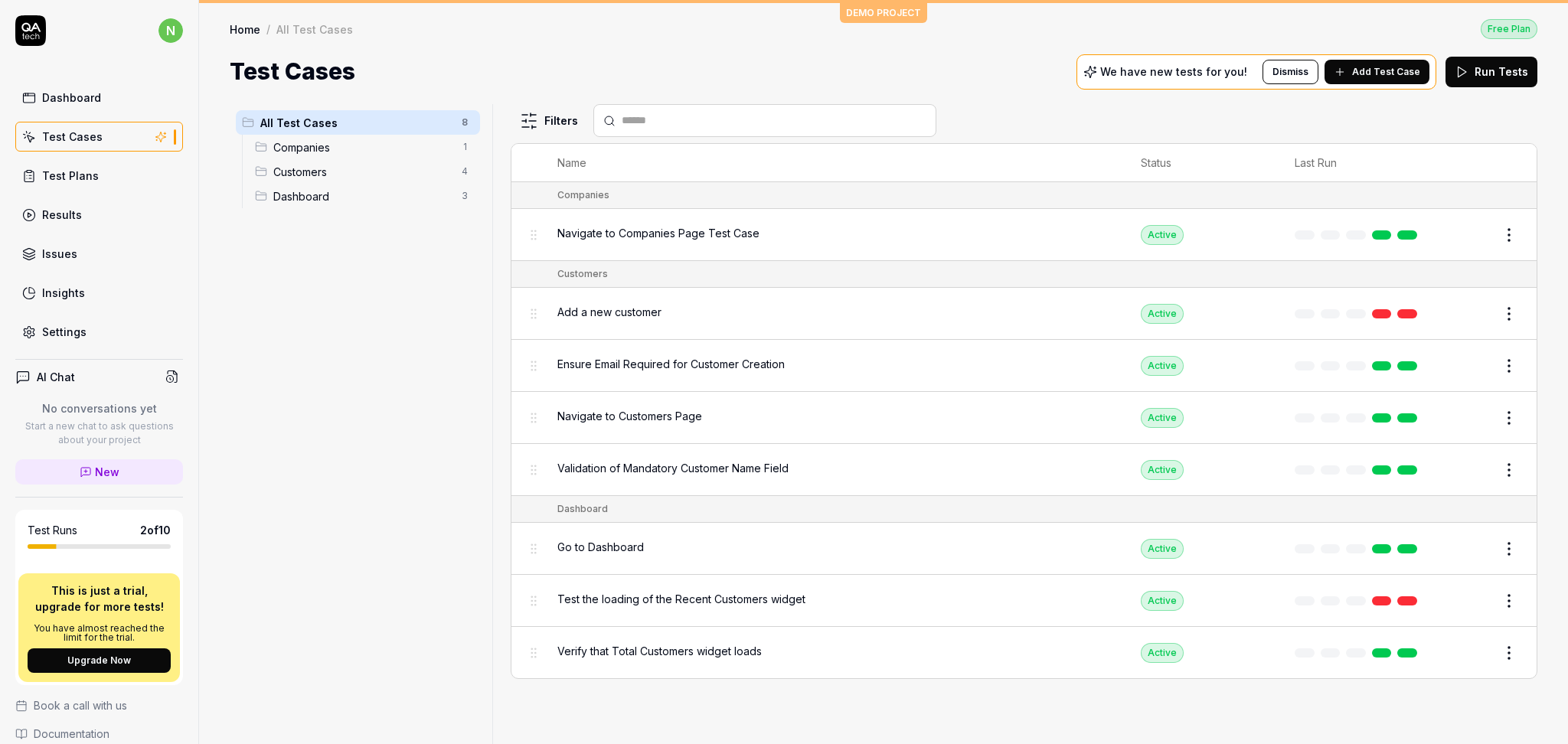 click on "n Dashboard Test Cases Test Plans Results Issues Insights Settings AI Chat No conversations yet Start a new chat to ask questions about your project New Test Runs 2  of  10 This is just a trial, upgrade for more tests! You have almost reached the limit for the trial. Upgrade Now Book a call with us Documentation M Magneto Global Demo CRM Collapse Sidebar DEMO PROJECT Home / All Test Cases Free Plan Home / All Test Cases Free Plan Test Cases We have new tests for you! Dismiss Add Test Case Run Tests All Test Cases 8 Companies 1 Customers 4 Dashboard 3 Filters Name Status Last Run Companies Navigate to Companies Page Test Case Active Edit Customers Add a new customer Active Edit Ensure Email Required for Customer Creation Active Edit Navigate to Customers Page Active Edit Validation of Mandatory Customer Name Field Active Edit Dashboard Go to Dashboard Active Edit Test the loading of the Recent Customers widget Active Edit Verify that Total Customers widget loads Active Edit *" at bounding box center (784, 372) 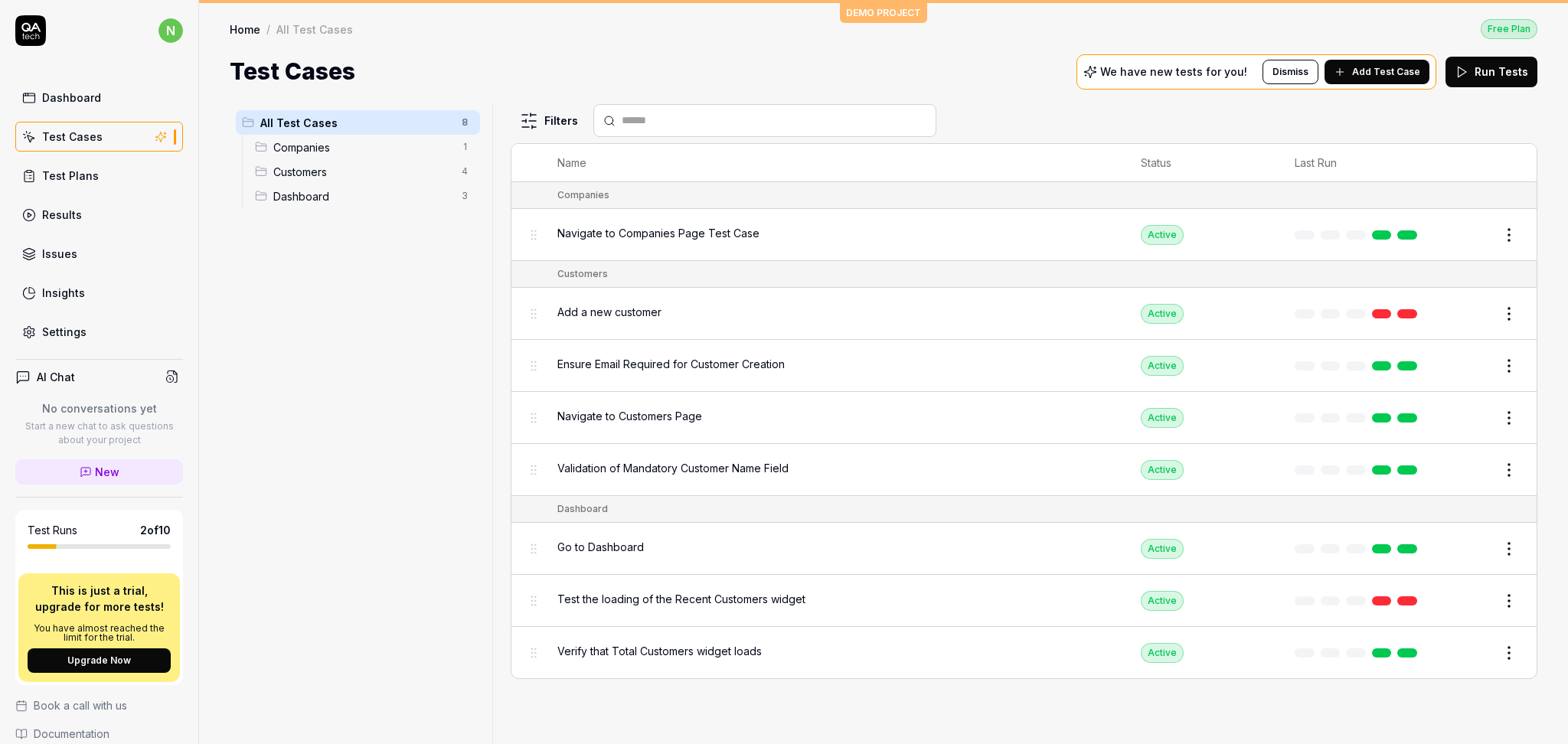 click on "n Dashboard Test Cases Test Plans Results Issues Insights Settings AI Chat No conversations yet Start a new chat to ask questions about your project New Test Runs 2  of  10 This is just a trial, upgrade for more tests! You have almost reached the limit for the trial. Upgrade Now Book a call with us Documentation M Magneto Global Demo CRM Collapse Sidebar DEMO PROJECT Home / All Test Cases Free Plan Home / All Test Cases Free Plan Test Cases We have new tests for you! Dismiss Add Test Case Run Tests All Test Cases 8 Companies 1 Customers 4 Dashboard 3 Filters Name Status Last Run Companies Navigate to Companies Page Test Case Active Edit Customers Add a new customer Active Edit Ensure Email Required for Customer Creation Active Edit Navigate to Customers Page Active Edit Validation of Mandatory Customer Name Field Active Edit Dashboard Go to Dashboard Active Edit Test the loading of the Recent Customers widget Active Edit Verify that Total Customers widget loads Active Edit *" at bounding box center [784, 372] 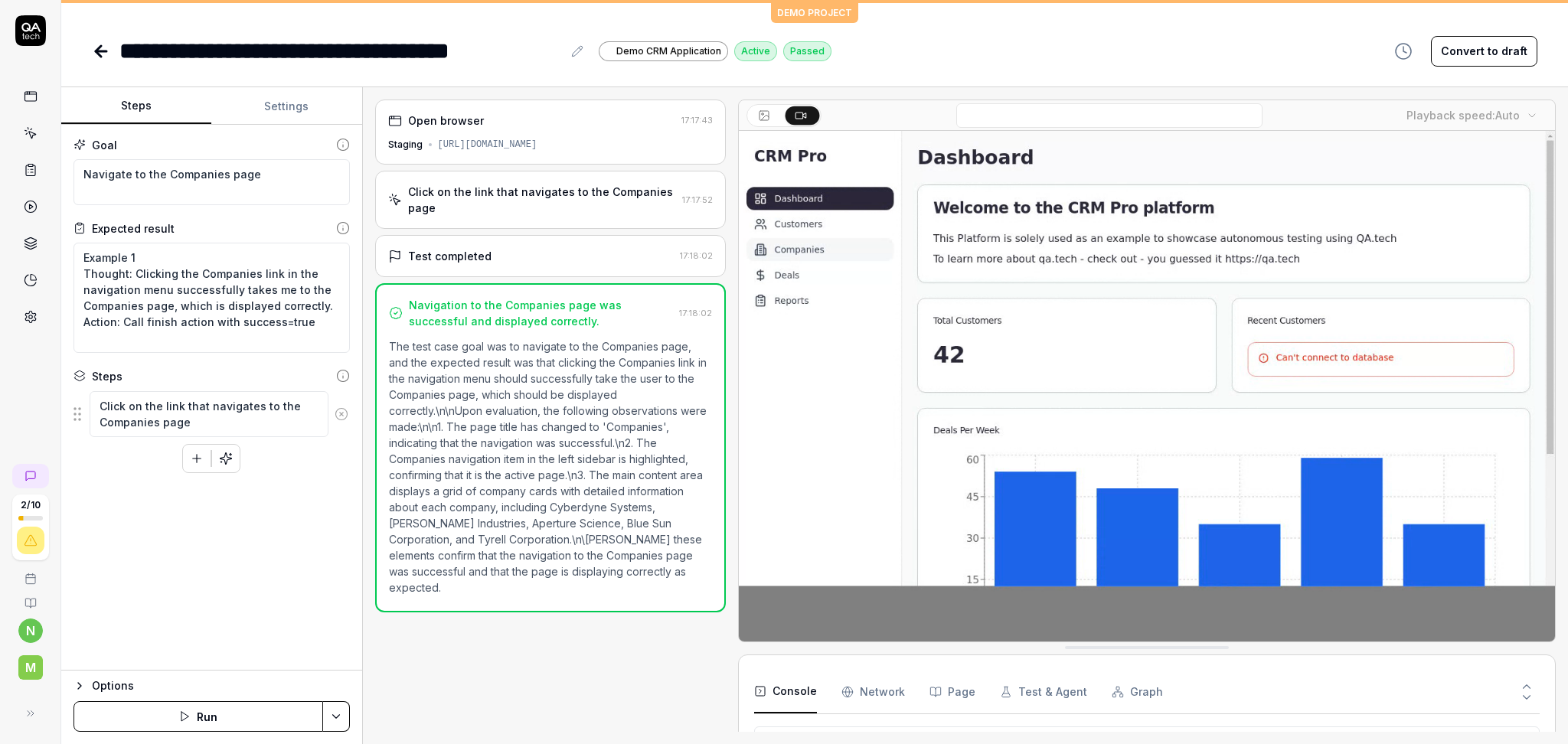 click on "[URL][DOMAIN_NAME]" at bounding box center [488, 145] 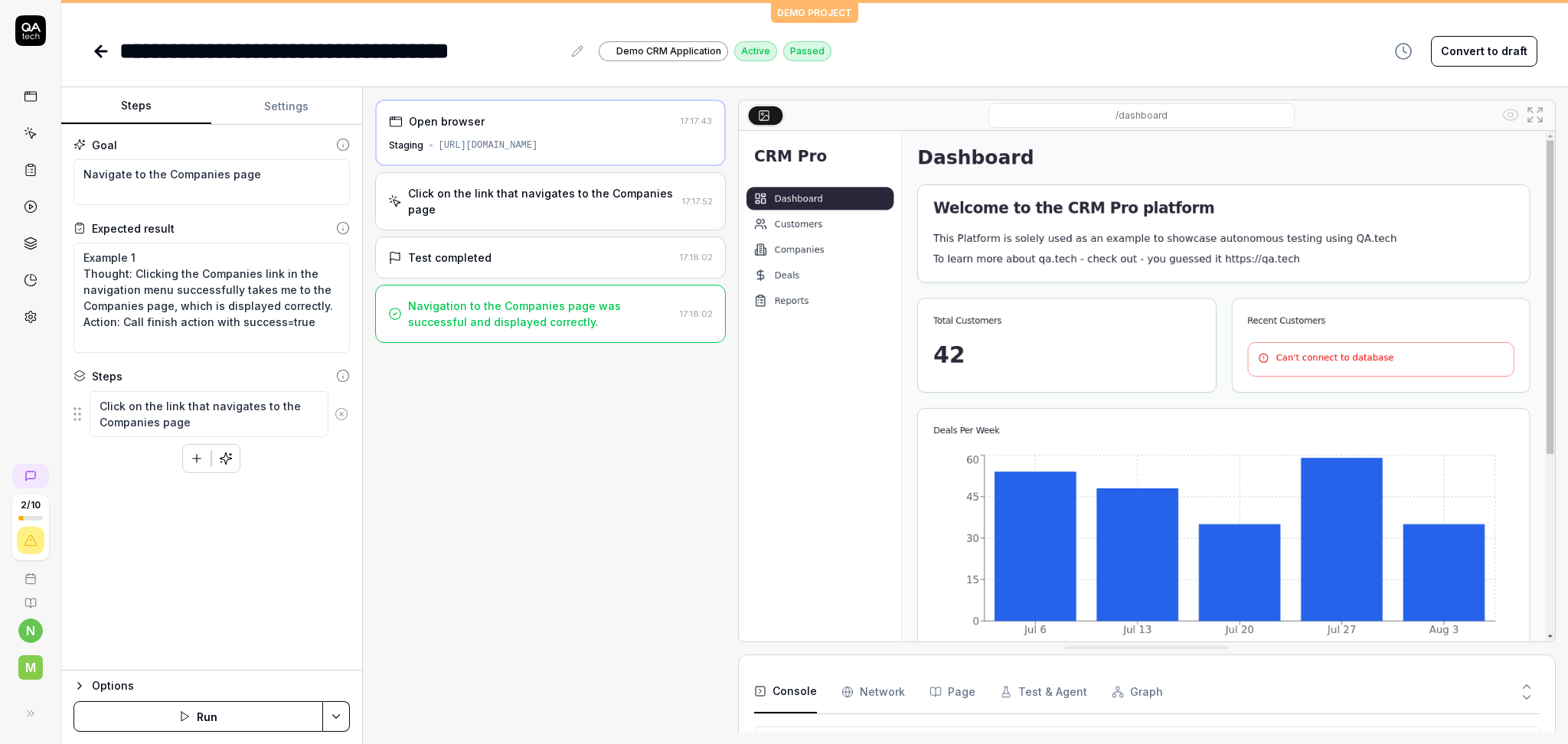 click on "Staging [URL][DOMAIN_NAME]" at bounding box center [550, 145] 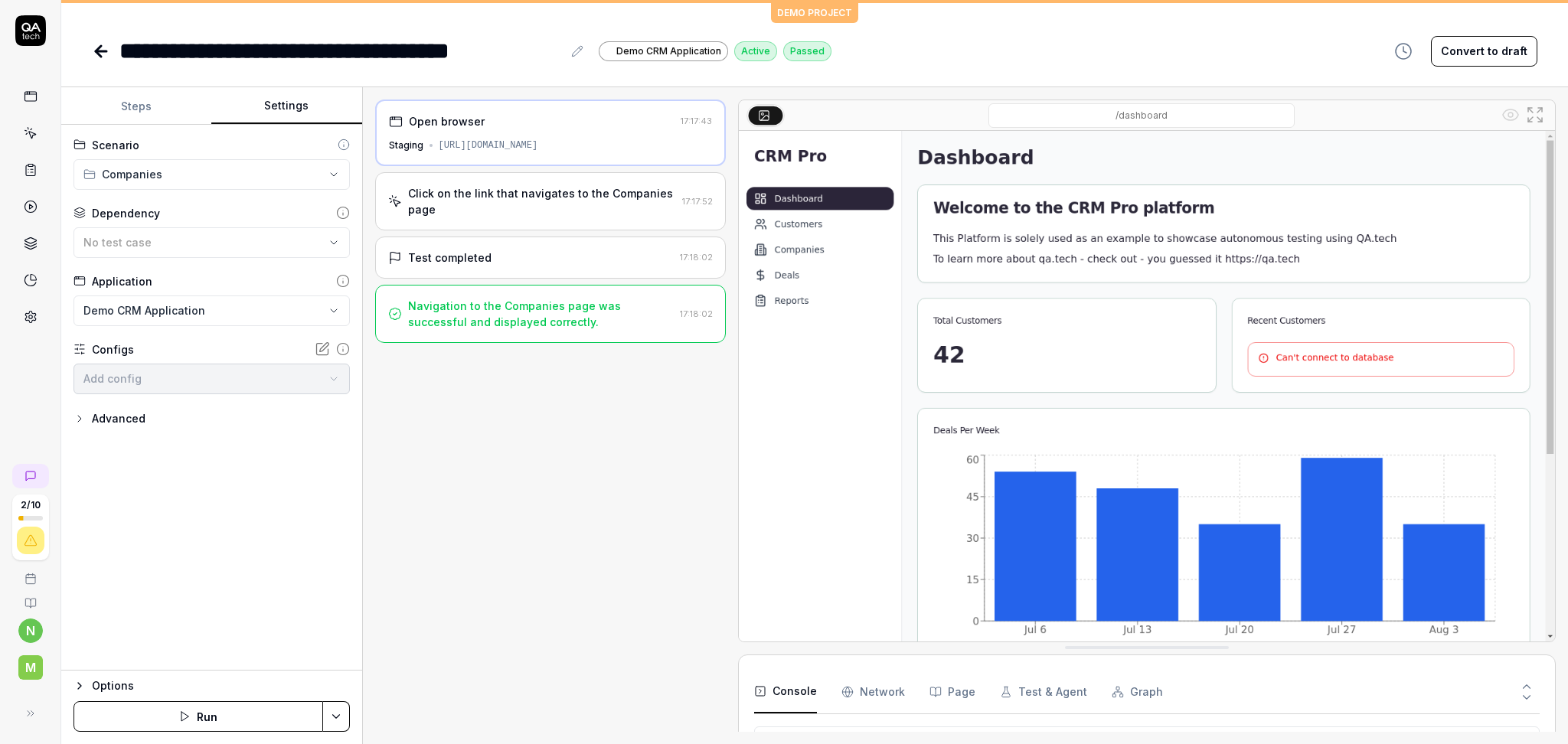click on "Settings" at bounding box center (286, 106) 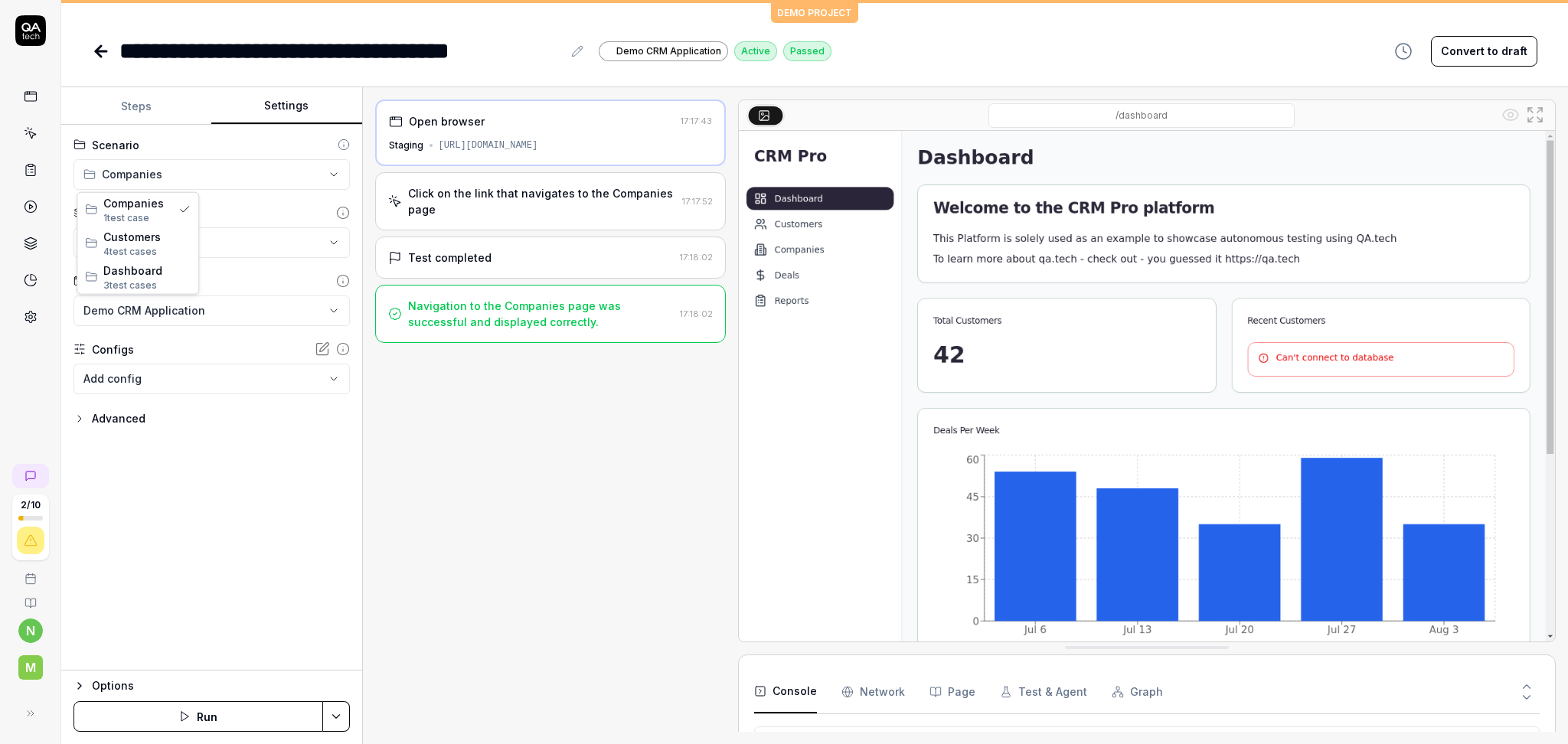 click on "**********" at bounding box center [784, 372] 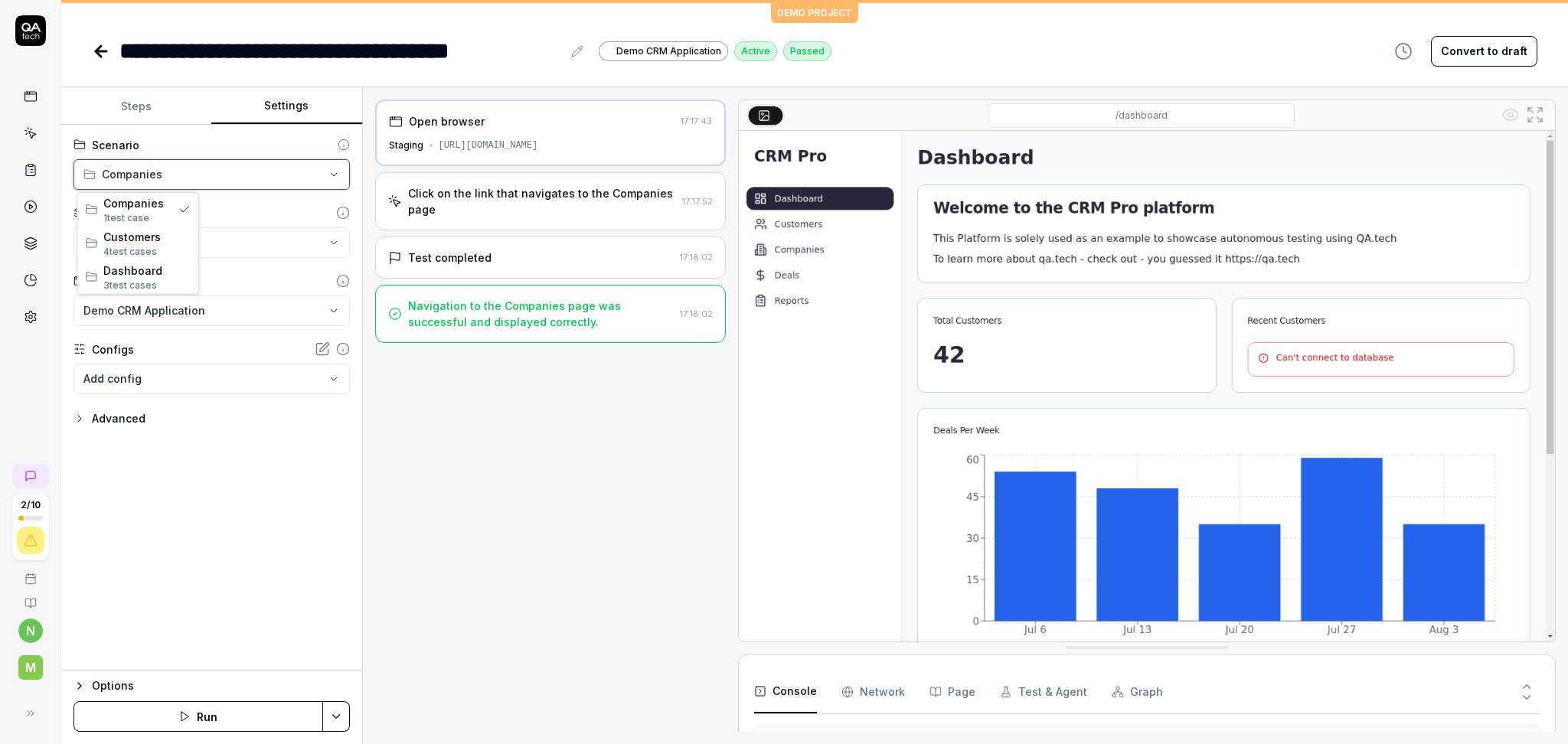 click on "**********" at bounding box center [784, 372] 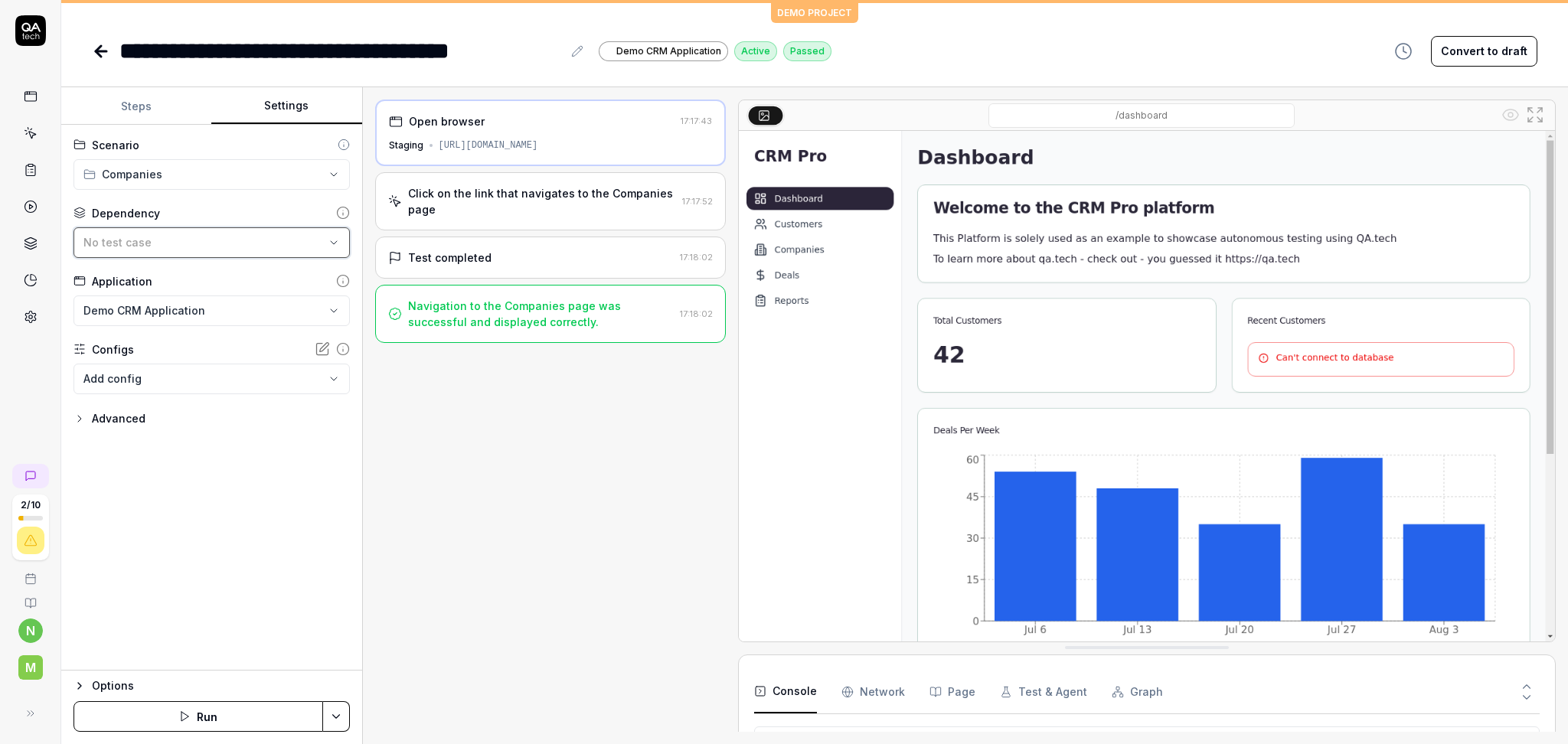 click on "No test case" at bounding box center (204, 242) 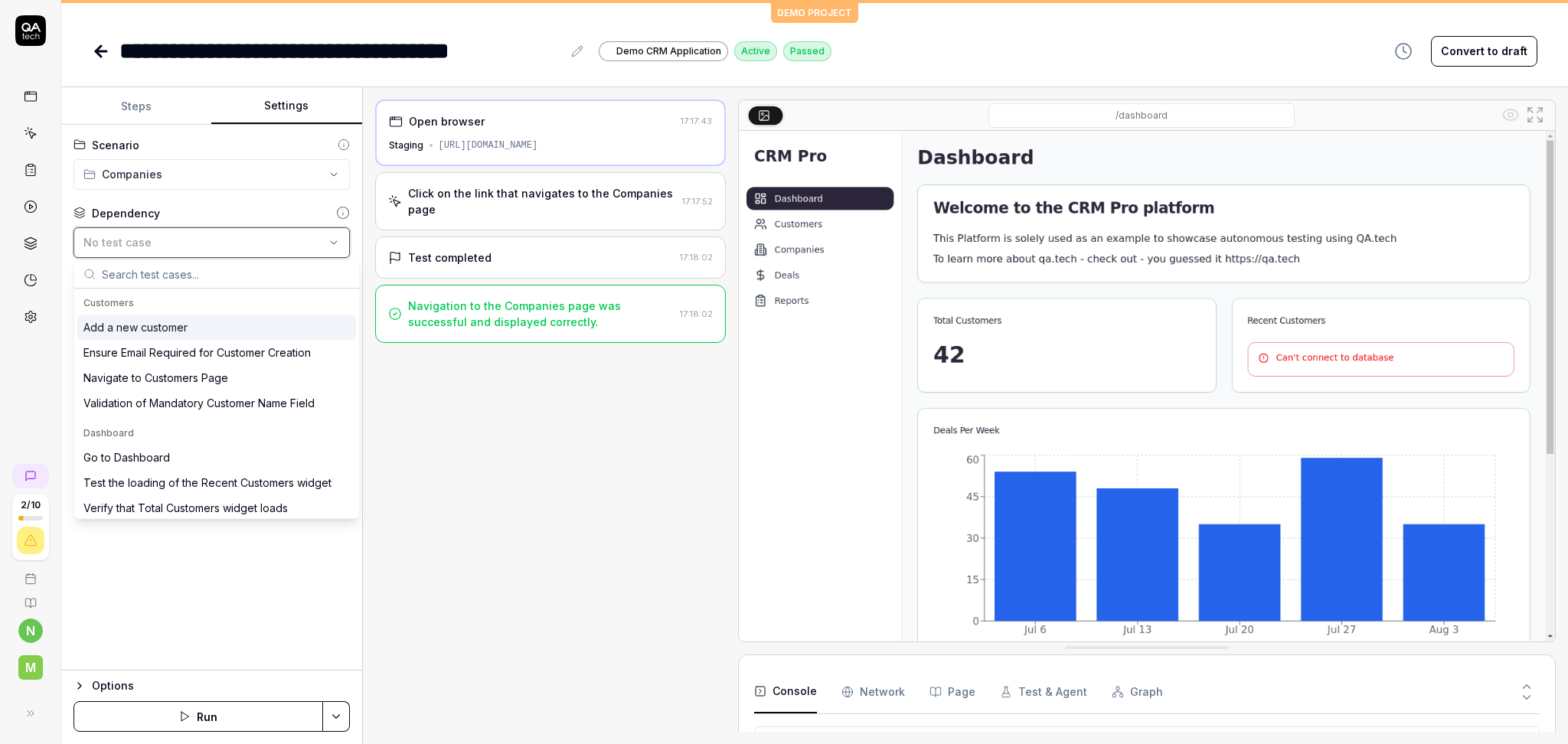 click on "No test case" at bounding box center (204, 242) 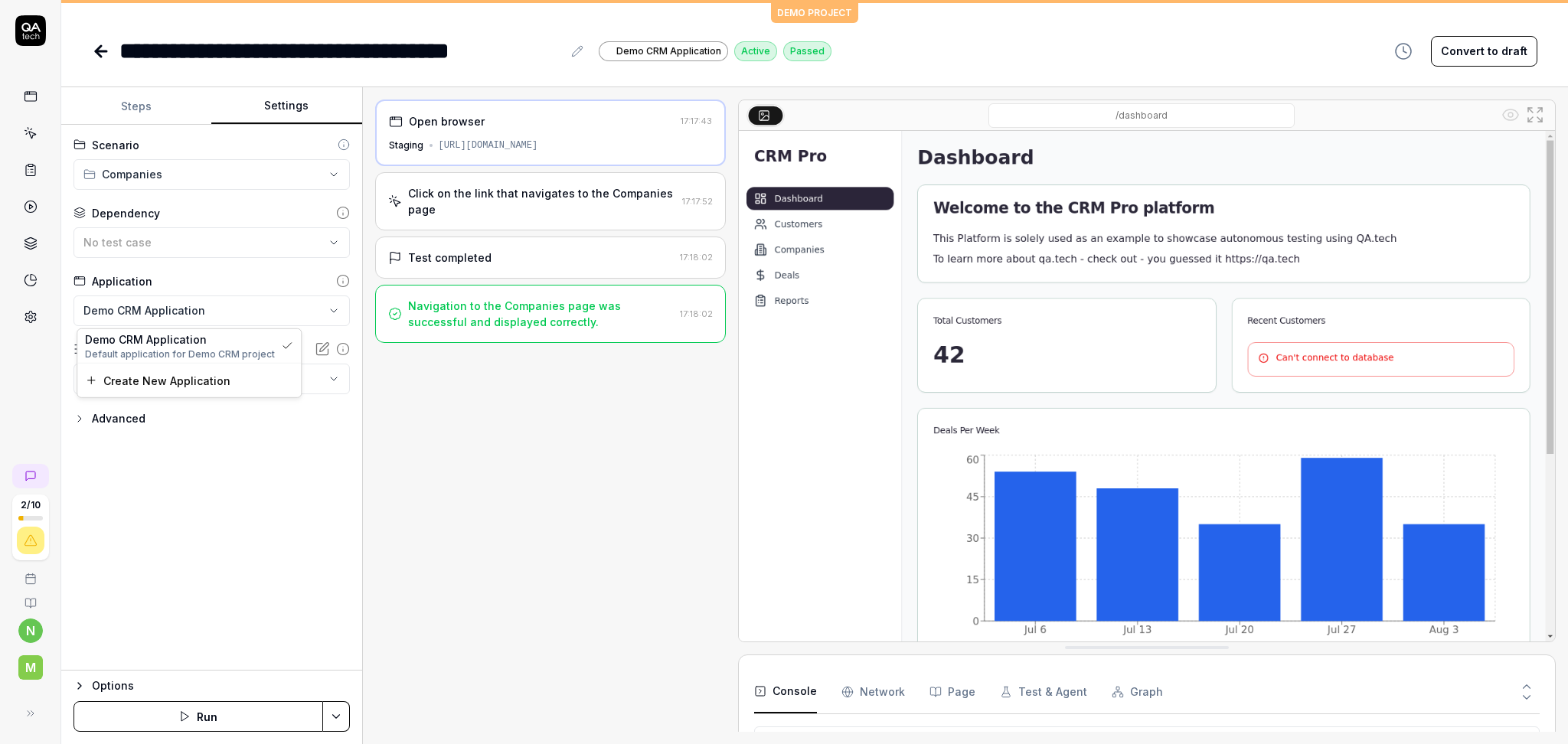 click on "**********" at bounding box center [784, 372] 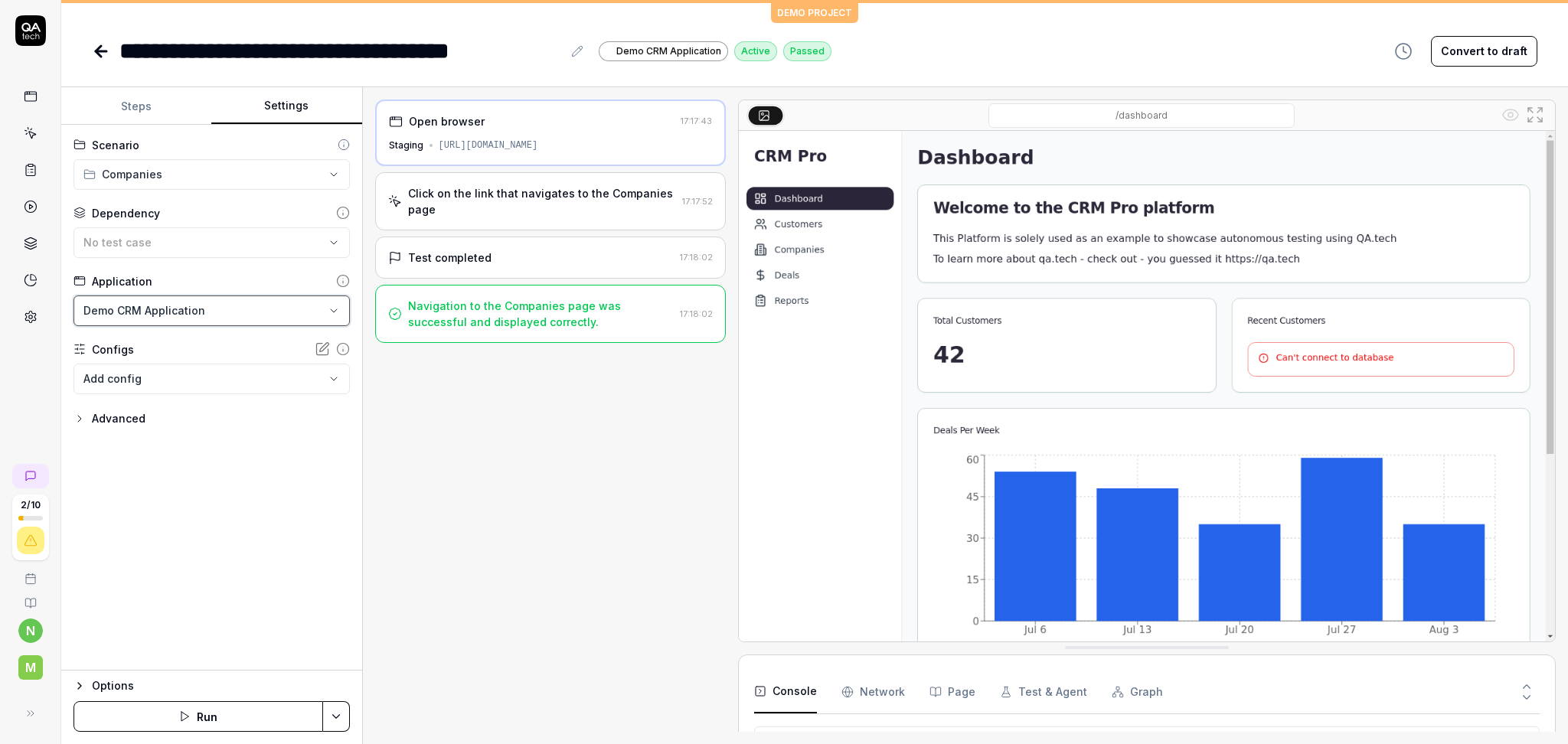 click on "**********" at bounding box center (784, 372) 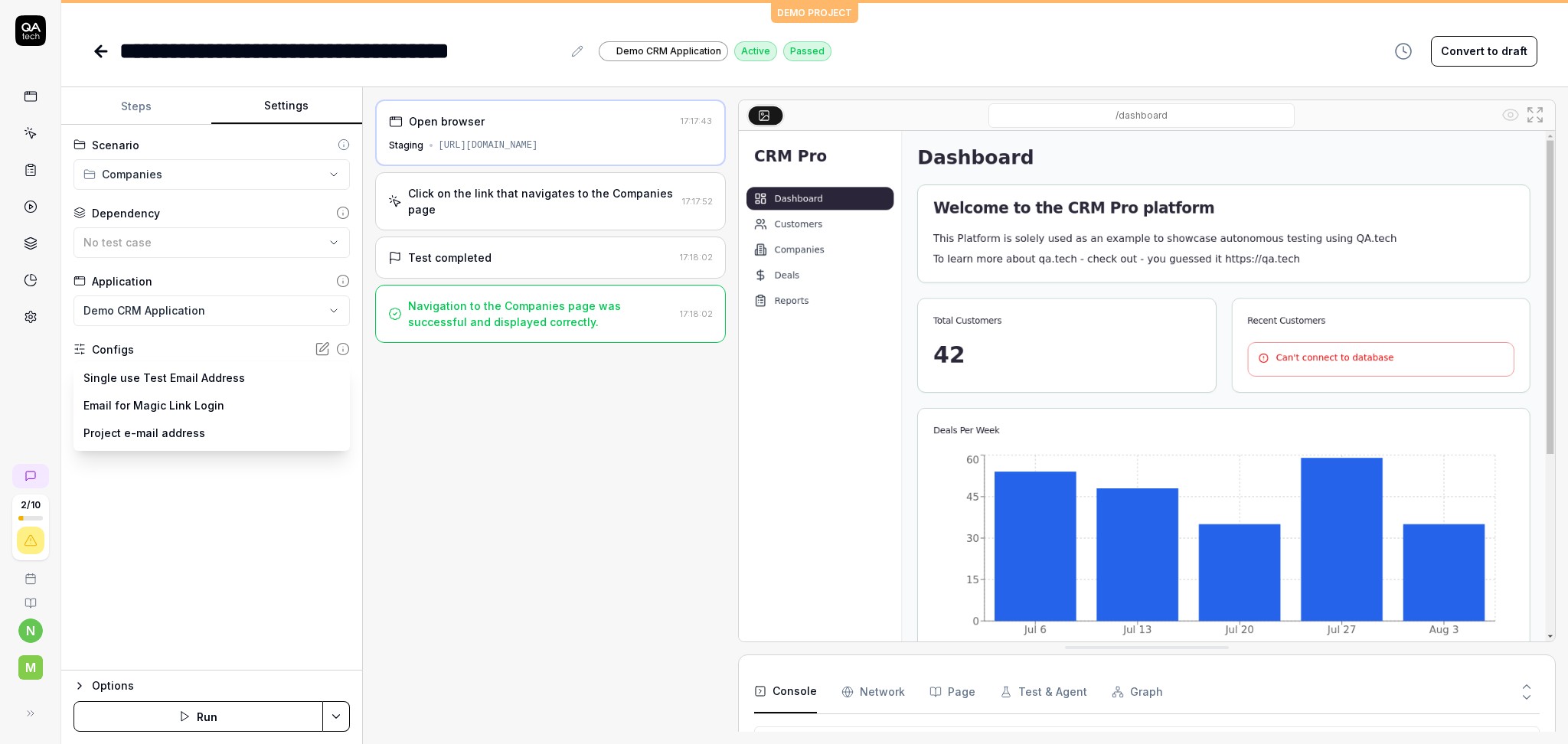 click on "**********" at bounding box center [784, 372] 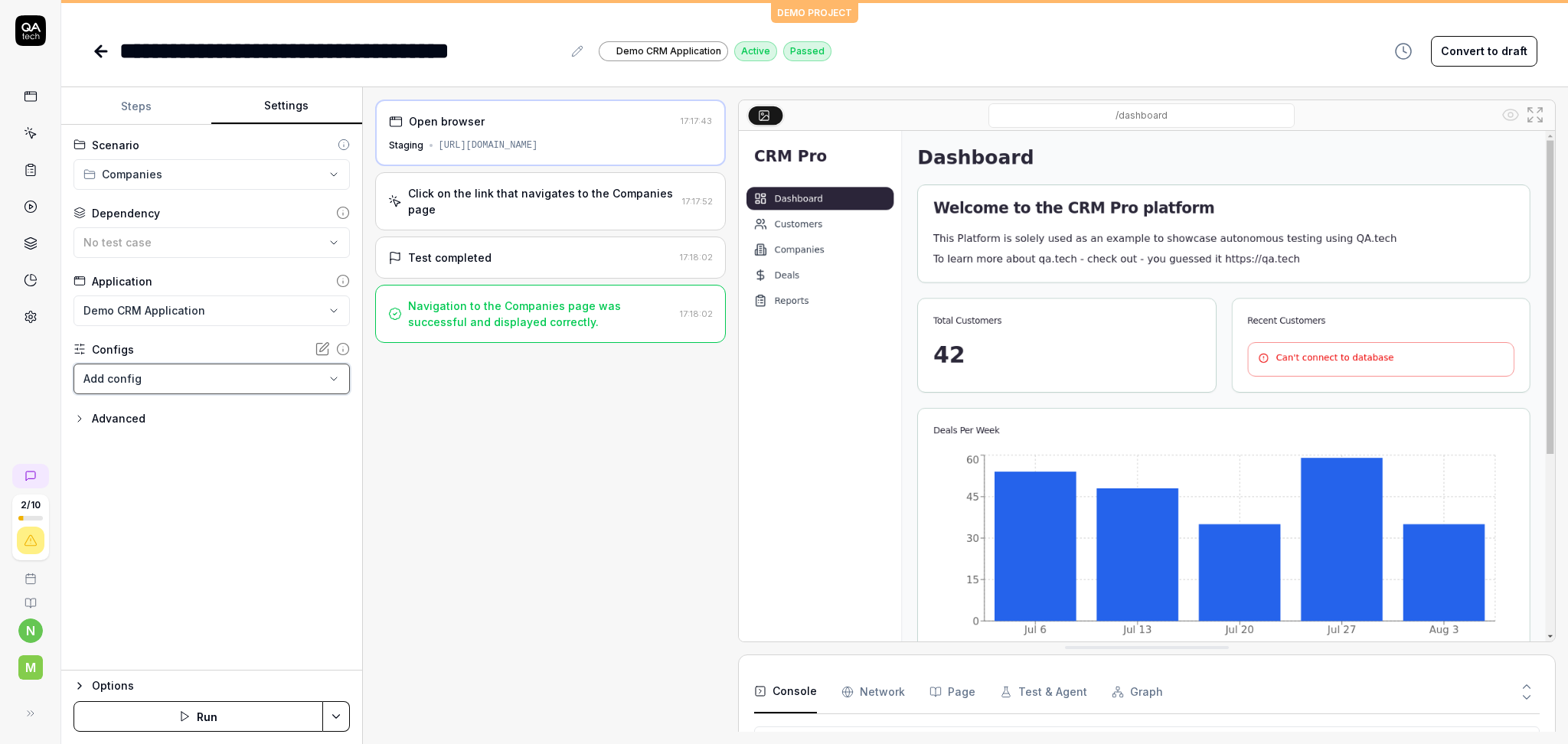 click on "**********" at bounding box center (784, 372) 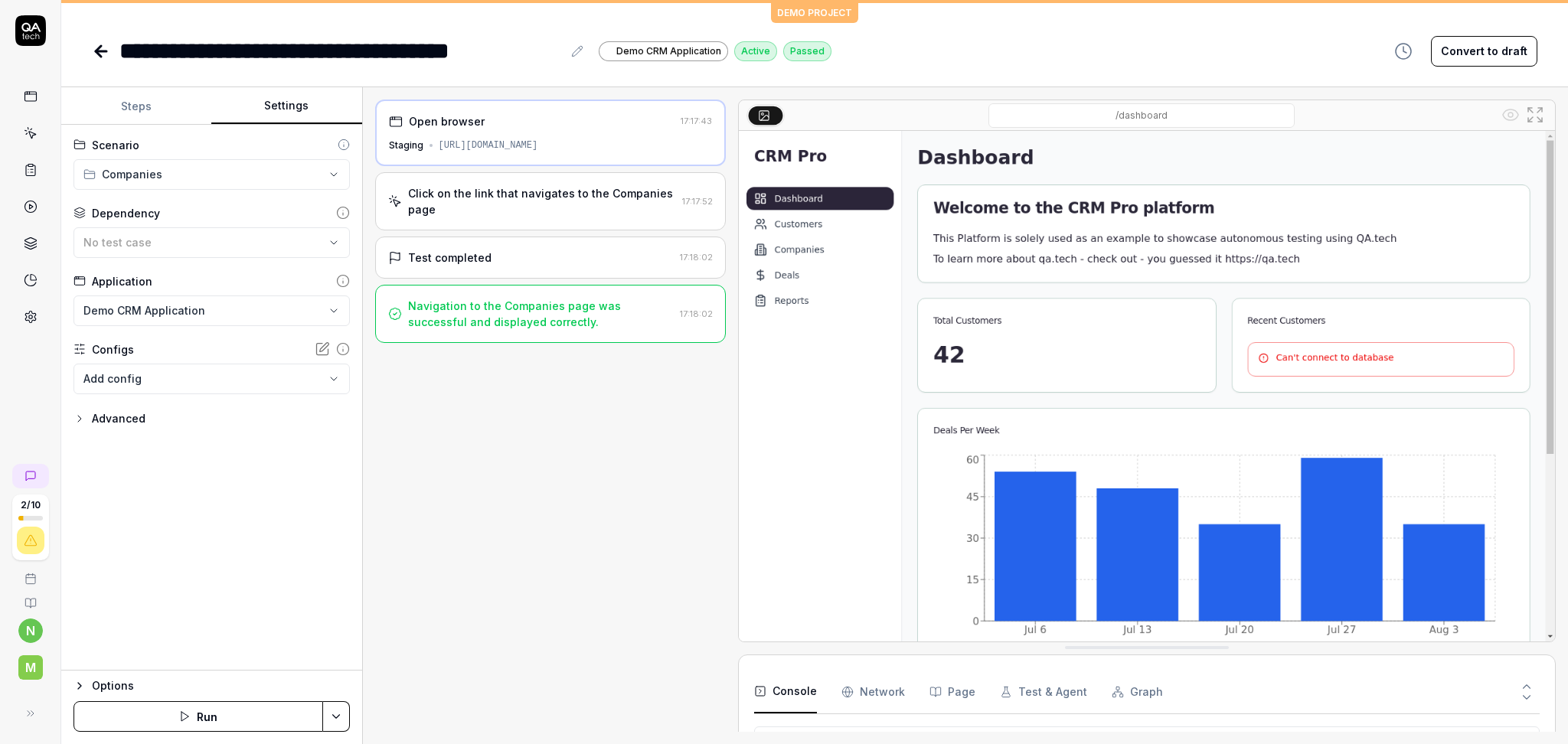 drag, startPoint x: 501, startPoint y: 134, endPoint x: 594, endPoint y: 151, distance: 94.540996 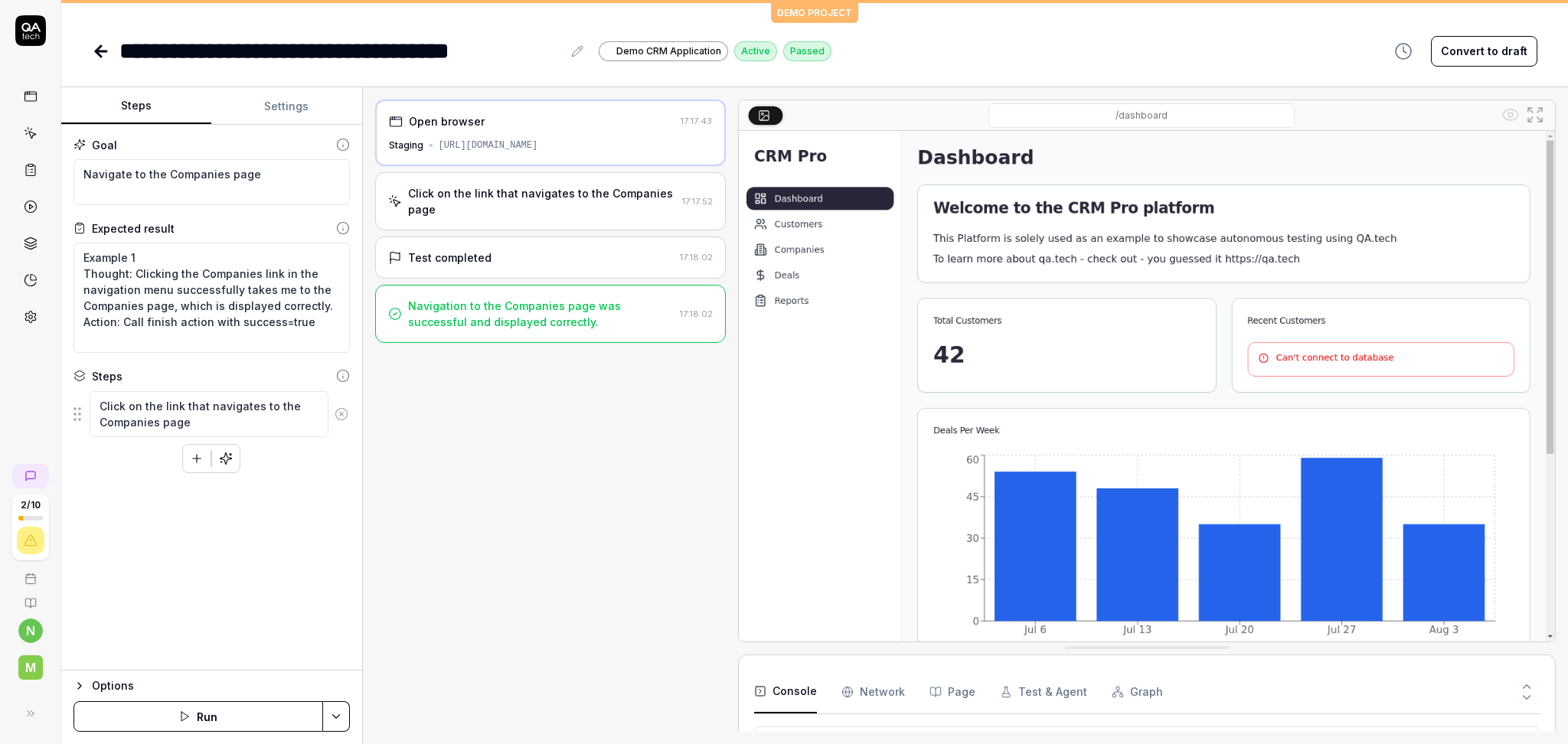 click on "Steps" at bounding box center [136, 106] 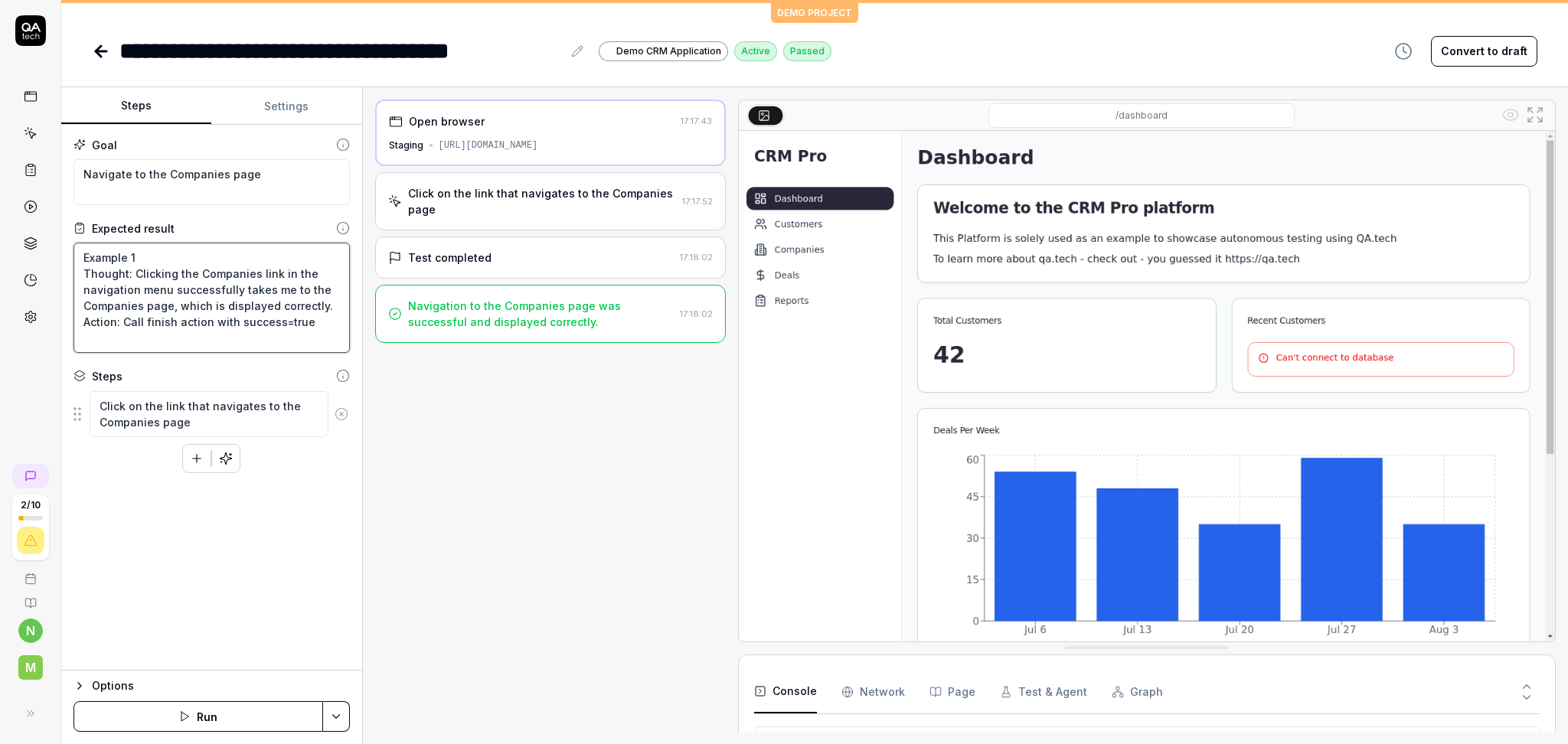 click on "Example 1
Thought: Clicking the Companies link in the navigation menu successfully takes me to the Companies page, which is displayed correctly.
Action: Call finish action with success=true" at bounding box center (211, 298) 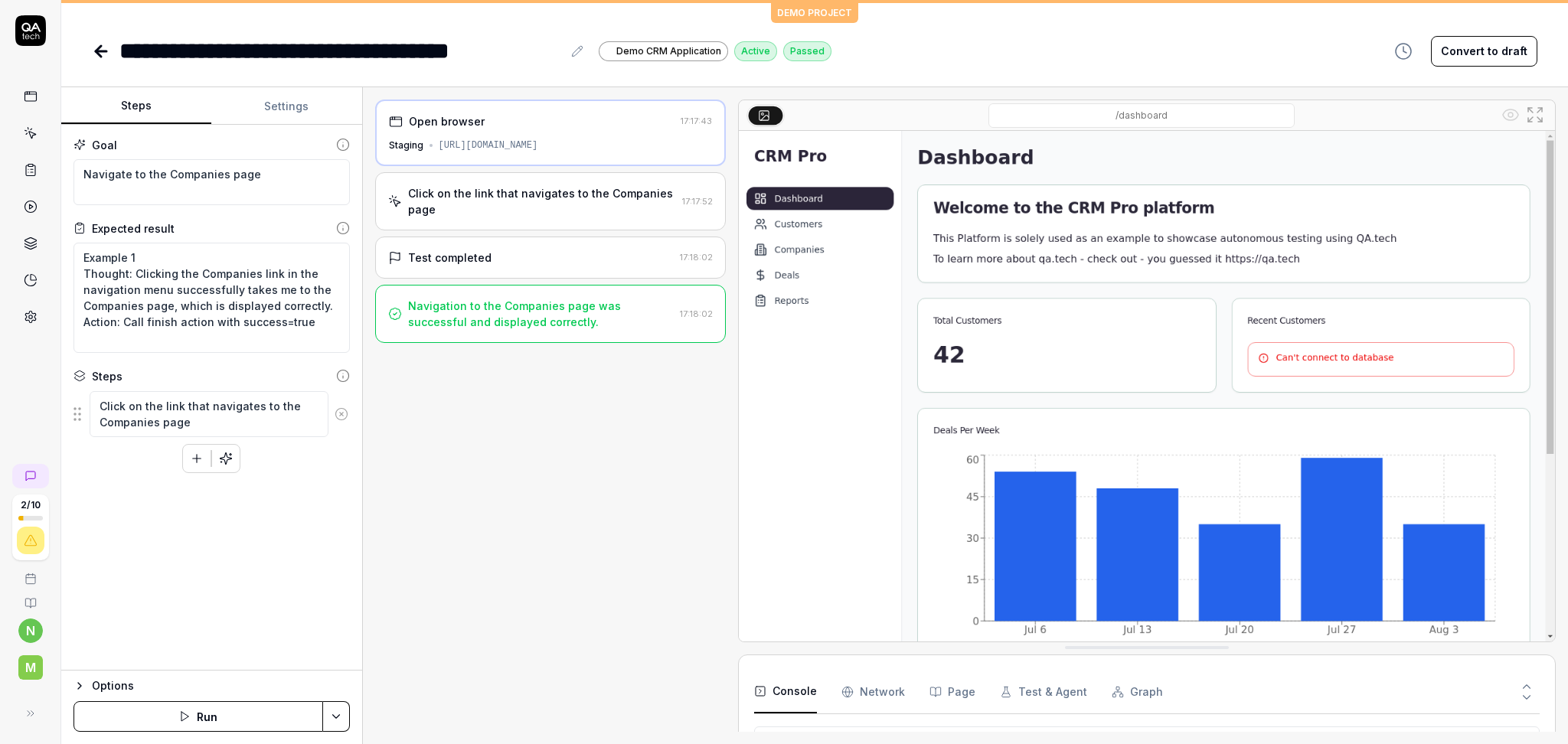 click on "Staging [URL][DOMAIN_NAME]" at bounding box center (550, 145) 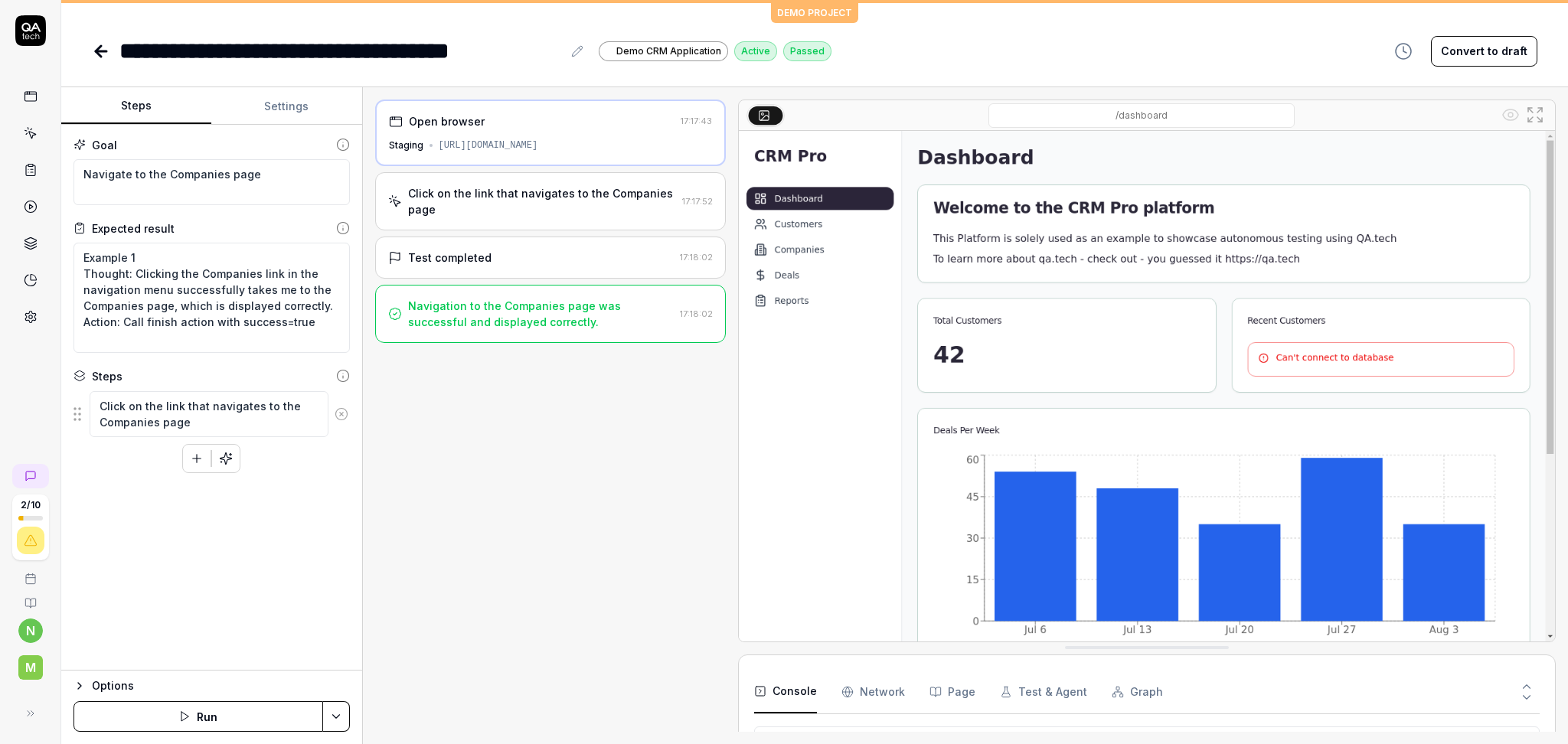 click on "Open browser 17:17:43 Staging [URL][DOMAIN_NAME]" at bounding box center (550, 132) 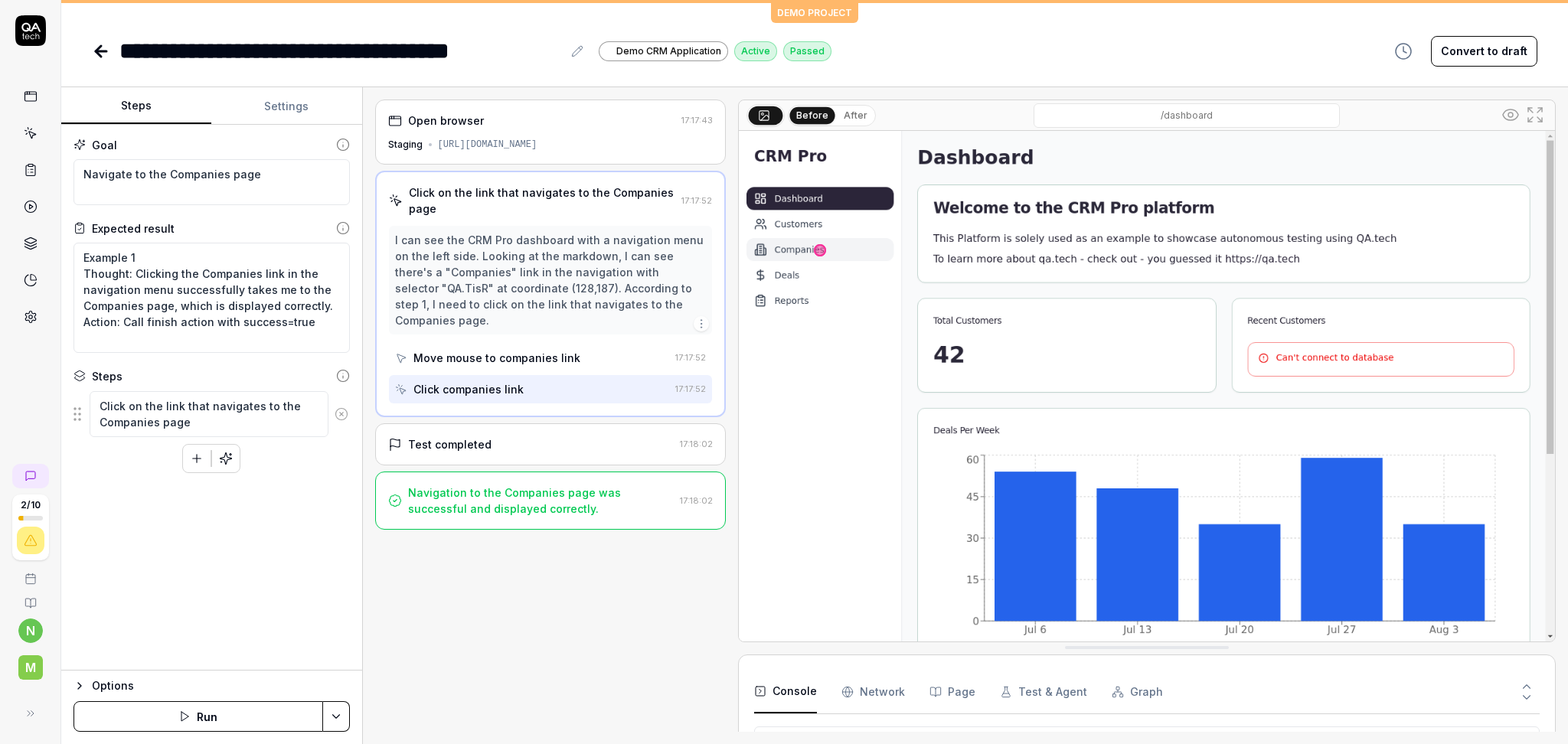 click on "Click companies link" at bounding box center (469, 389) 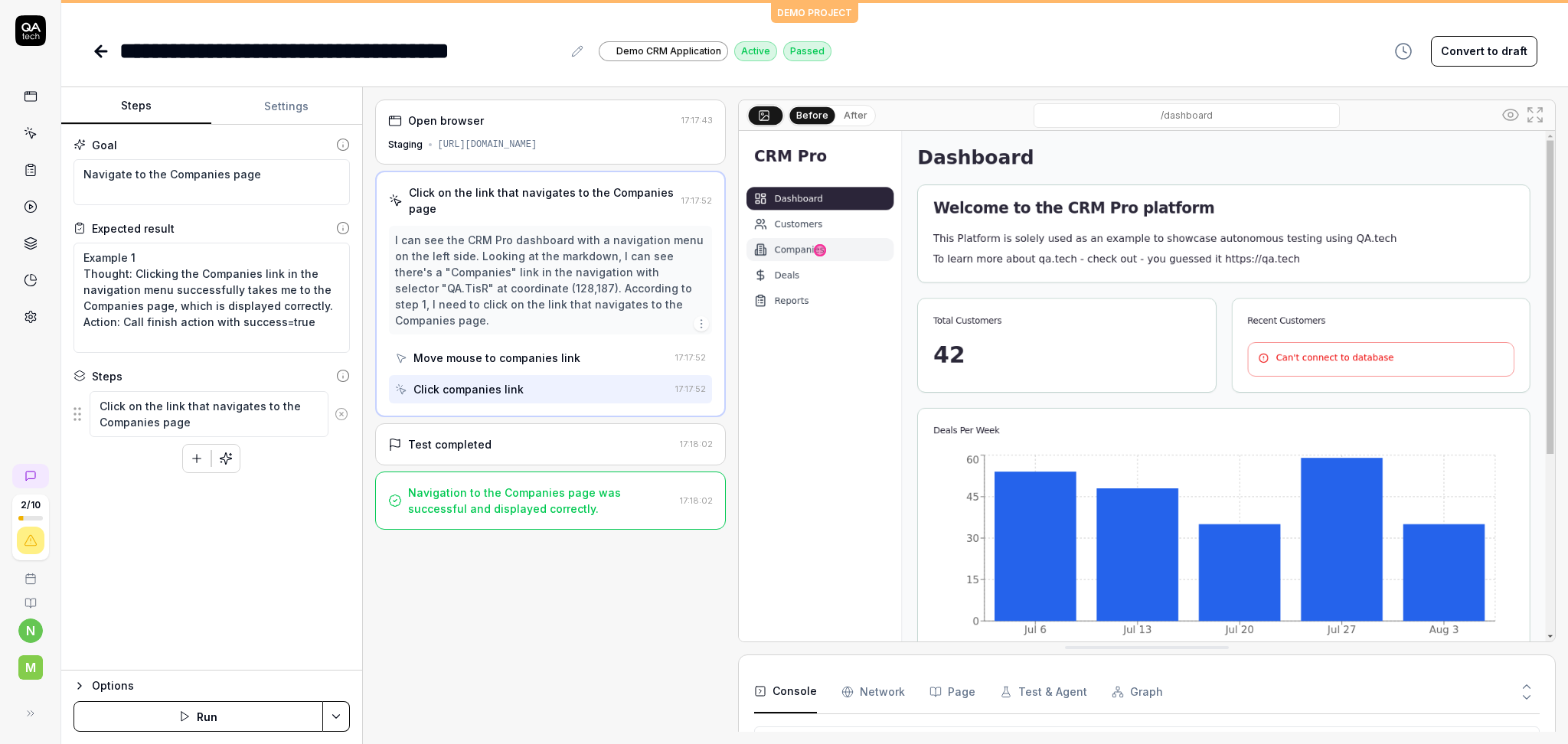 click on "Click companies link" at bounding box center (469, 389) 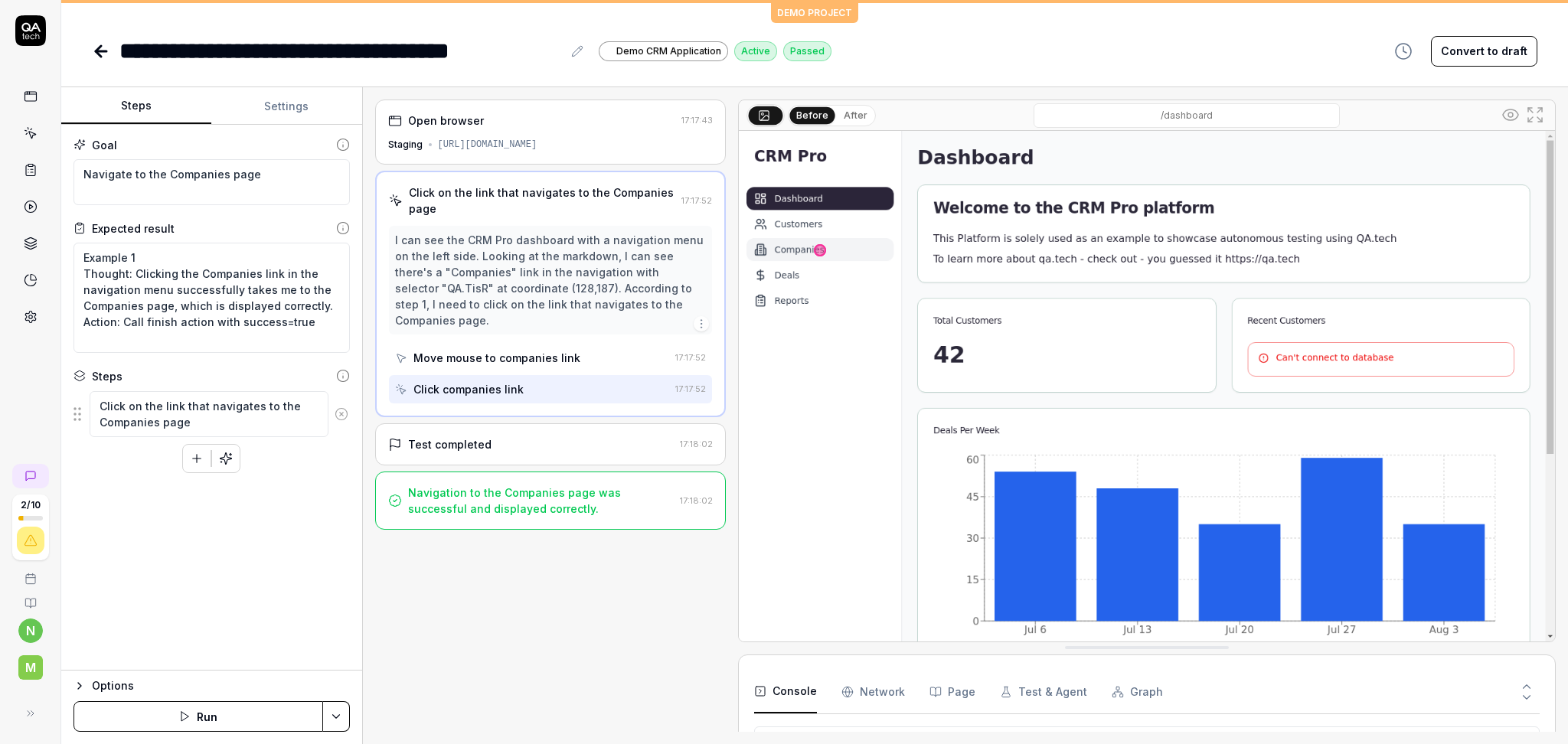 click on "Click companies link" at bounding box center [469, 389] 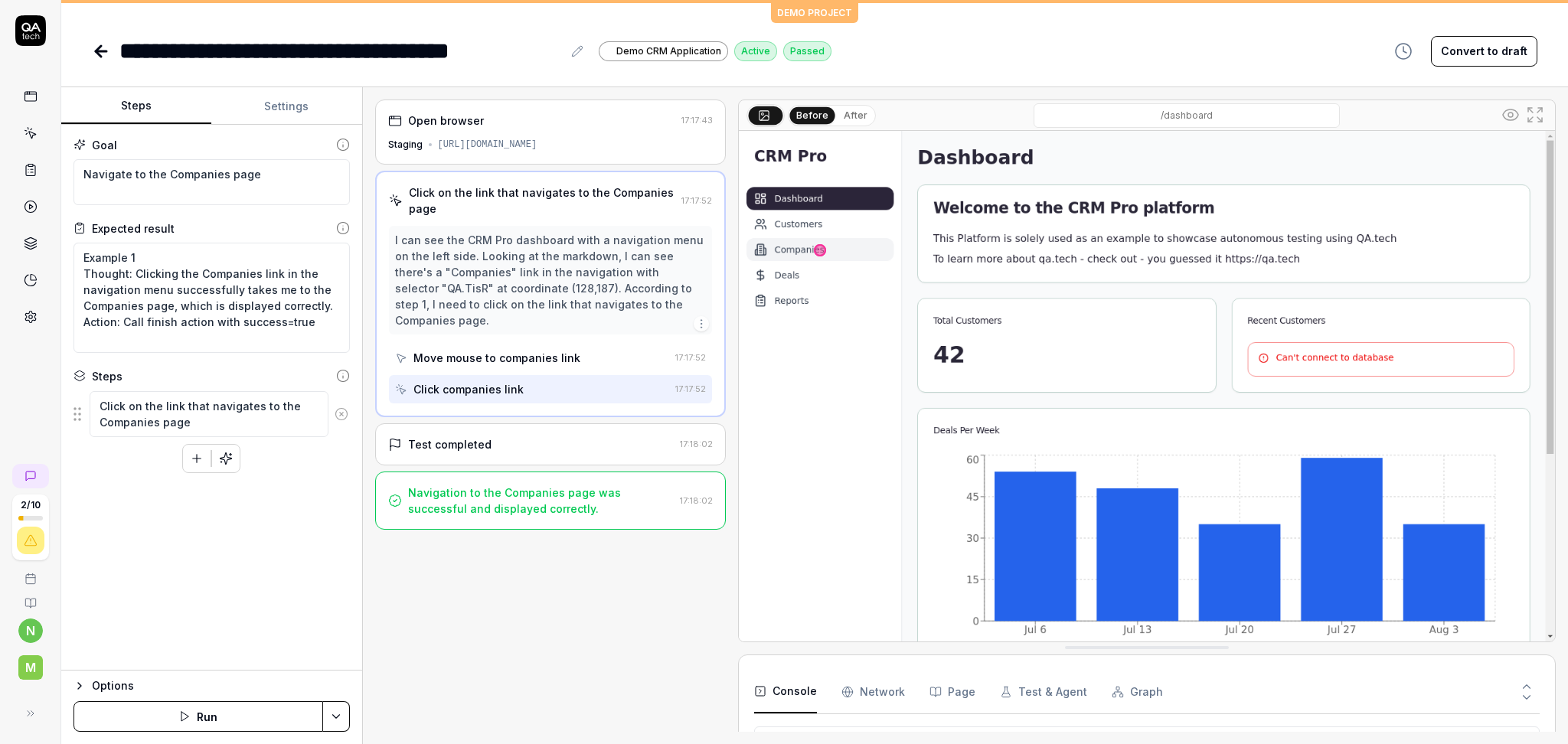 click on "Click companies link" at bounding box center [469, 389] 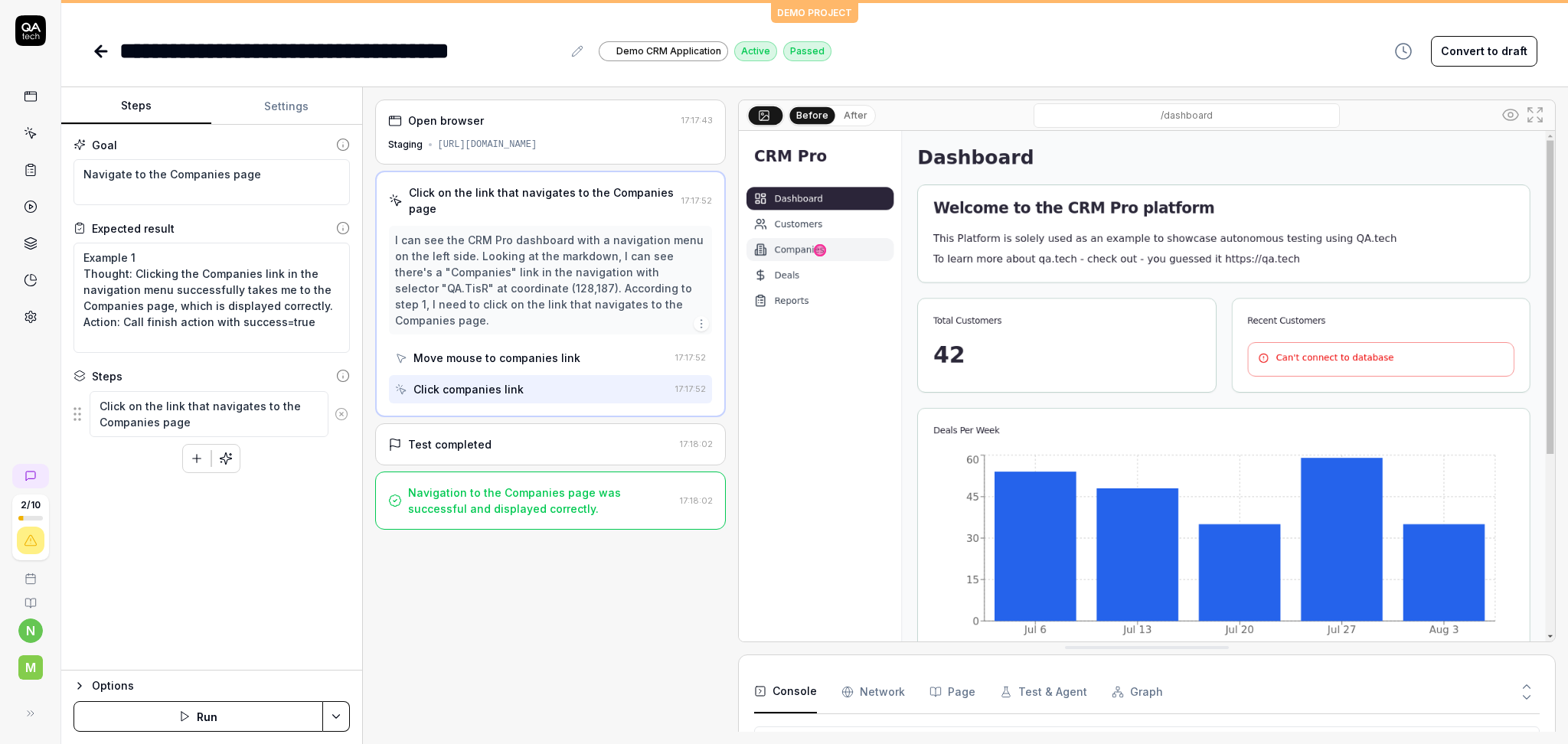 click on "Click companies link" at bounding box center (469, 389) 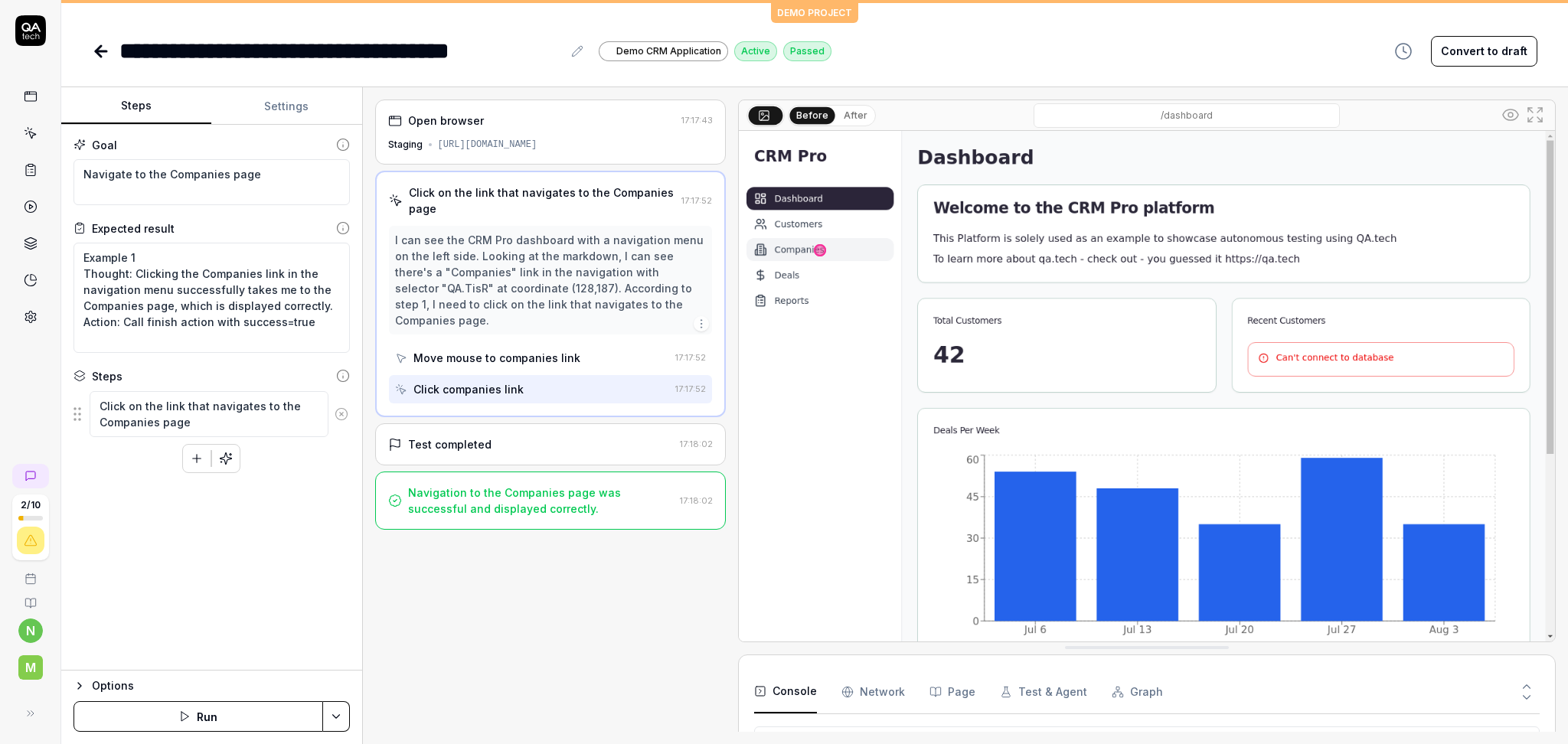 click on "Click companies link" at bounding box center (532, 389) 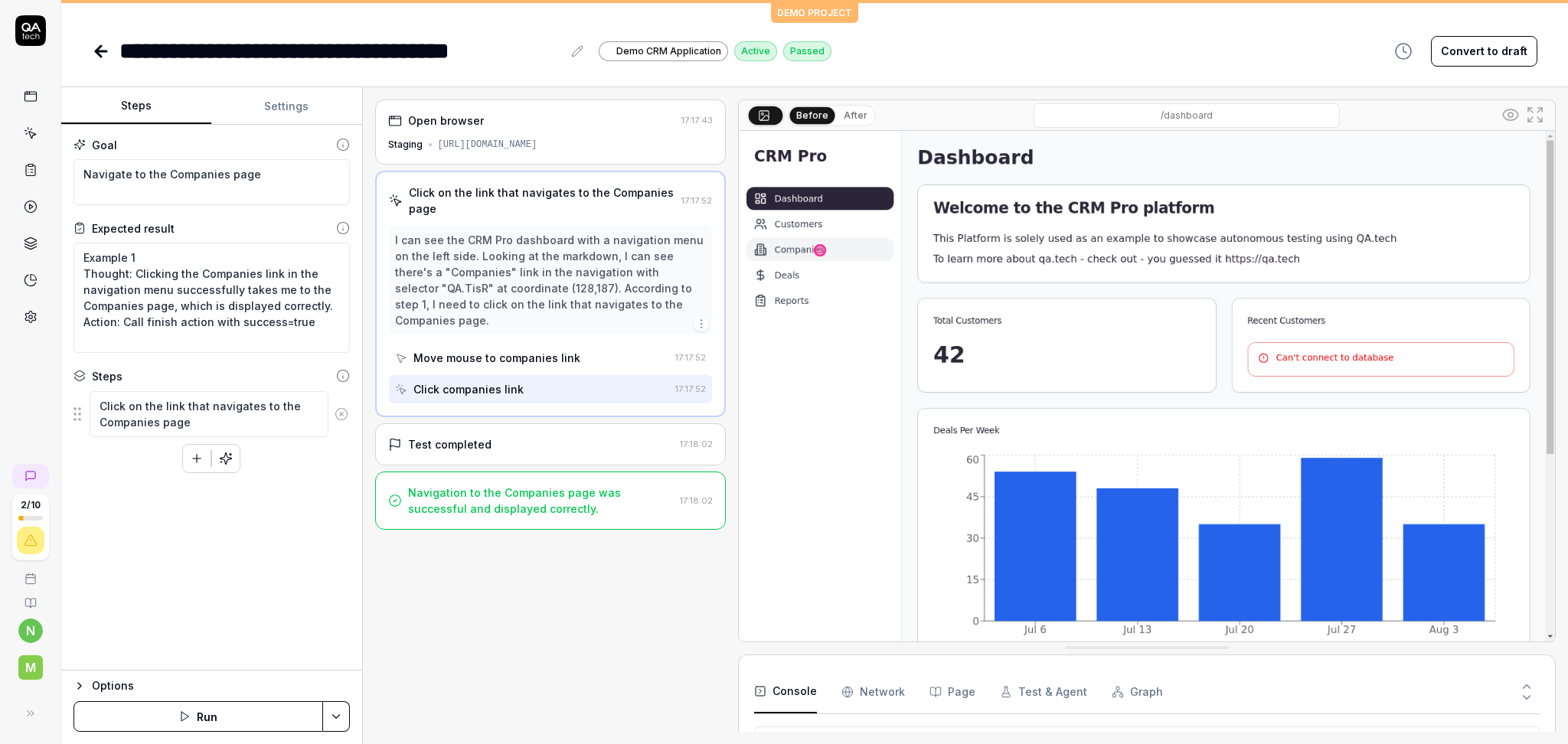 click on "Move mouse to companies link" at bounding box center (497, 357) 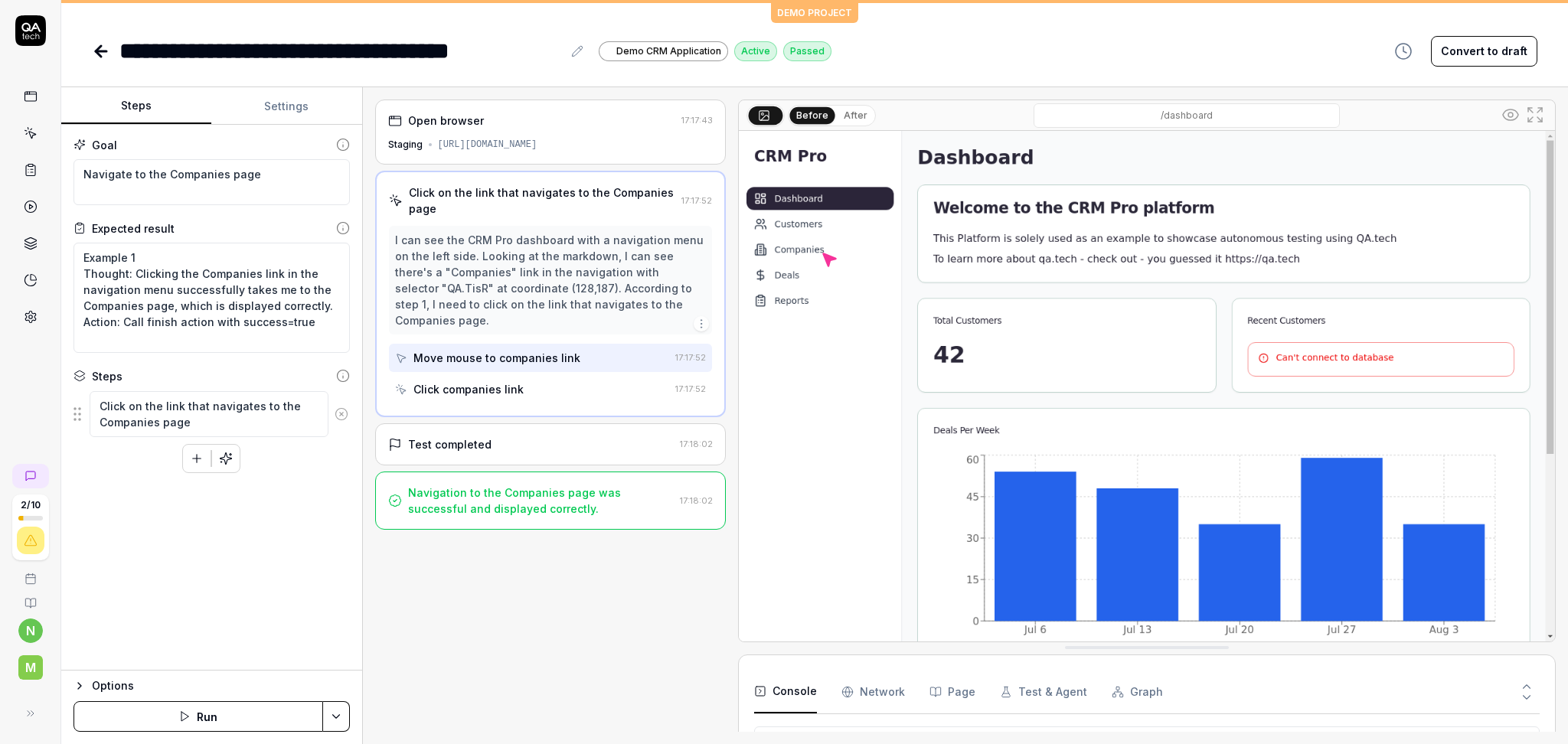 click on "Click companies link" at bounding box center [469, 389] 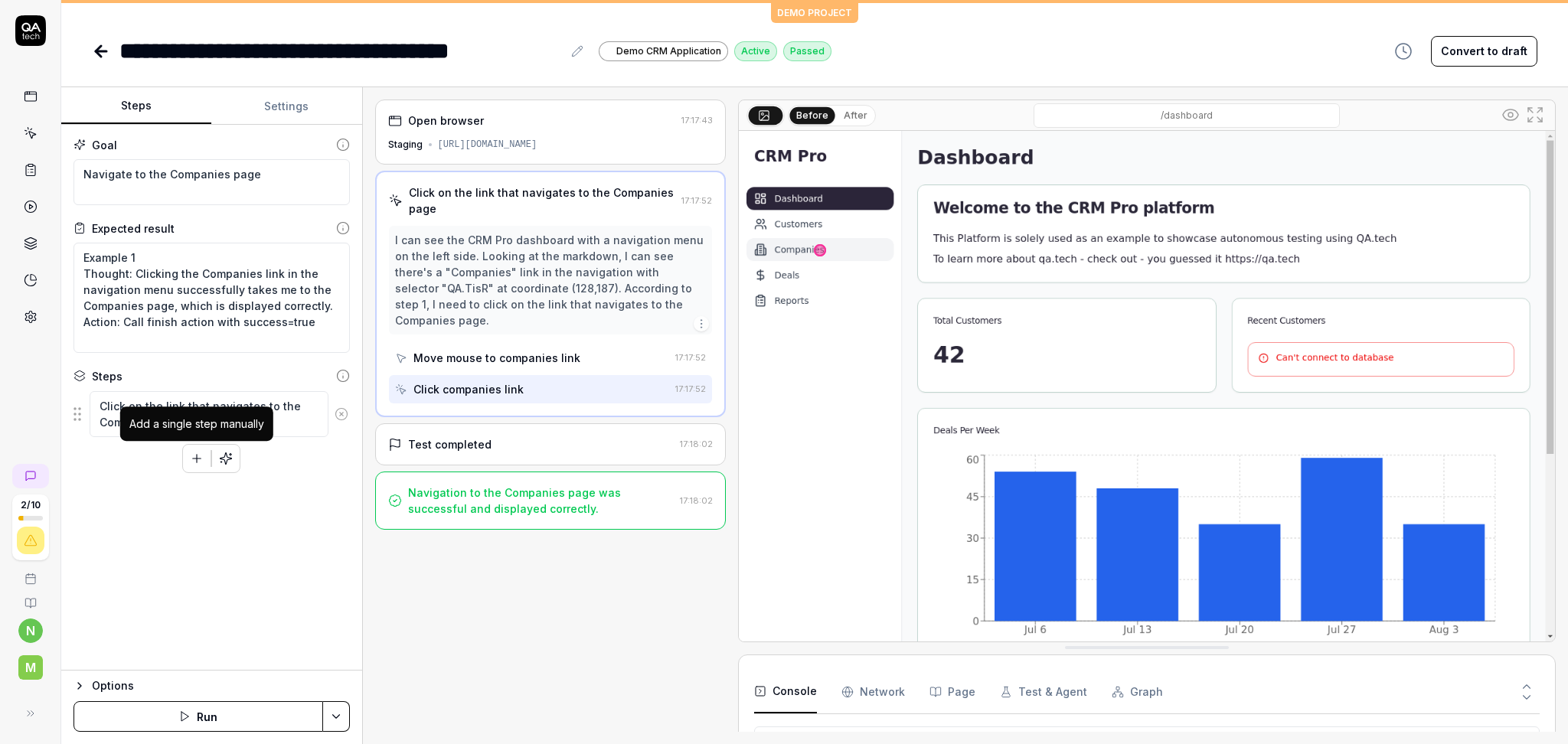 click 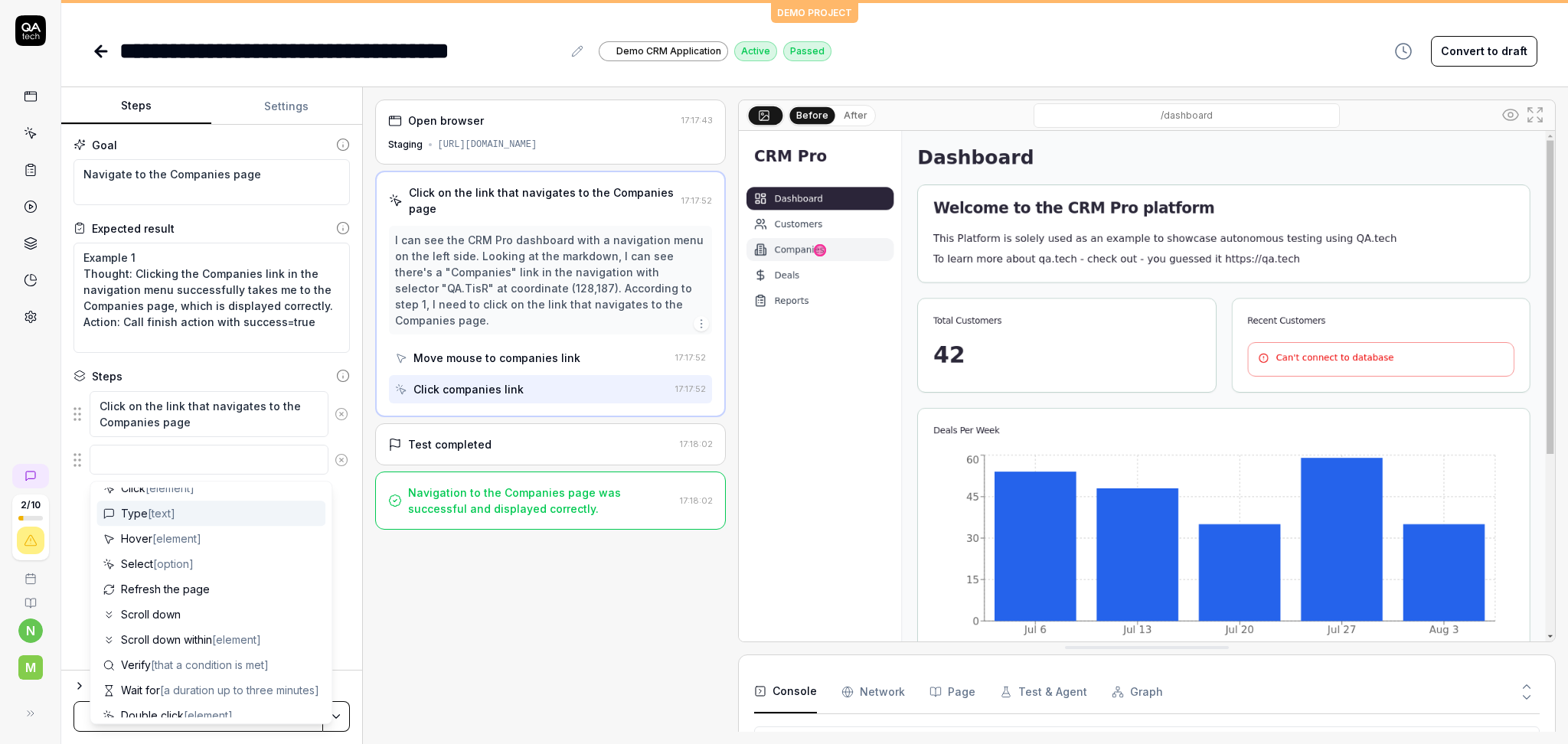 scroll, scrollTop: 0, scrollLeft: 0, axis: both 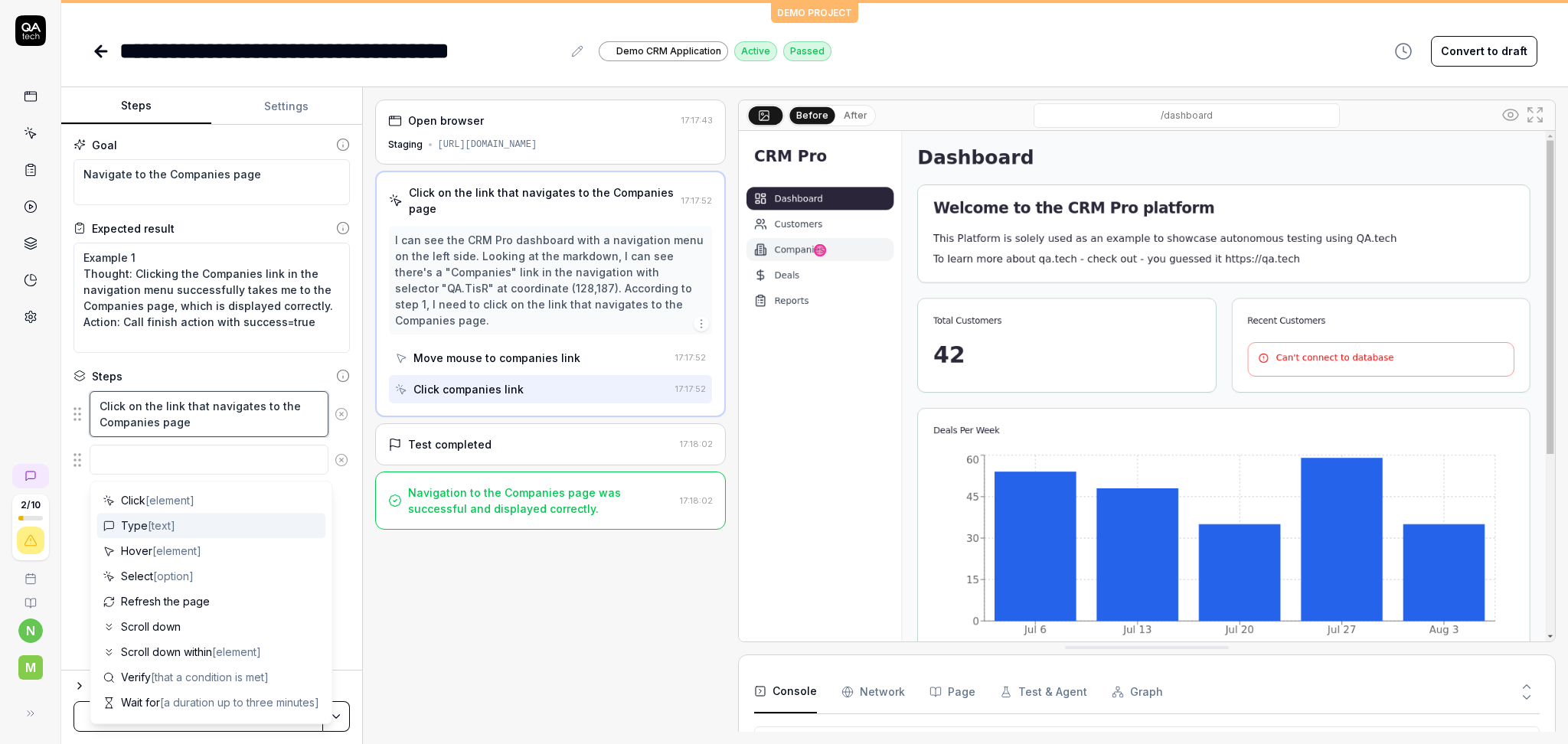 click on "Click on the link that navigates to the Companies page" at bounding box center [209, 414] 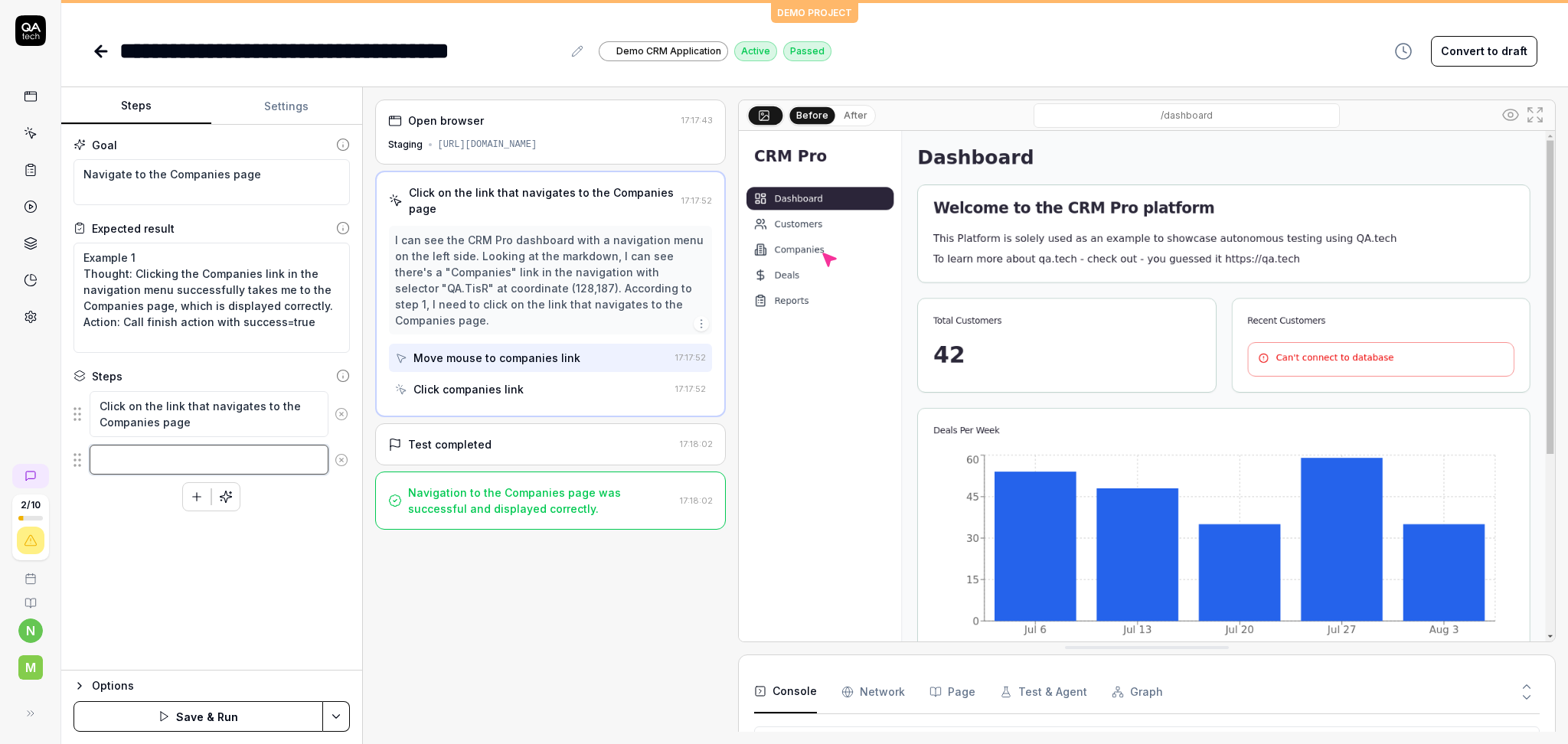 click at bounding box center (209, 459) 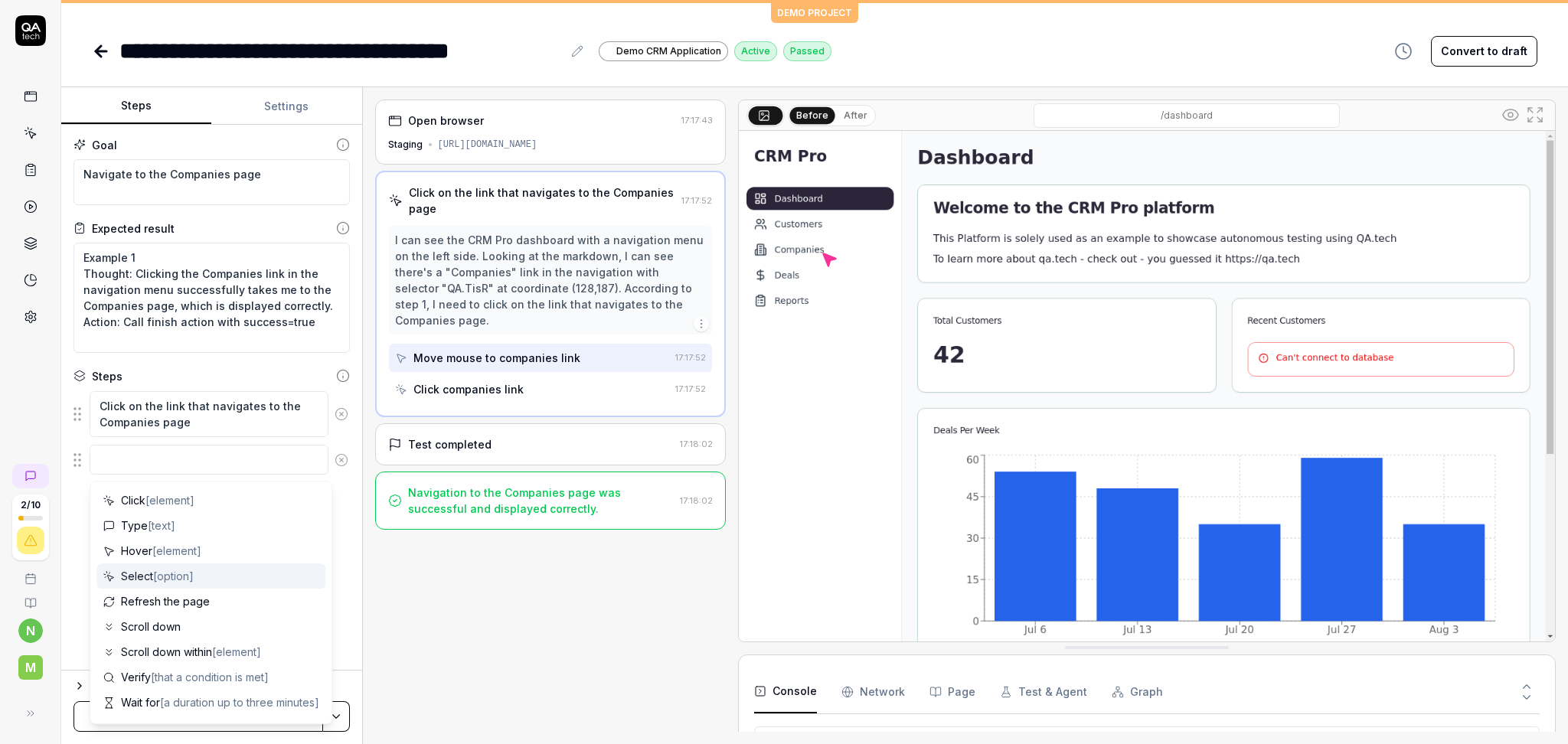 type on "*" 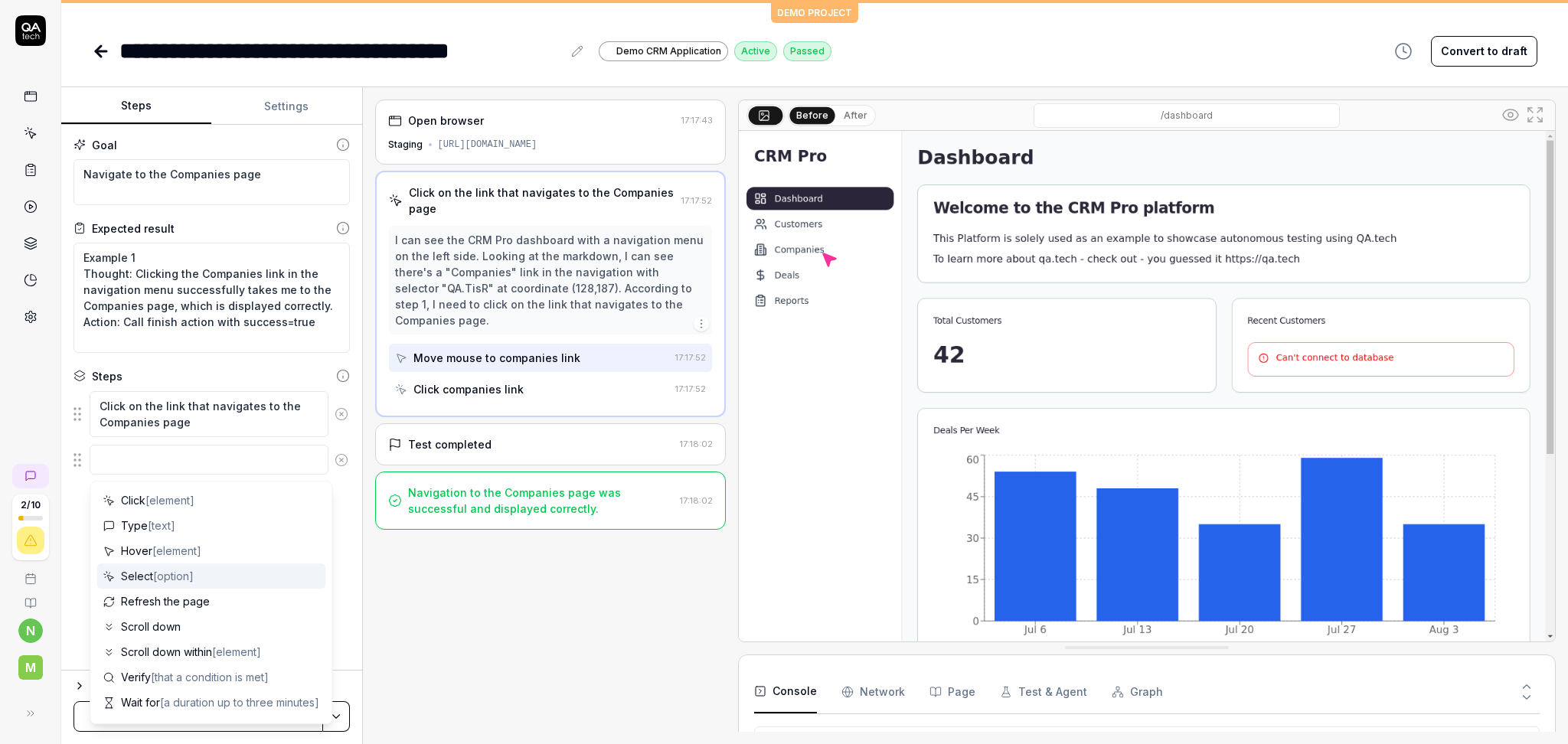click on "Open browser 17:17:43 Staging [URL][DOMAIN_NAME] Click on the link that navigates to the Companies page 17:17:52 I can see the CRM Pro dashboard with a navigation menu on the left side. Looking at the markdown, I can see there's a "Companies" link in the navigation with selector "QA.TisR" at coordinate (128,187). According to step 1, I need to click on the link that navigates to the Companies page. Move mouse to companies link 17:17:52 Click companies link 17:17:52 Test completed 17:18:02 Navigation to the Companies page was successful and displayed correctly. 17:18:02" at bounding box center (550, 416) 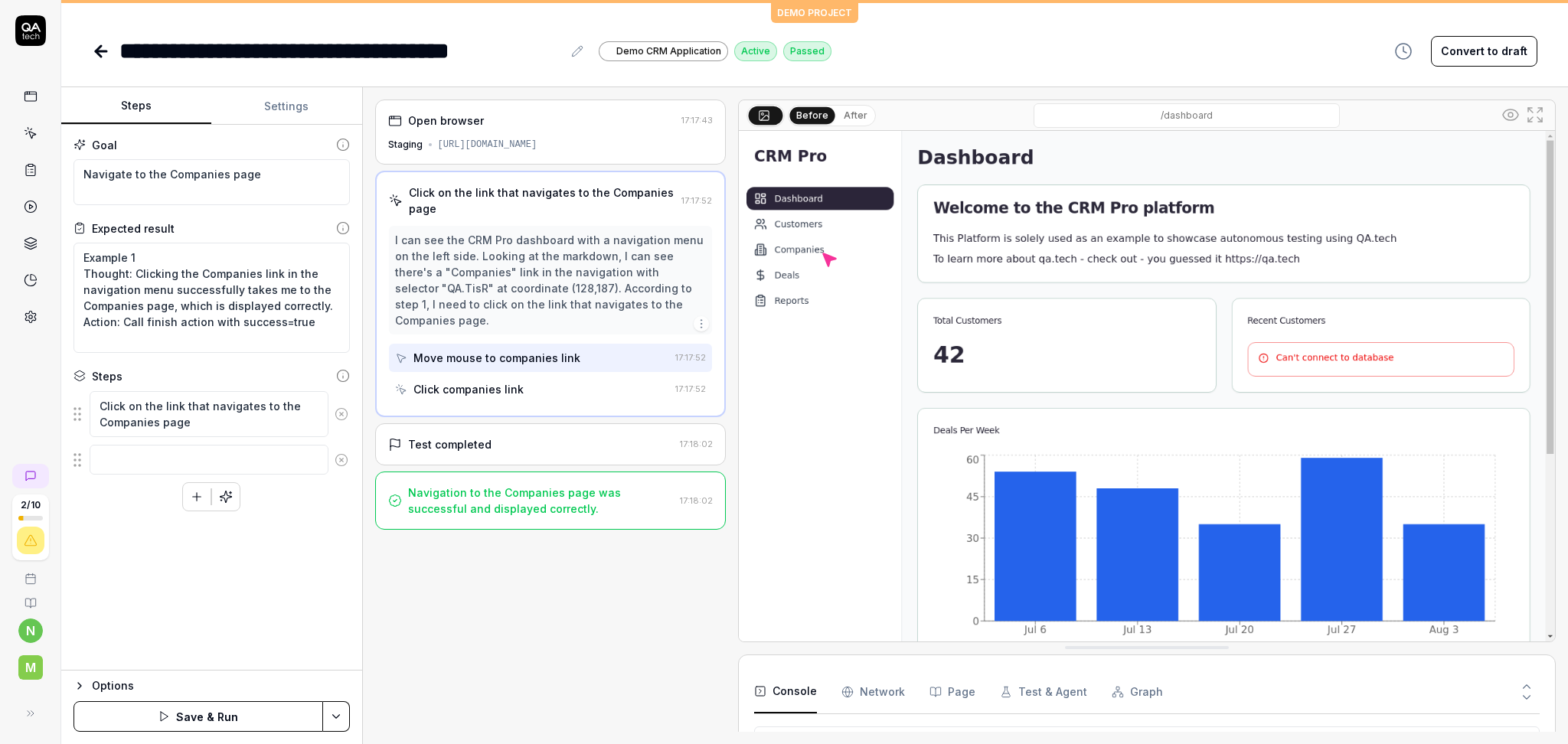 click on "[URL][DOMAIN_NAME]" at bounding box center (488, 145) 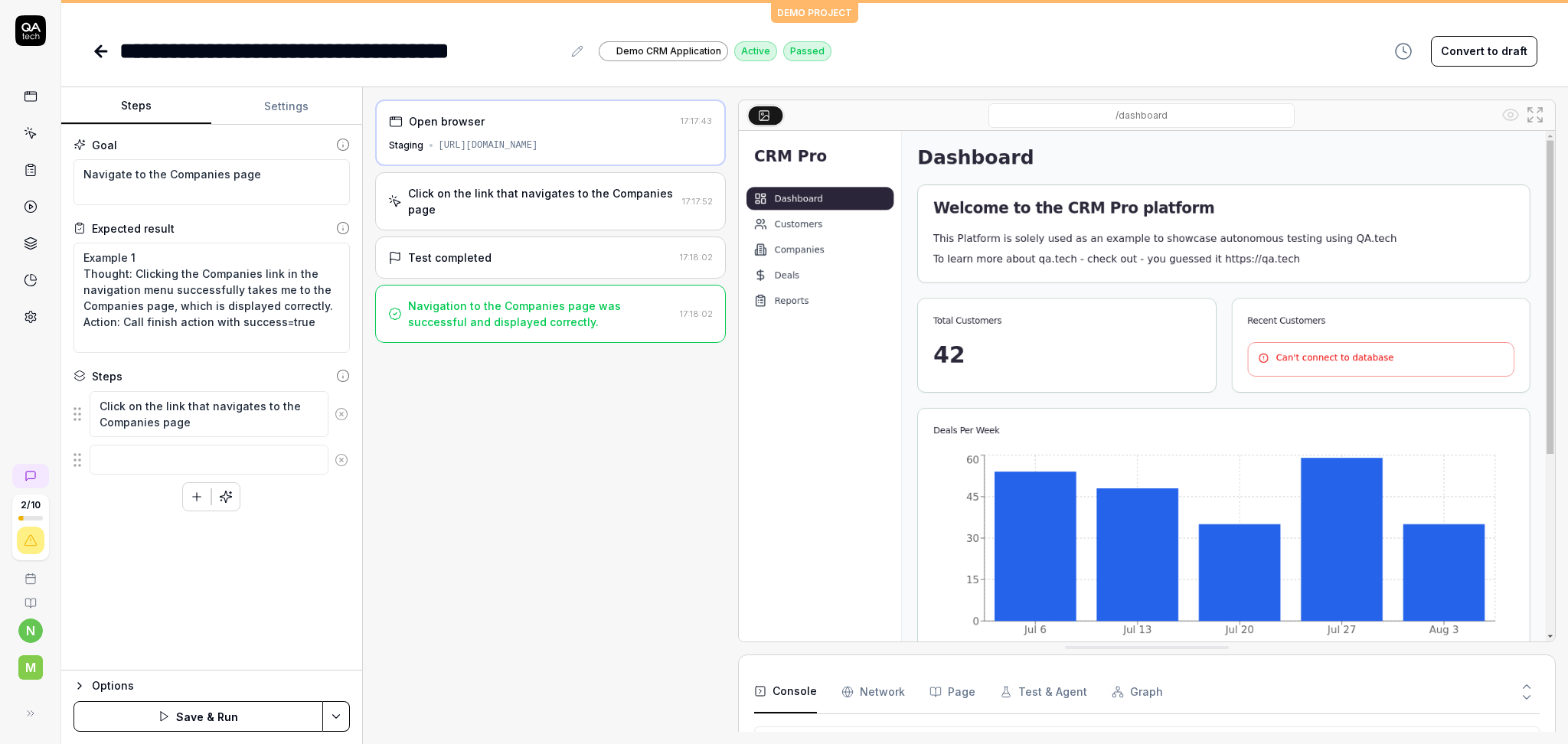 click 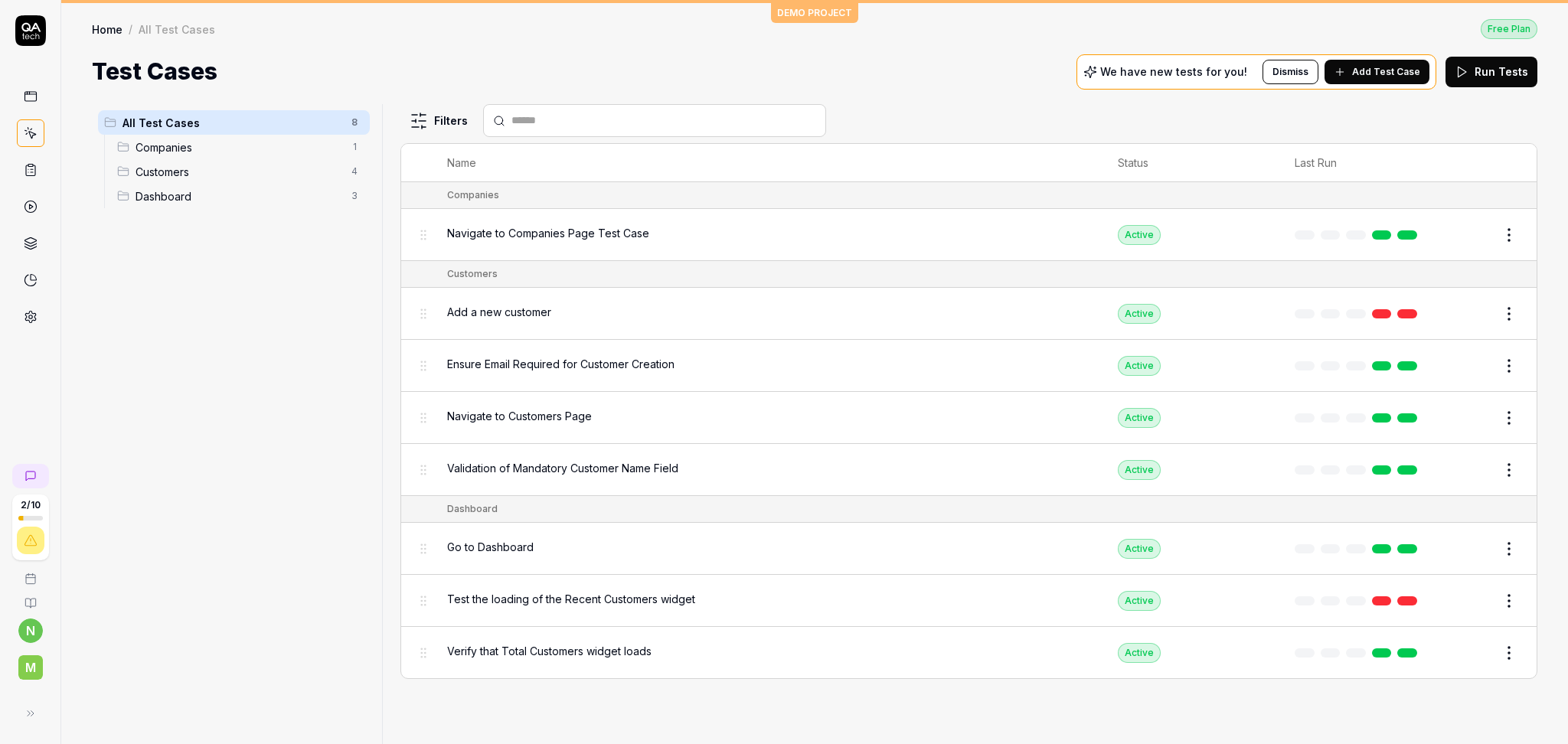 click on "Add Test Case" at bounding box center (1386, 72) 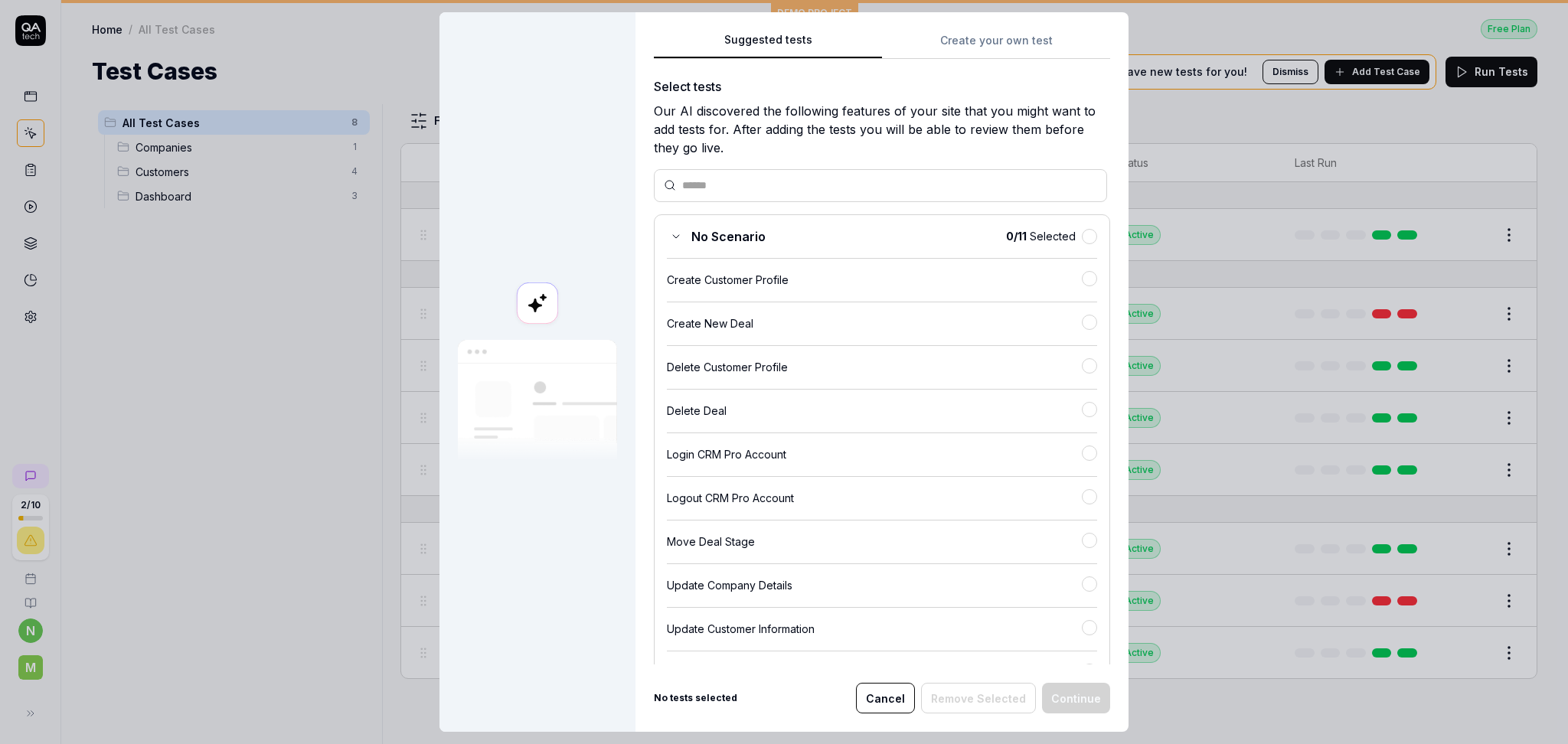 click on "Suggested tests Create your own test Select tests Our AI discovered the following features of your site that you might want to add tests for. After adding the tests you will be able to review them before they go live. No Scenario 0 / 11   Selected Create Customer Profile Create New Deal Delete Customer Profile Delete Deal Login CRM Pro Account Logout CRM Pro Account Move Deal Stage Update Company Details Update Customer Information View Company Details View Deal Details Analyze your site Want to add more tests? Analyze your site to discover more features. Crawl the site again (Takes up to 15 minutes) Analyze my site No tests selected Cancel Remove Selected Continue" at bounding box center (882, 372) 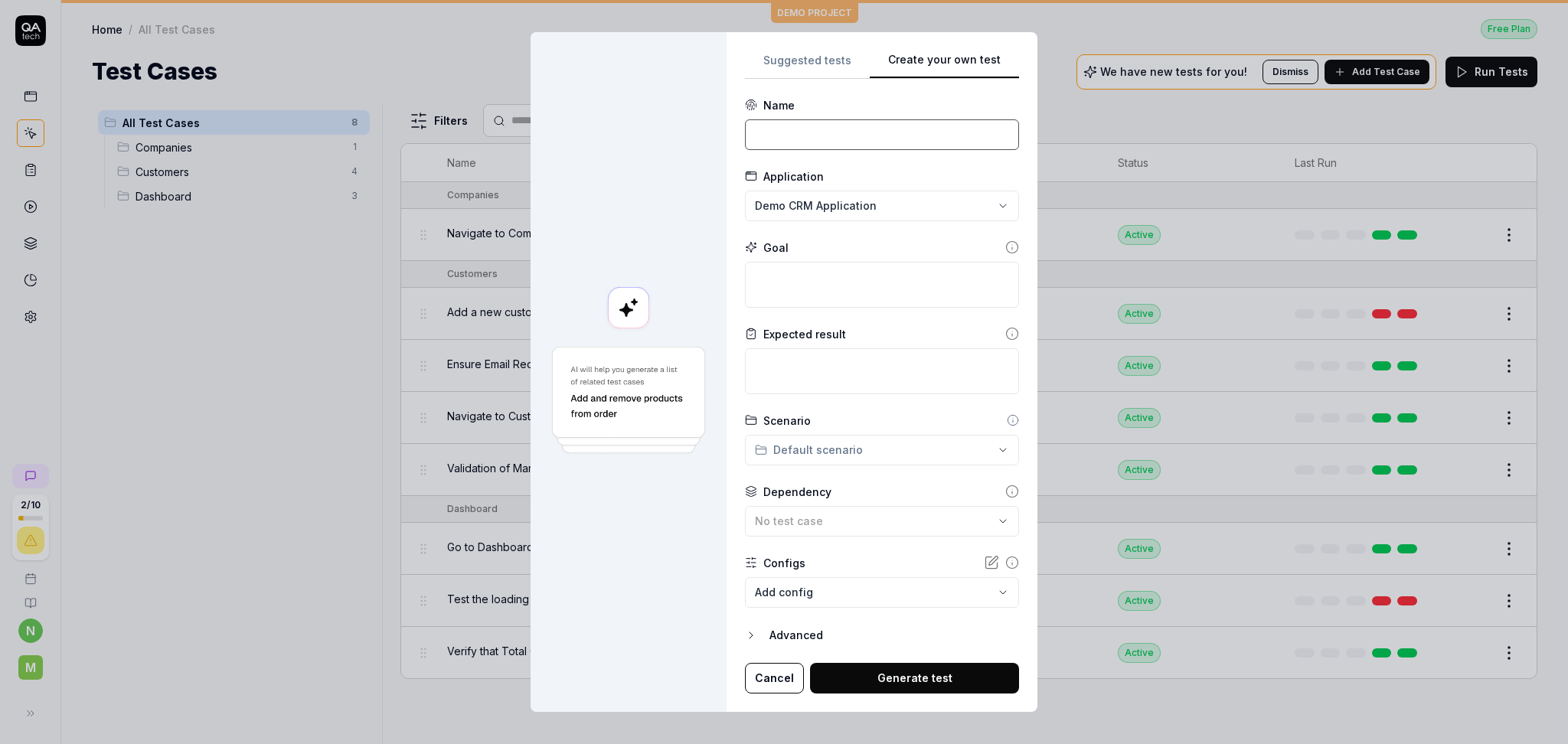 click at bounding box center (882, 135) 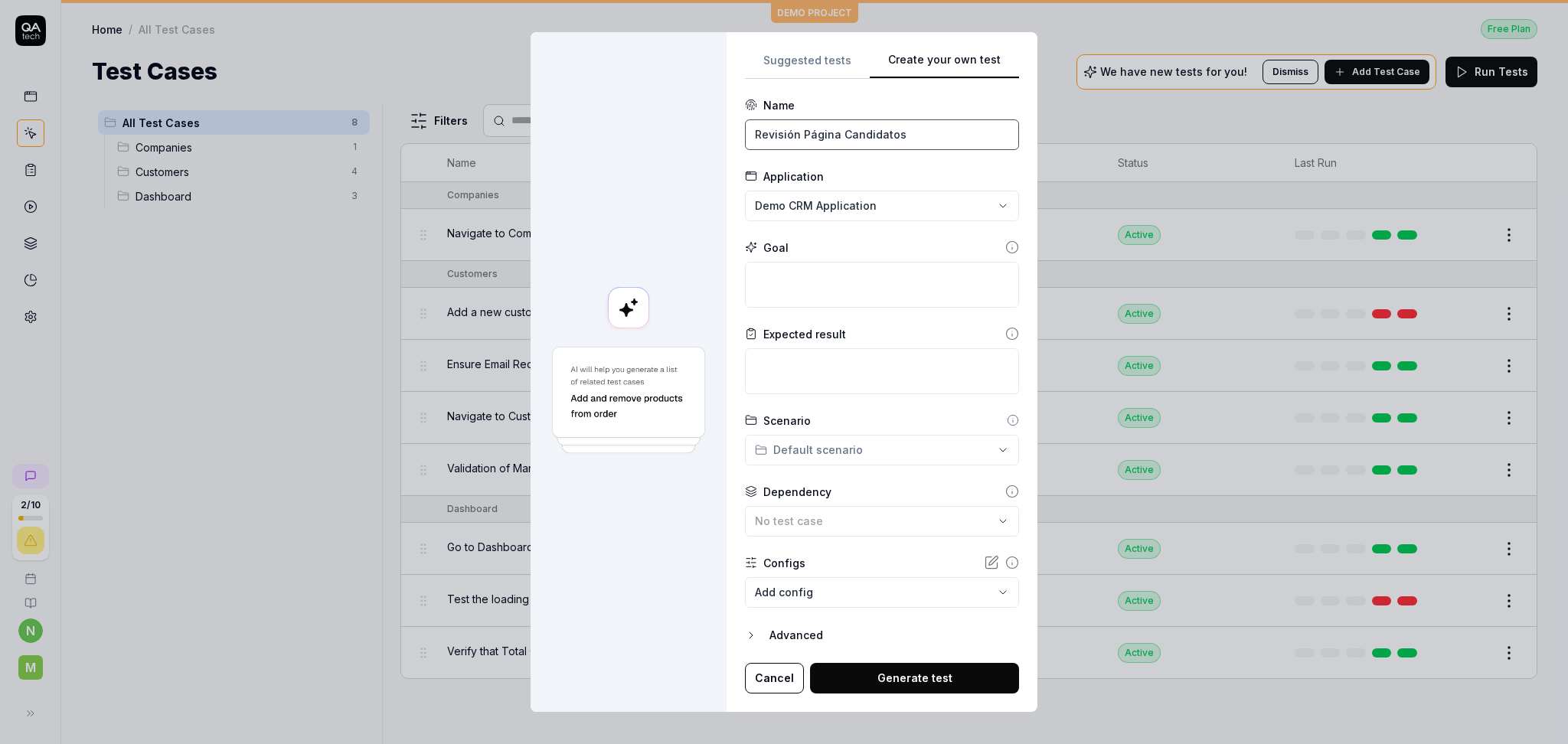 type on "Revisión Página Candidatos" 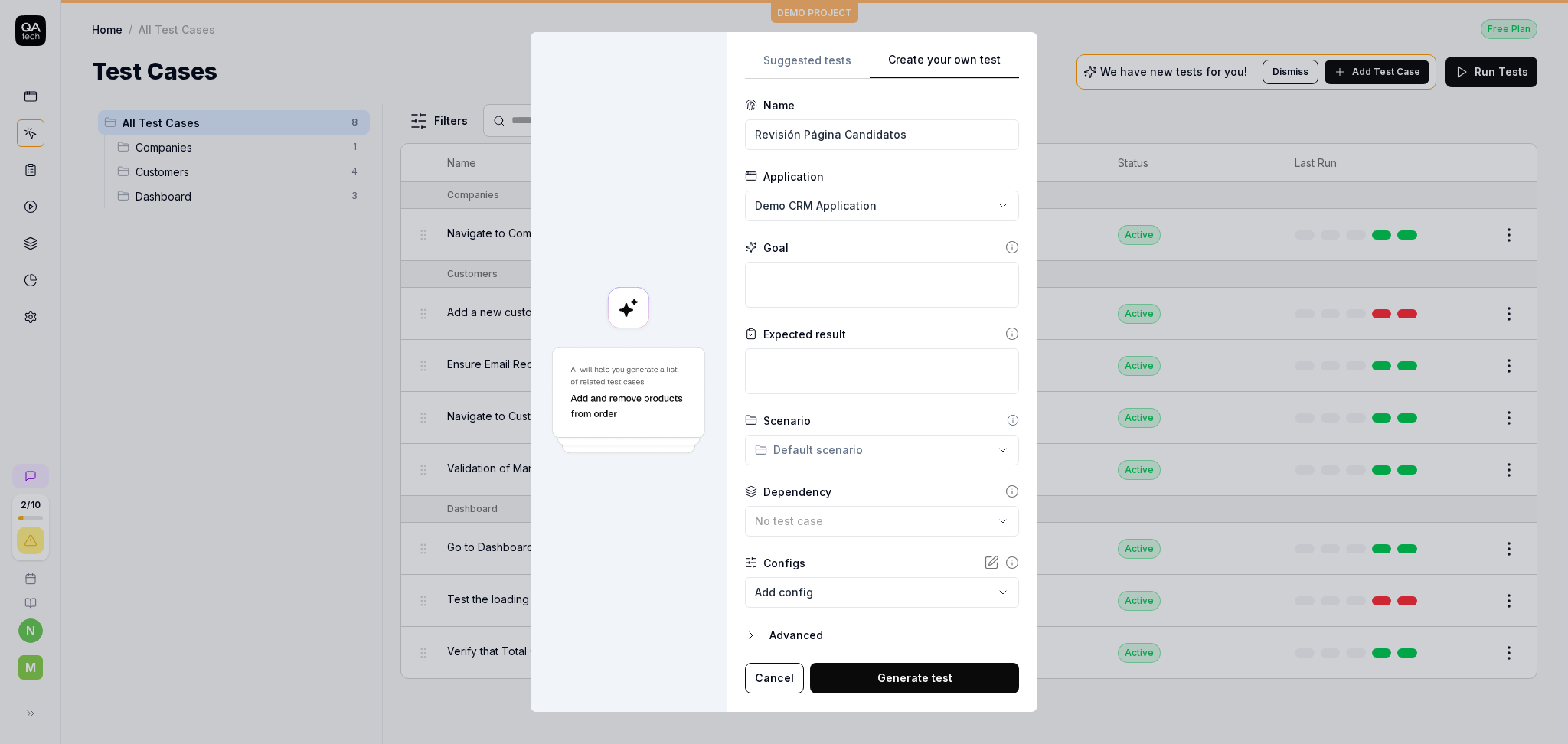click on "**********" at bounding box center [784, 372] 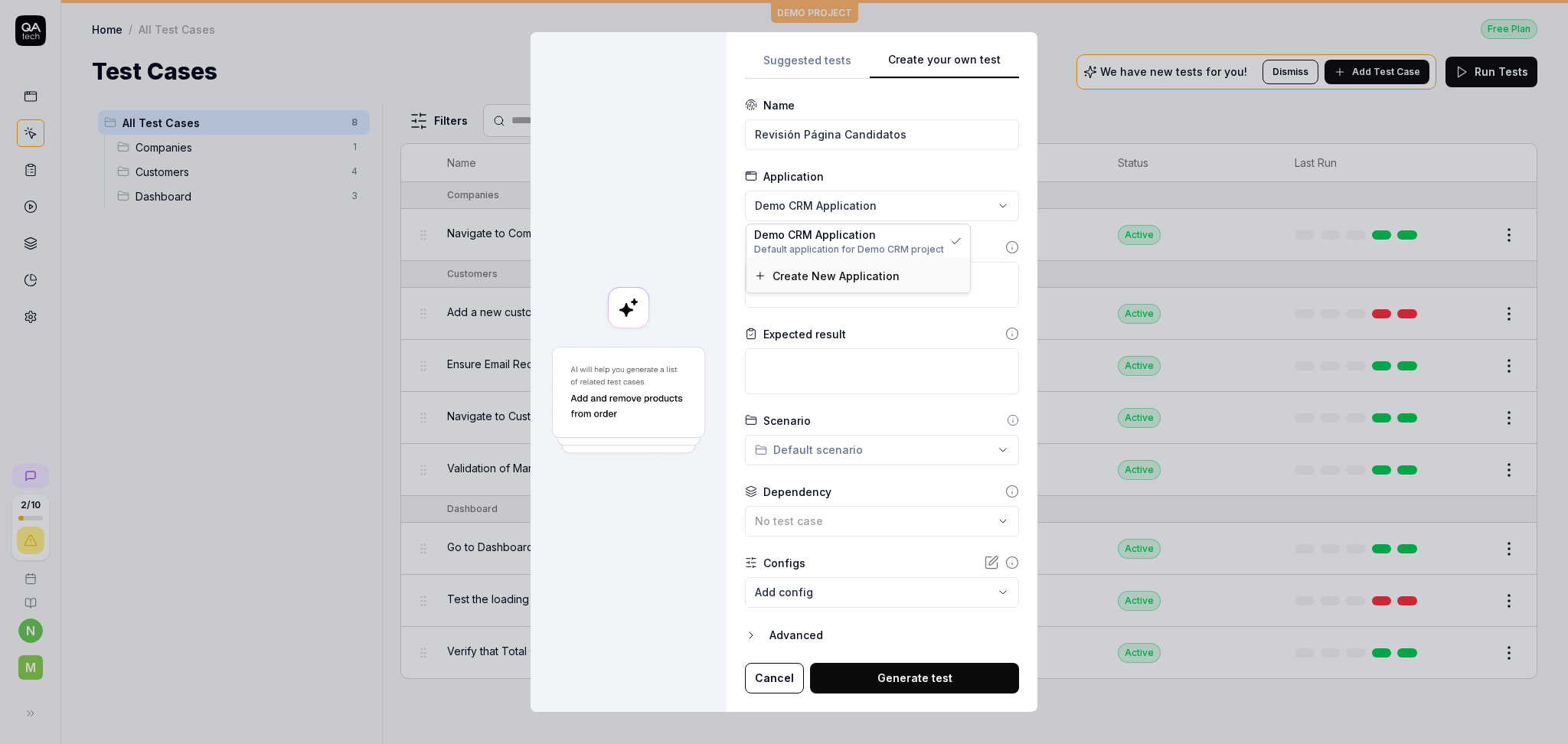 click on "Create New Application" at bounding box center [858, 276] 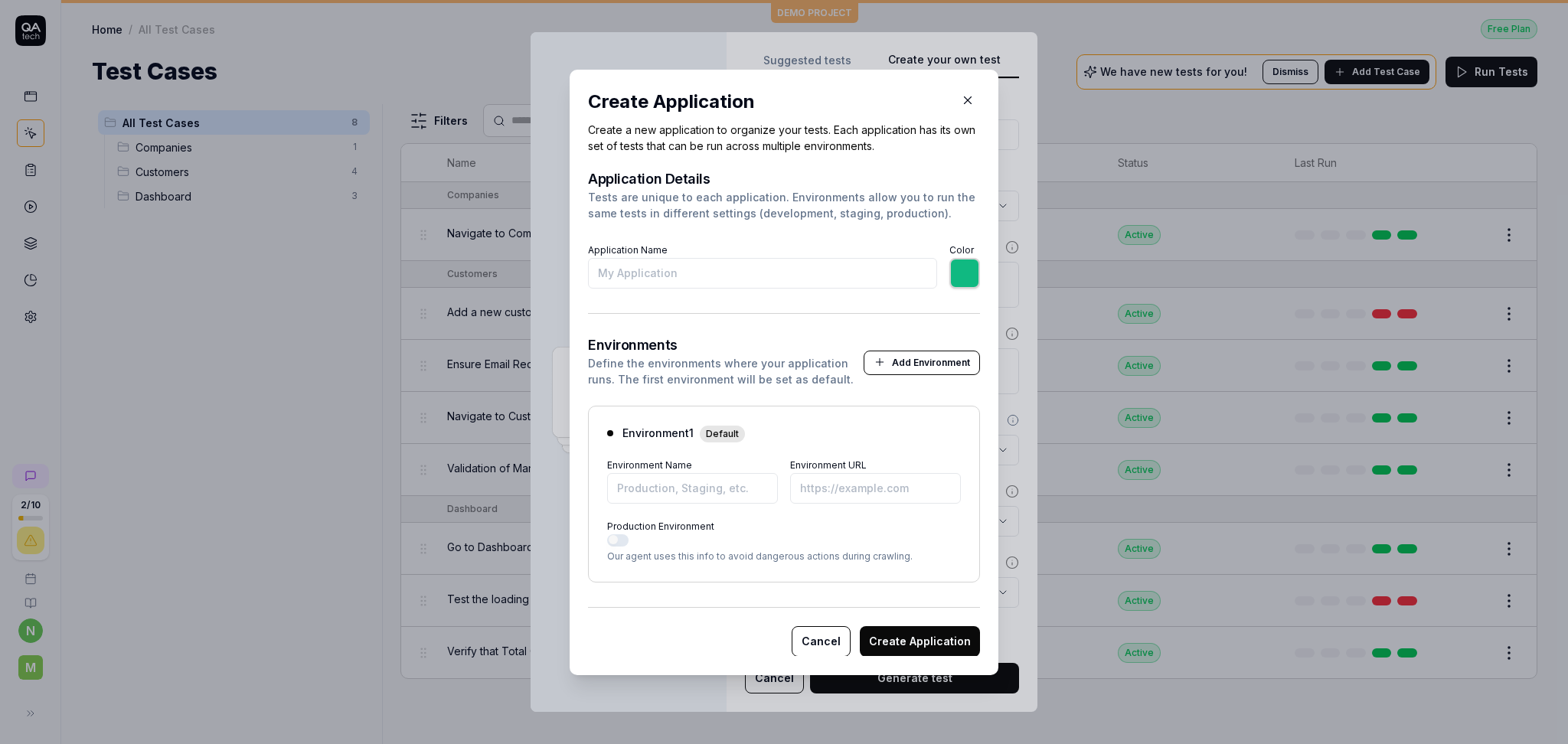 type on "M" 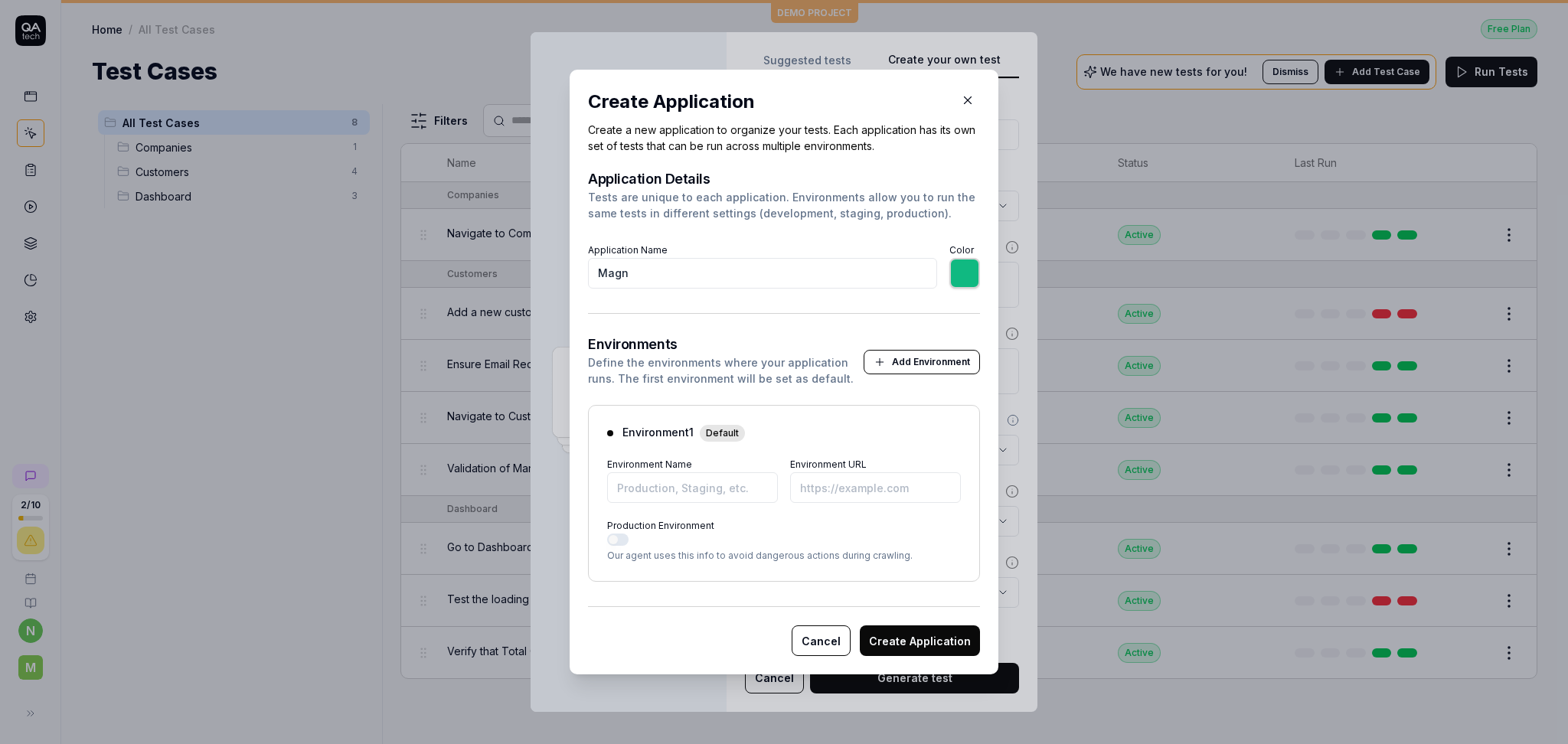 type on "Magneto Global" 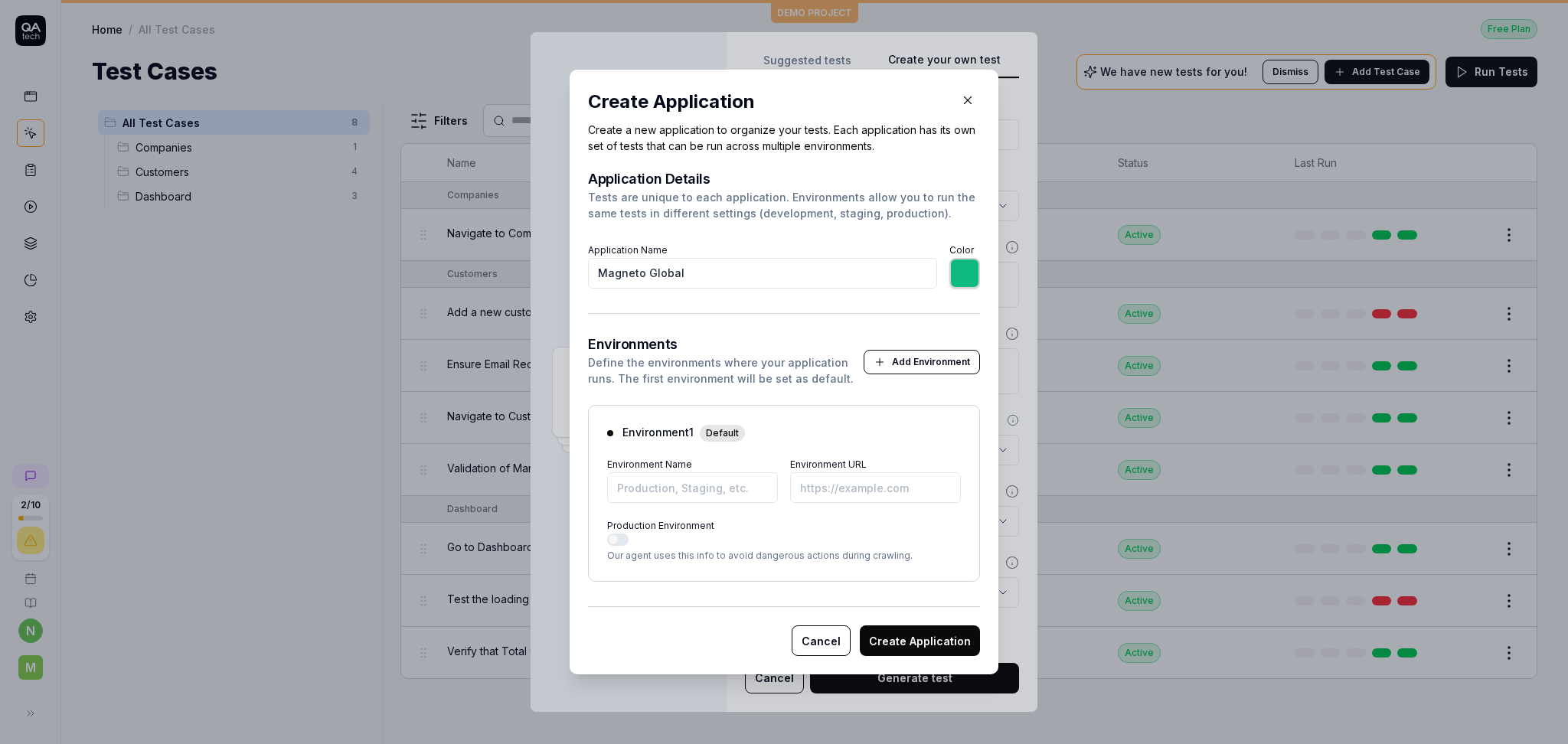 click on "Create Application" at bounding box center [920, 641] 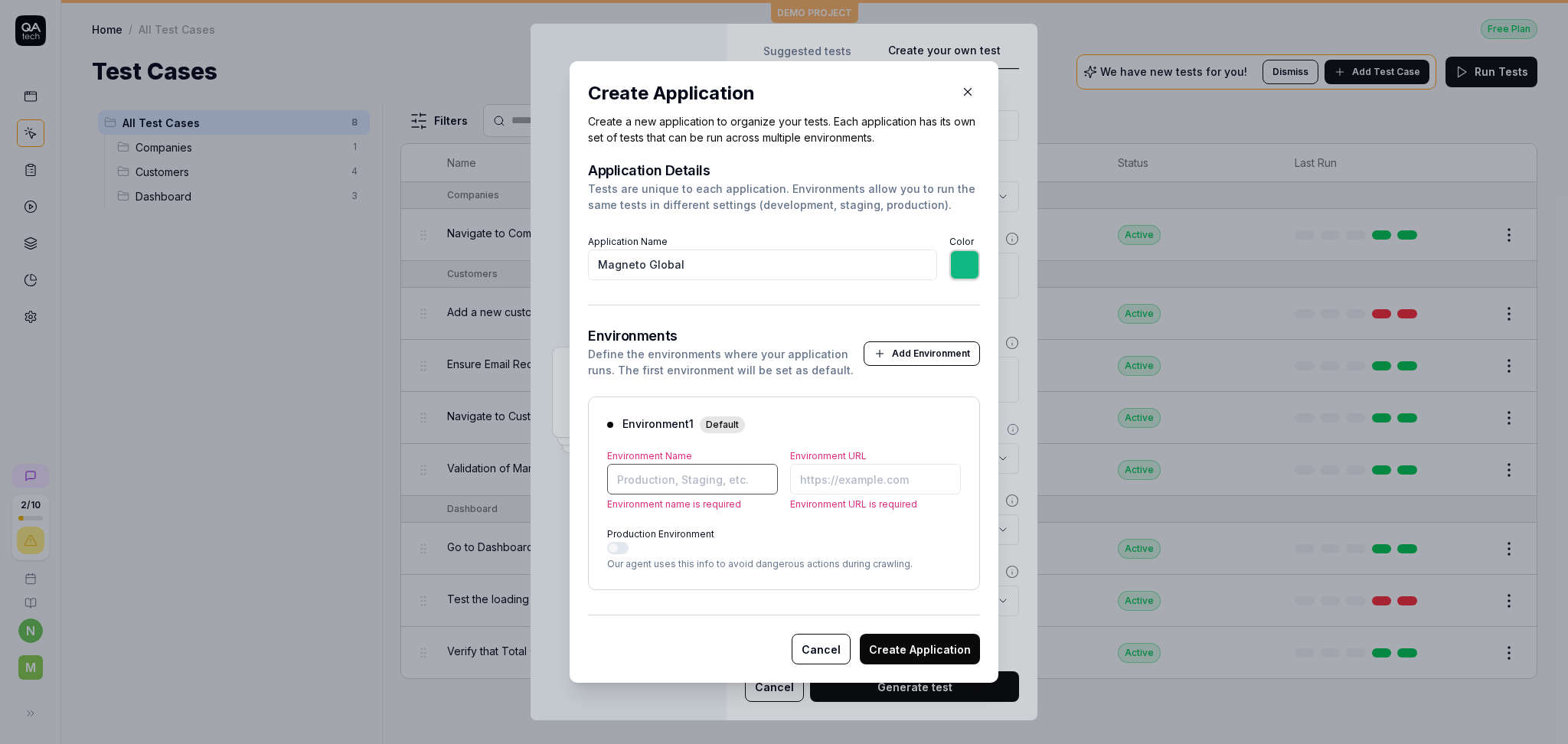 click on "Environment Name" at bounding box center [692, 479] 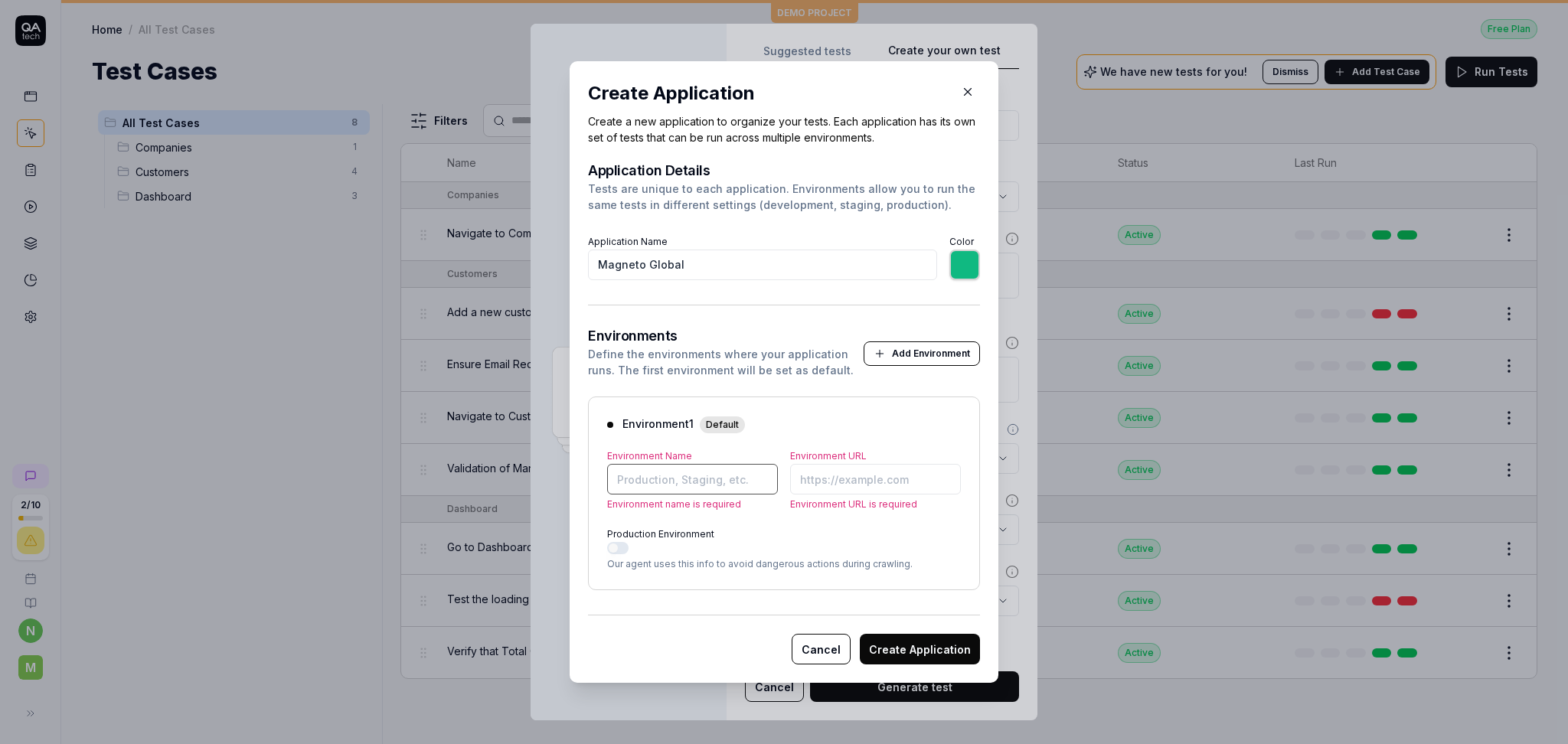 type on "*******" 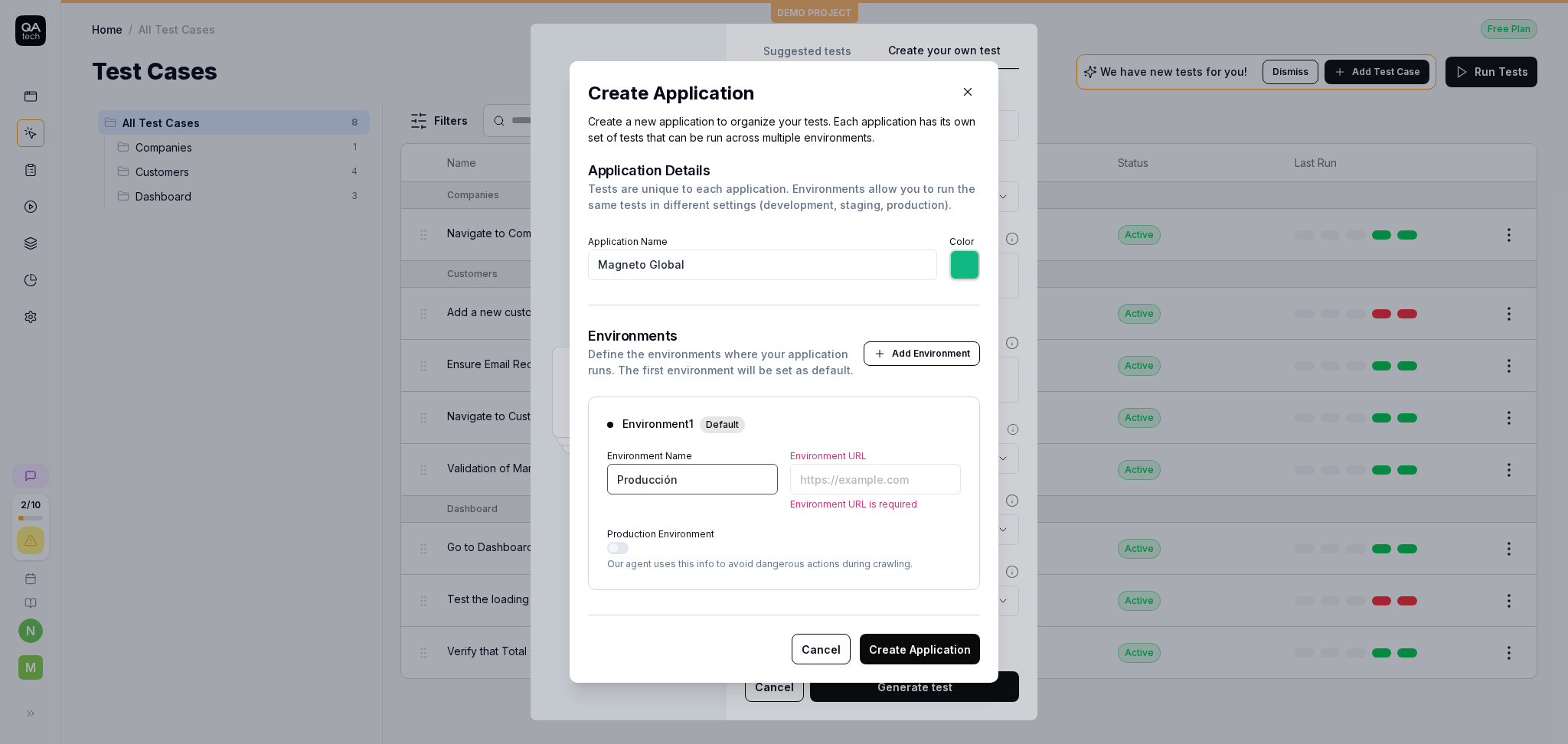 type on "Producción" 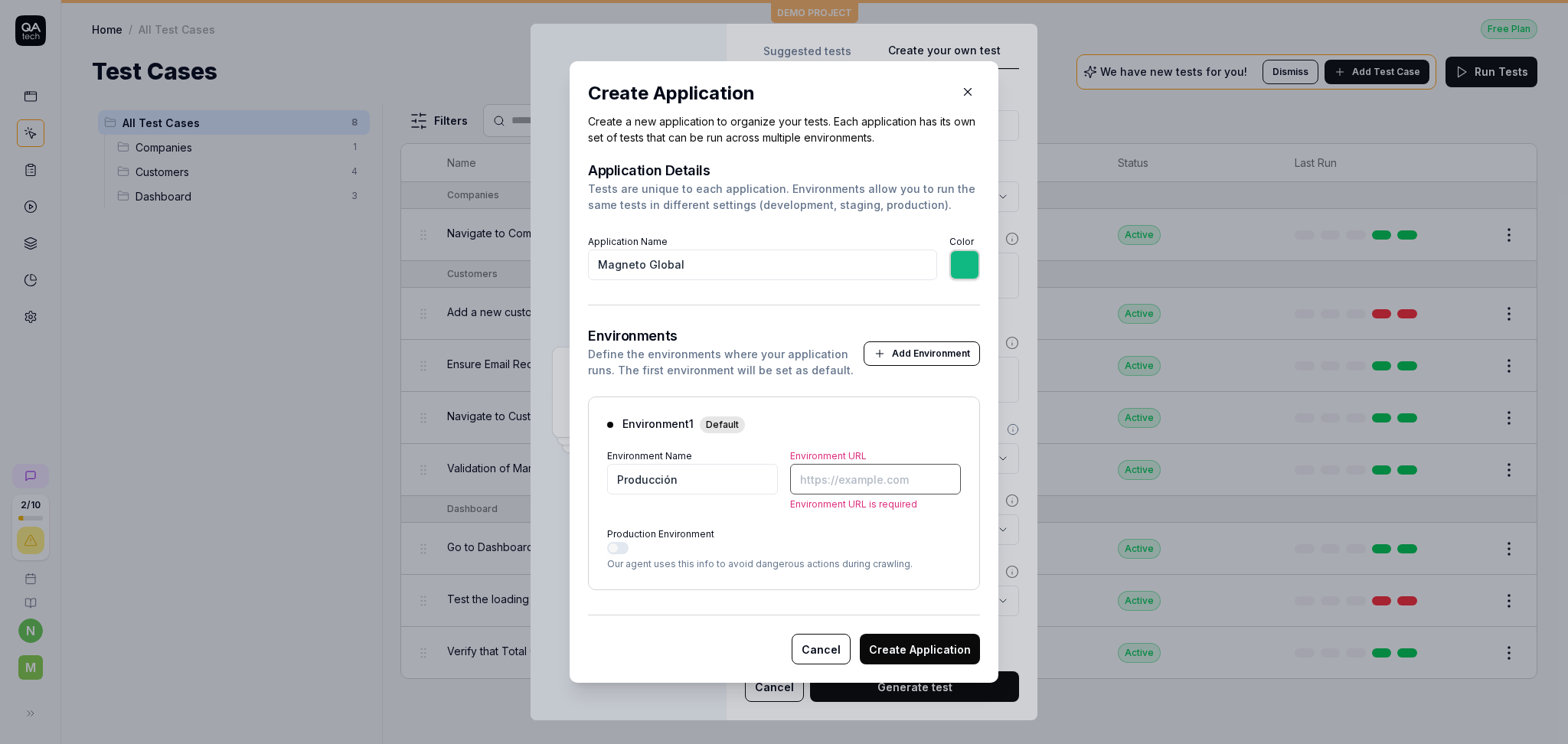click on "Environment URL" at bounding box center [875, 479] 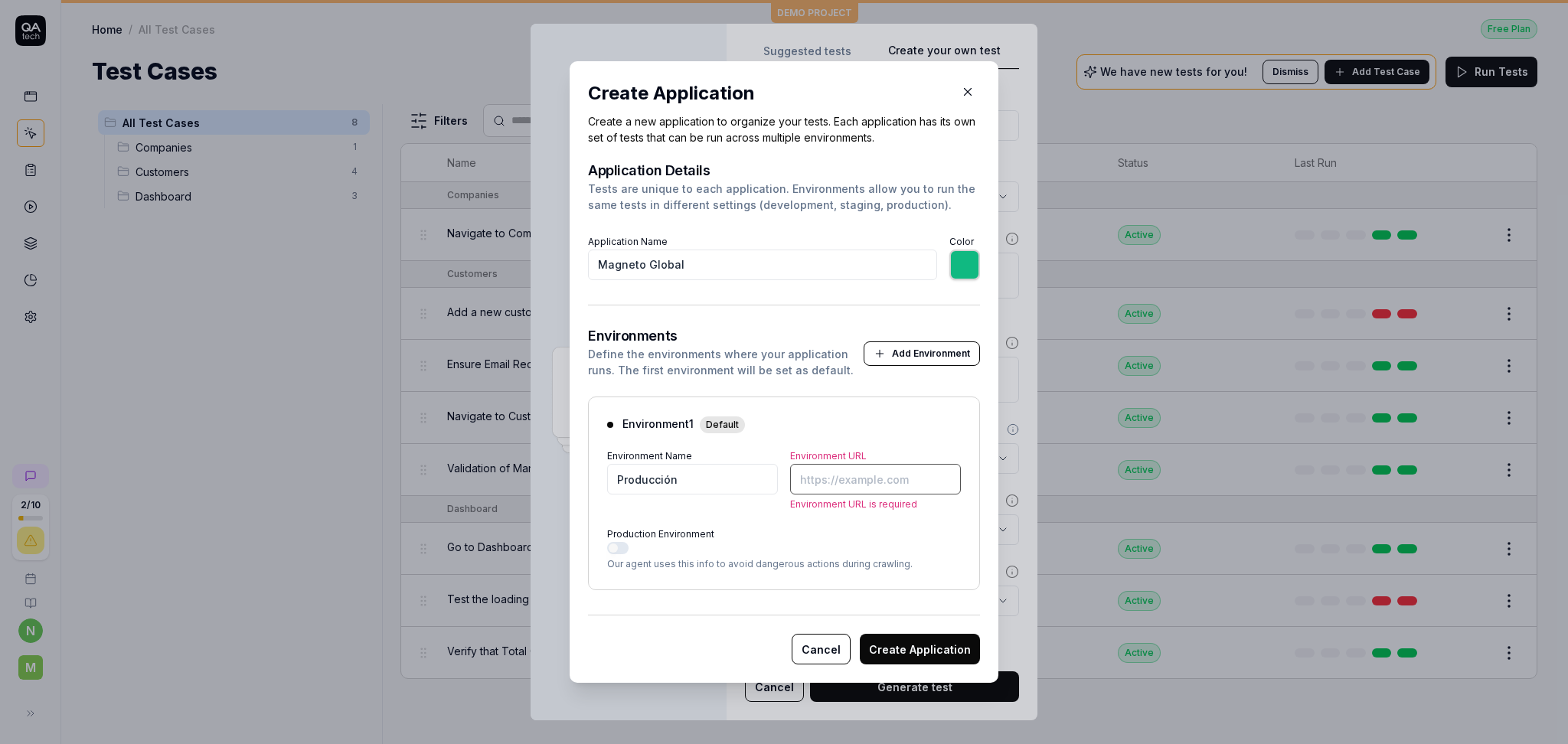 paste on "[URL][DOMAIN_NAME]" 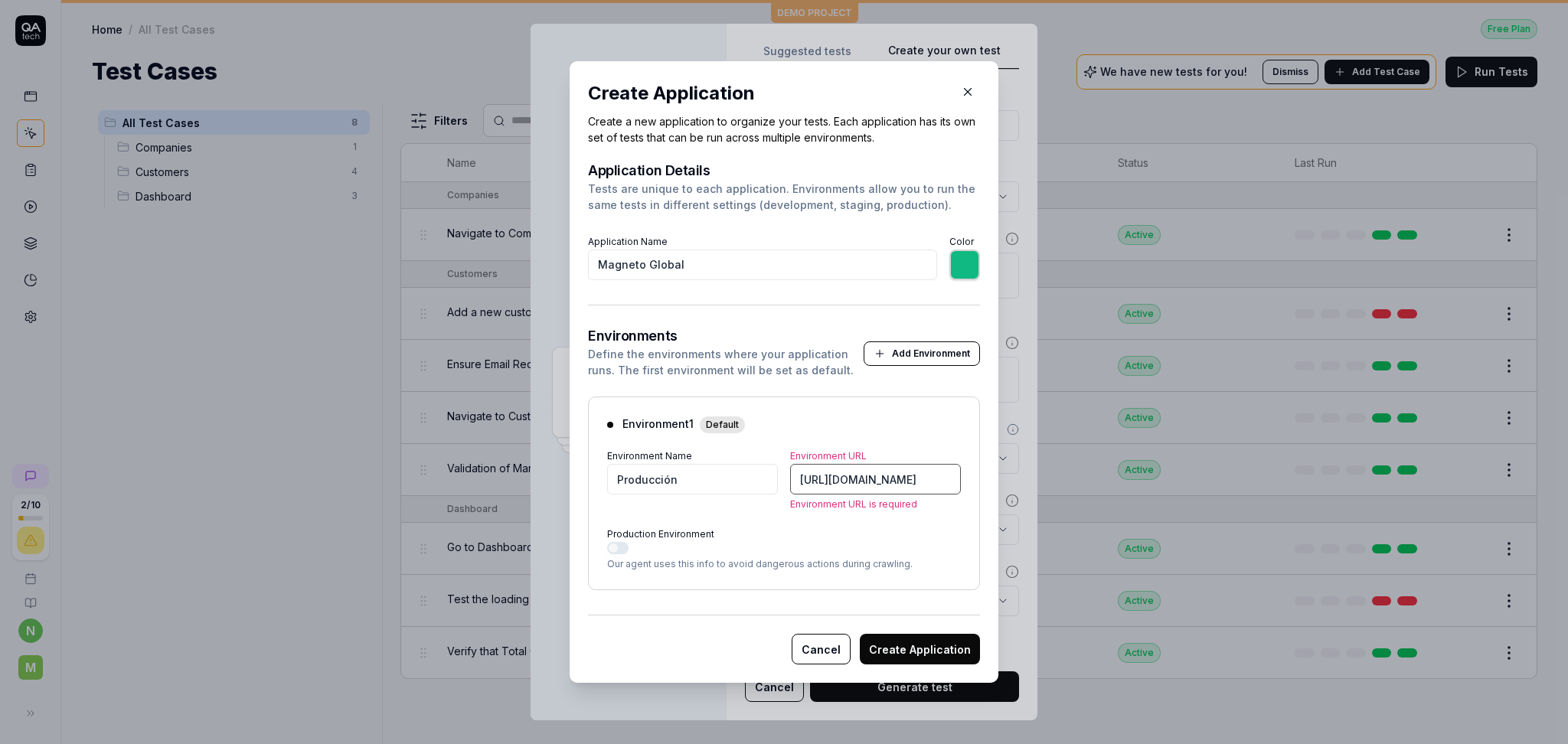 scroll, scrollTop: 0, scrollLeft: 21, axis: horizontal 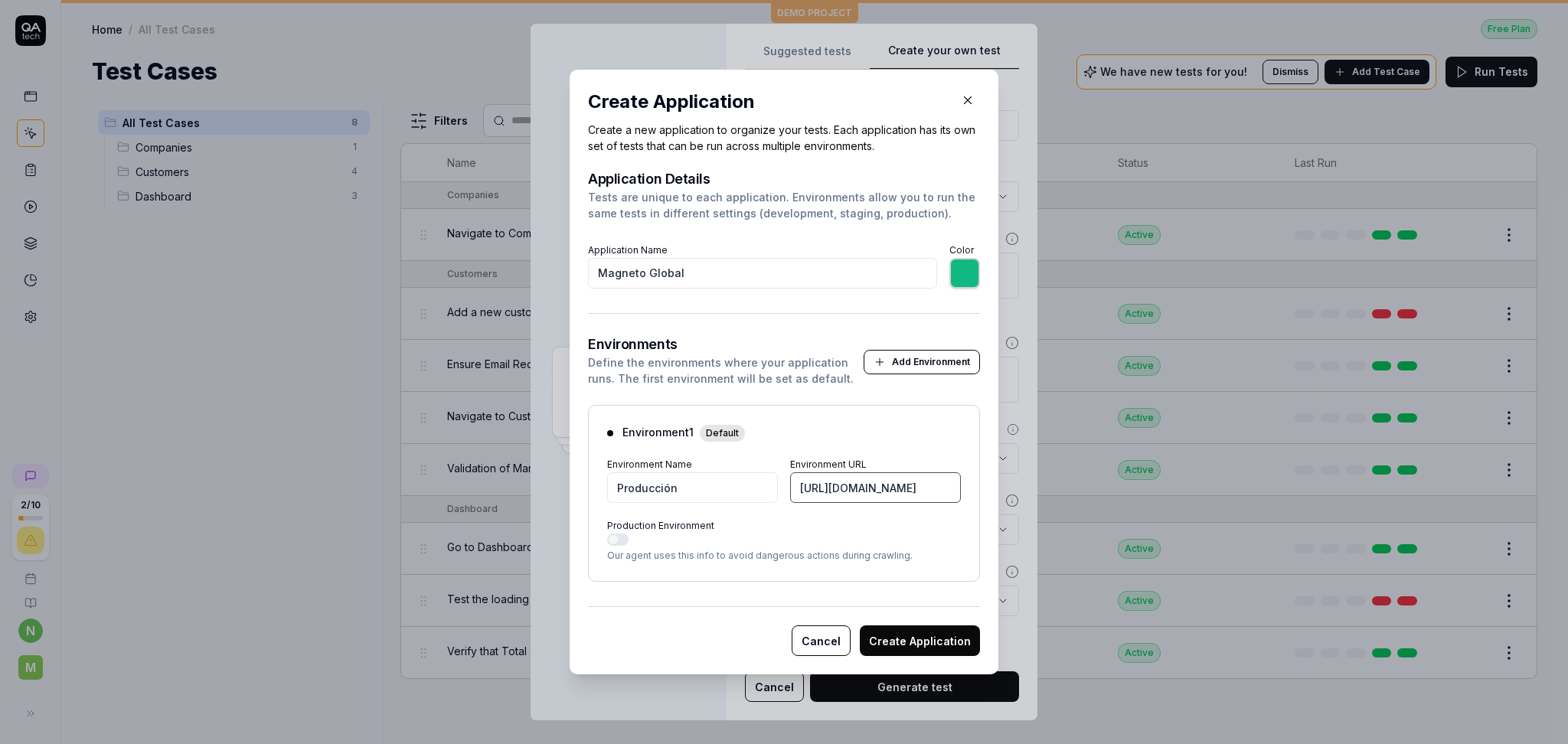 type on "[URL][DOMAIN_NAME]" 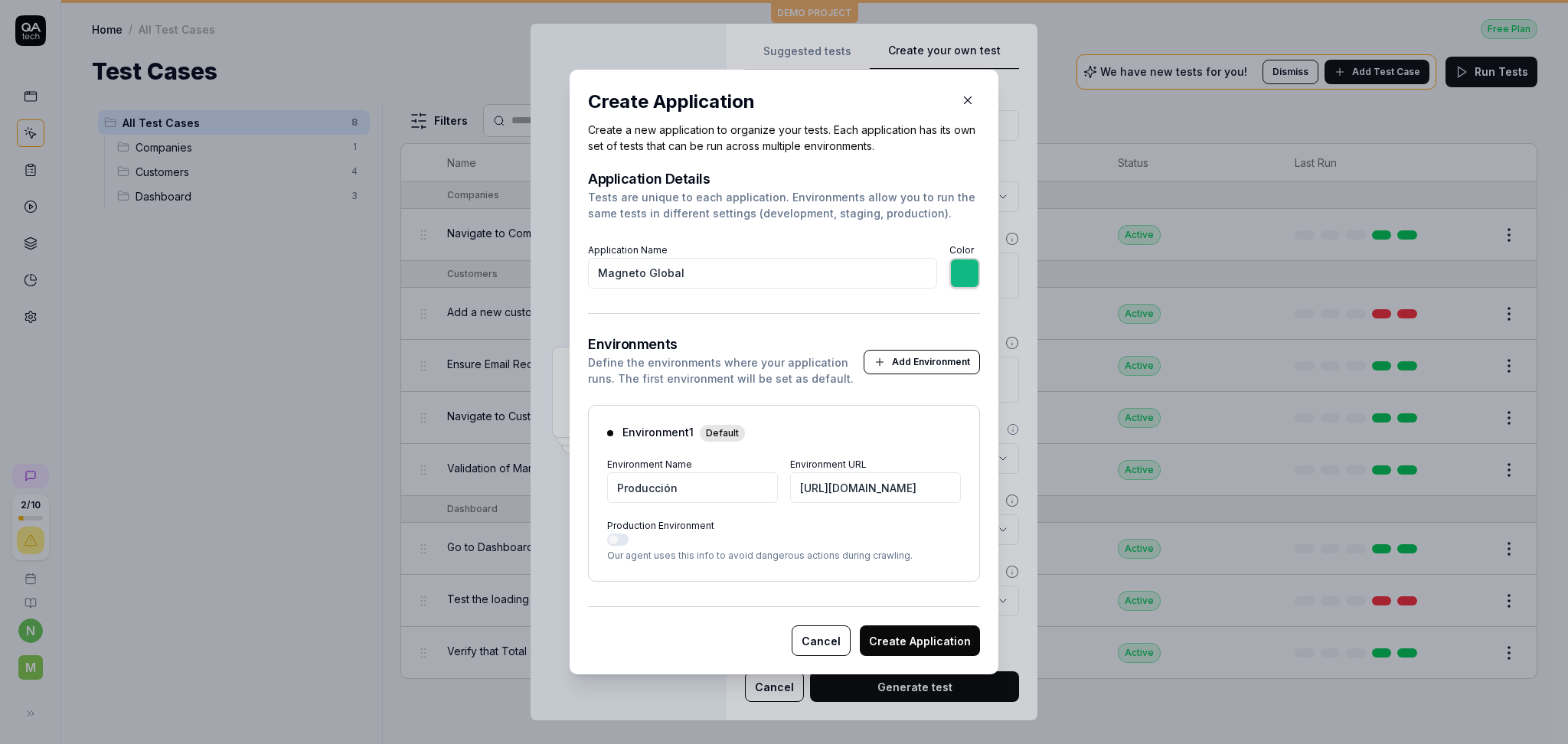 scroll, scrollTop: 0, scrollLeft: 0, axis: both 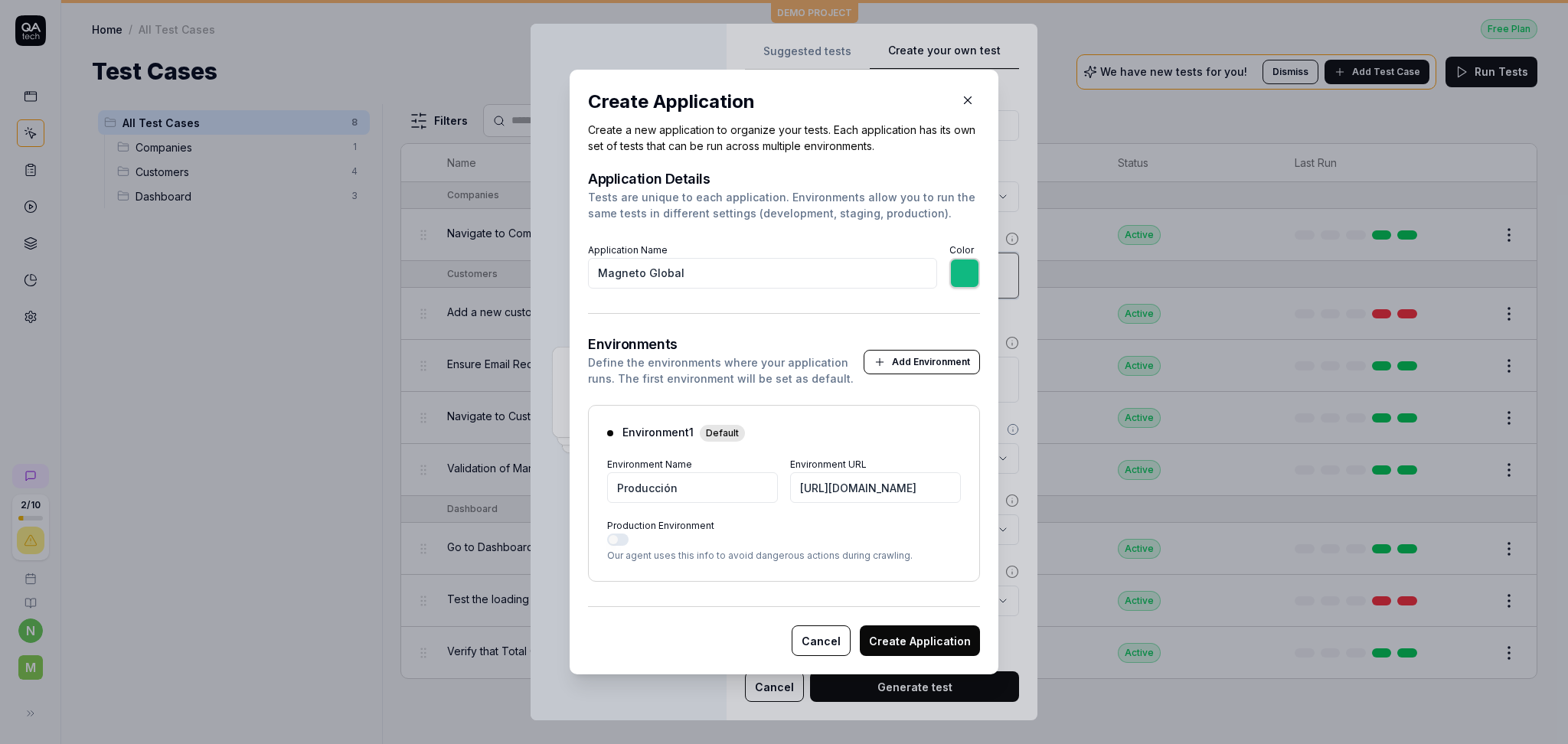 type on "*******" 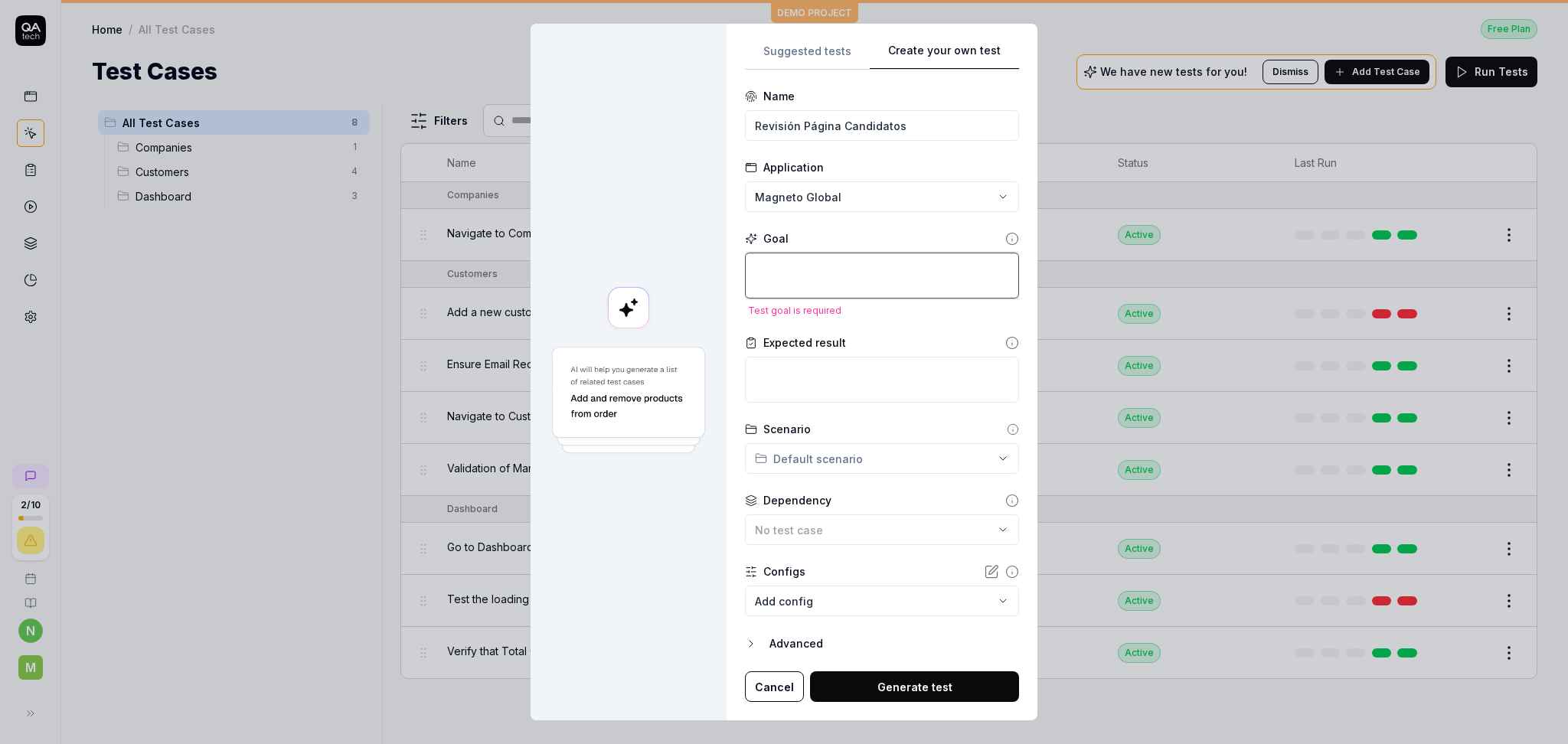 type on "*" 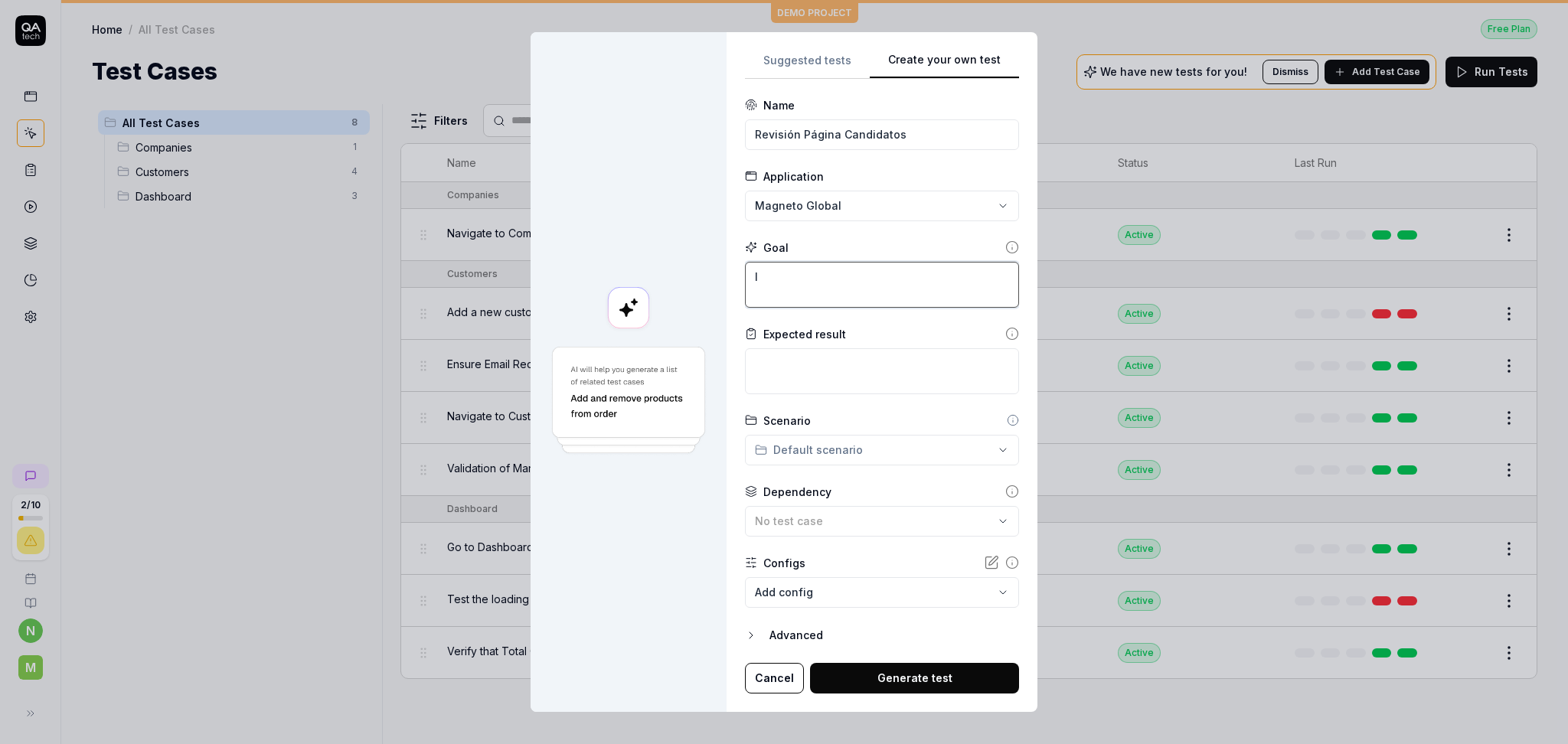 type on "*" 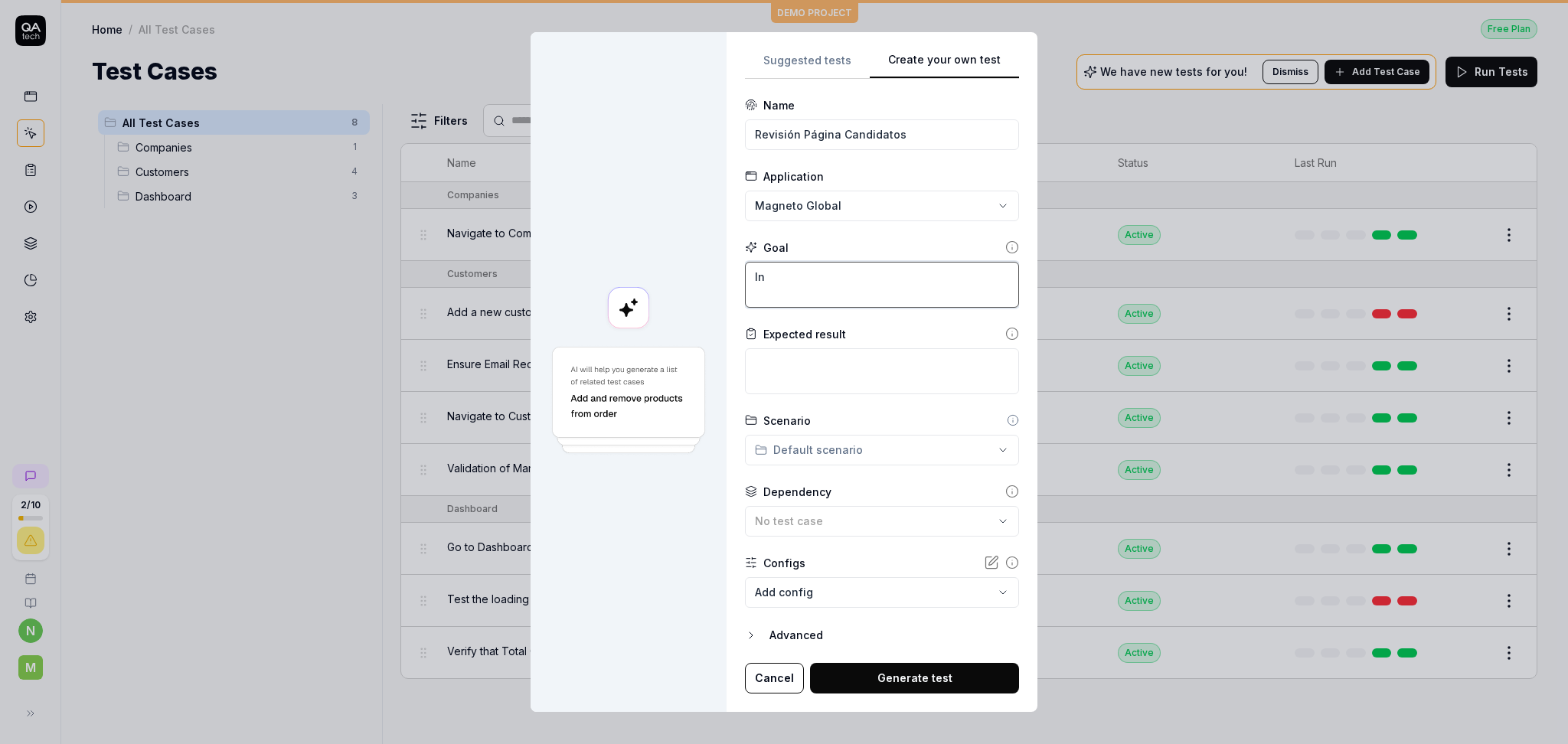 type on "*" 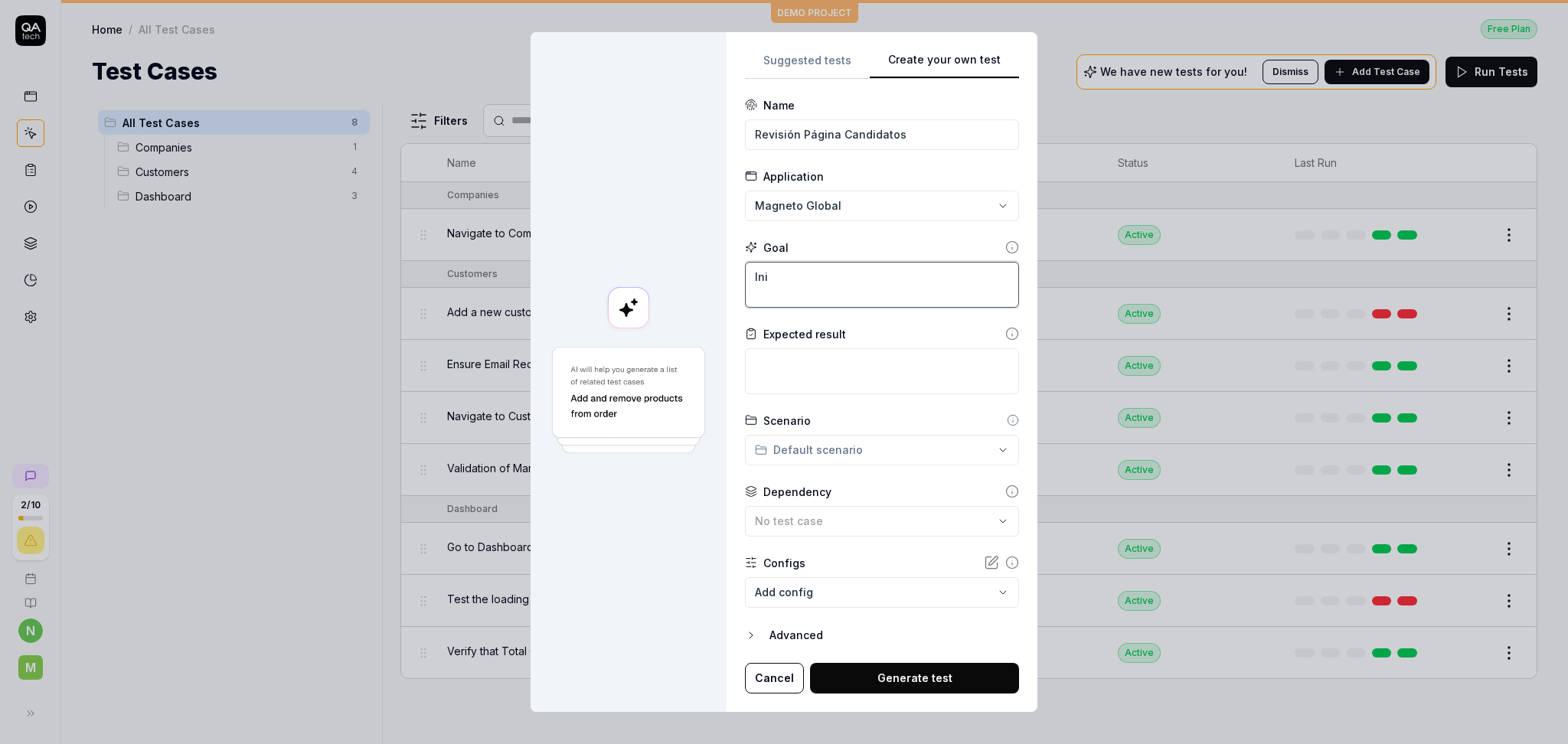 type on "*" 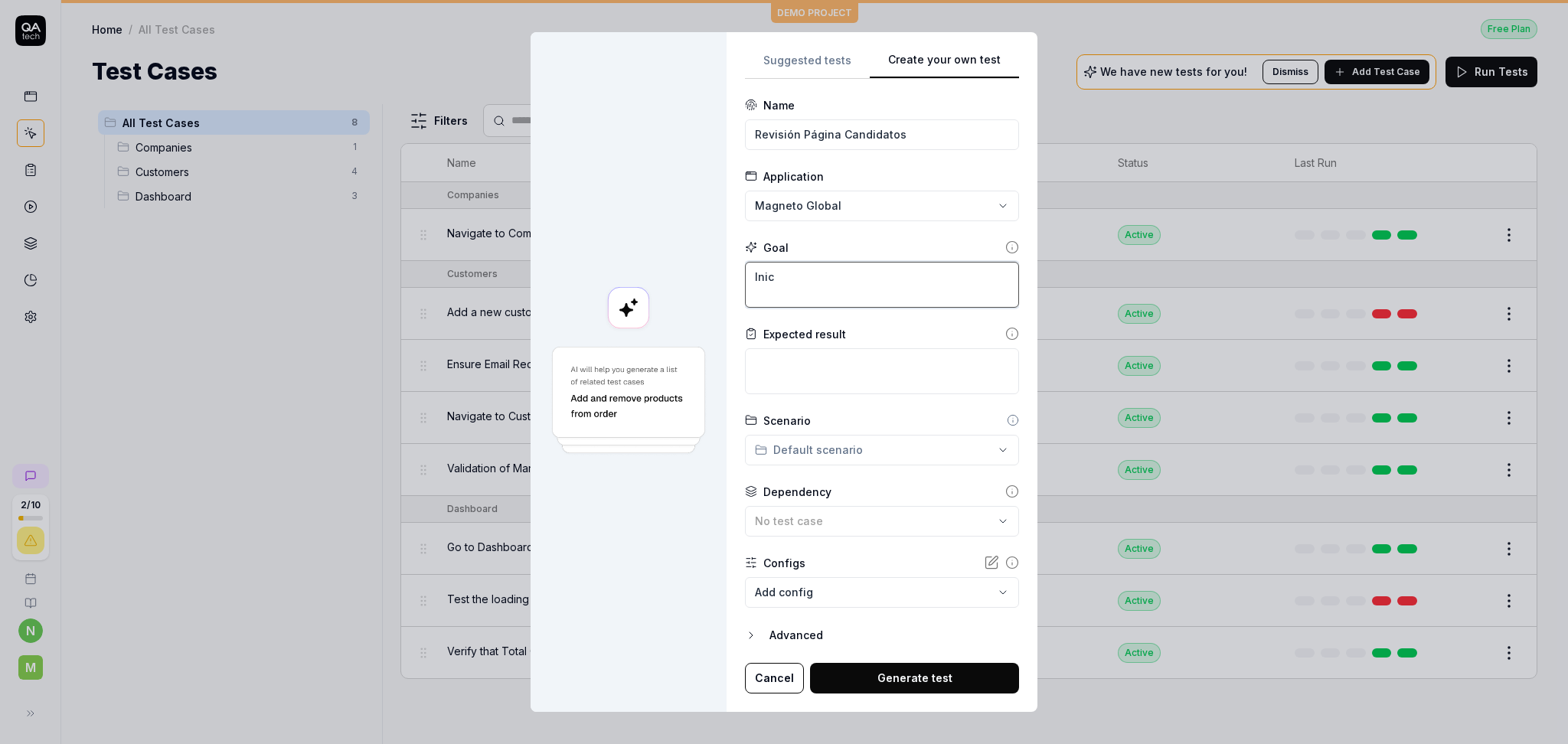 type on "*" 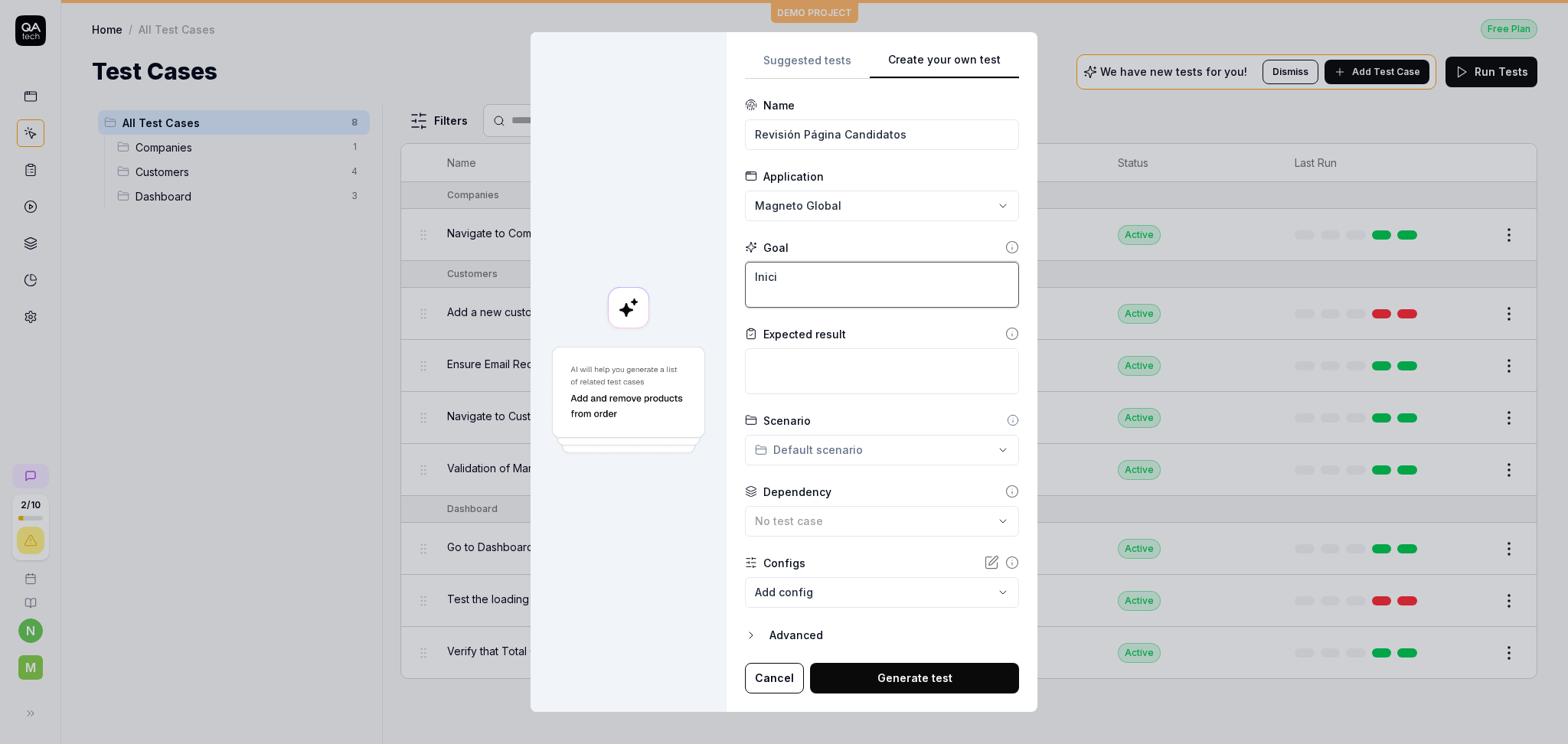 type on "*" 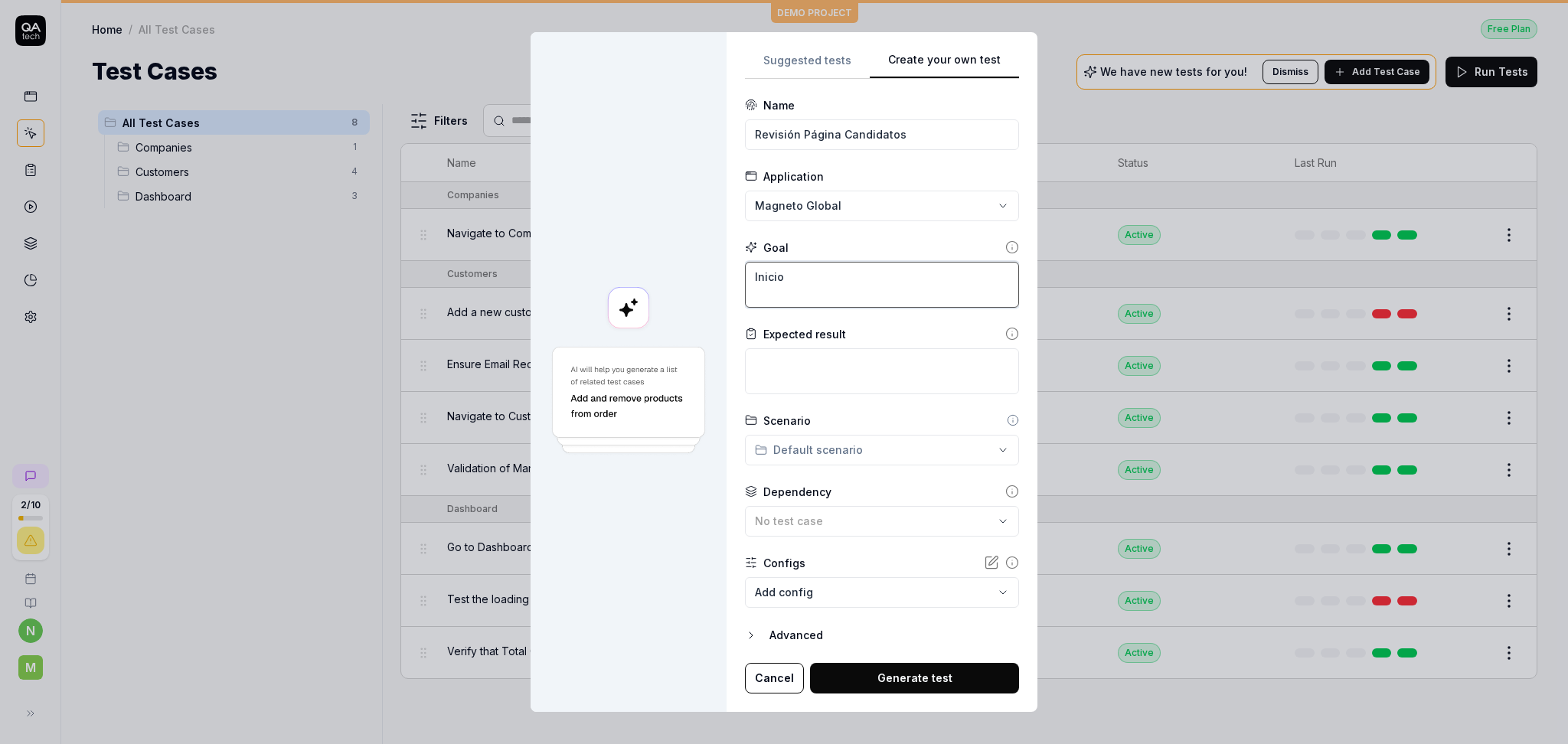 type on "*" 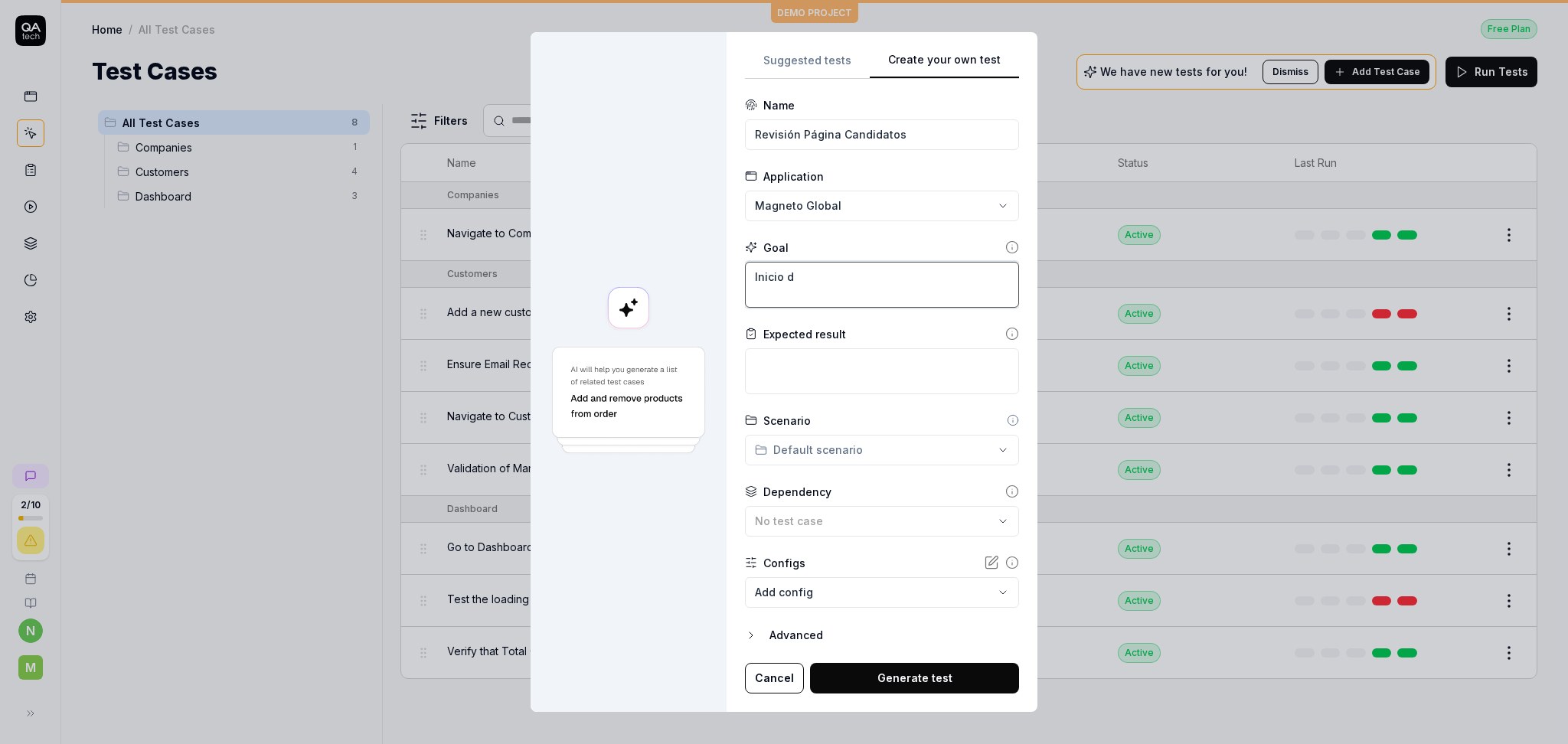 type on "*" 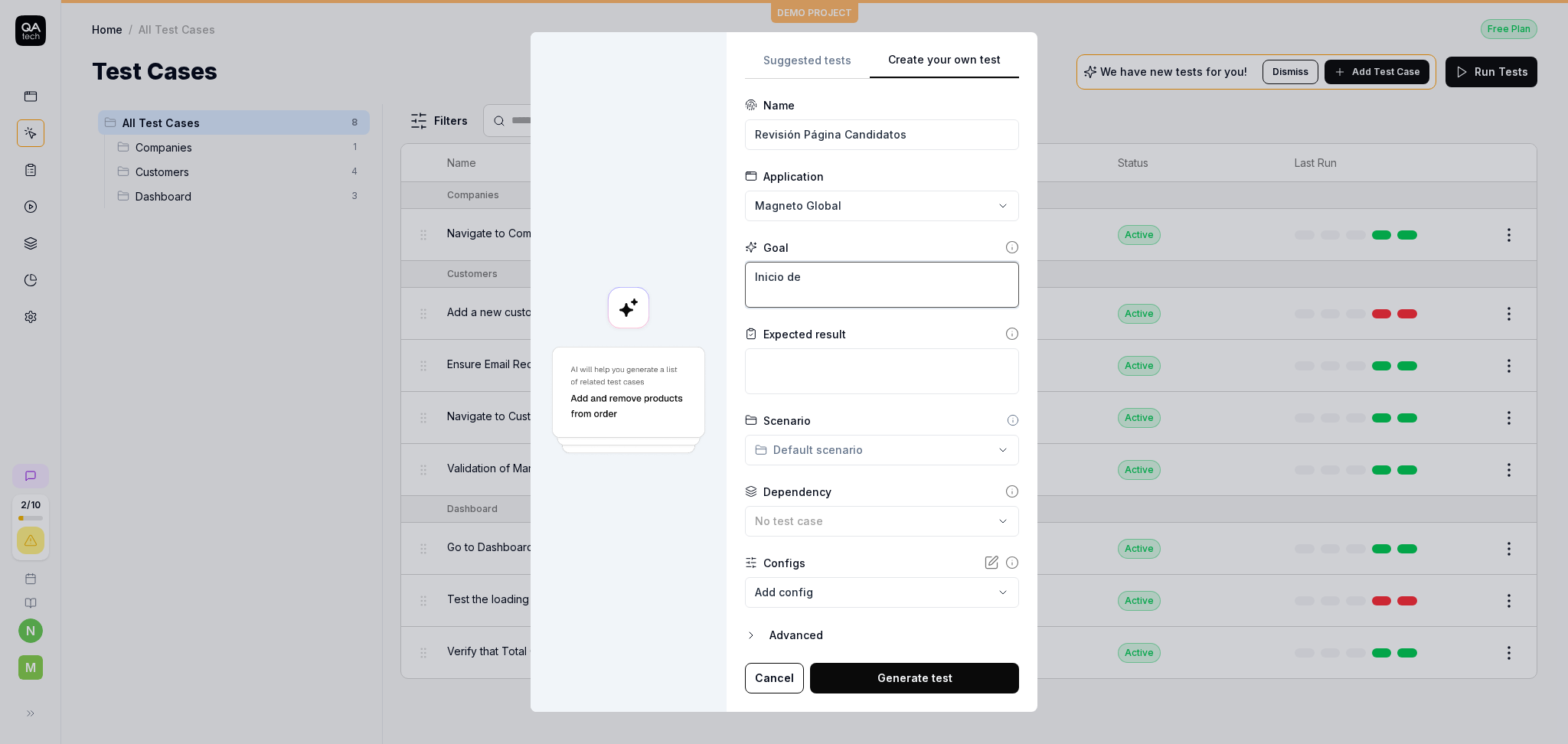 type on "*" 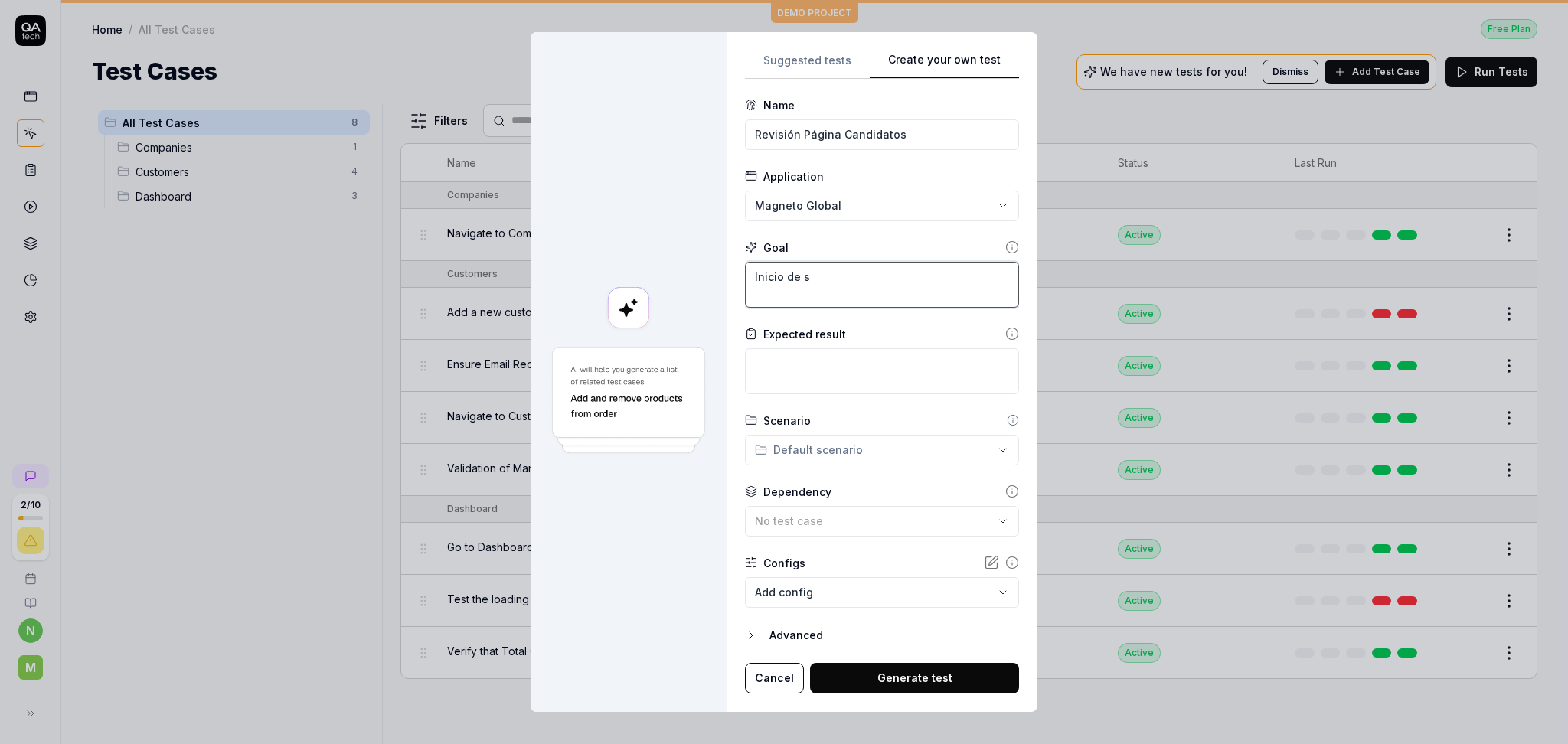 type on "*" 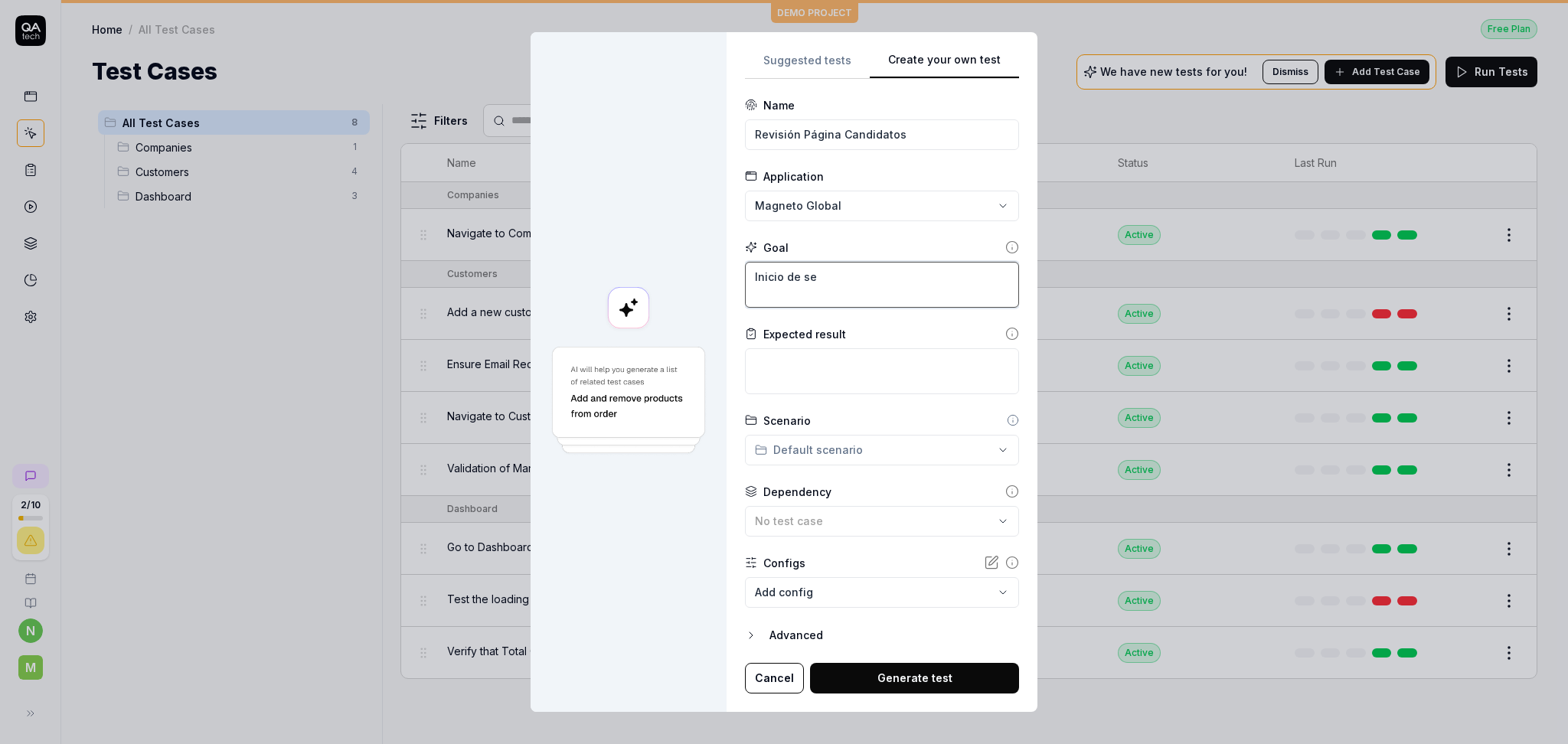 type on "*" 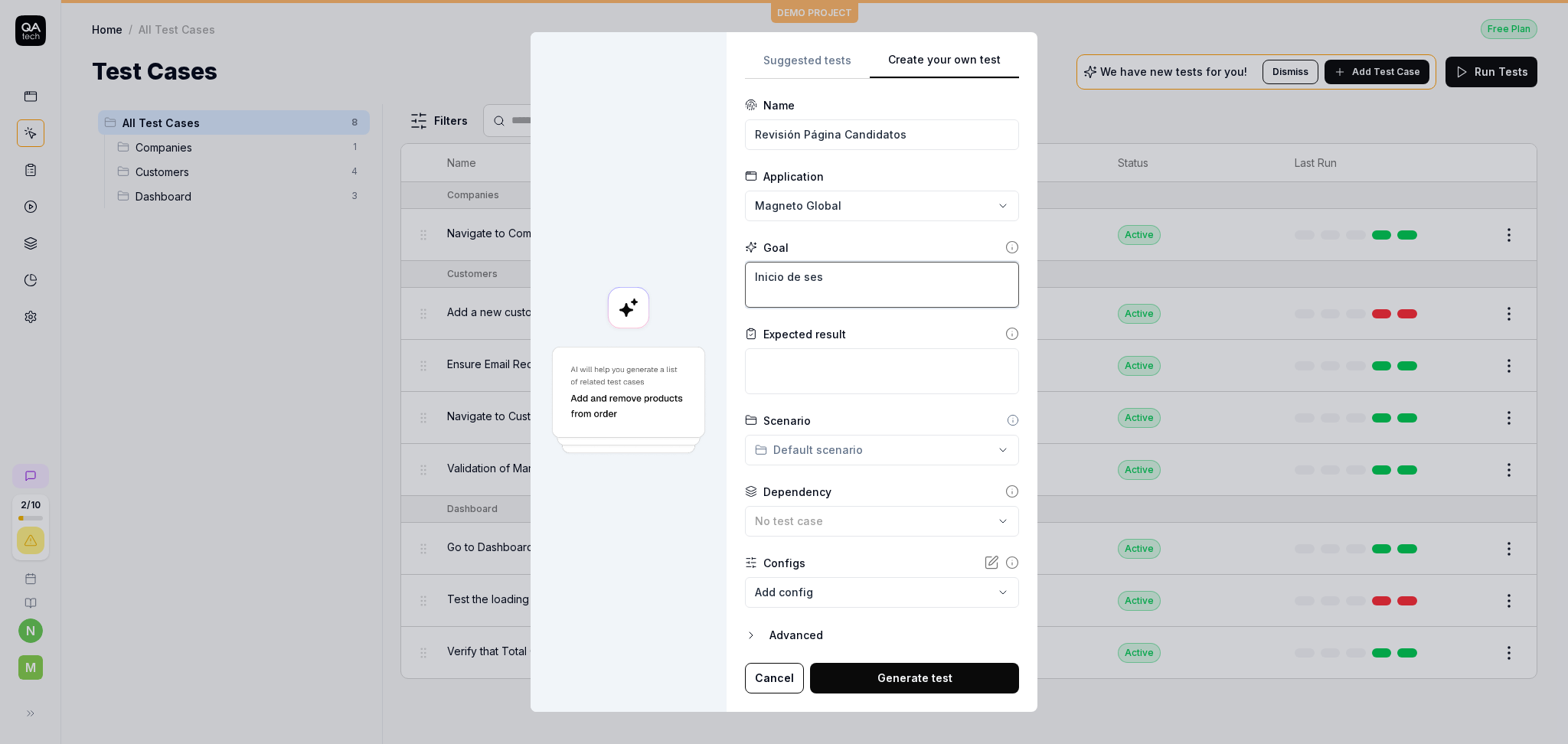 type on "*" 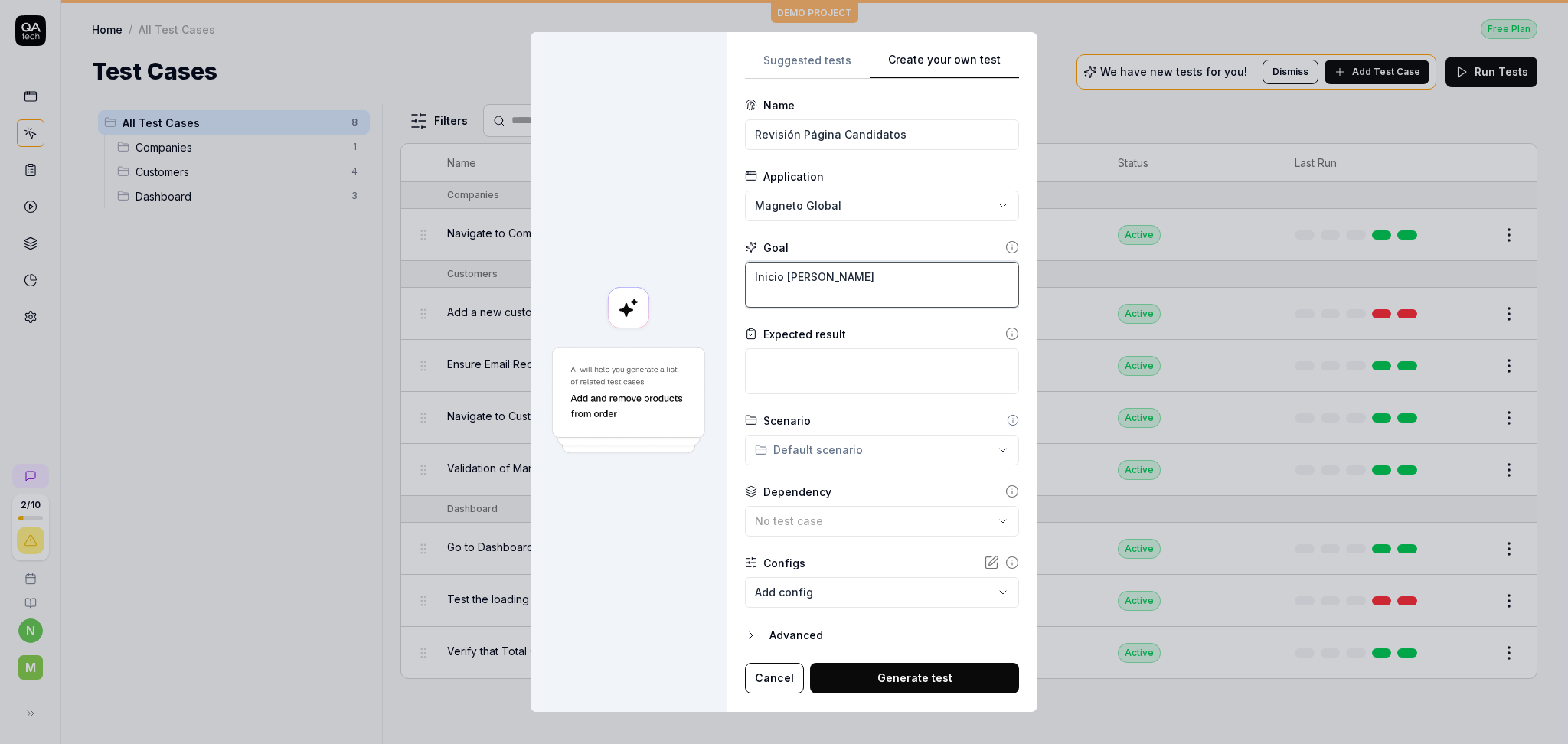type on "*" 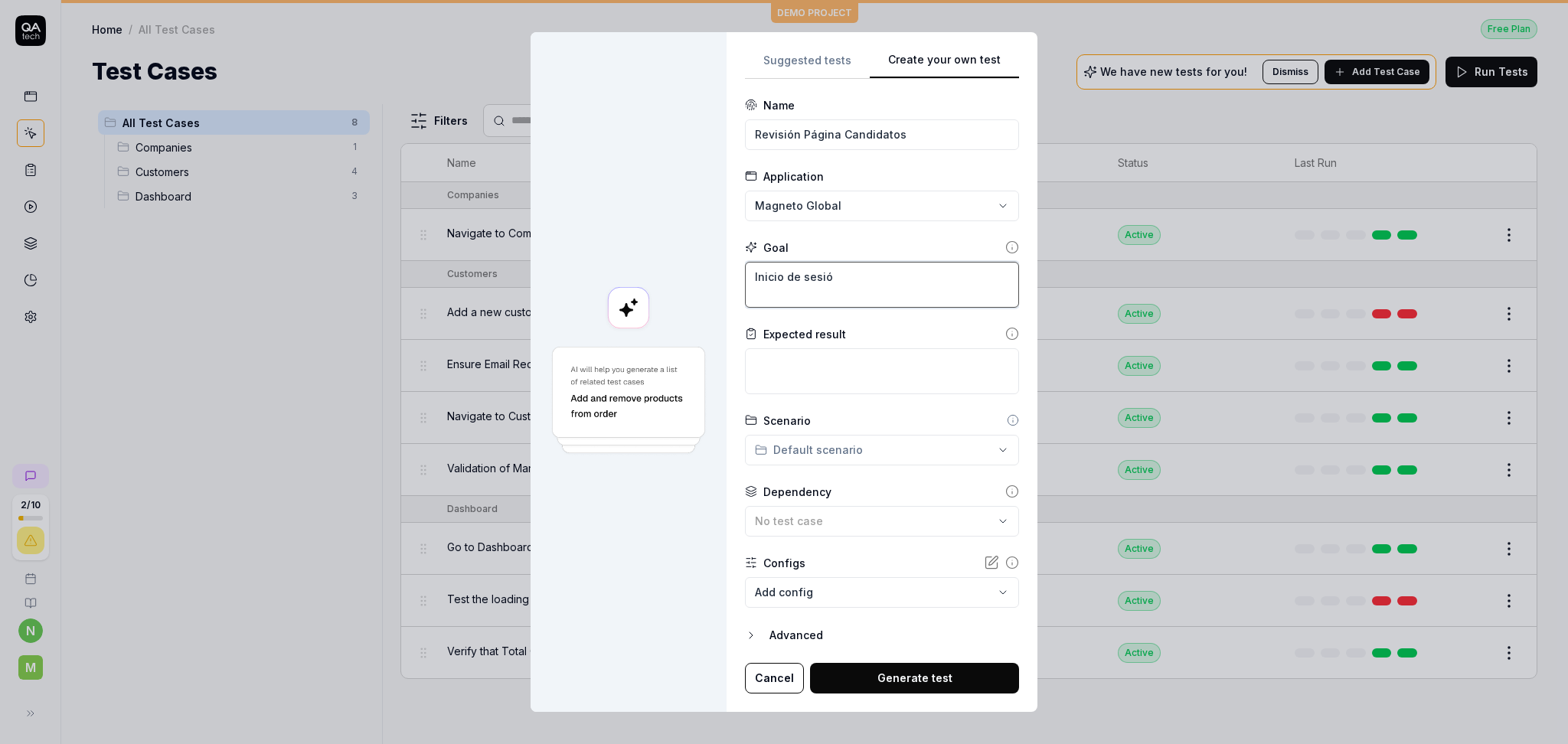 type on "*" 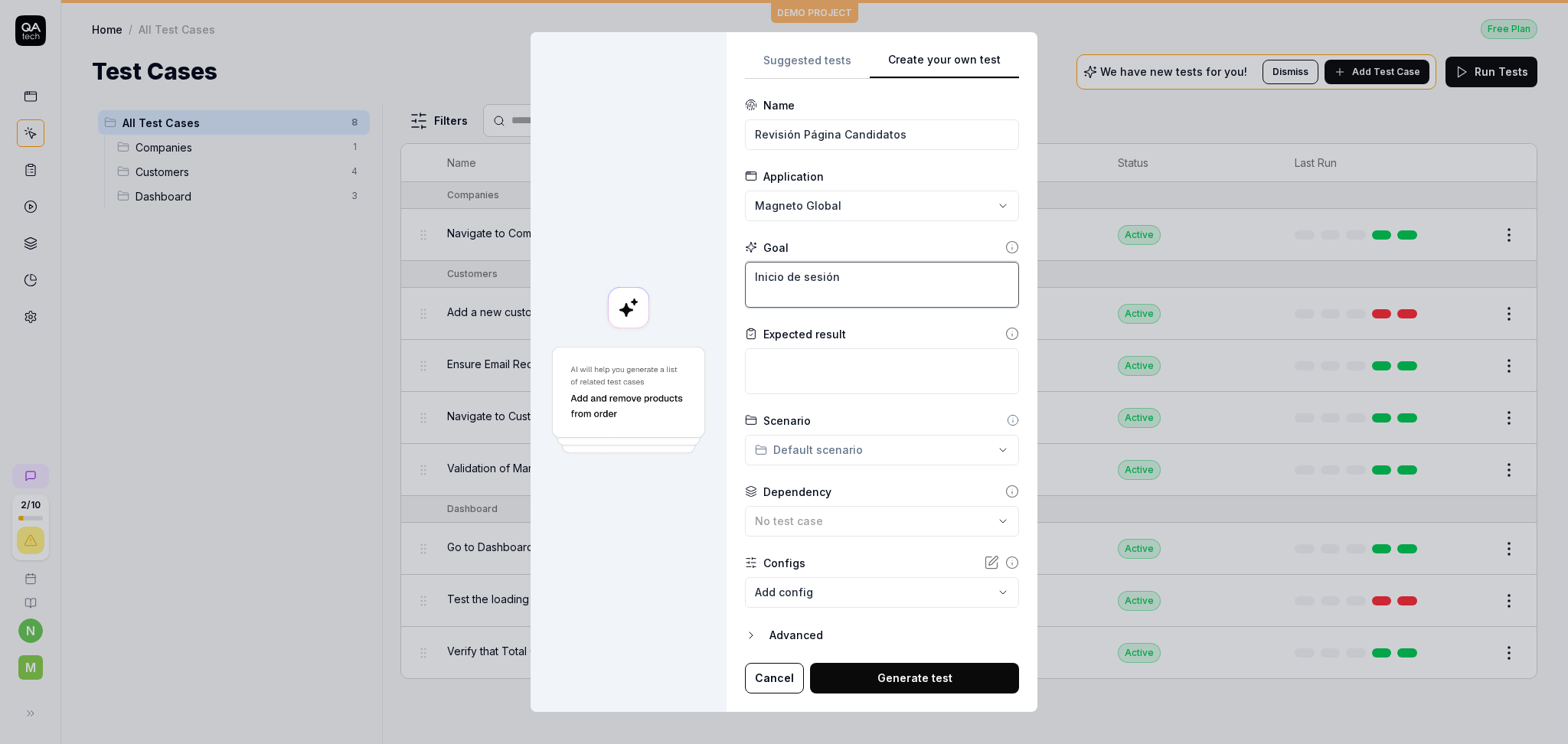 type on "Inicio de sesión" 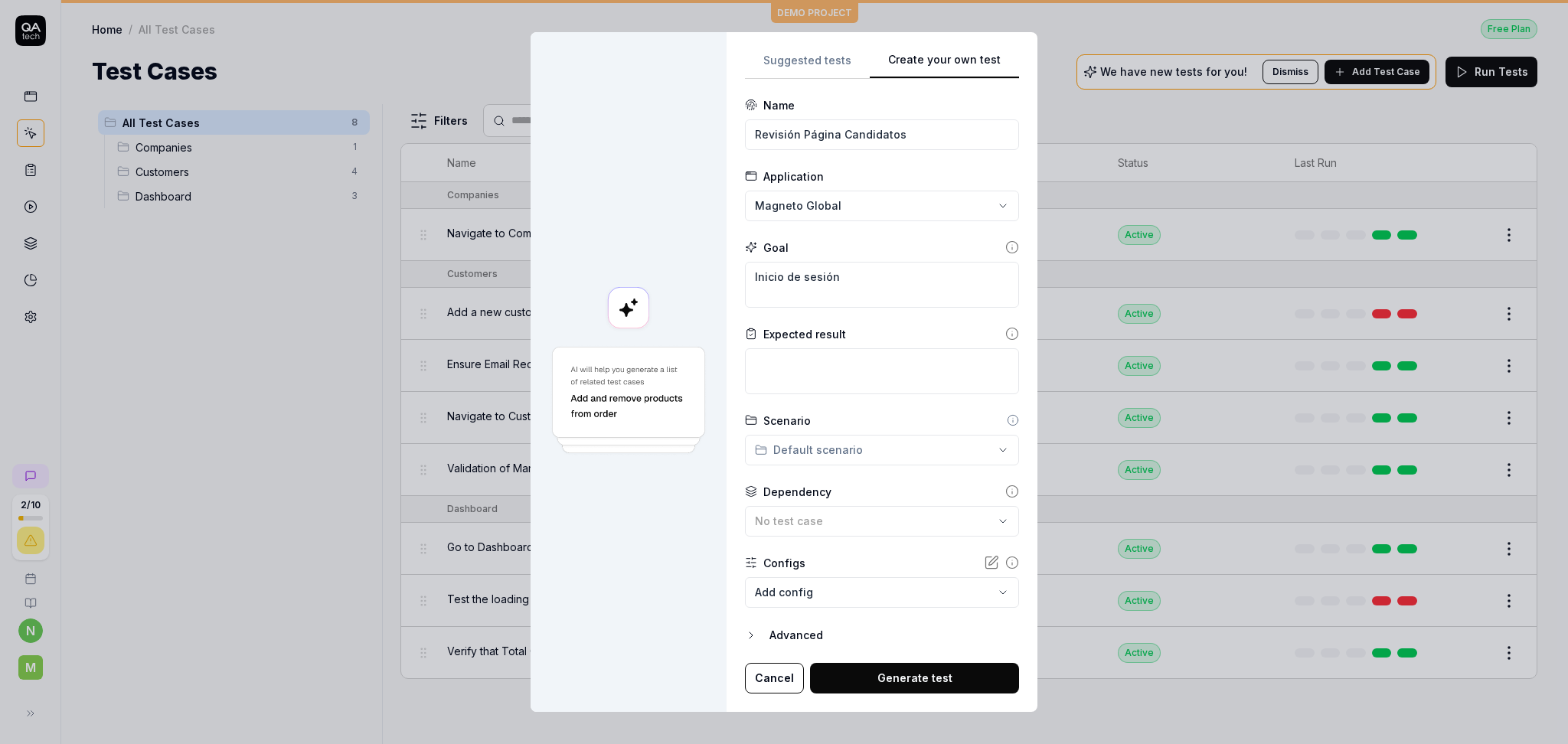 click on "**********" at bounding box center (784, 372) 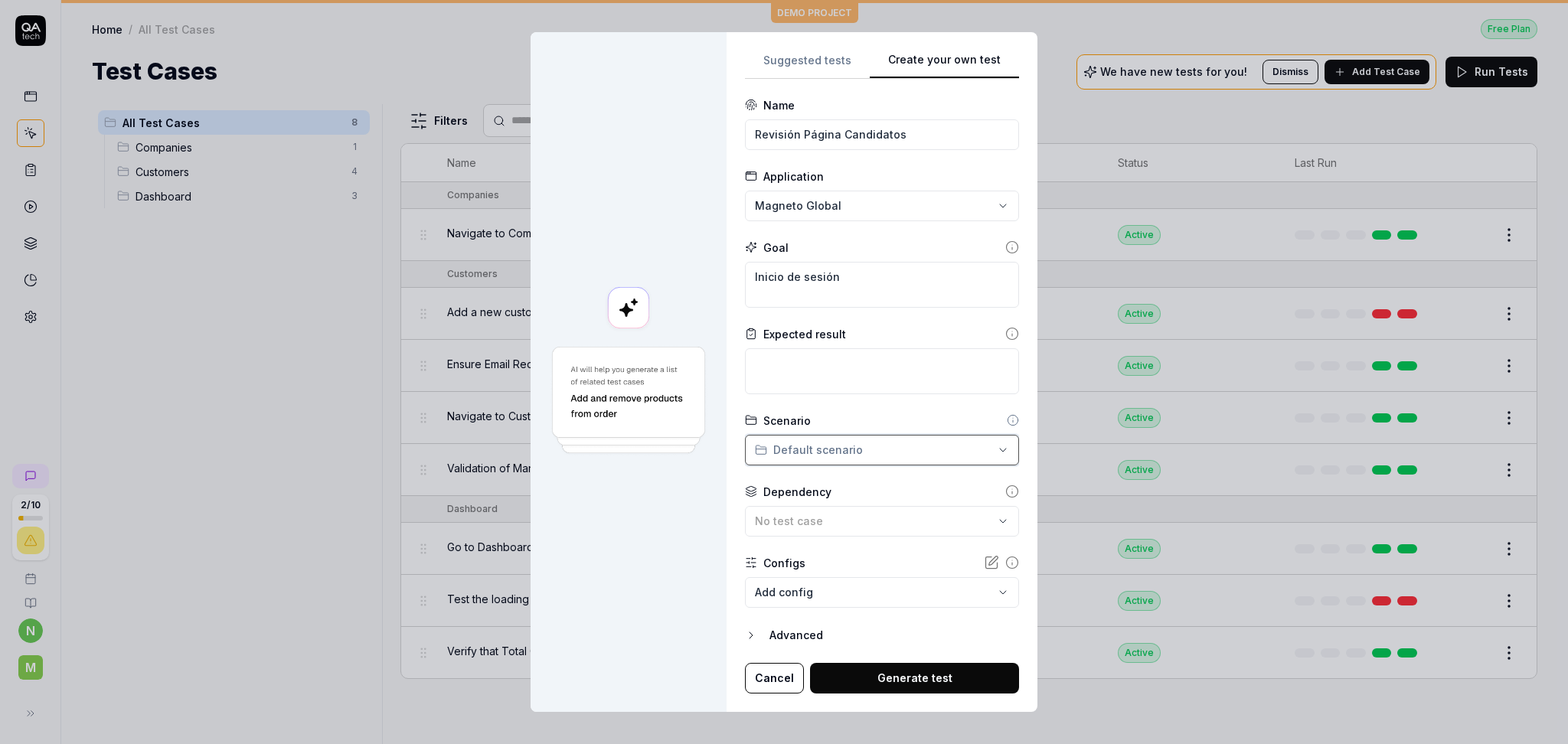 click on "**********" at bounding box center [784, 372] 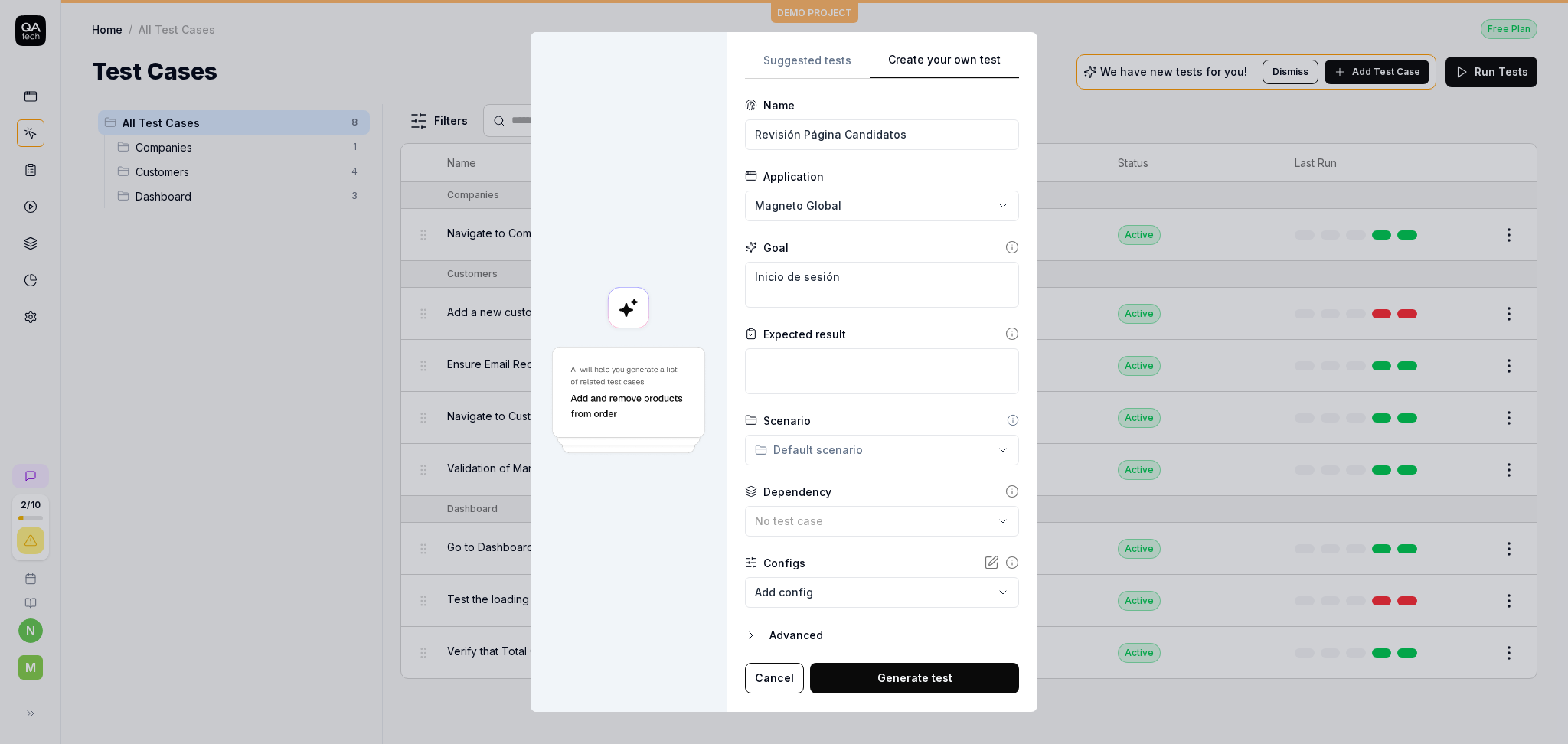 click on "2  /  10 n M DEMO PROJECT Home / All Test Cases Free Plan Home / All Test Cases Free Plan Test Cases We have new tests for you! Dismiss Add Test Case Run Tests All Test Cases 8 Companies 1 Customers 4 Dashboard 3 Filters Name Status Last Run Companies Navigate to Companies Page Test Case Active Edit Customers Add a new customer Active Edit Ensure Email Required for Customer Creation Active Edit Navigate to Customers Page Active Edit Validation of Mandatory Customer Name Field Active Edit Dashboard Go to Dashboard Active Edit Test the loading of the Recent Customers widget Active Edit Verify that Total Customers widget loads Active Edit
To pick up a draggable item, press the space bar.
While dragging, use the arrow keys to move the item.
Press space again to drop the item in its new position, or press escape to cancel.
*
Create your own test Suggested tests Create your own test Name Revisión Página Candidatos Application Magneto Global Goal Inicio de sesión Expected result Scenario" at bounding box center [784, 372] 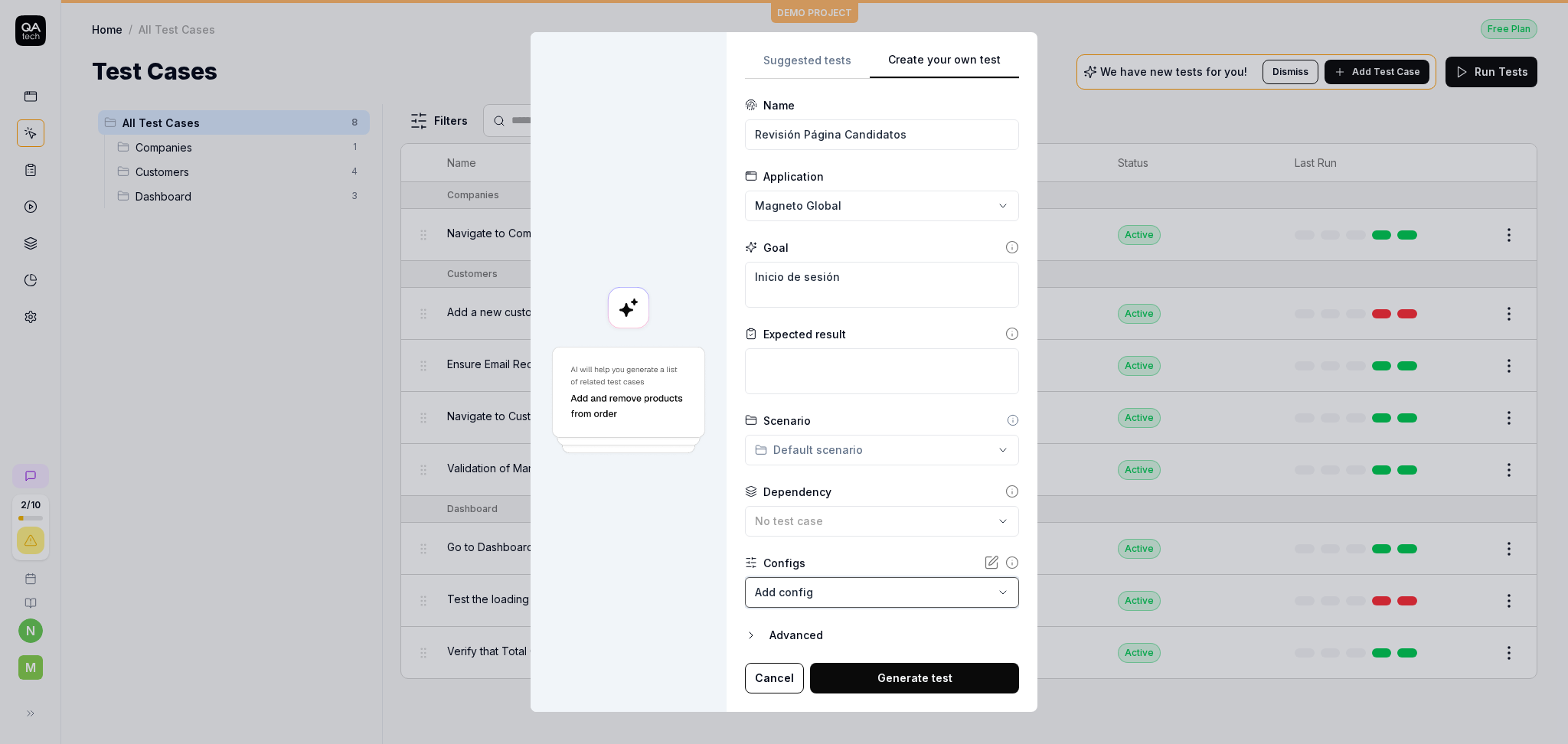 click on "**********" at bounding box center (784, 372) 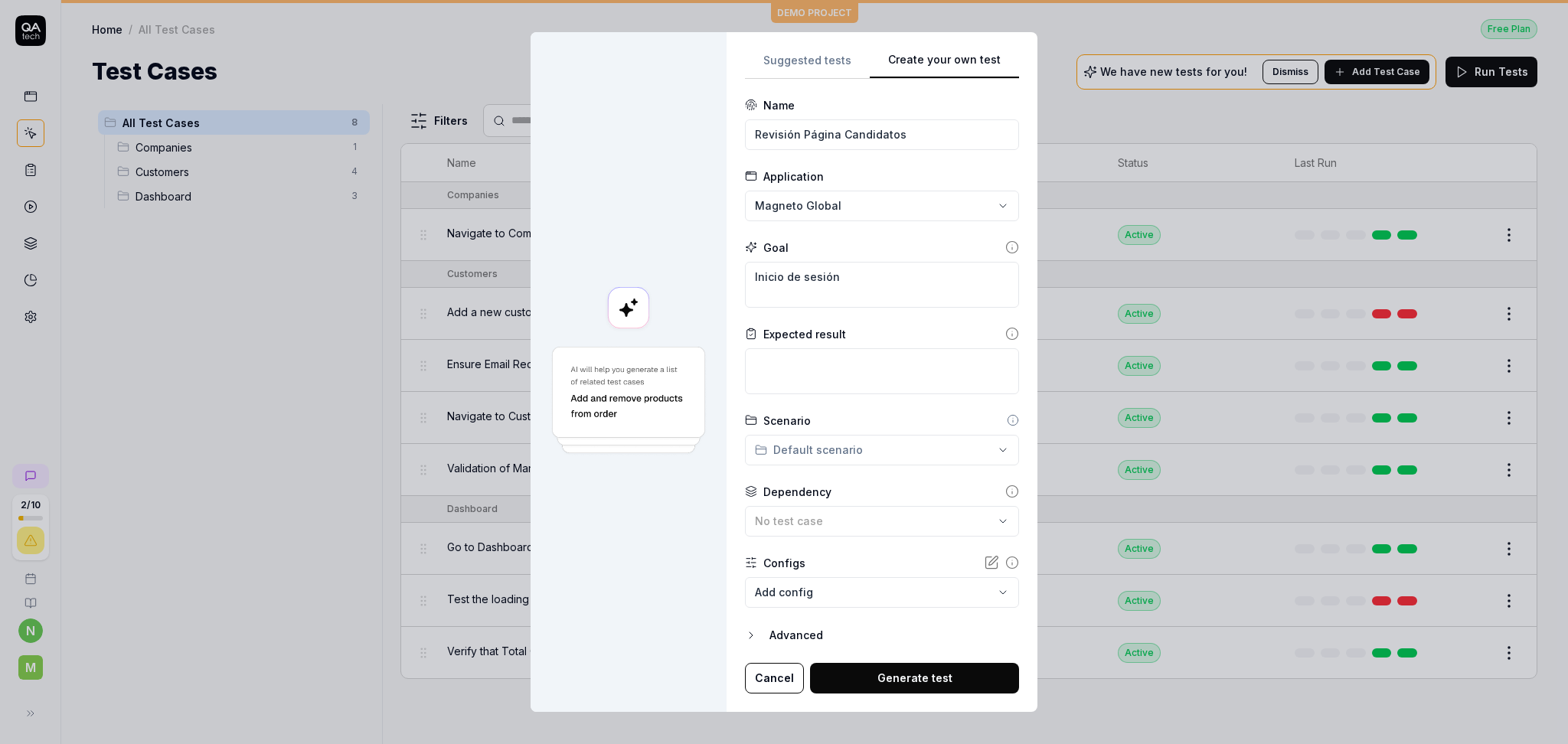 click on "Generate test" at bounding box center (914, 678) 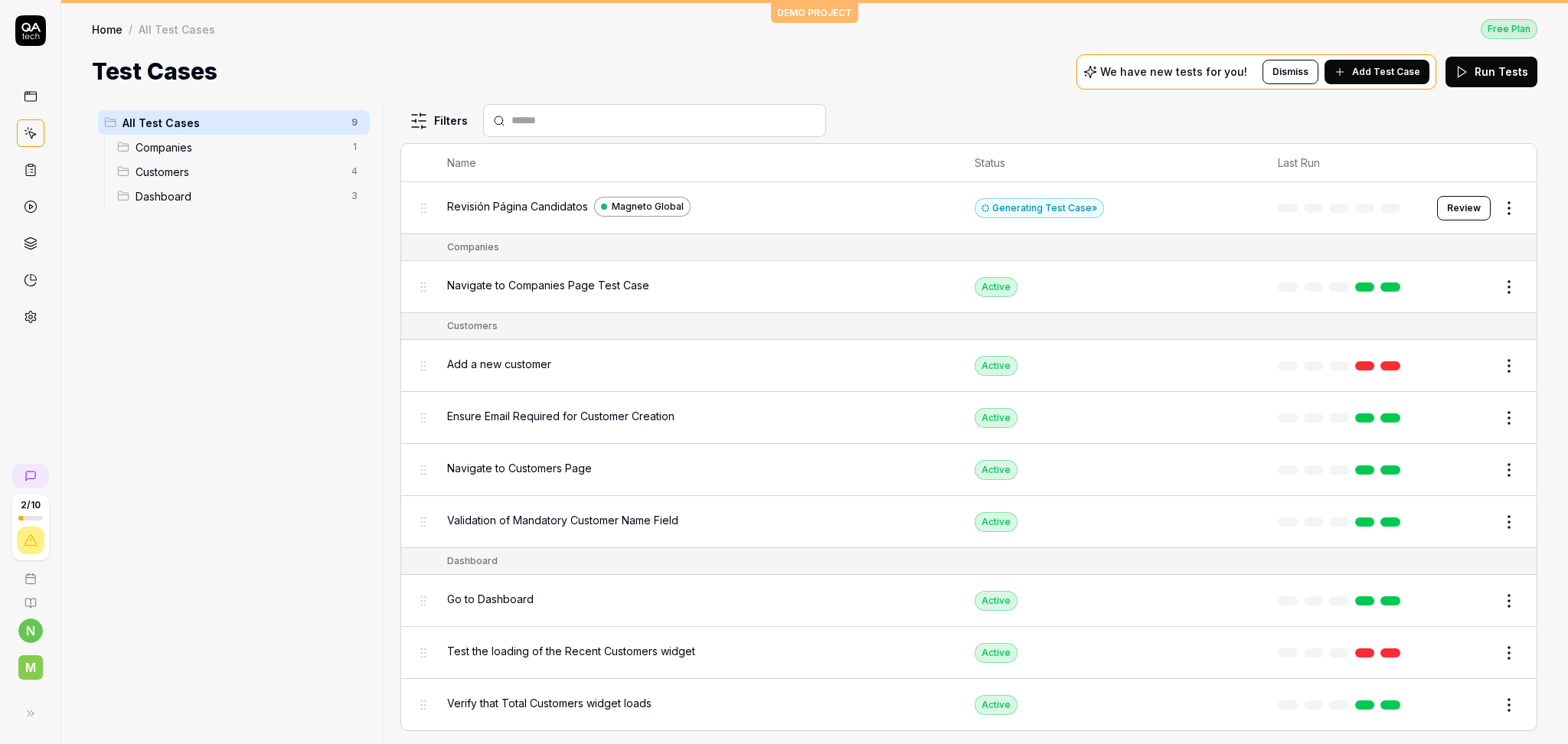 click on "Review" at bounding box center (1464, 208) 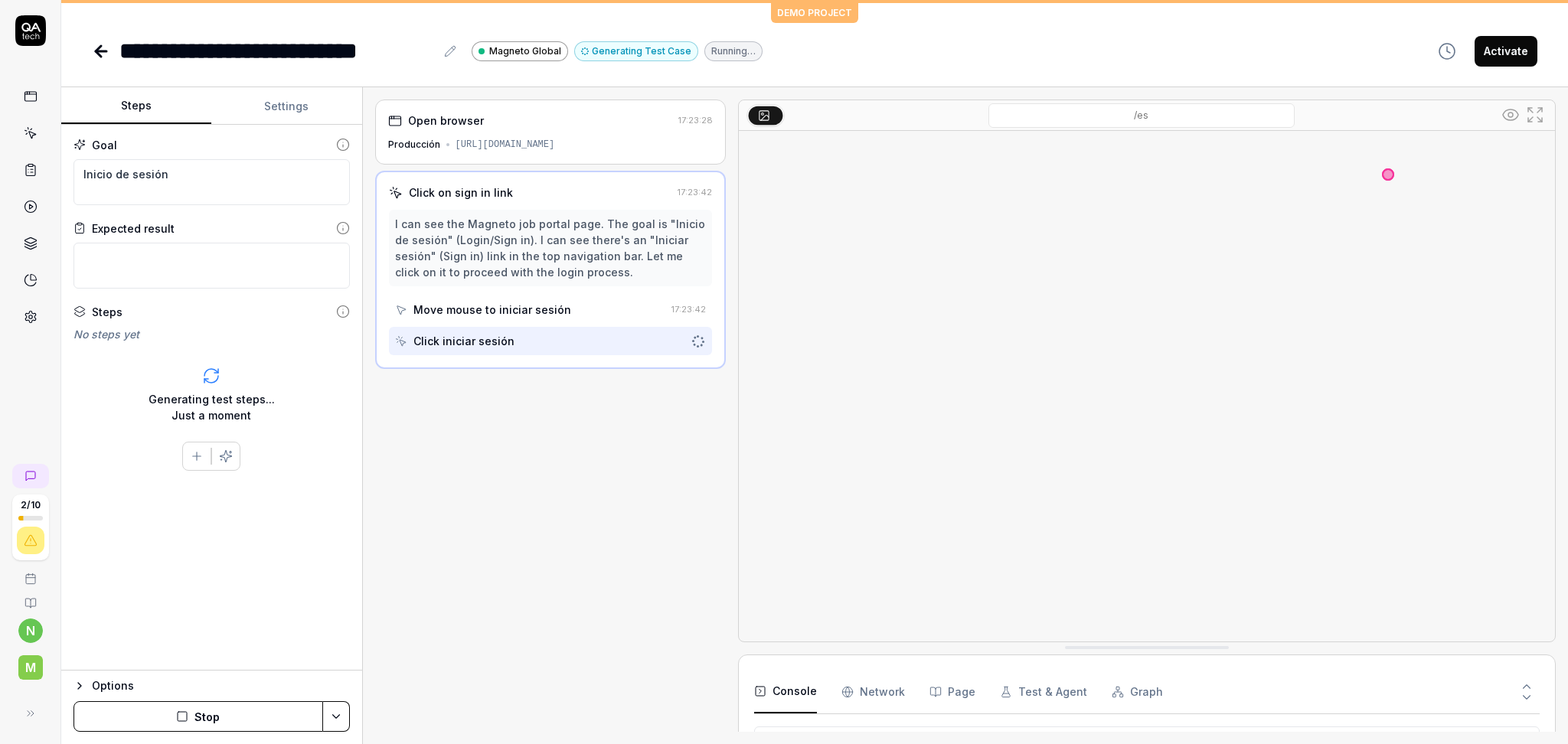 scroll, scrollTop: 56, scrollLeft: 0, axis: vertical 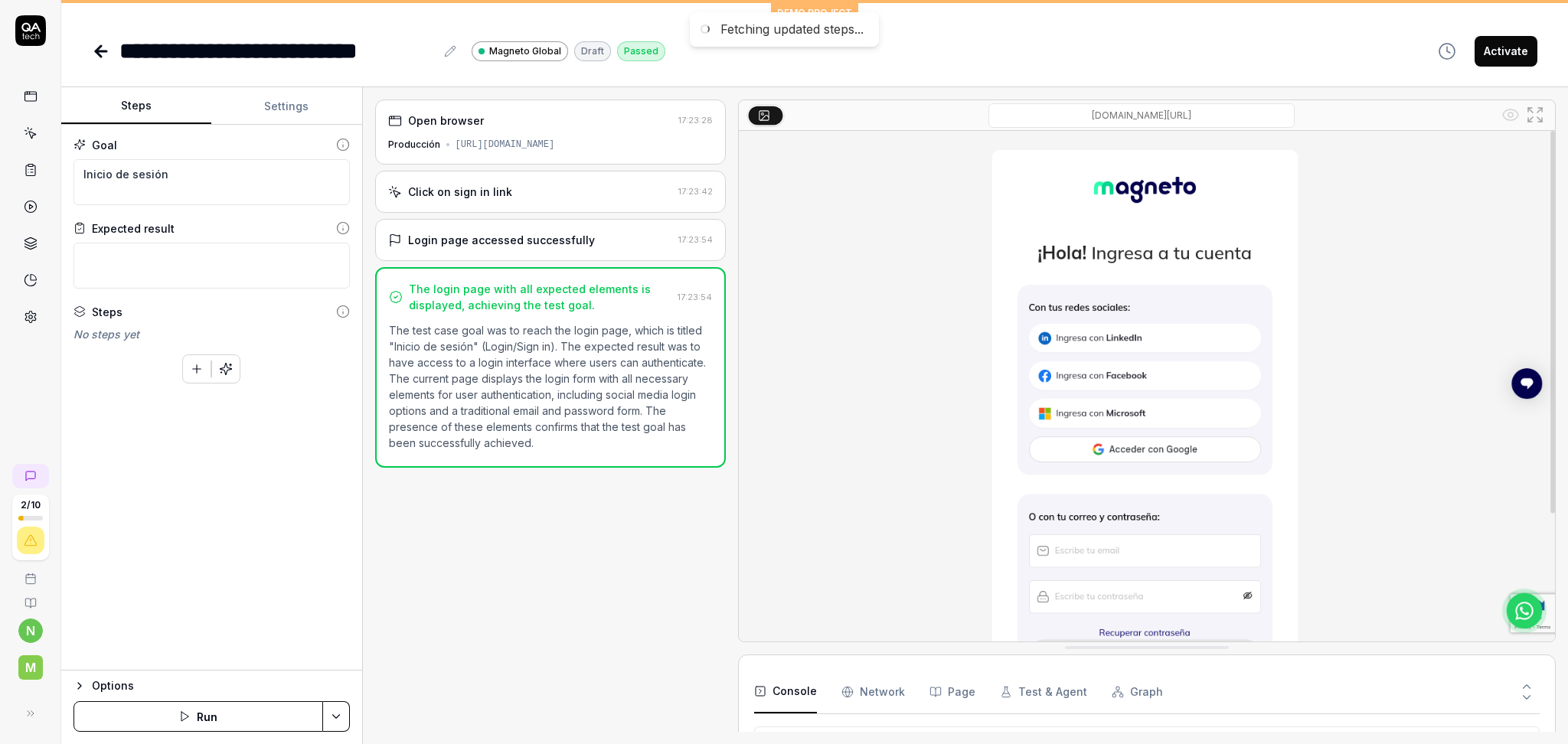 type on "*" 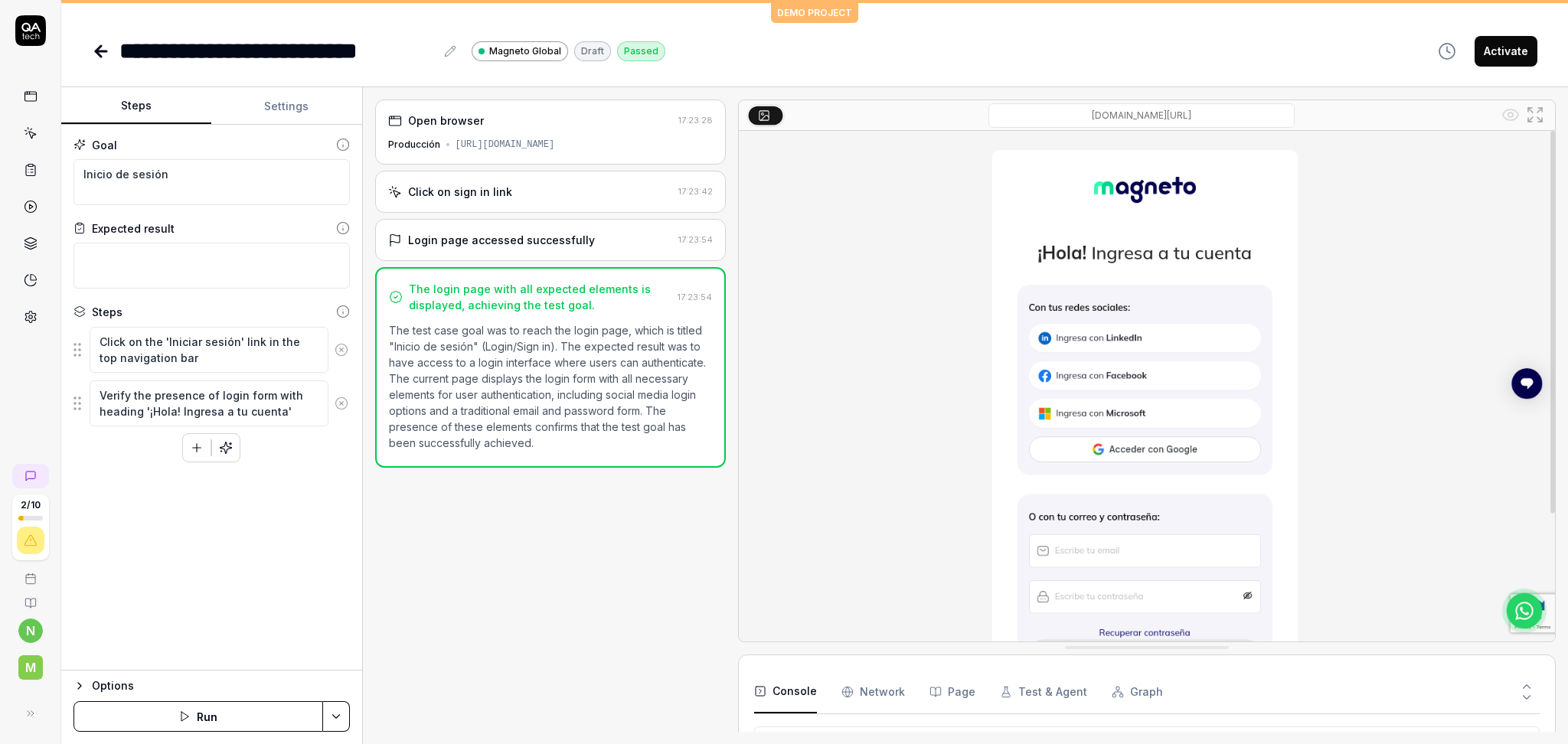 click 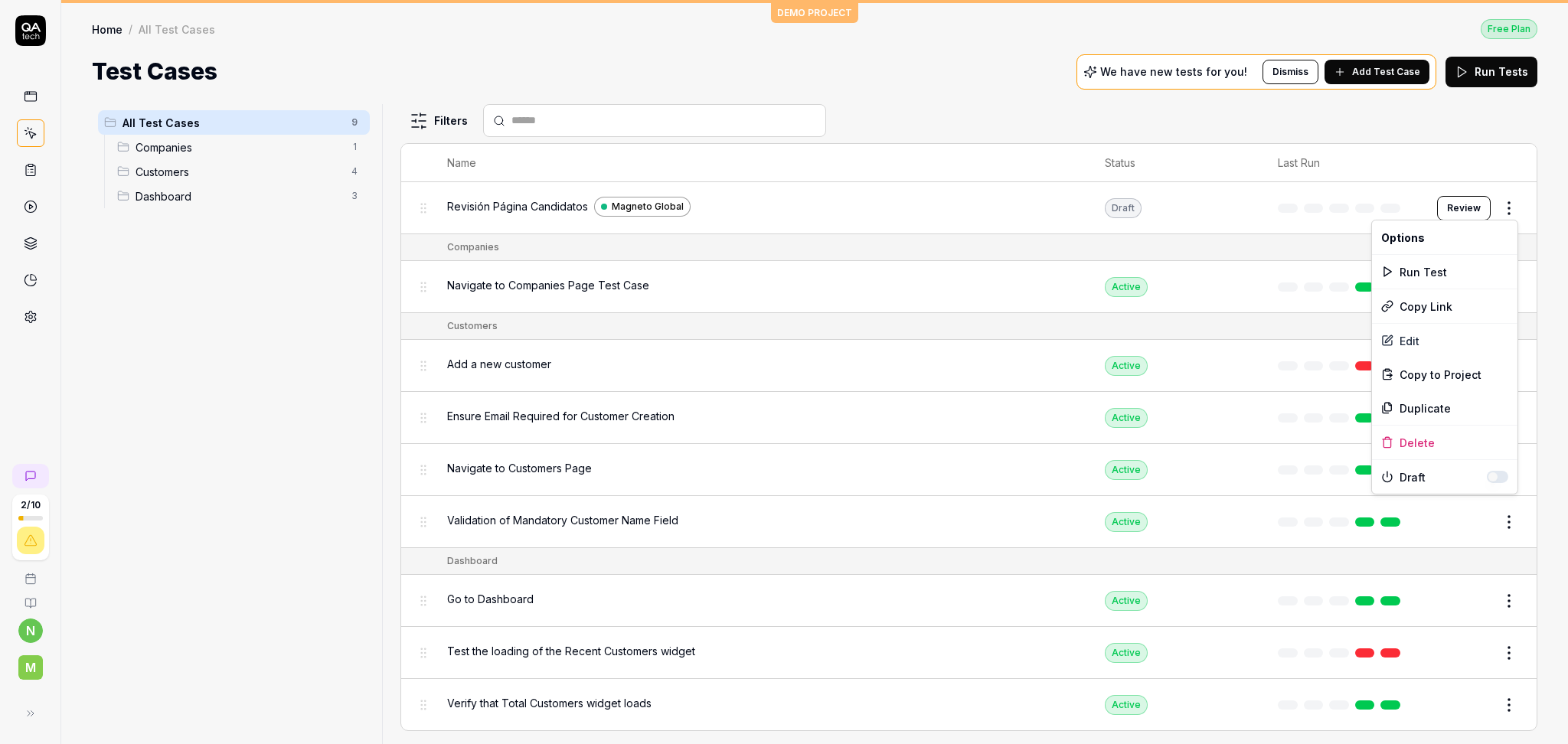 click on "2  /  10 n M DEMO PROJECT Home / All Test Cases Free Plan Home / All Test Cases Free Plan Test Cases We have new tests for you! Dismiss Add Test Case Run Tests All Test Cases 9 Companies 1 Customers 4 Dashboard 3 Filters Name Status Last Run Revisión Página Candidatos Magneto Global Draft Review Companies Navigate to Companies Page Test Case Active Edit Customers Add a new customer Active Edit Ensure Email Required for Customer Creation Active Edit Navigate to Customers Page Active Edit Validation of Mandatory Customer Name Field Active Edit Dashboard Go to Dashboard Active Edit Test the loading of the Recent Customers widget Active Edit Verify that Total Customers widget loads Active Edit
To pick up a draggable item, press the space bar.
While dragging, use the arrow keys to move the item.
Press space again to drop the item in its new position, or press escape to cancel.
*
Options Run Test Copy Link Edit Copy to Project Duplicate Delete Draft" at bounding box center (784, 372) 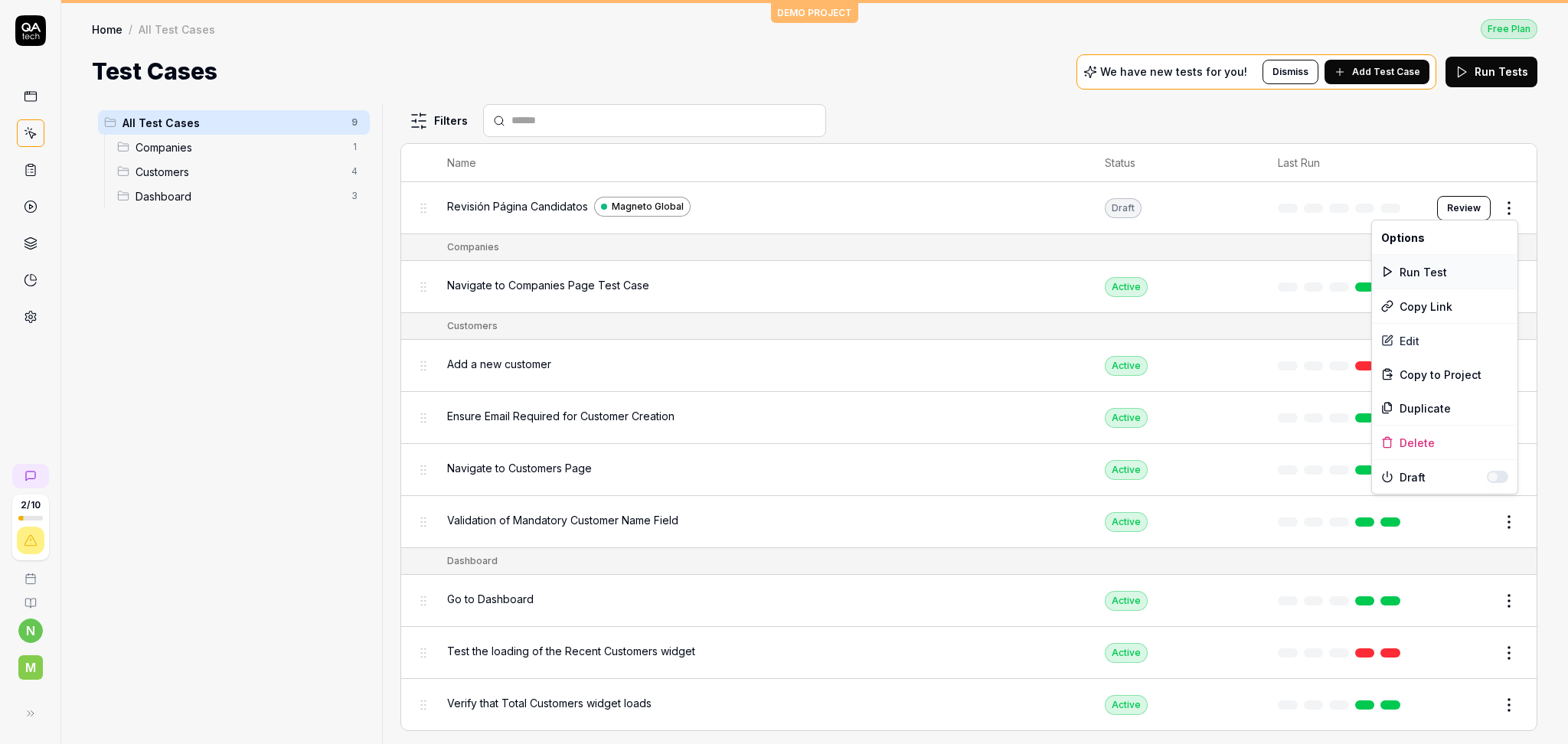 click on "Run Test" at bounding box center [1445, 272] 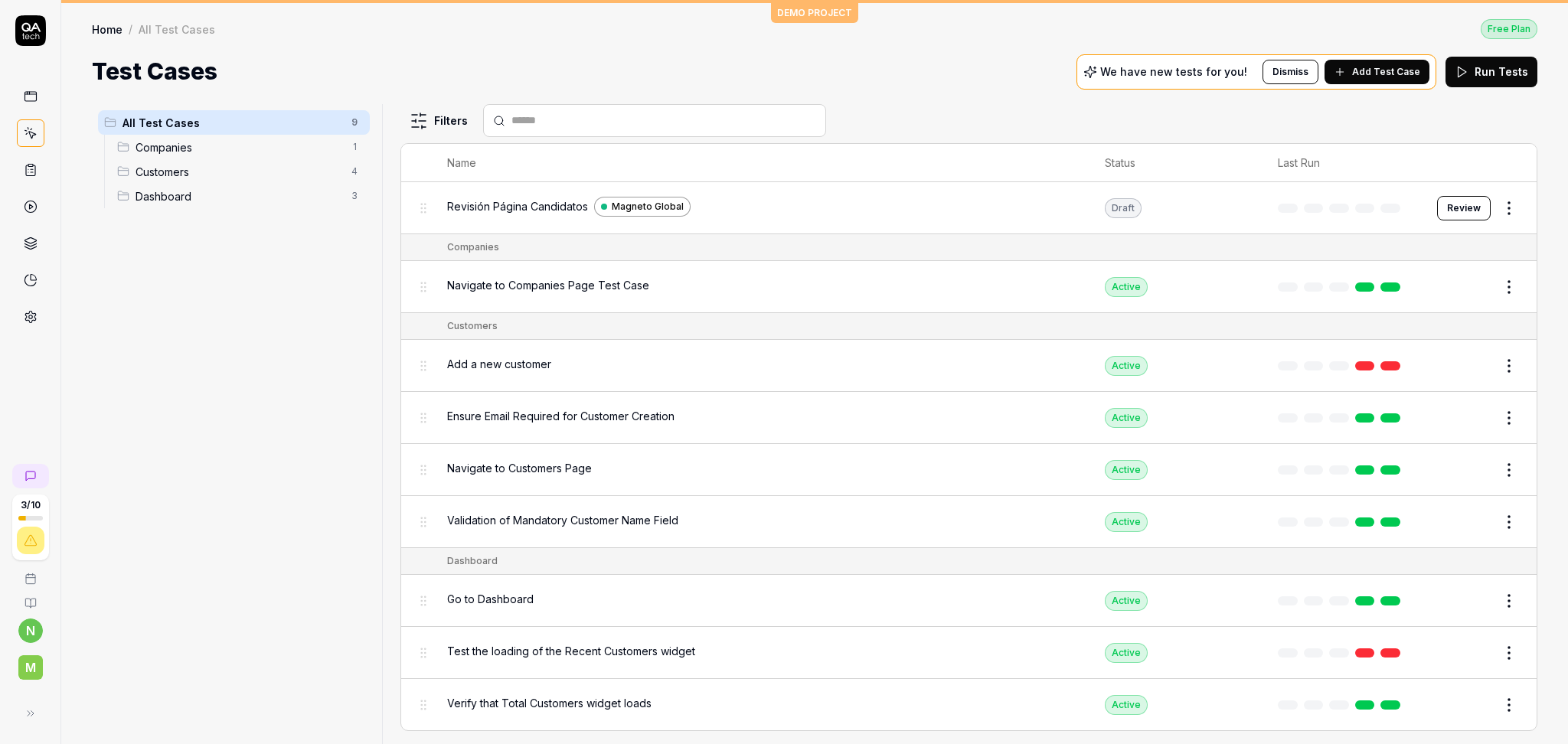 click on "Home" at bounding box center [107, 29] 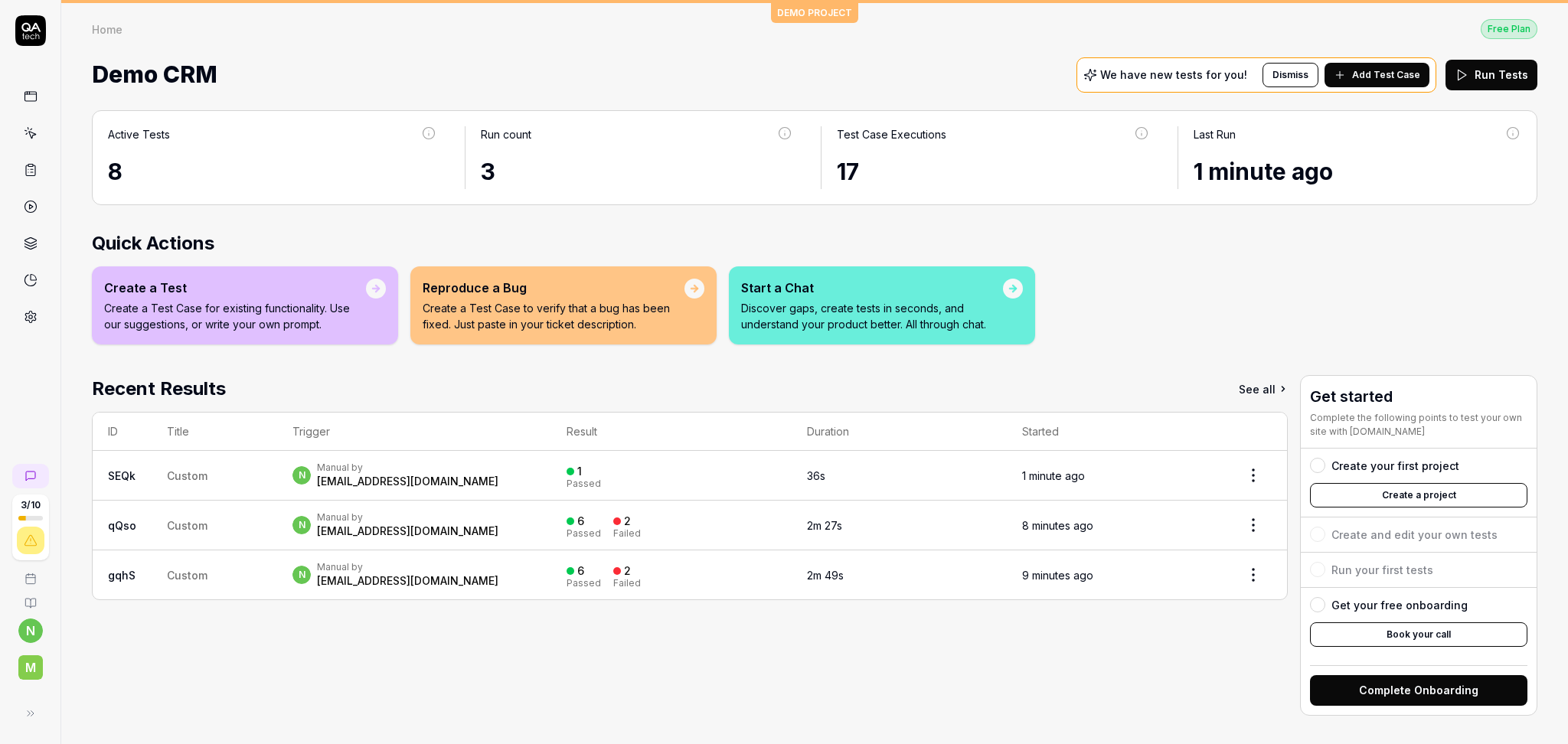 click on "Manual by" at bounding box center [407, 468] 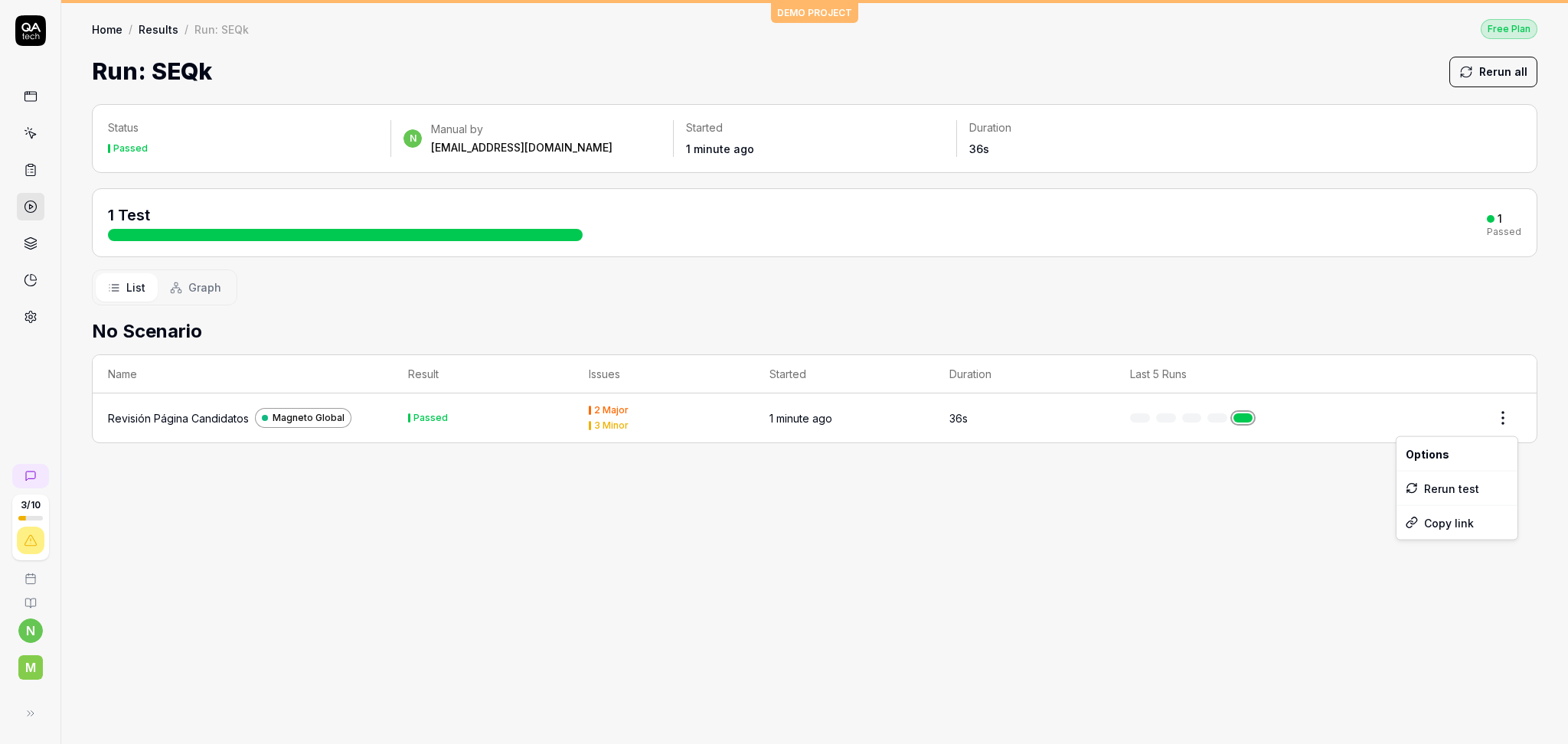 click on "3  /  10 n M DEMO PROJECT Home / Results / Run: SEQk Free Plan Home / Results / Run: SEQk Free Plan Run: SEQk Rerun all Status Passed n Manual by [EMAIL_ADDRESS][DOMAIN_NAME] Started 1 minute ago Duration 36s 1 Test   1 Passed List Graph No Scenario Name Result Issues Started Duration Last 5 Runs Revisión Página Candidatos Magneto Global Passed 2   Major 3   Minor 1 minute ago 36s *
Options   Rerun test  Copy link" at bounding box center [784, 372] 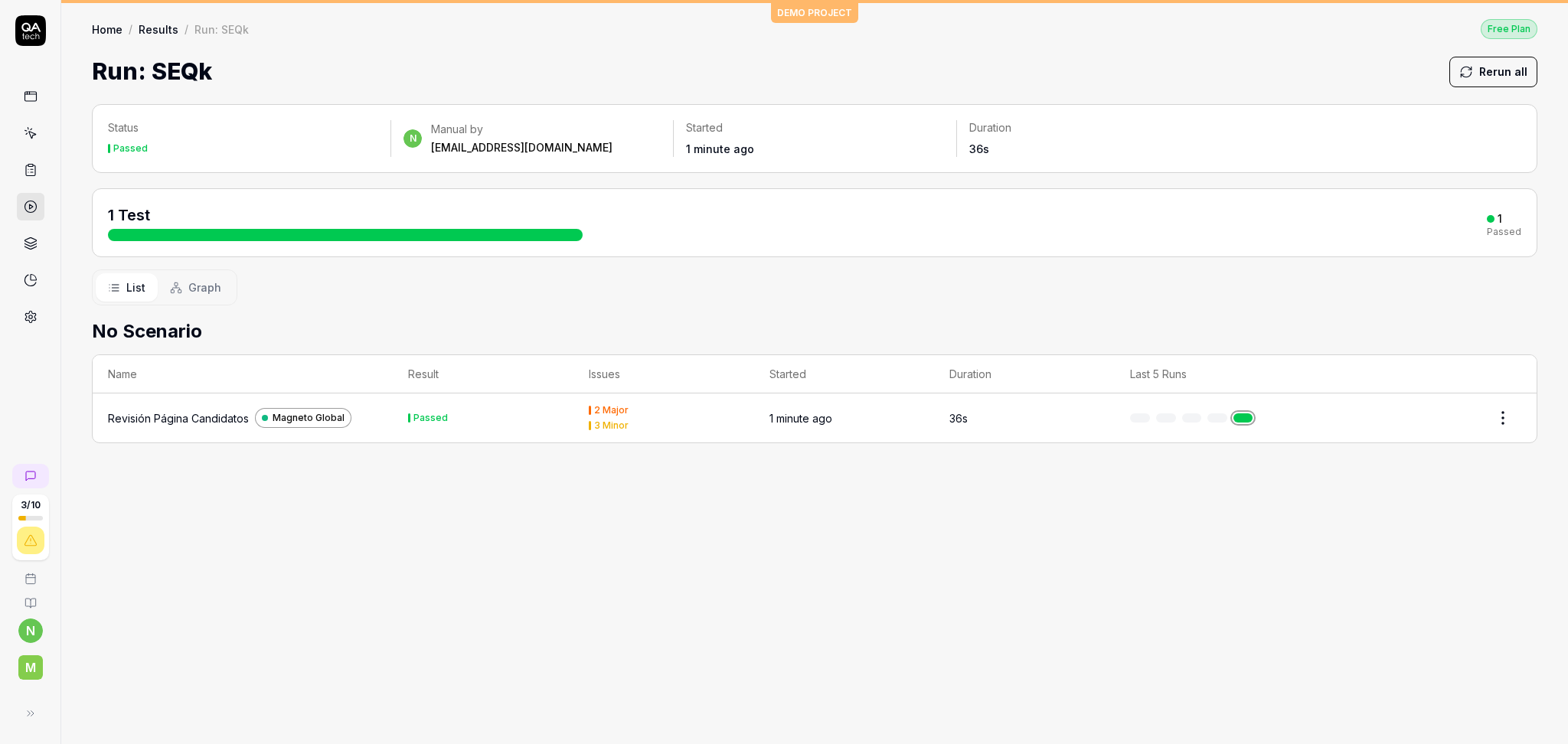 click on "Revisión Página Candidatos" at bounding box center (178, 418) 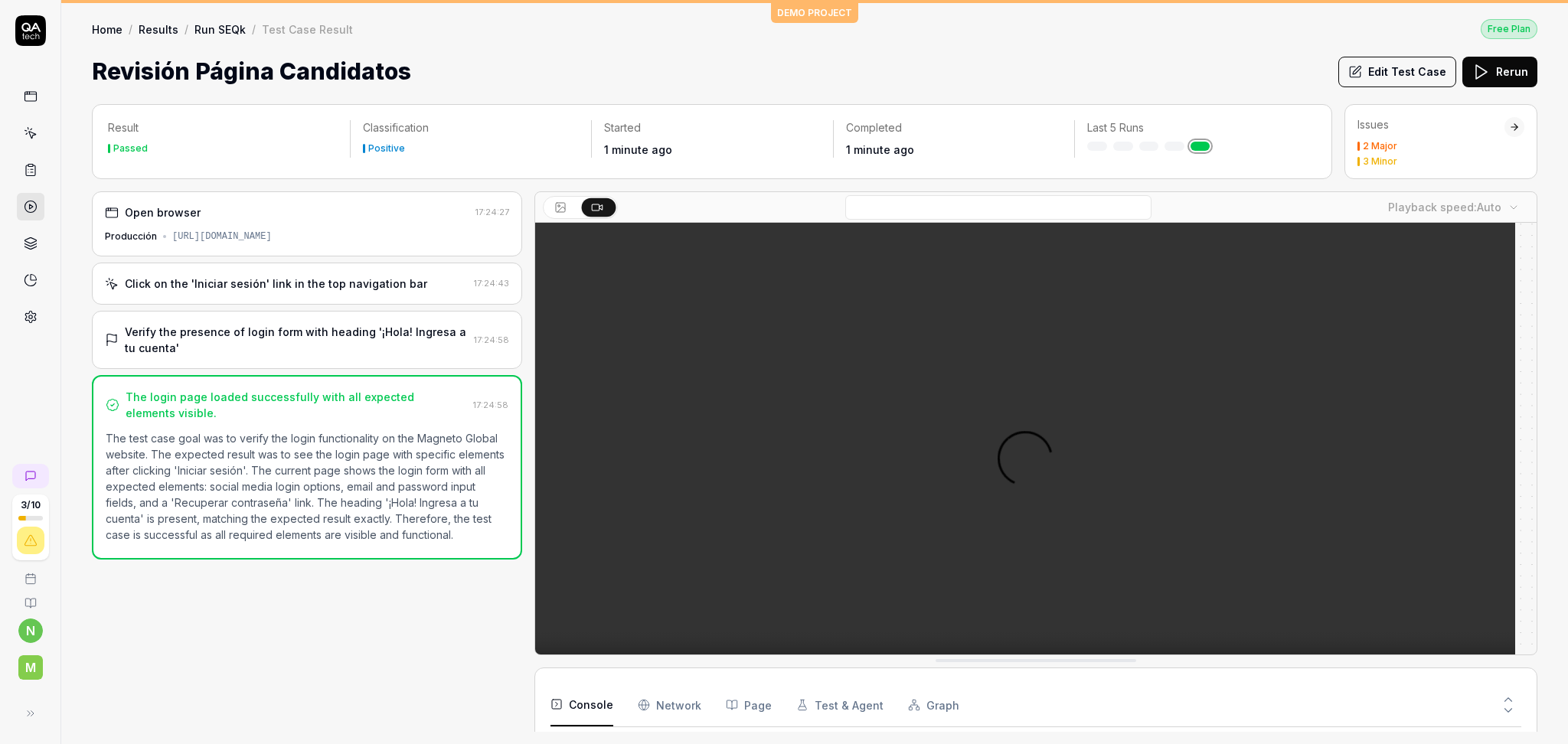 scroll, scrollTop: 44, scrollLeft: 0, axis: vertical 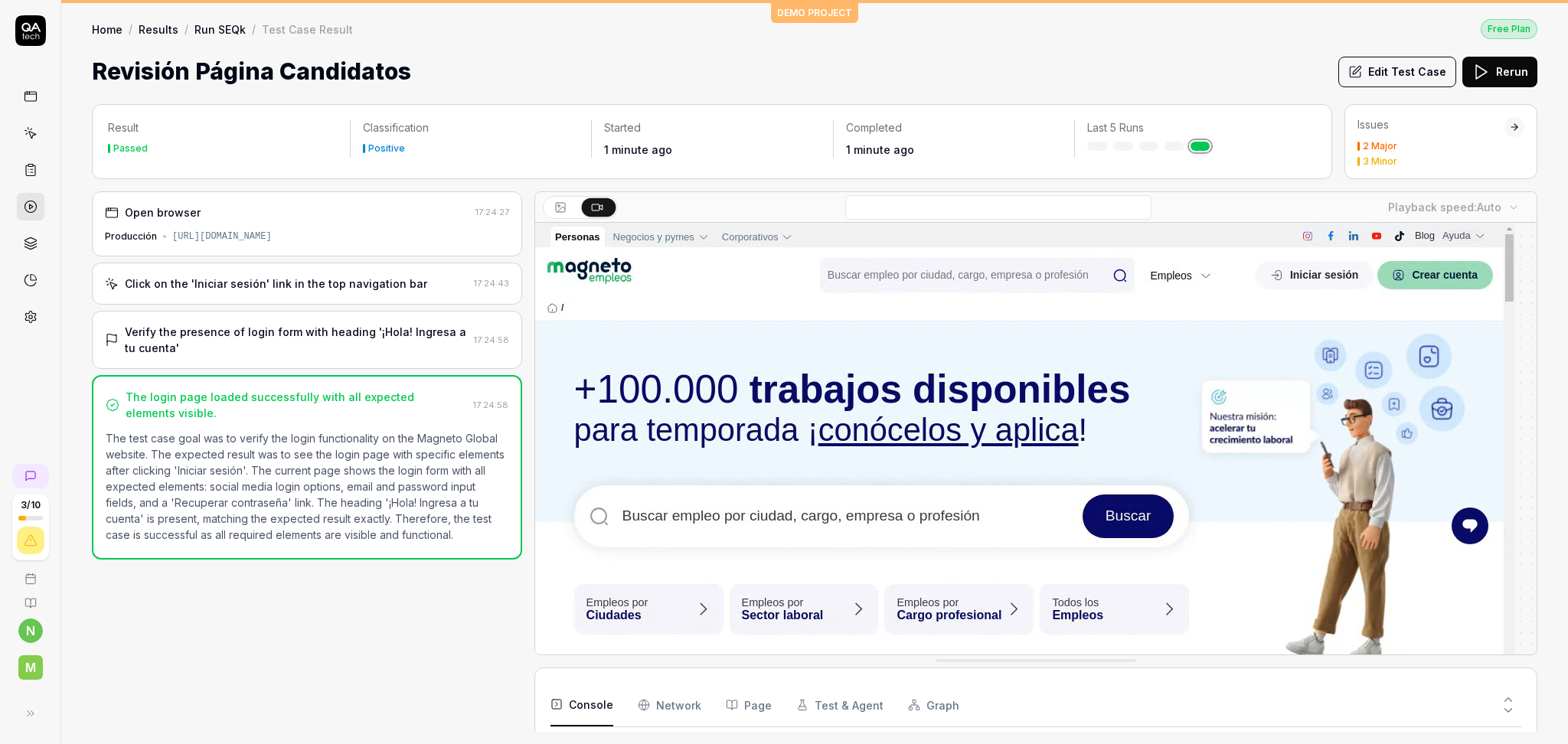click on "2   Major" at bounding box center [1380, 146] 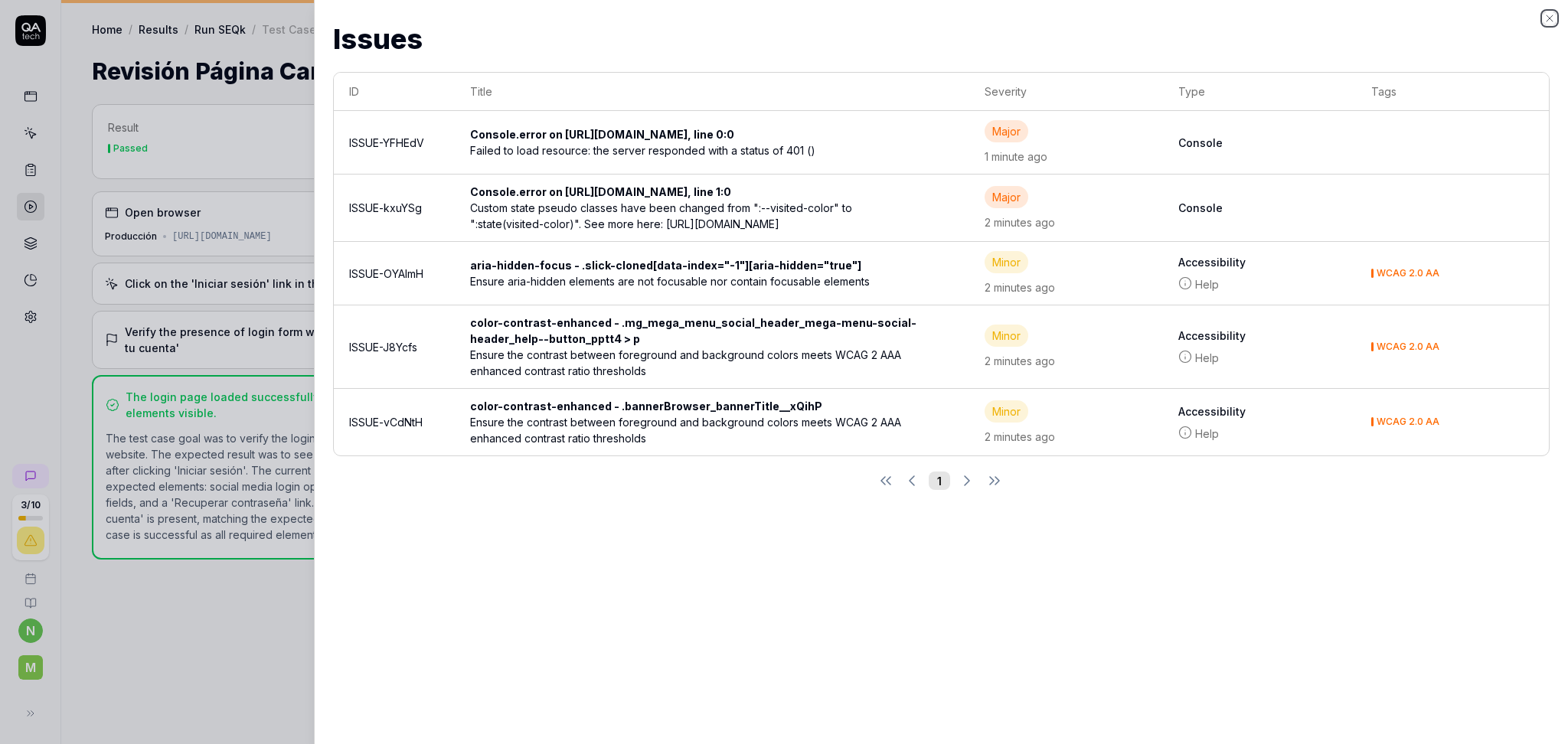 click 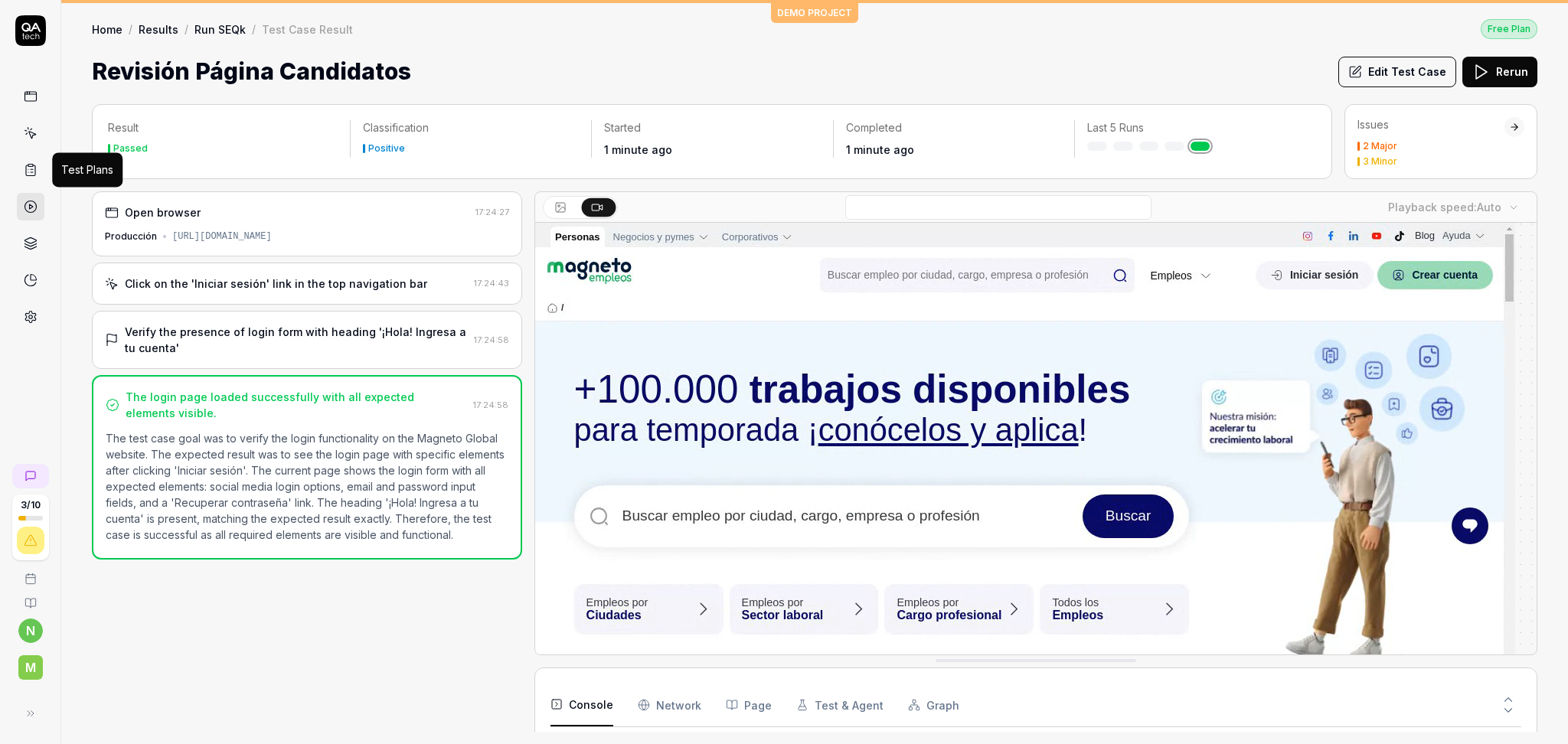 click 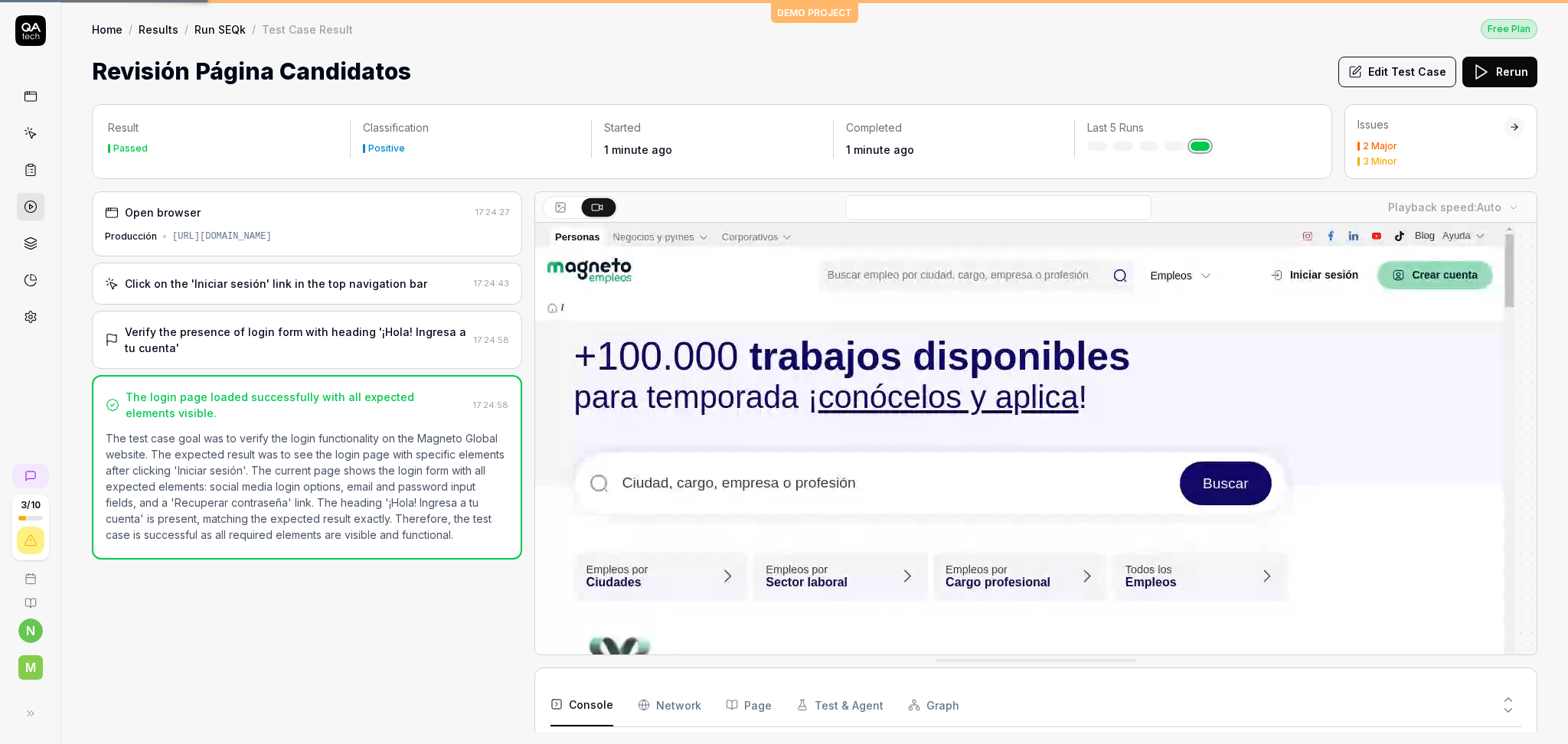 click 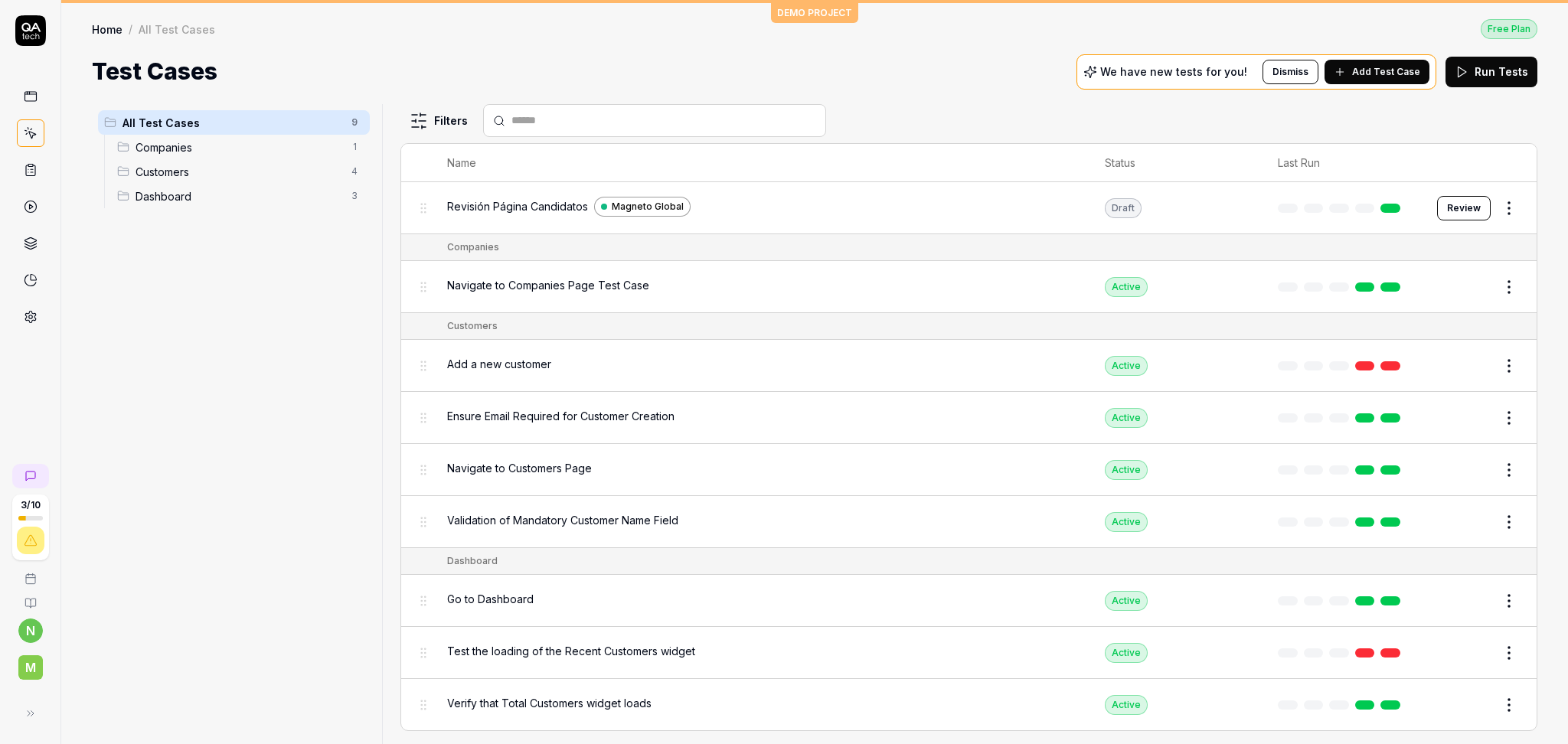 click on "Add Test Case" at bounding box center (1386, 72) 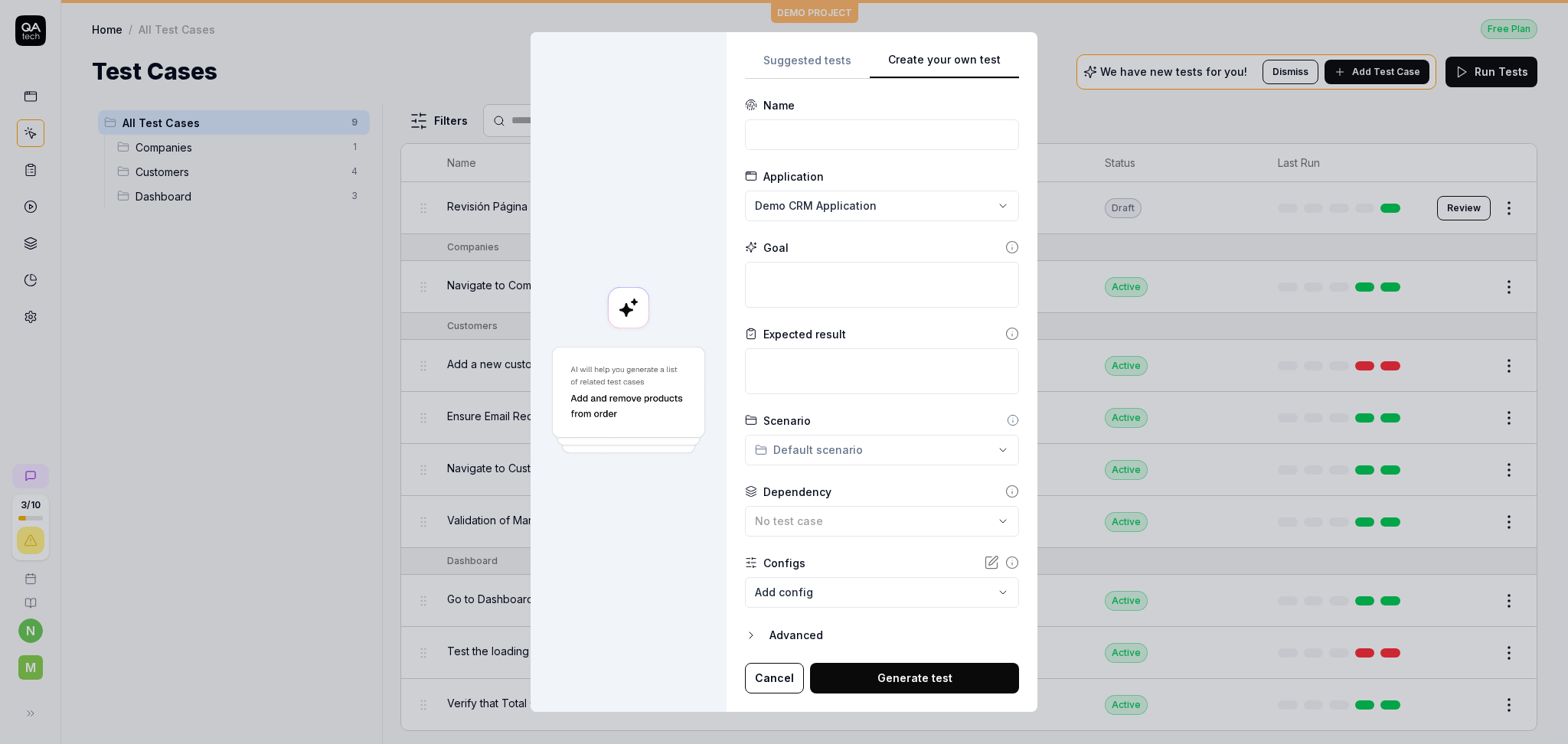 click on "**********" at bounding box center [882, 372] 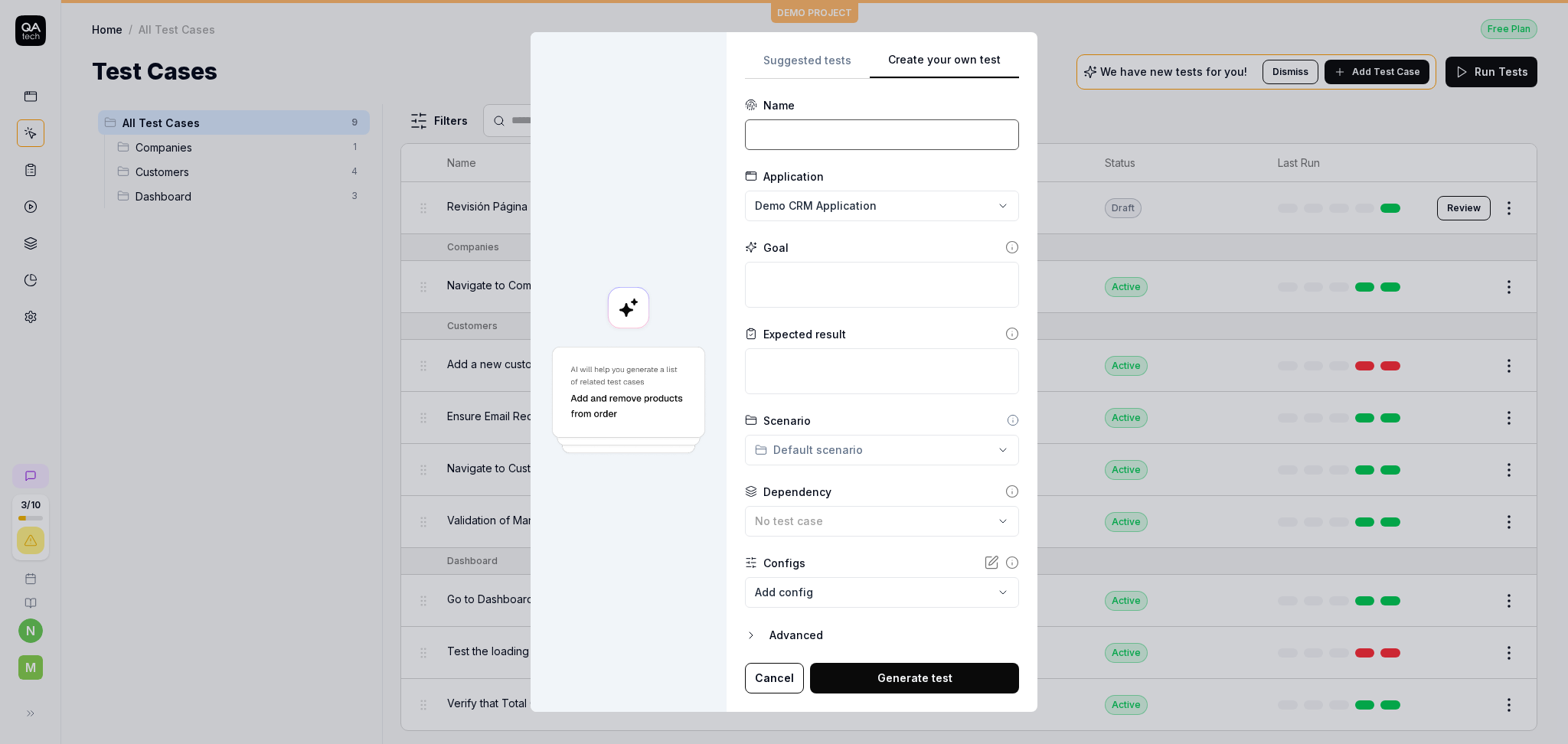 click at bounding box center [882, 135] 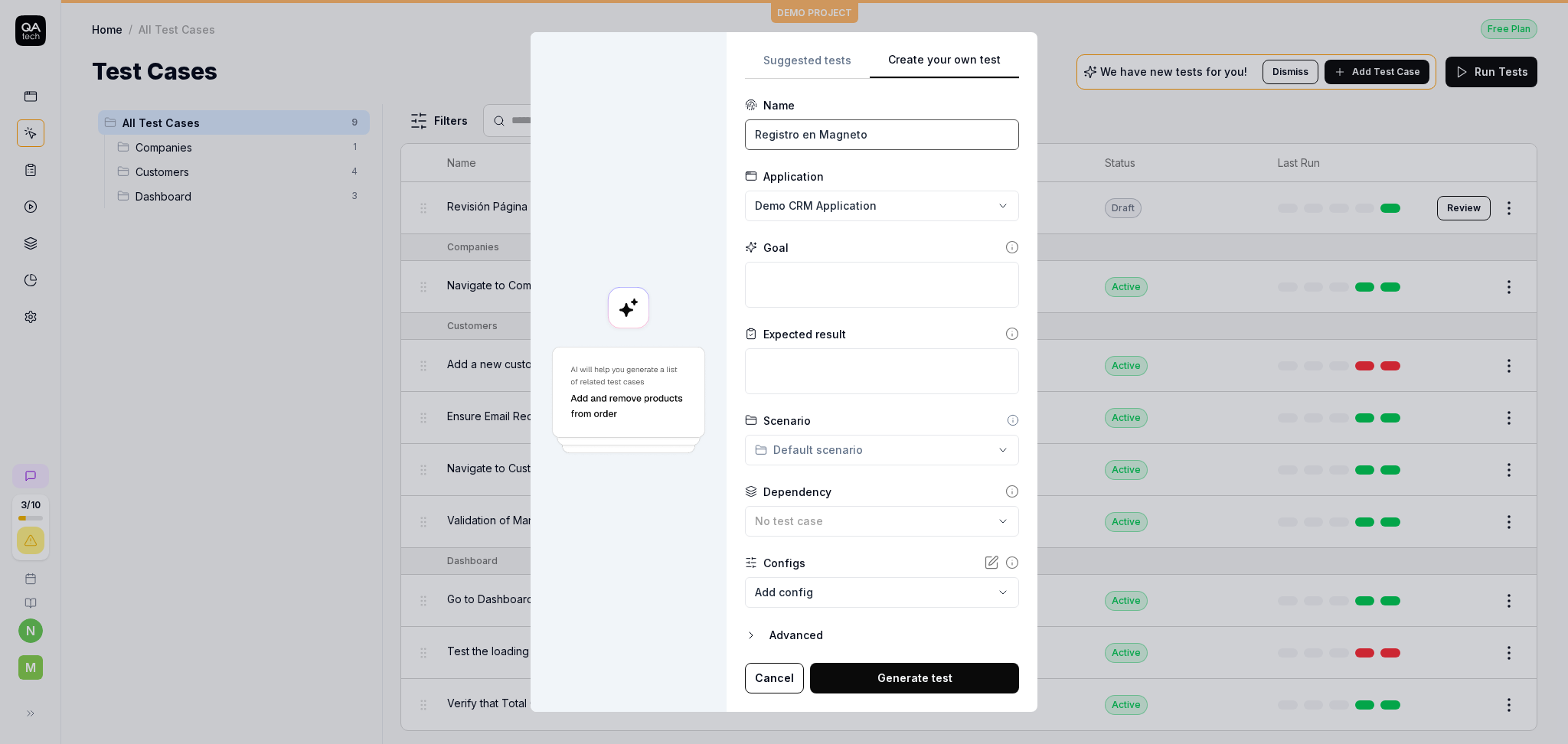 type on "Registro en Magneto" 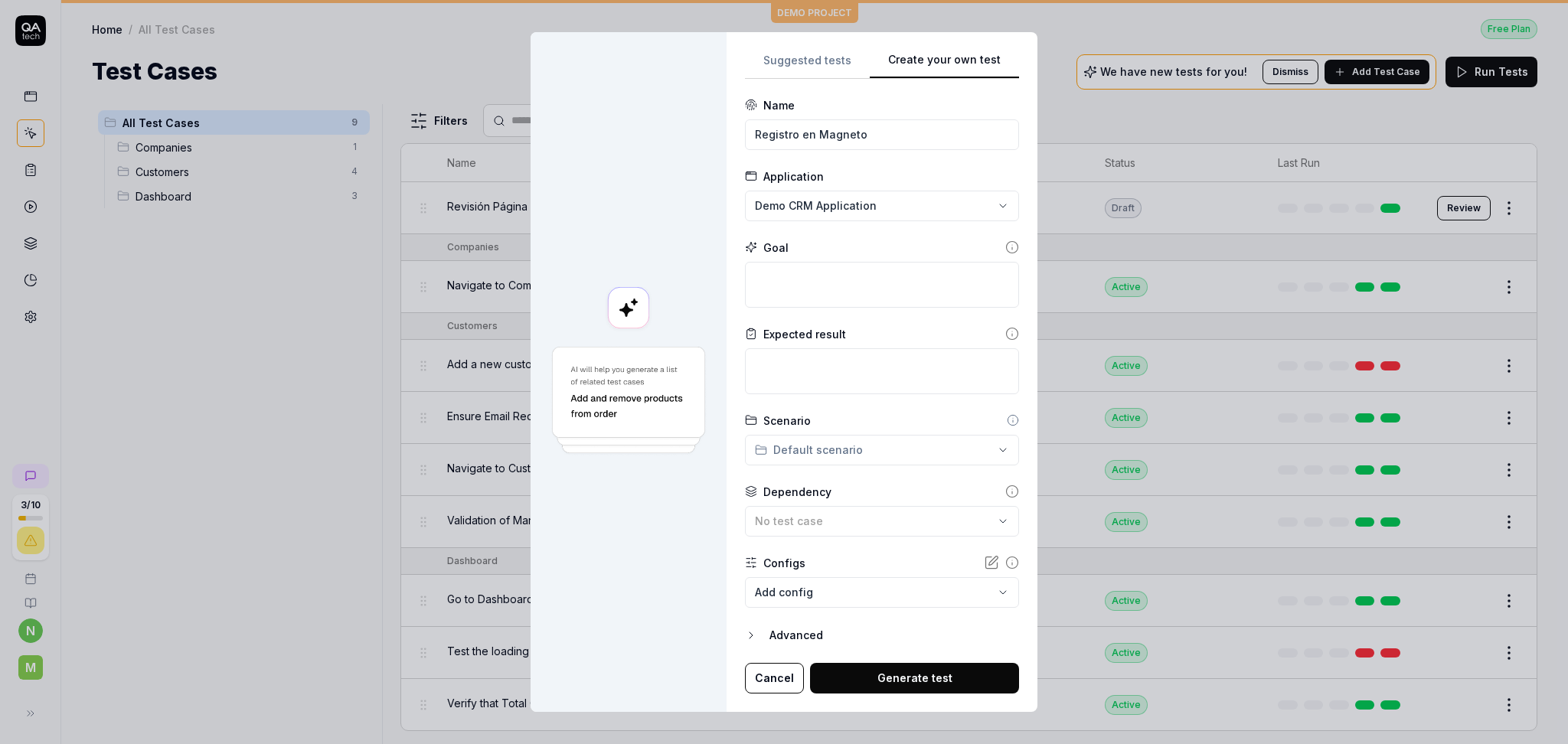 click on "**********" at bounding box center (784, 372) 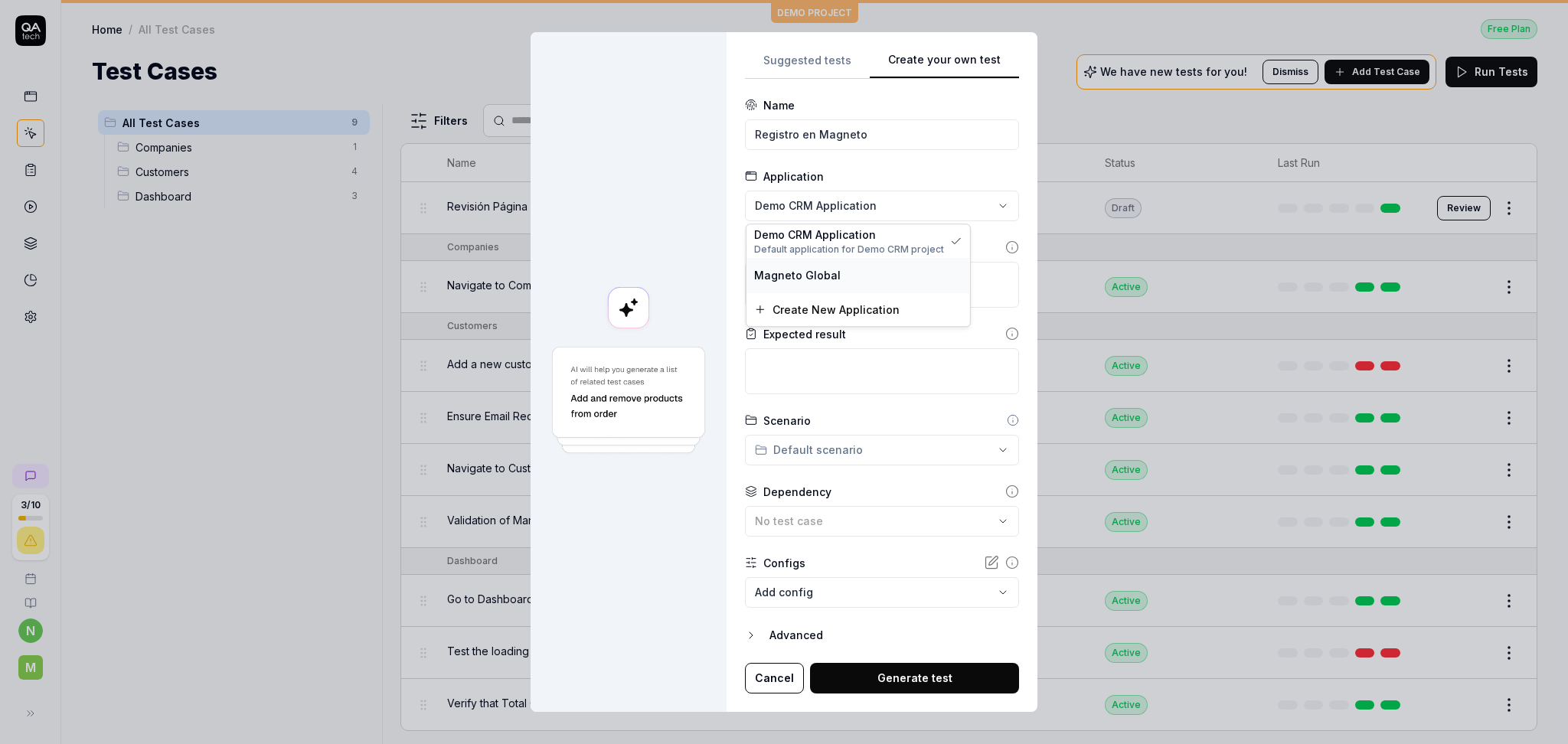 click on "Magneto Global" at bounding box center (797, 275) 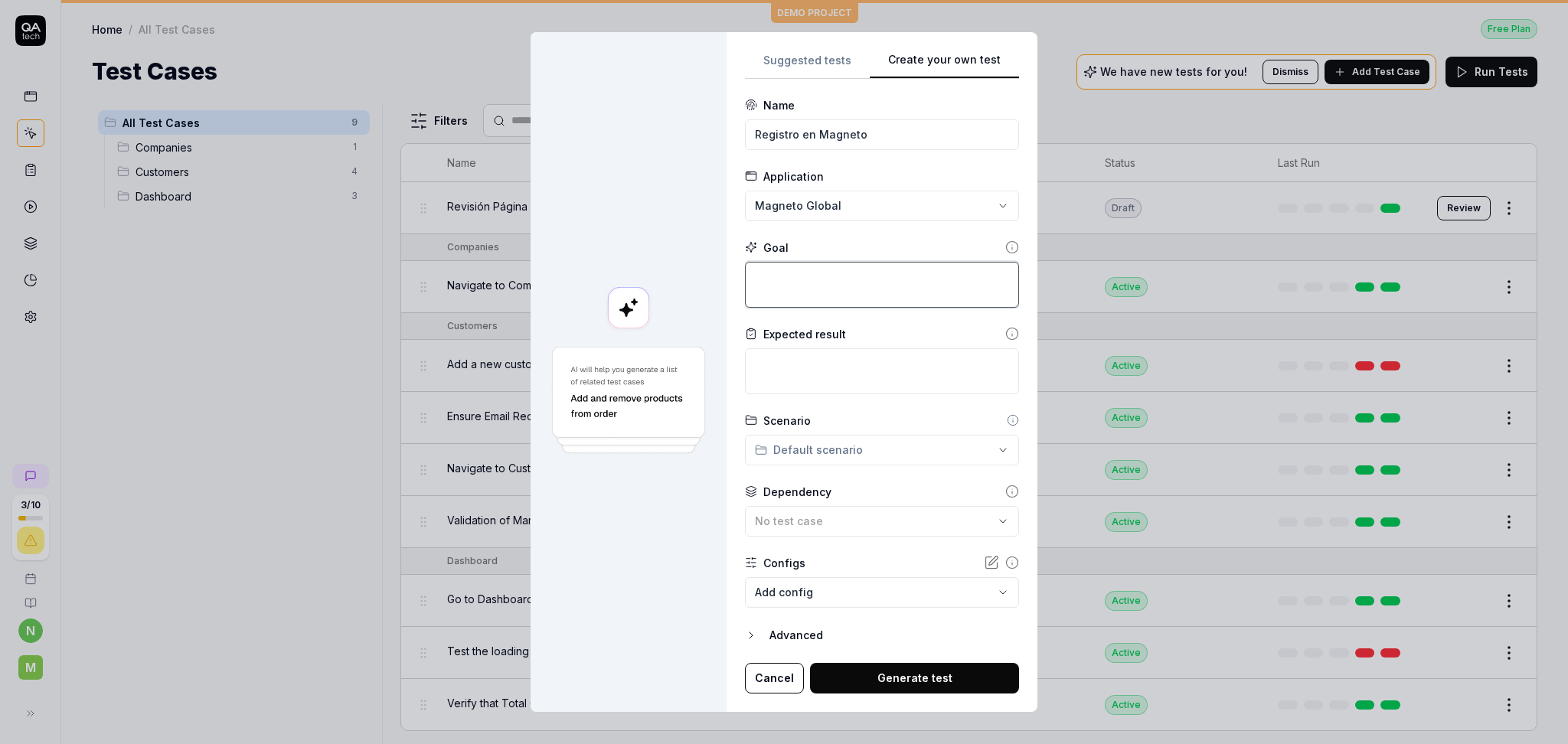 click at bounding box center (882, 285) 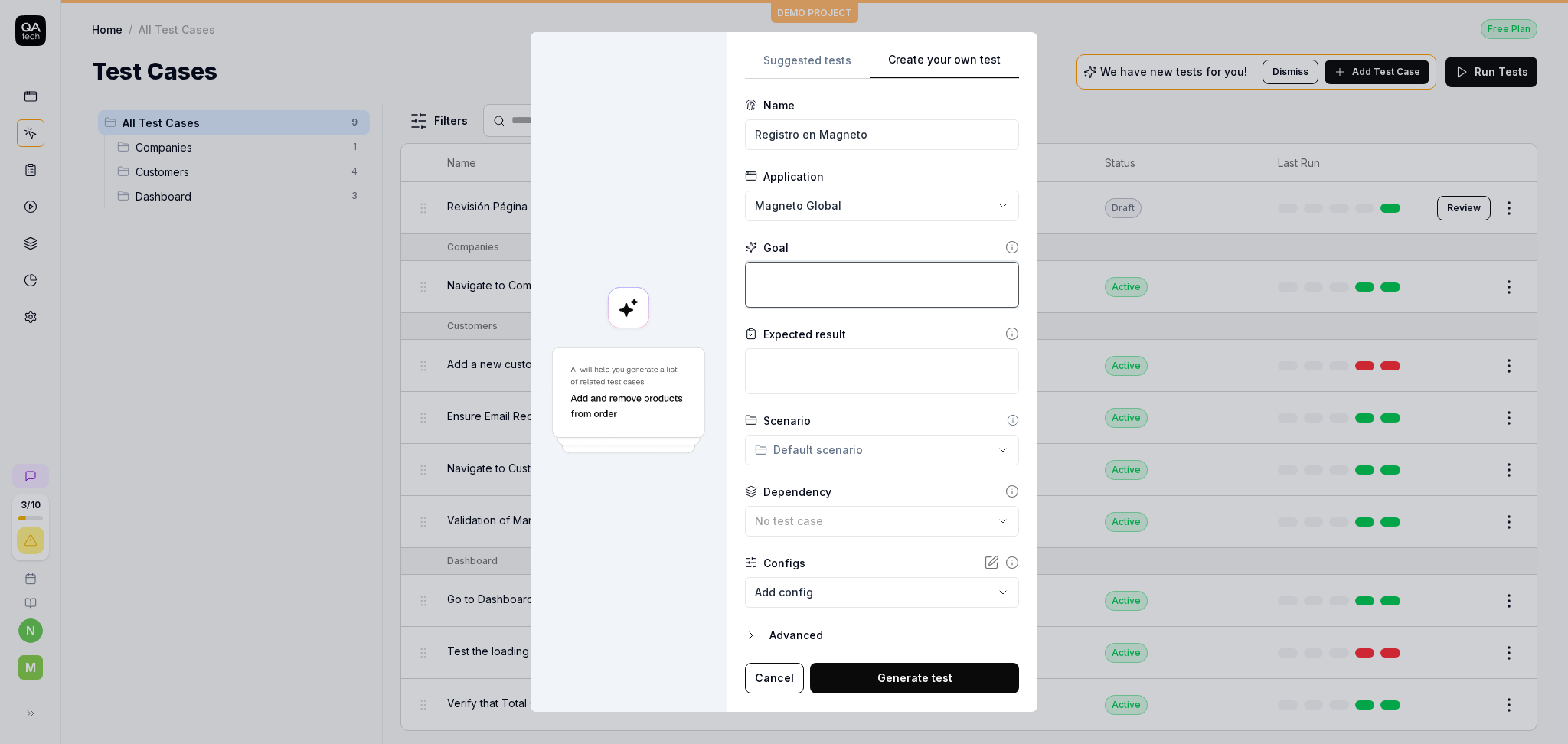 type on "*" 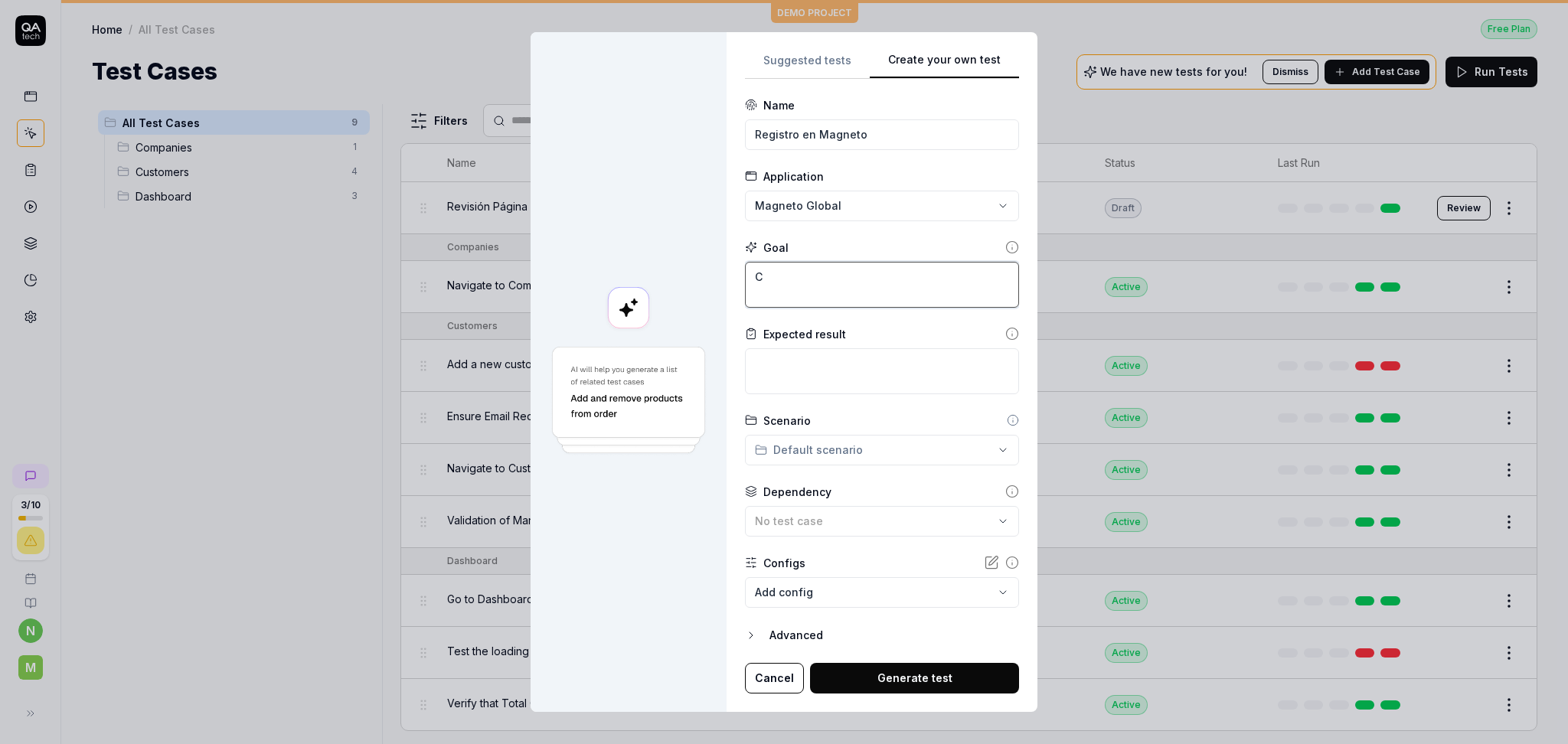 type on "*" 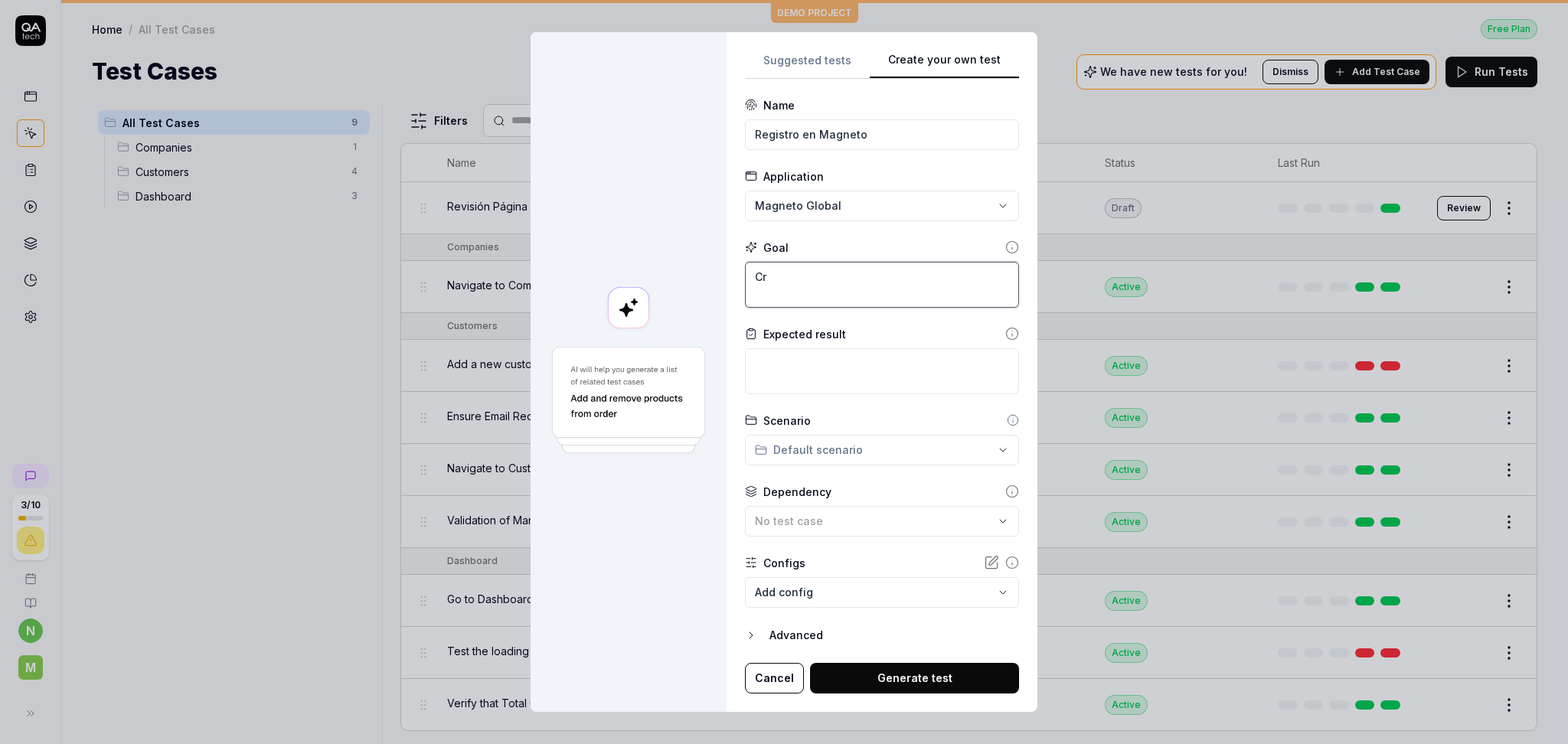 type on "*" 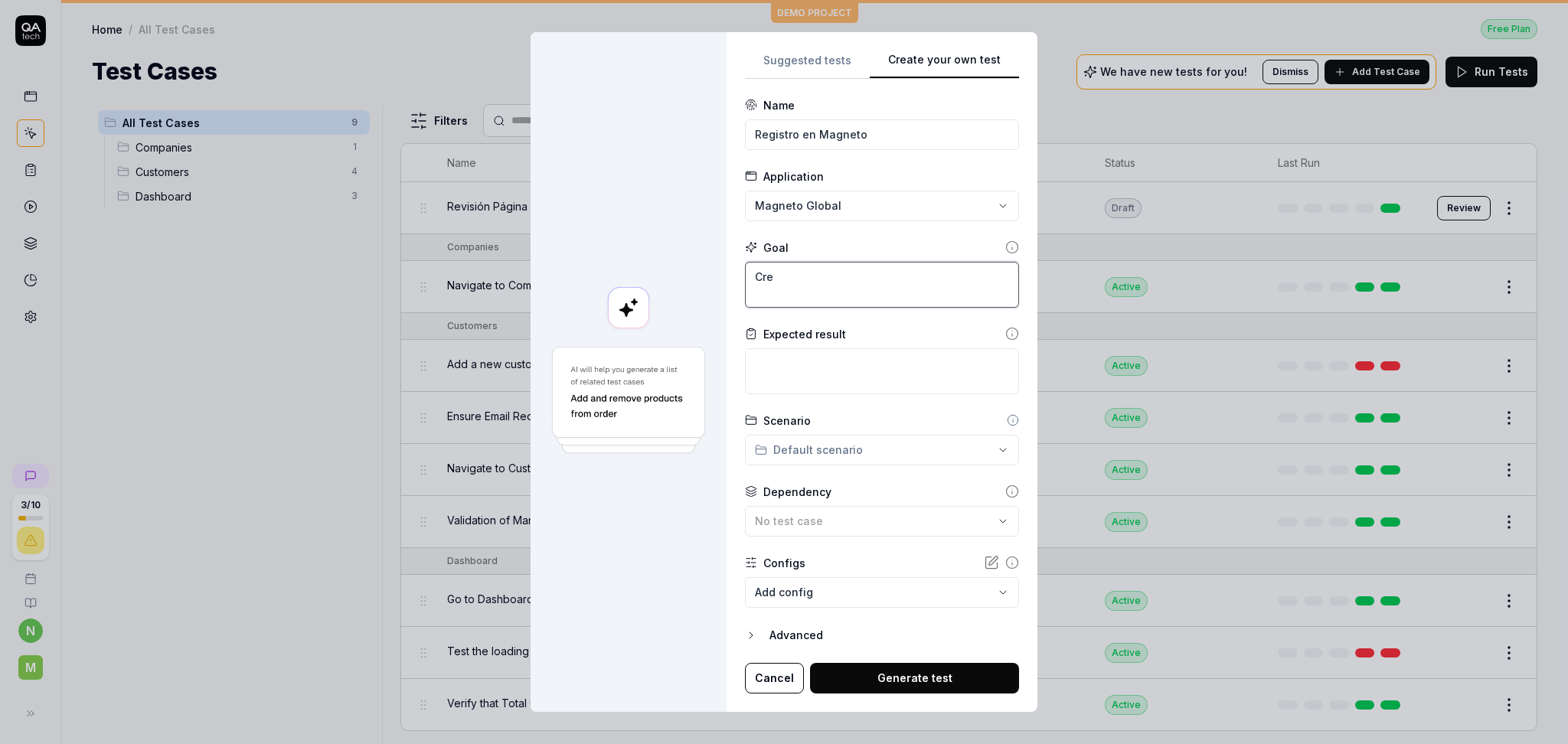 type on "*" 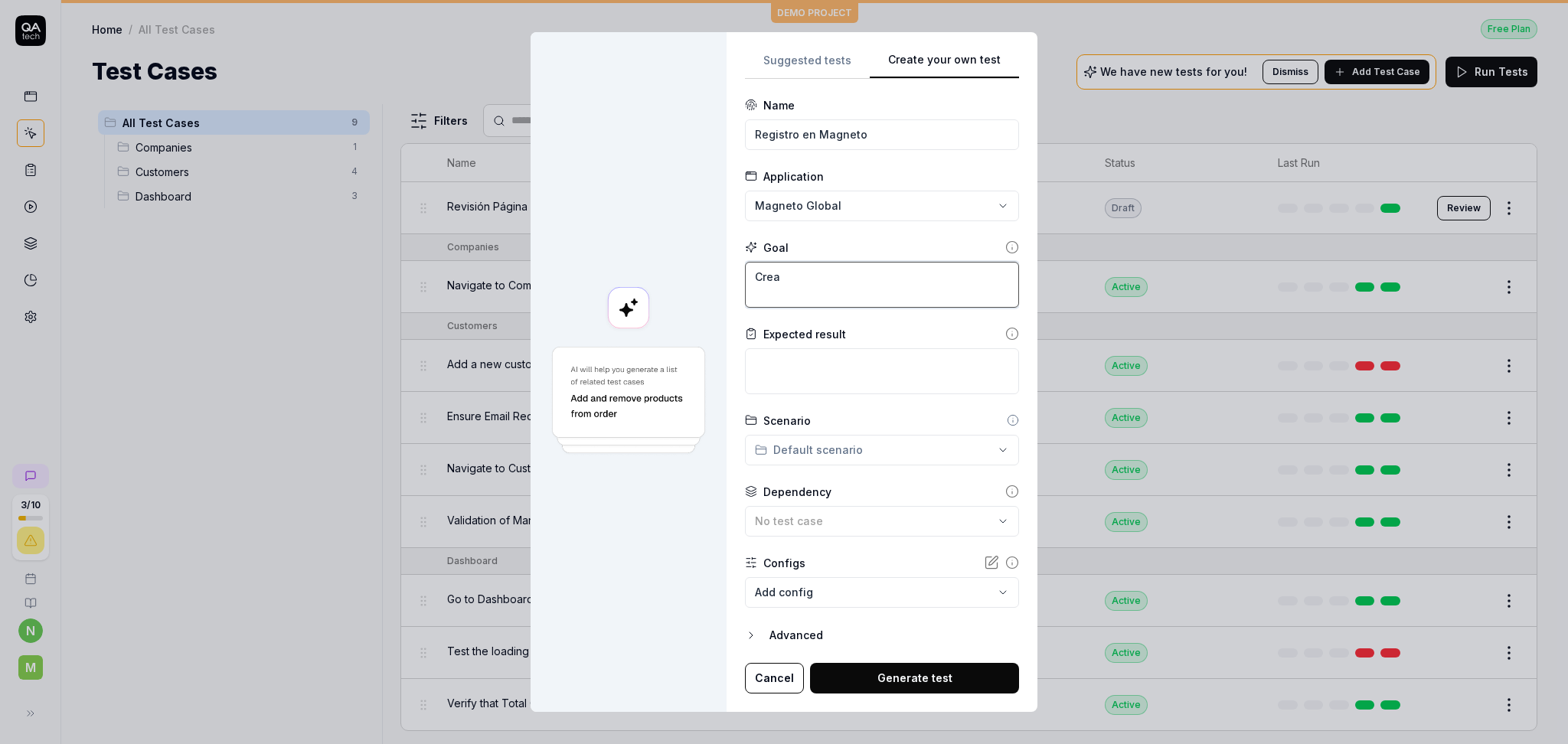 type on "*" 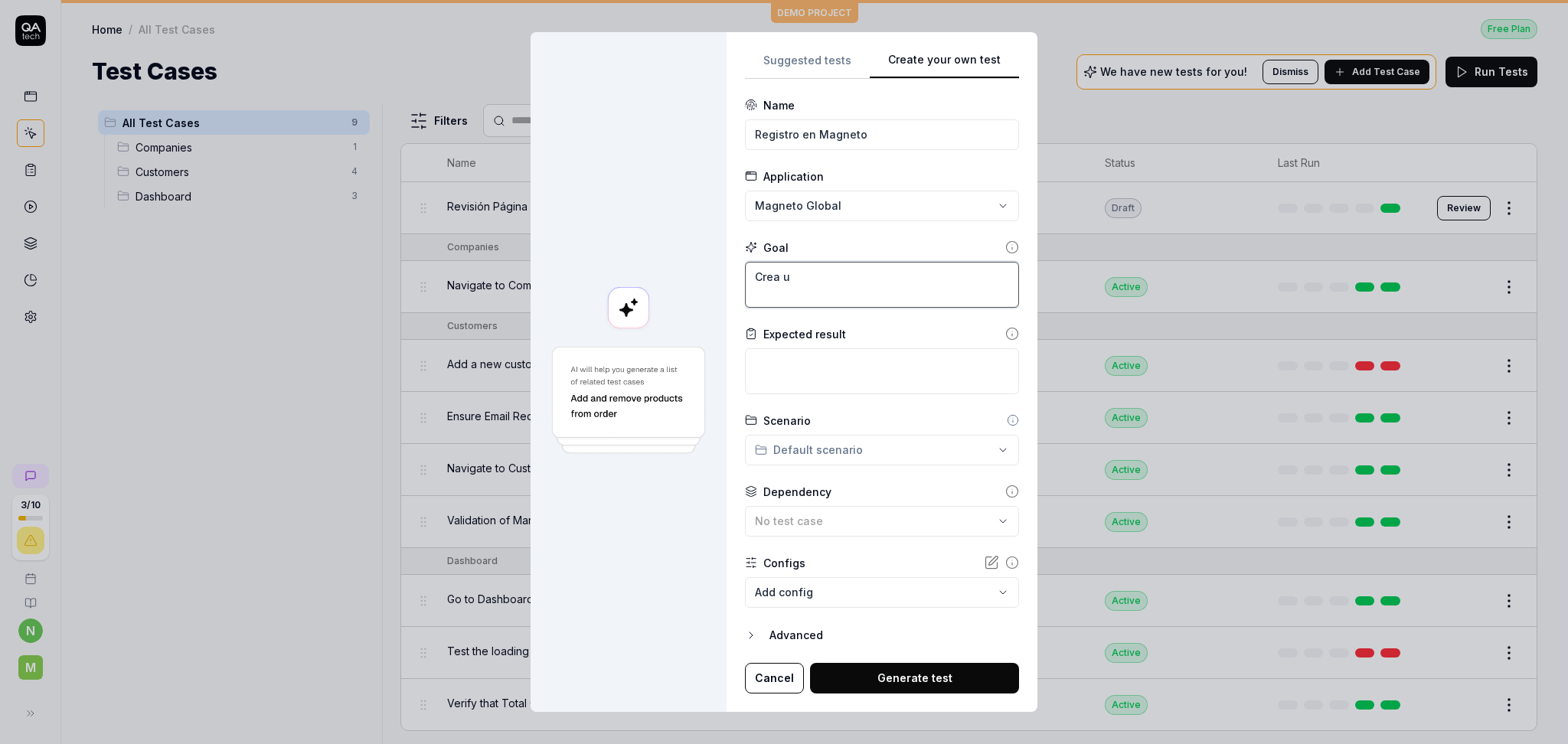 type on "*" 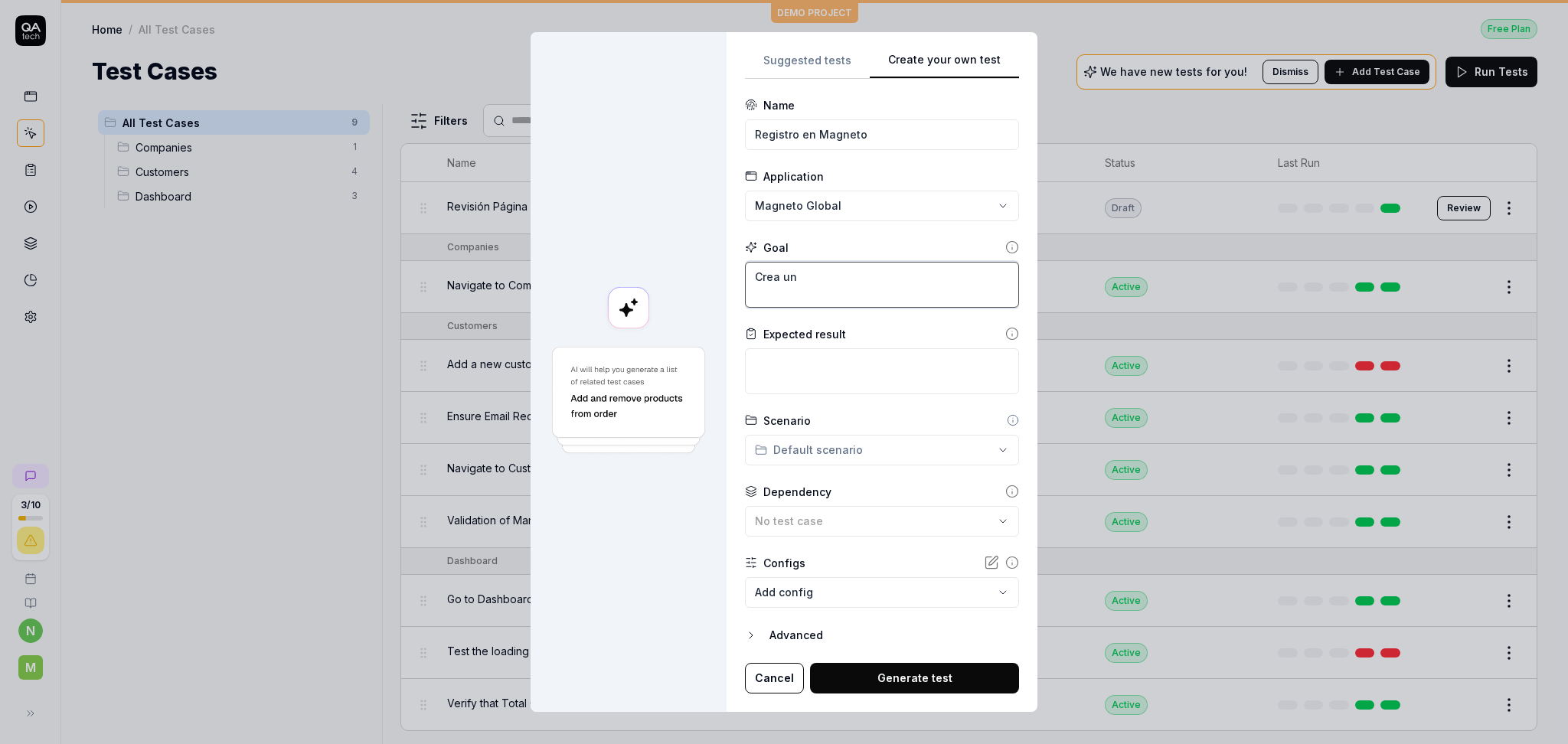 type on "*" 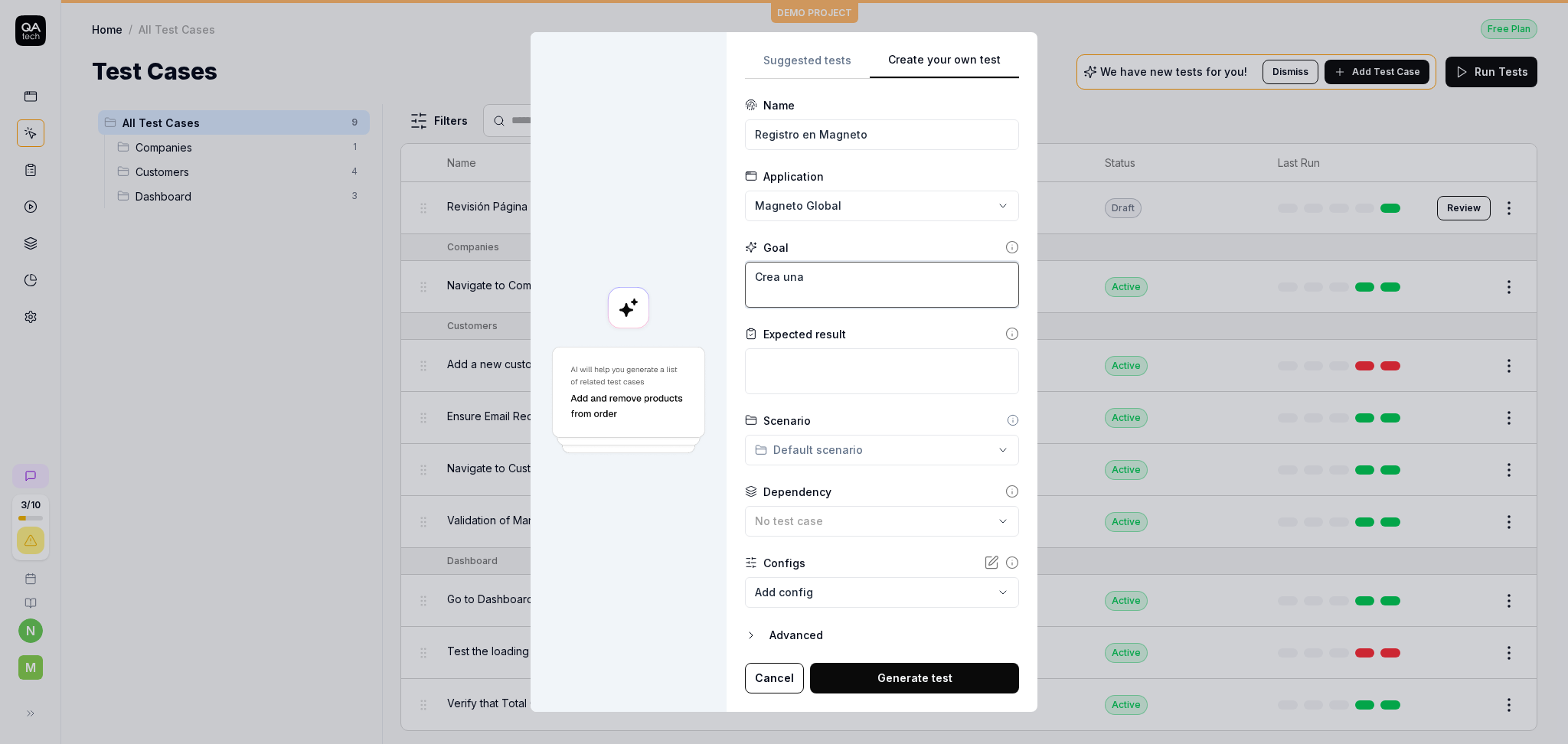 type on "*" 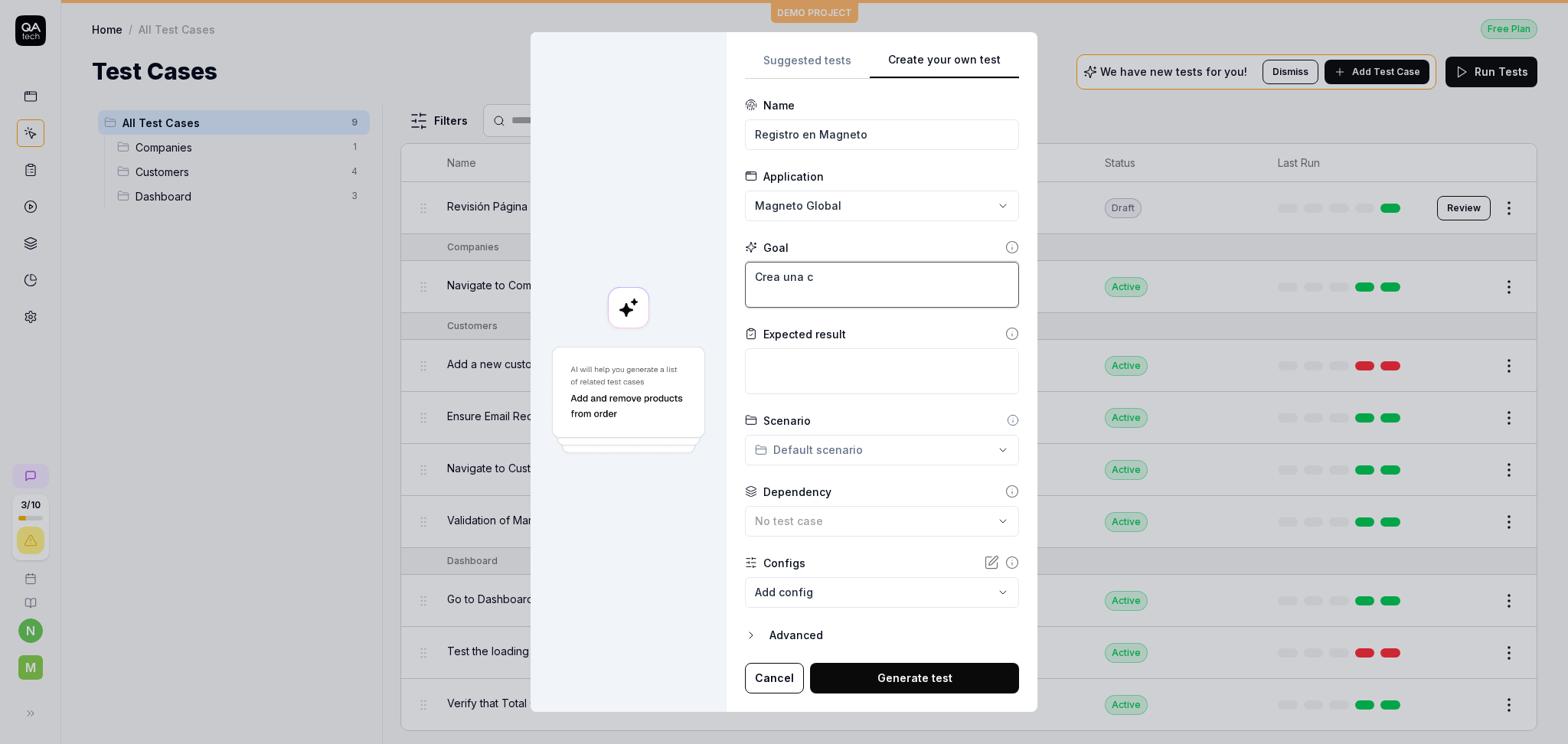 type on "*" 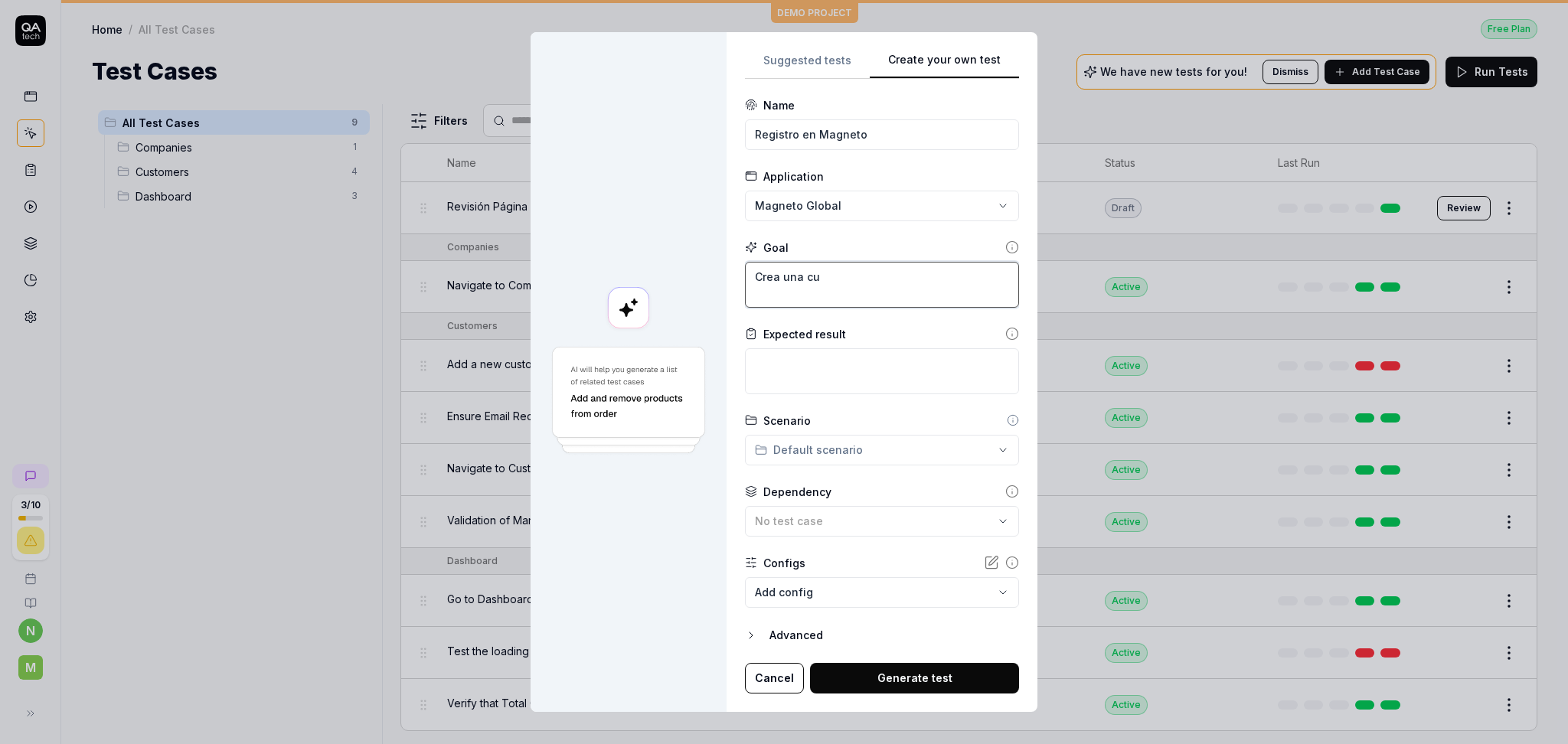 type on "*" 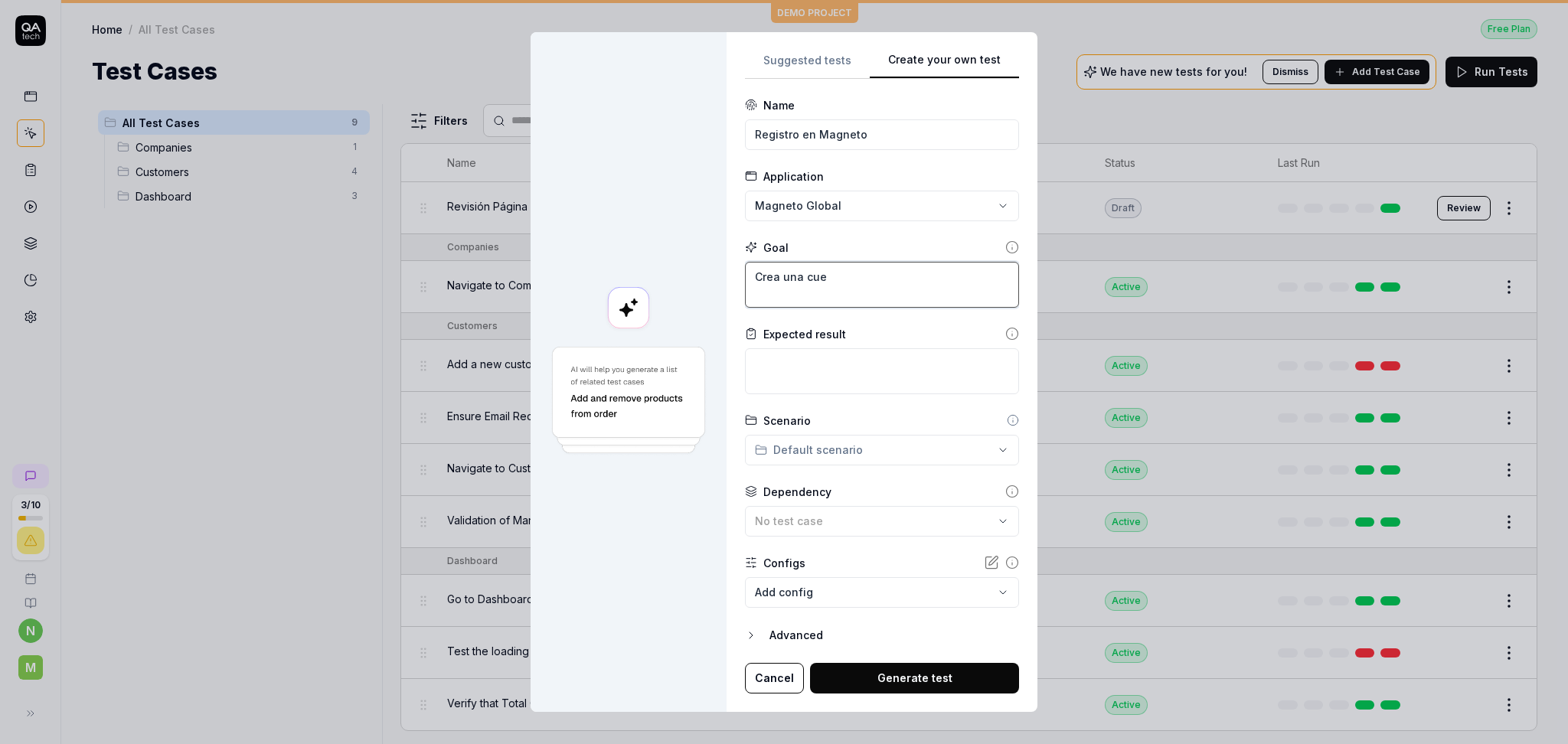 type on "*" 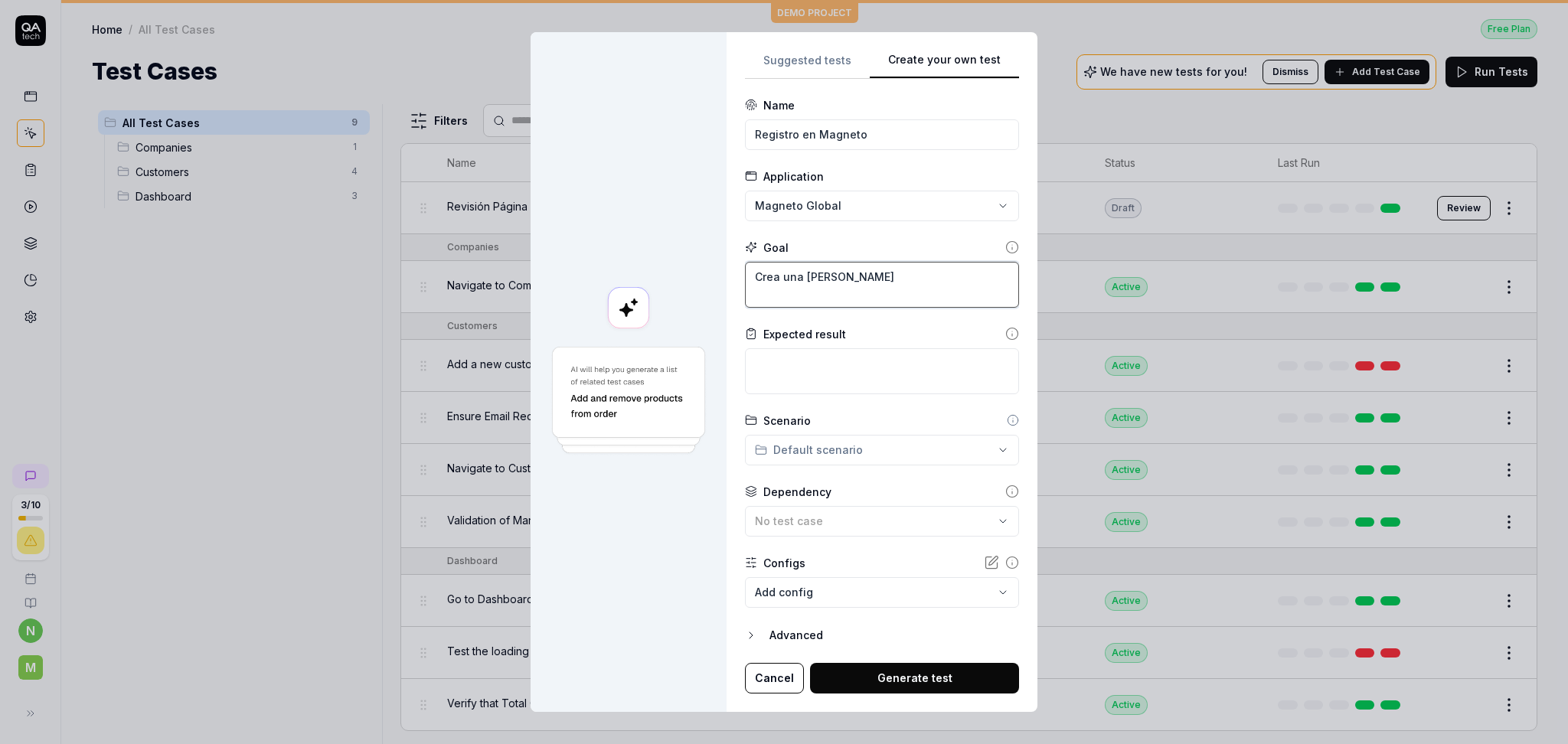 type on "*" 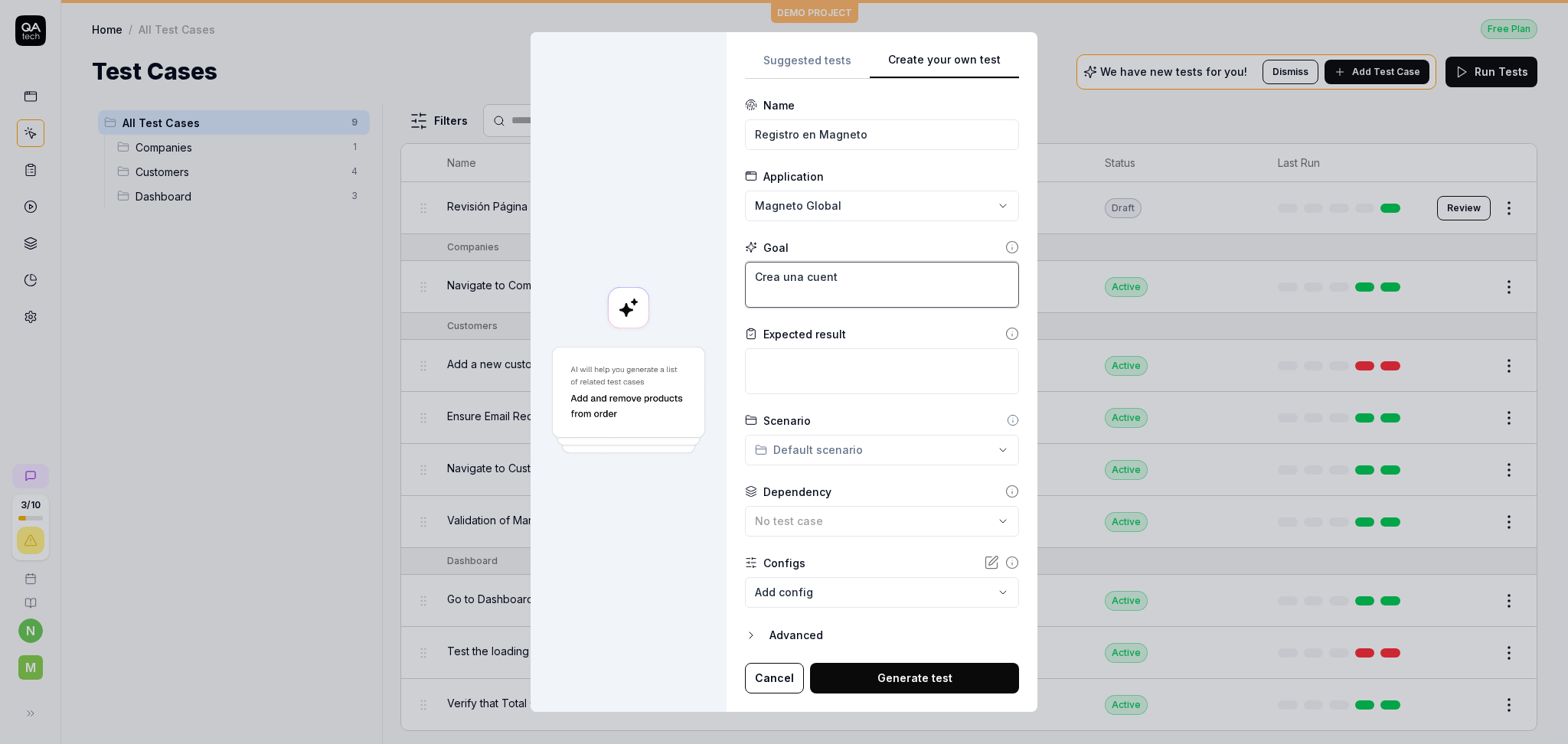 type on "*" 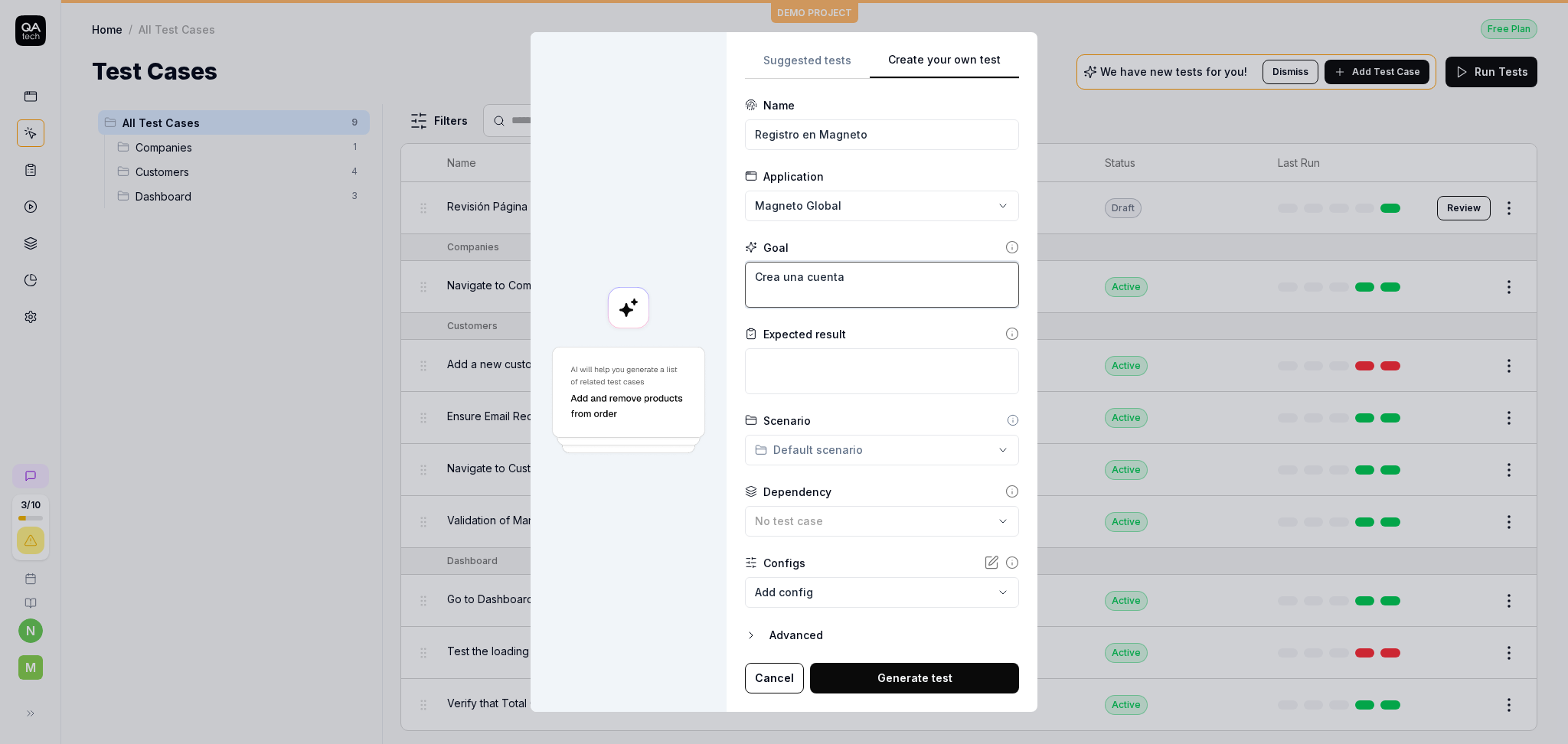type on "*" 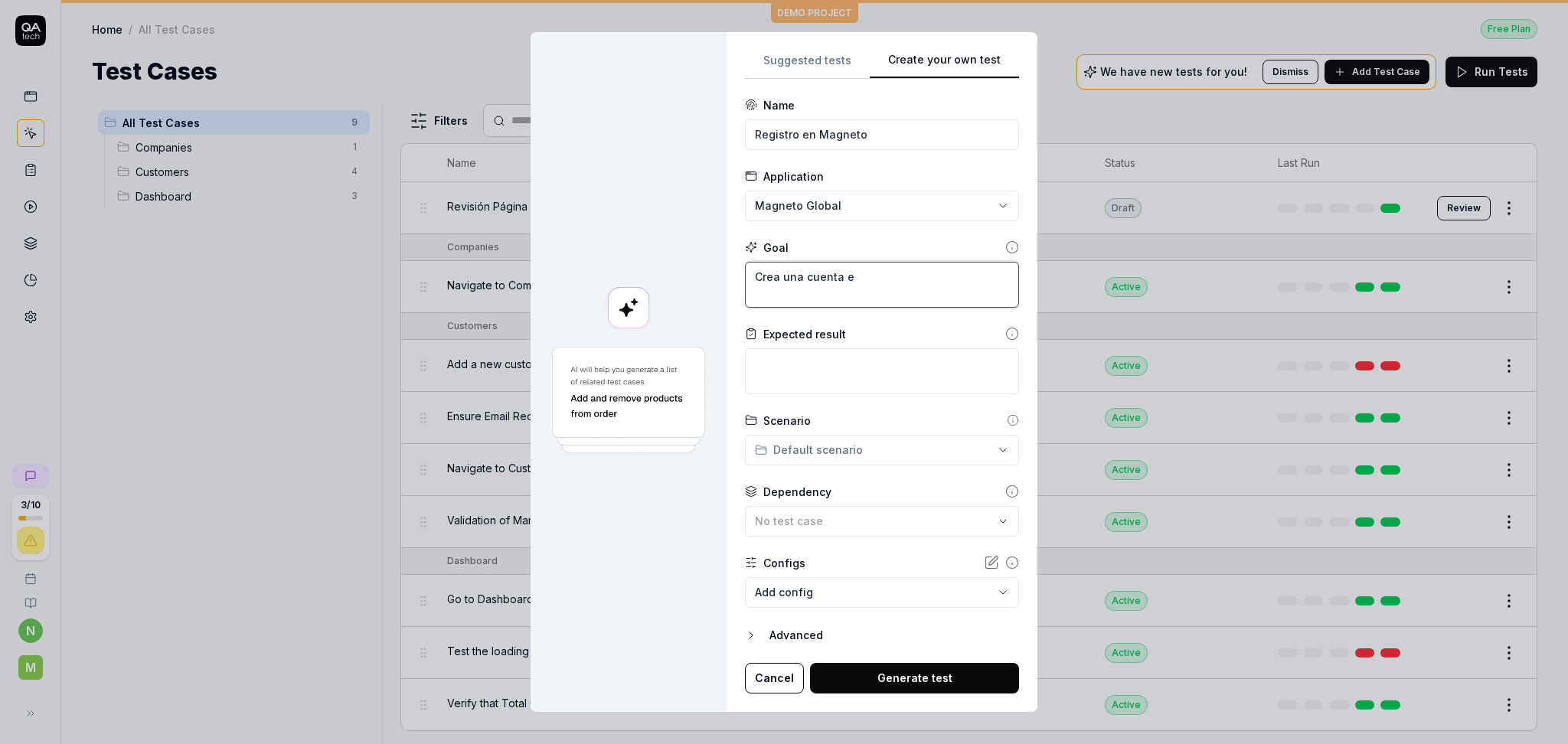 type on "*" 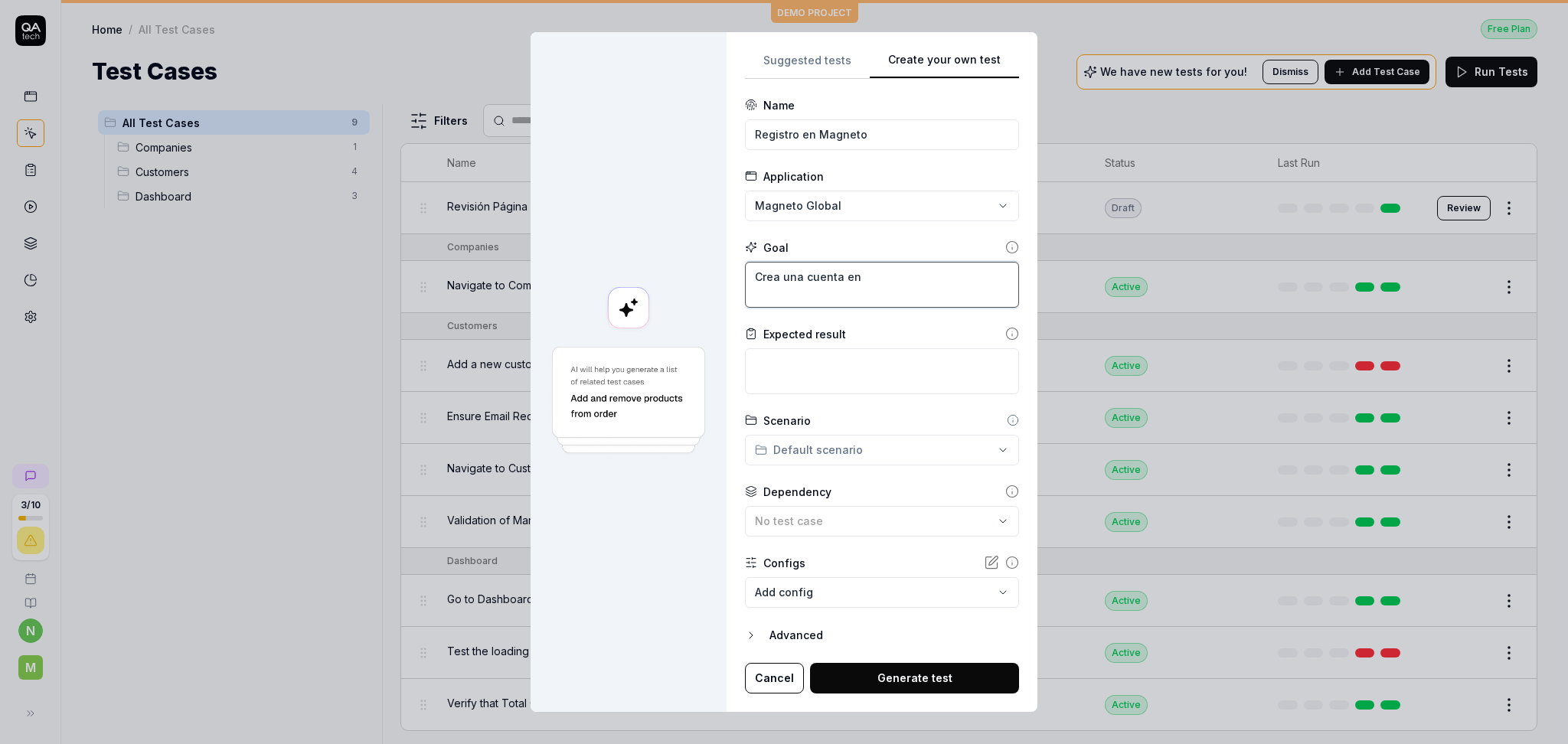 type on "*" 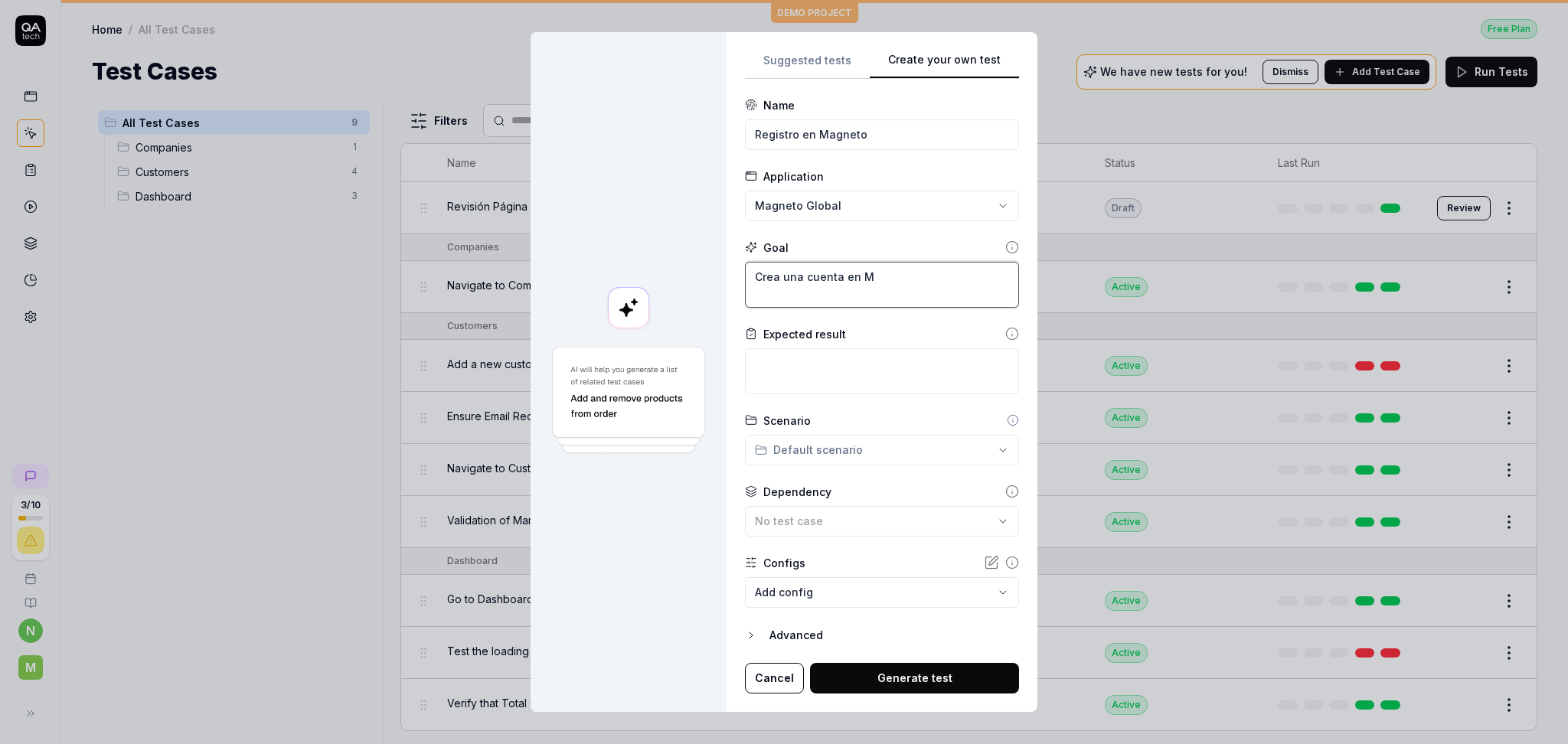 type on "*" 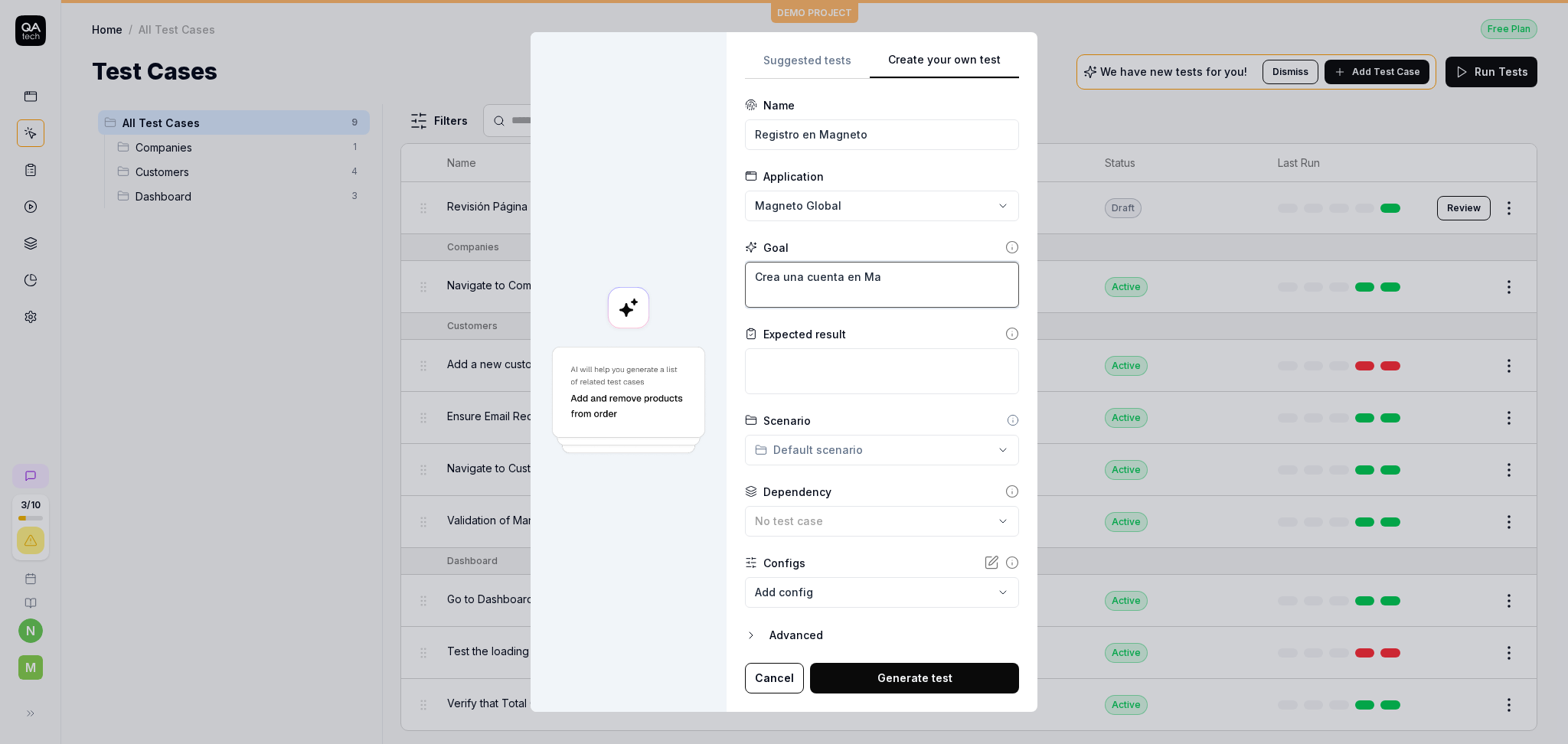 type on "*" 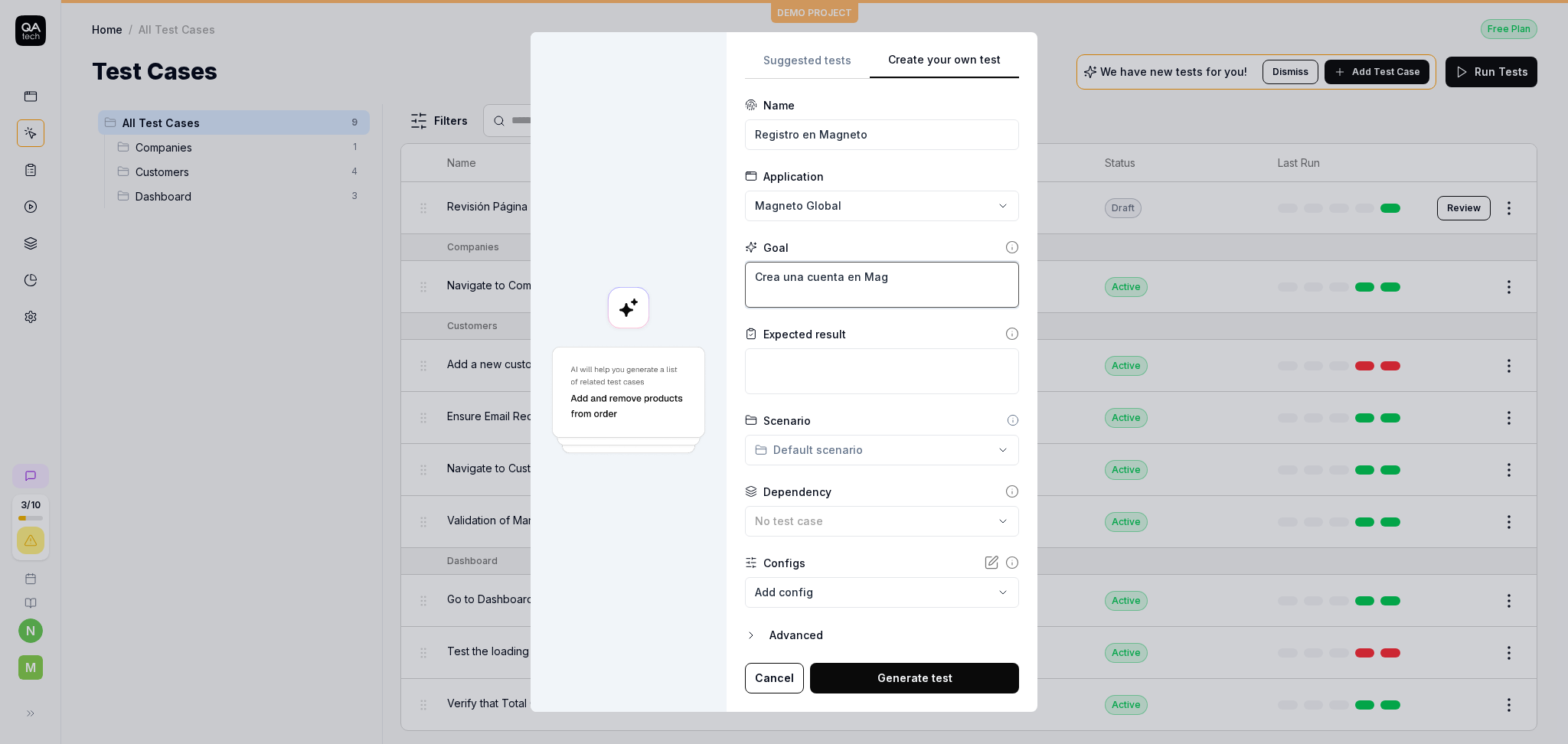 type on "*" 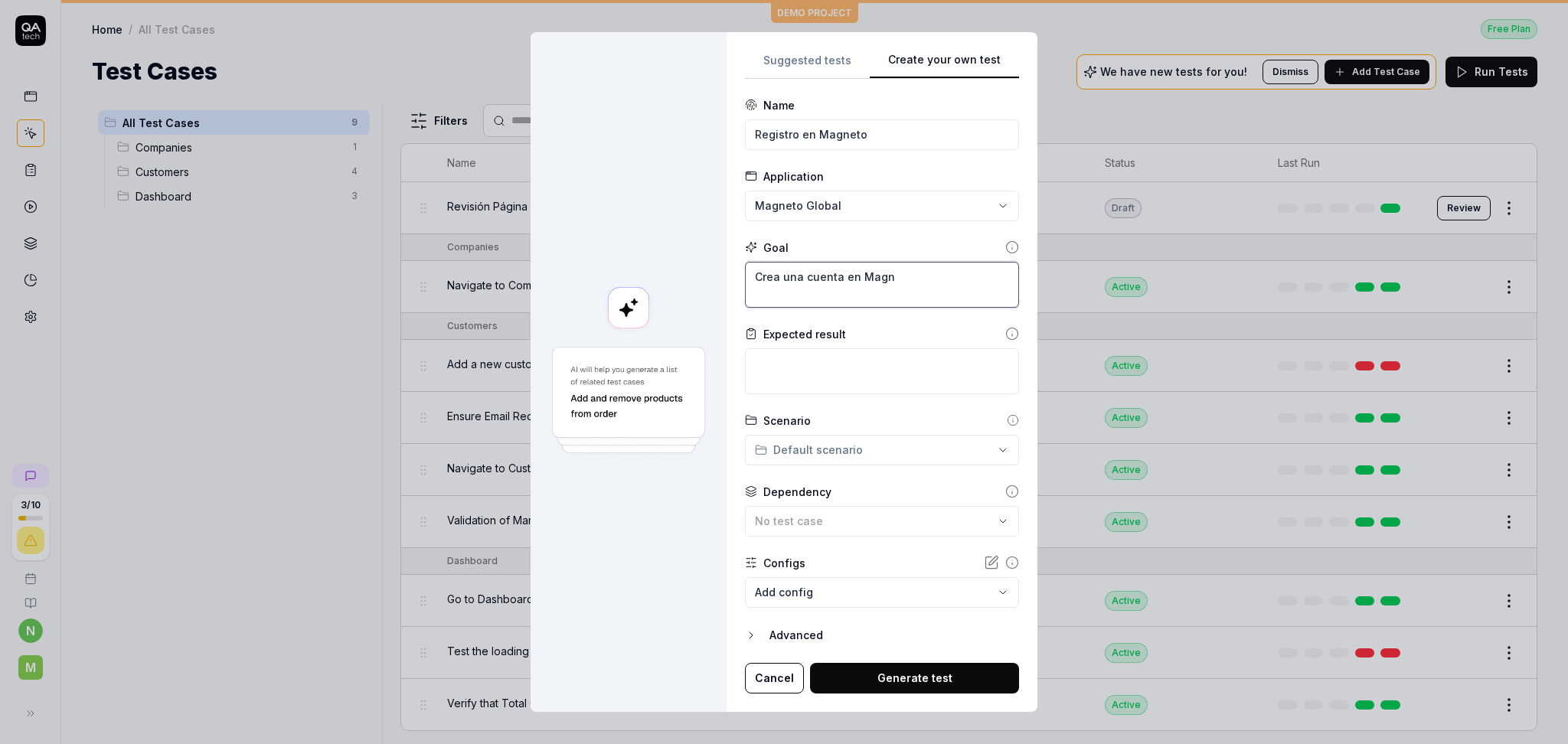 type on "*" 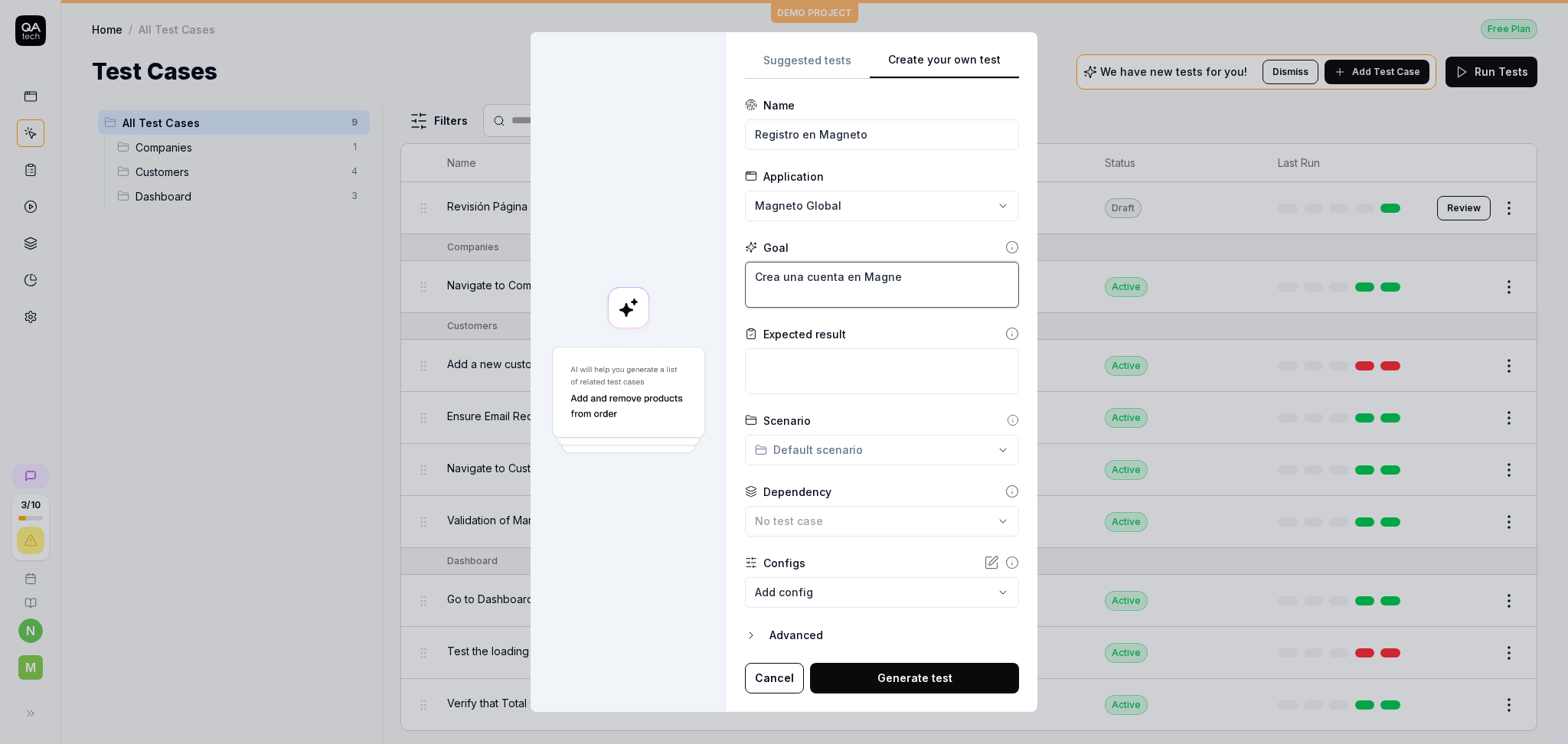 type on "*" 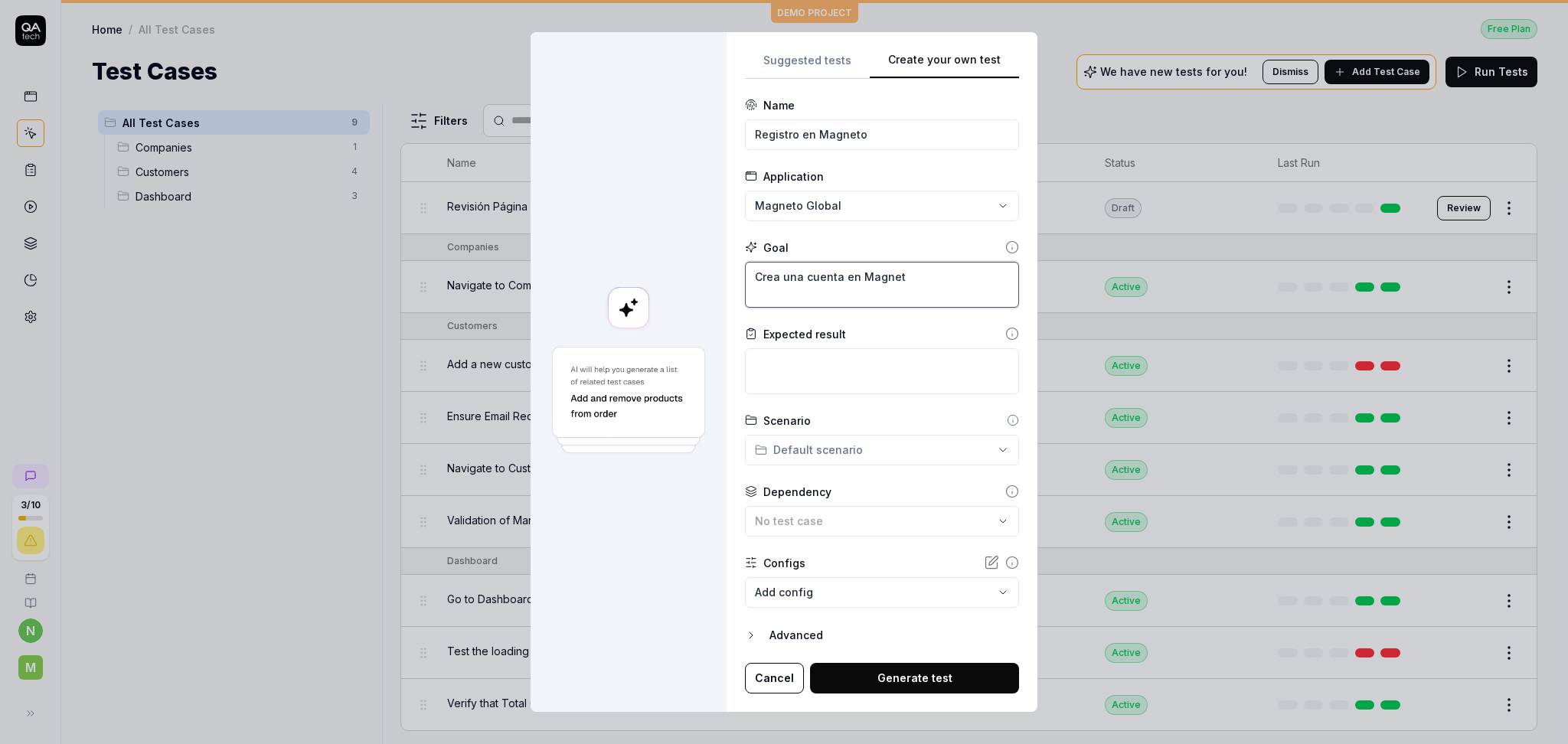 type on "*" 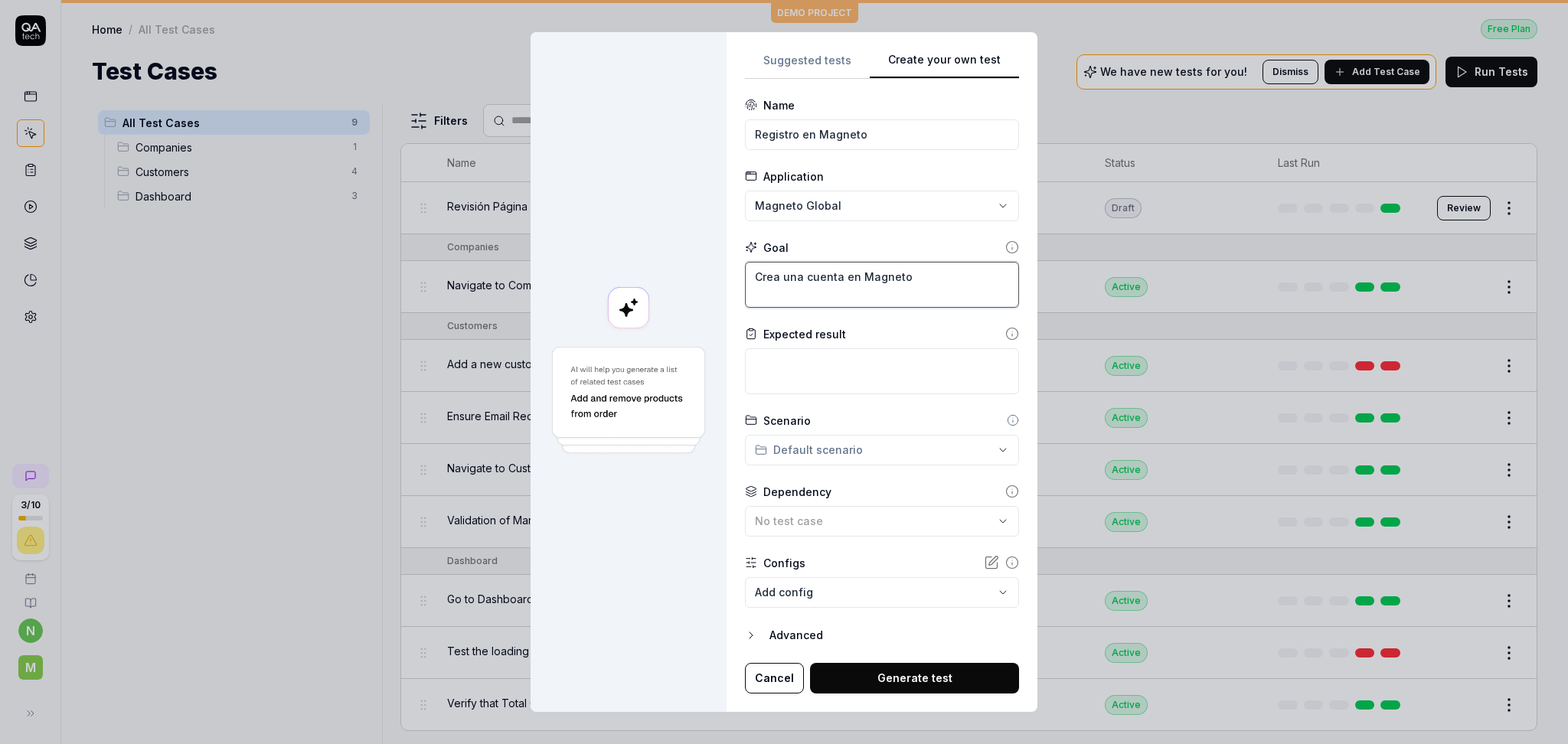 type on "*" 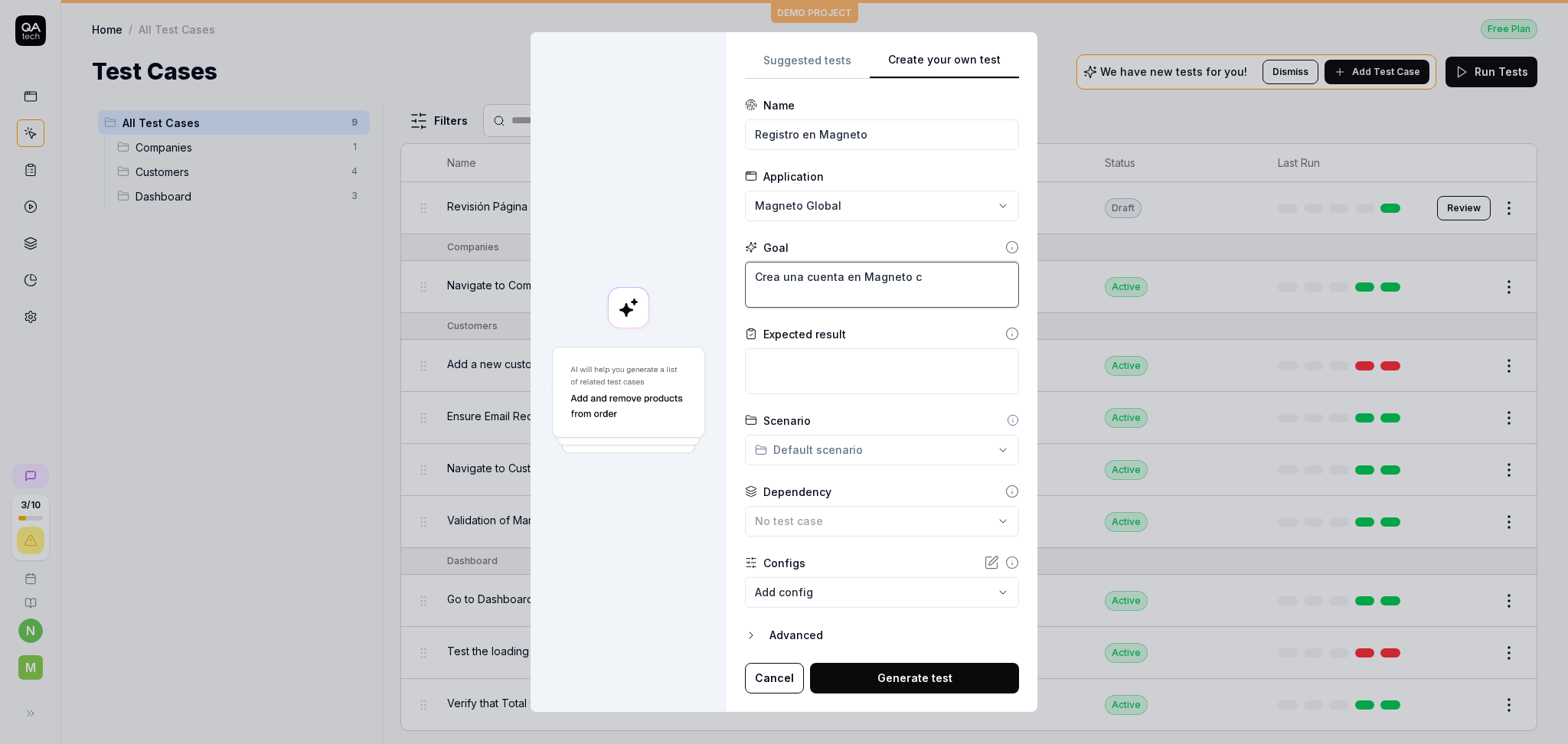 type on "*" 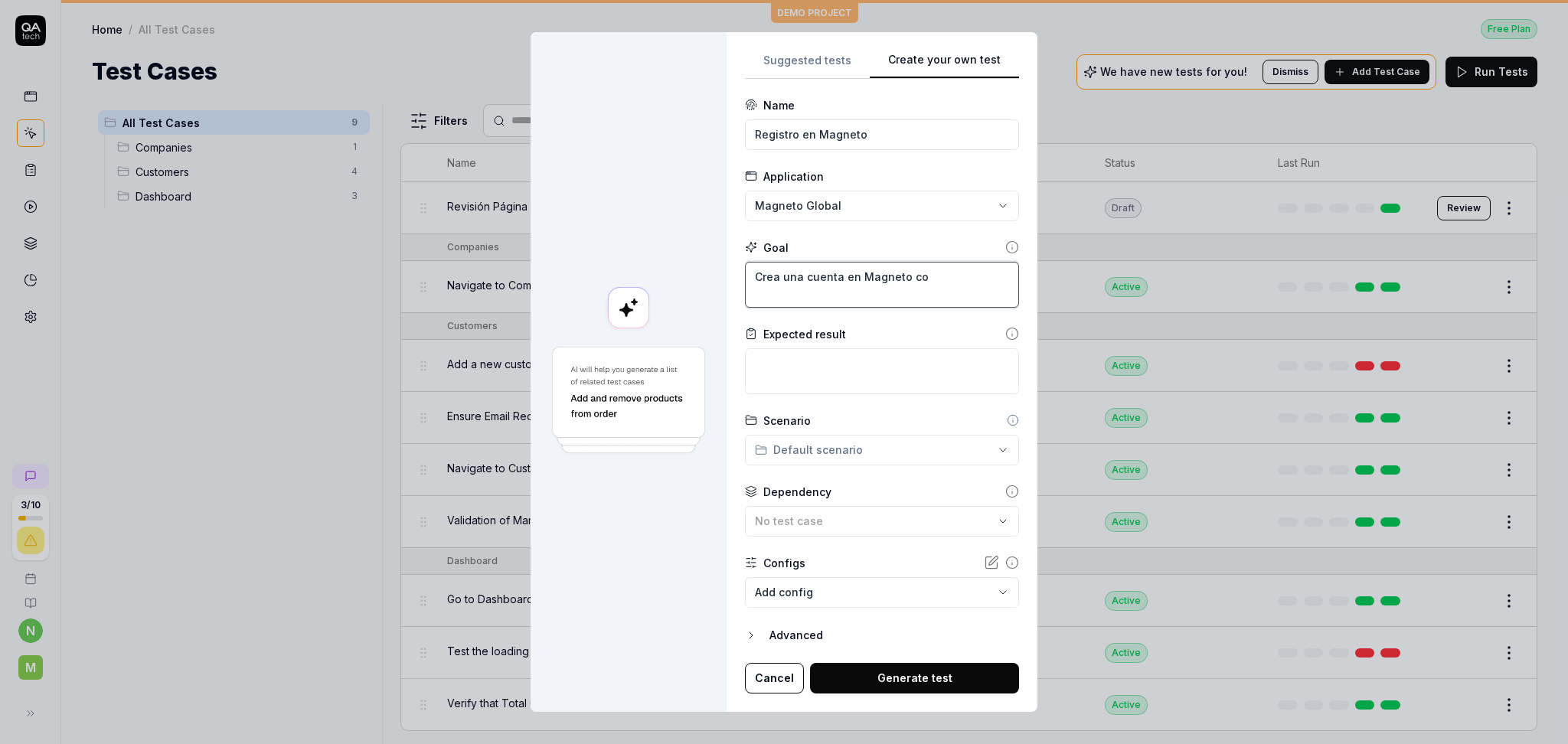 type on "*" 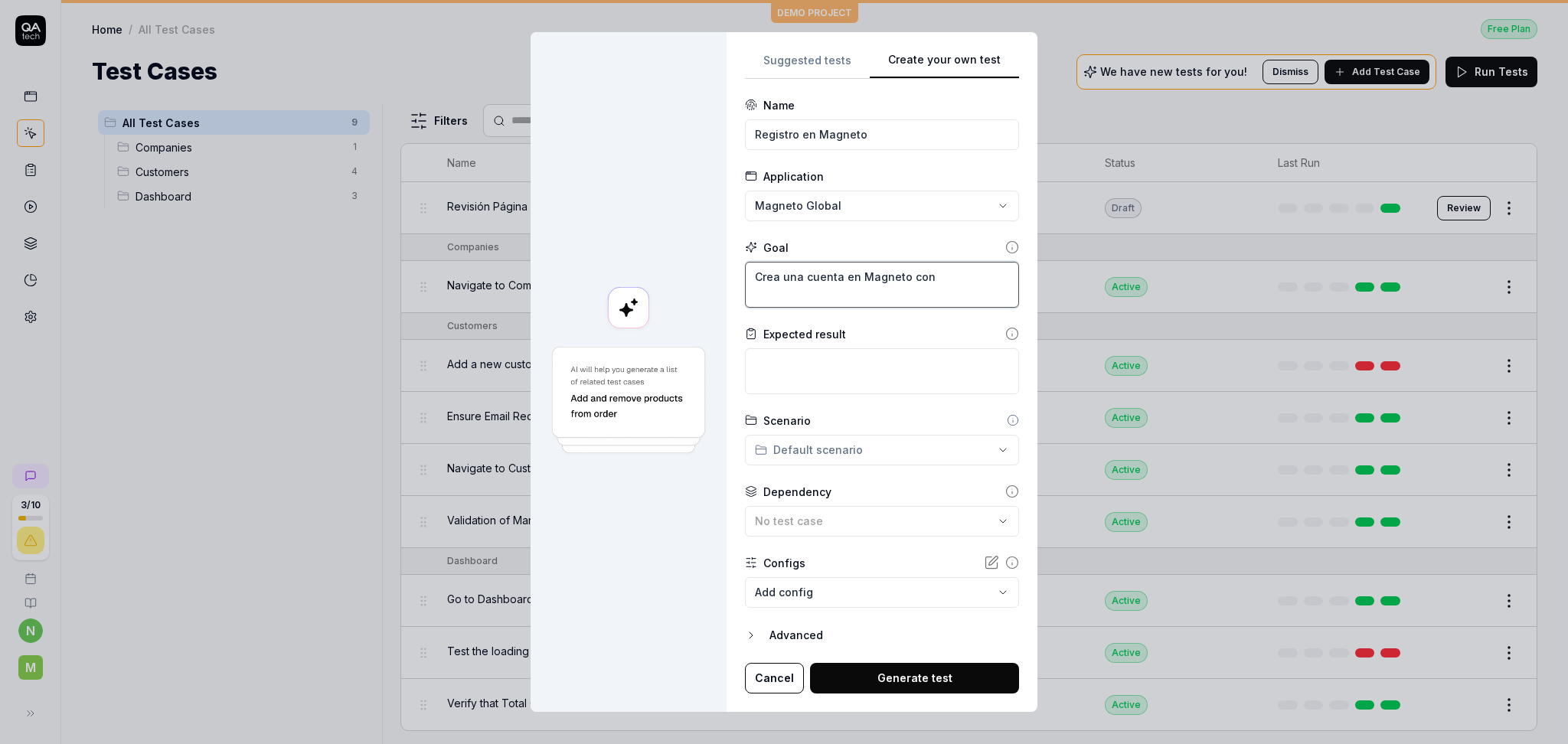 type on "*" 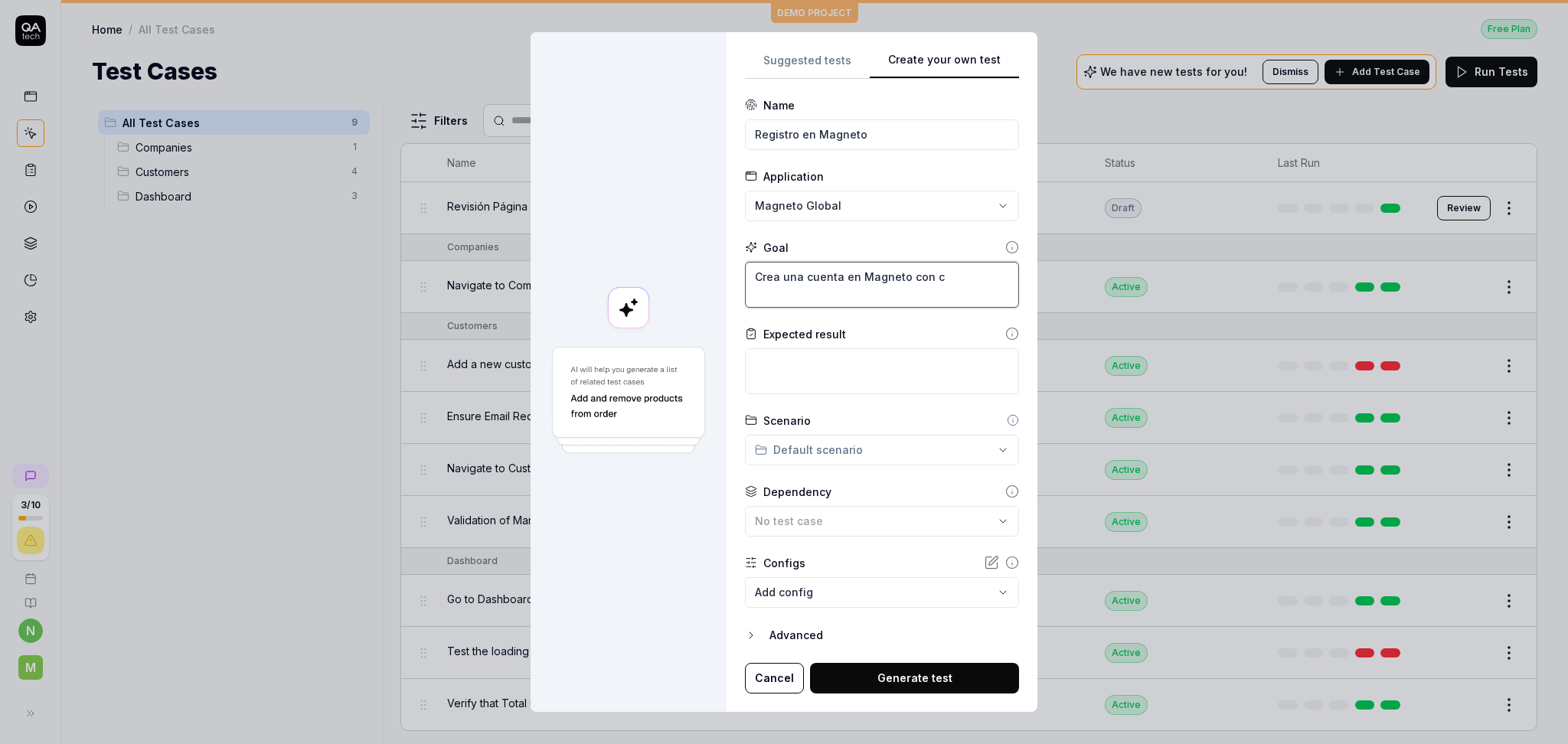type on "*" 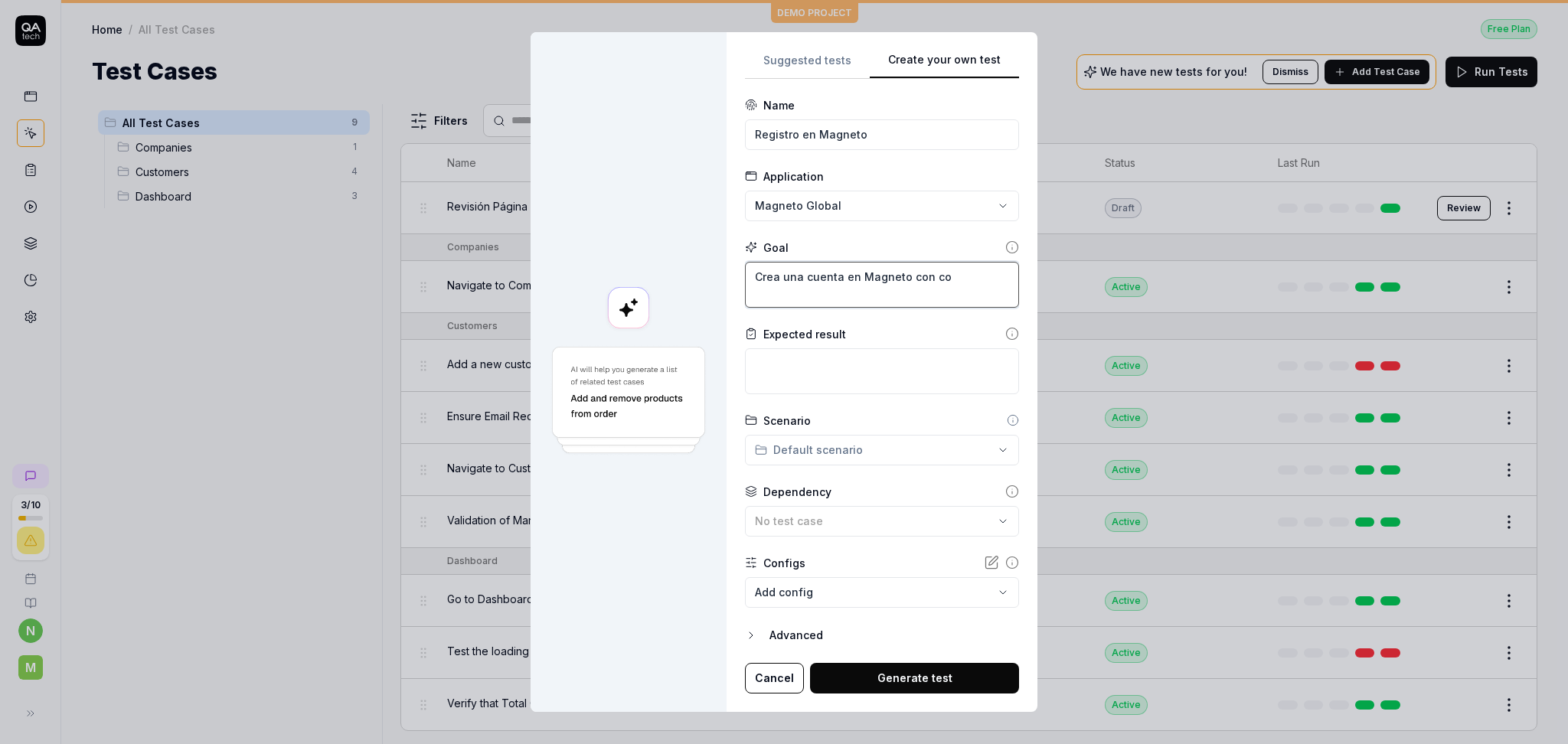 type on "*" 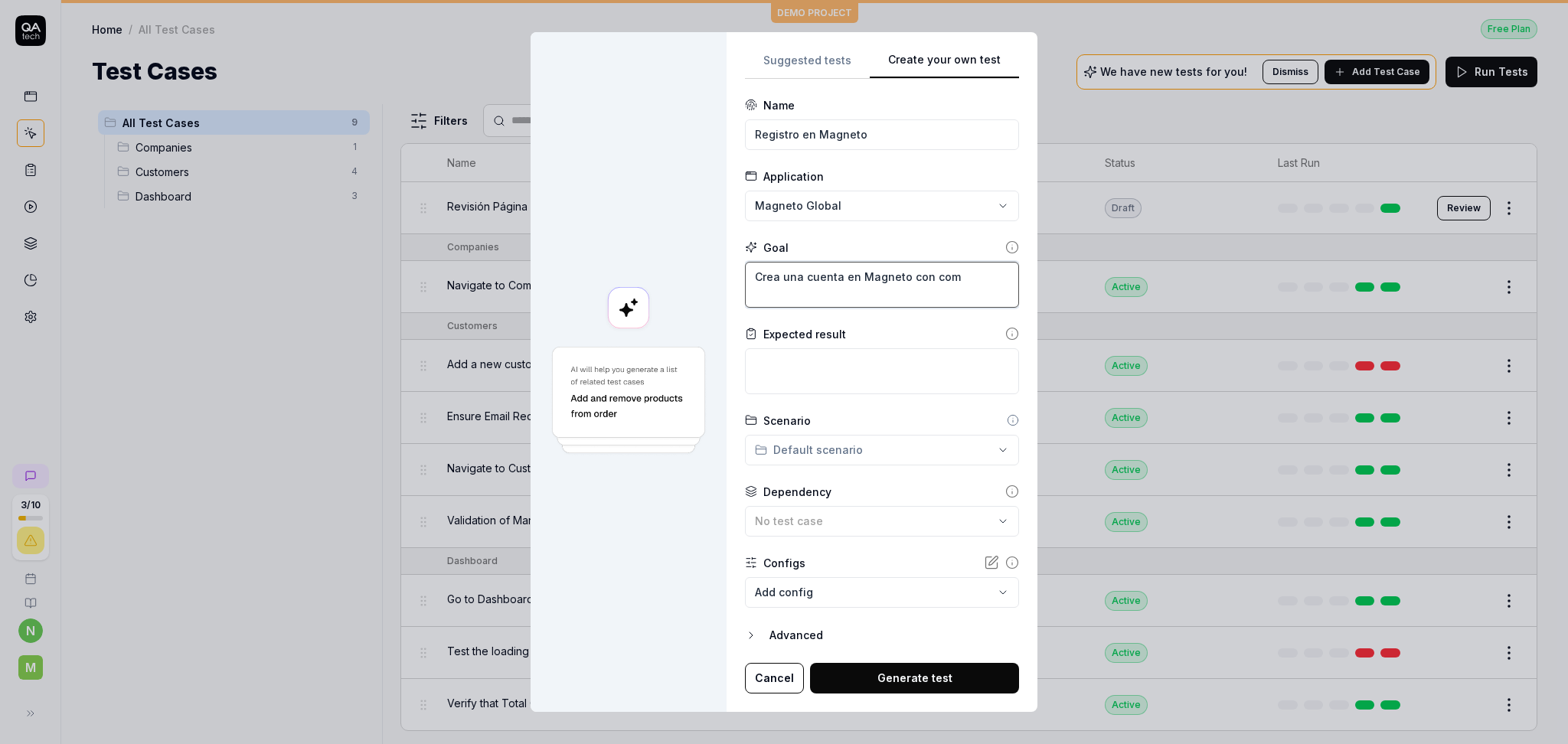 type on "*" 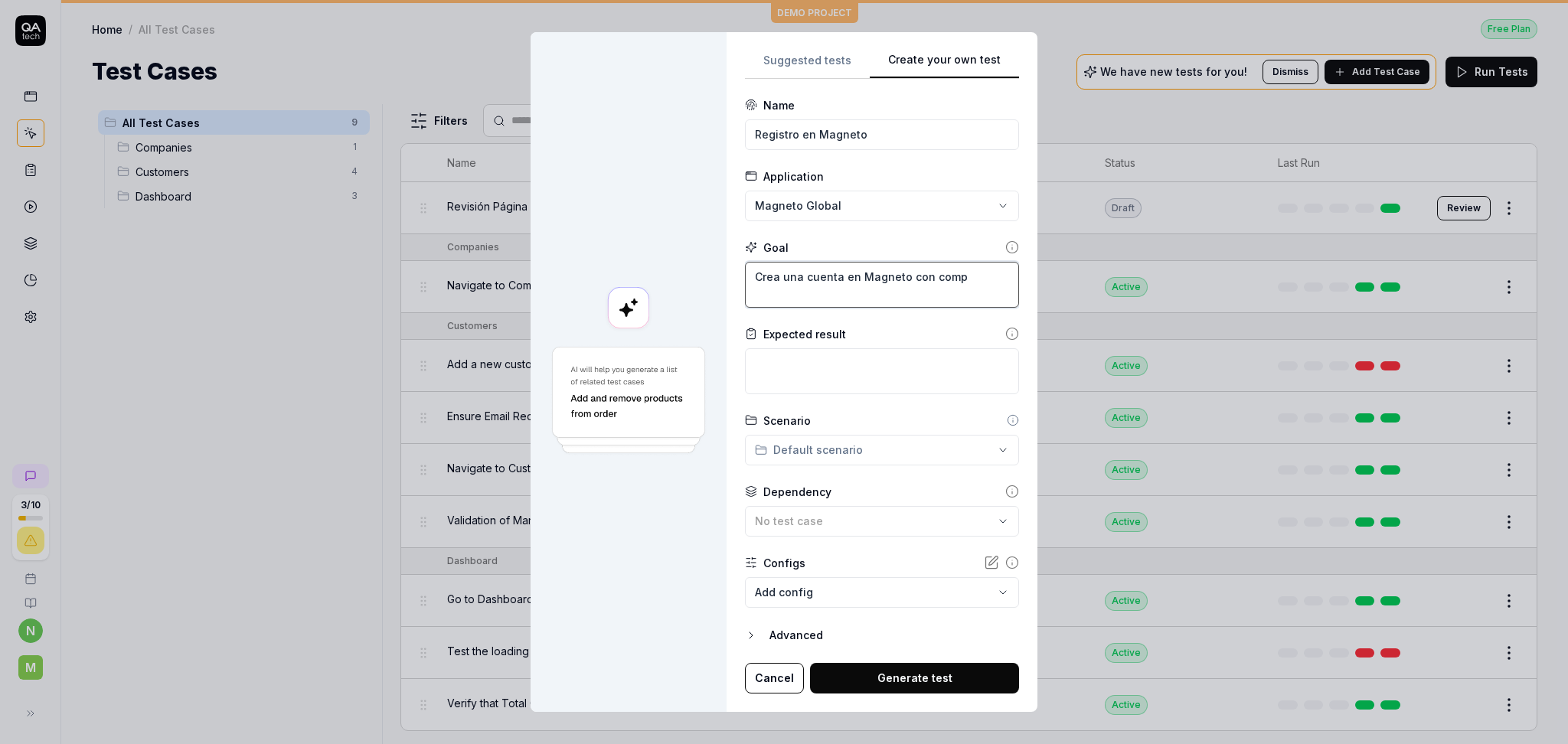 type on "*" 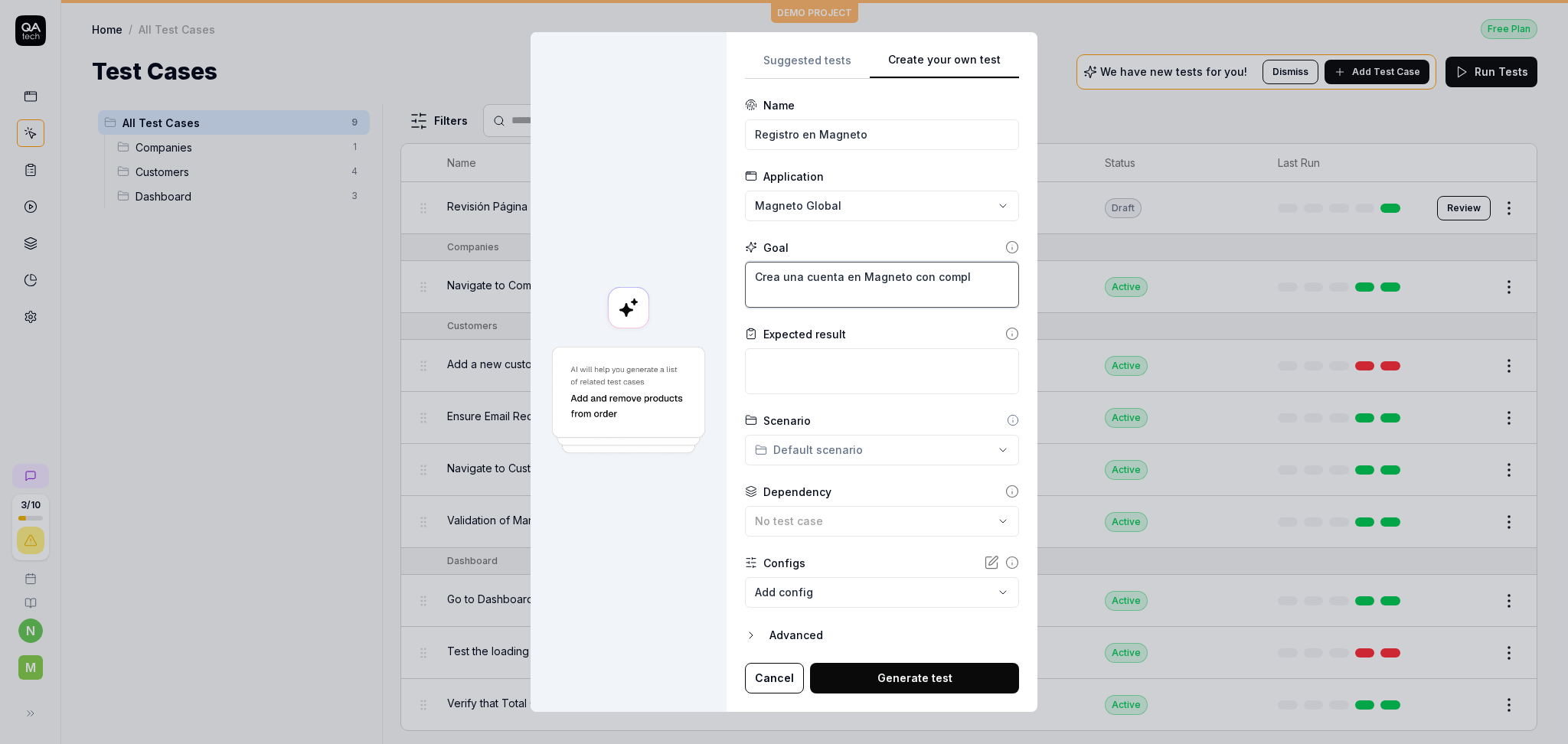type on "*" 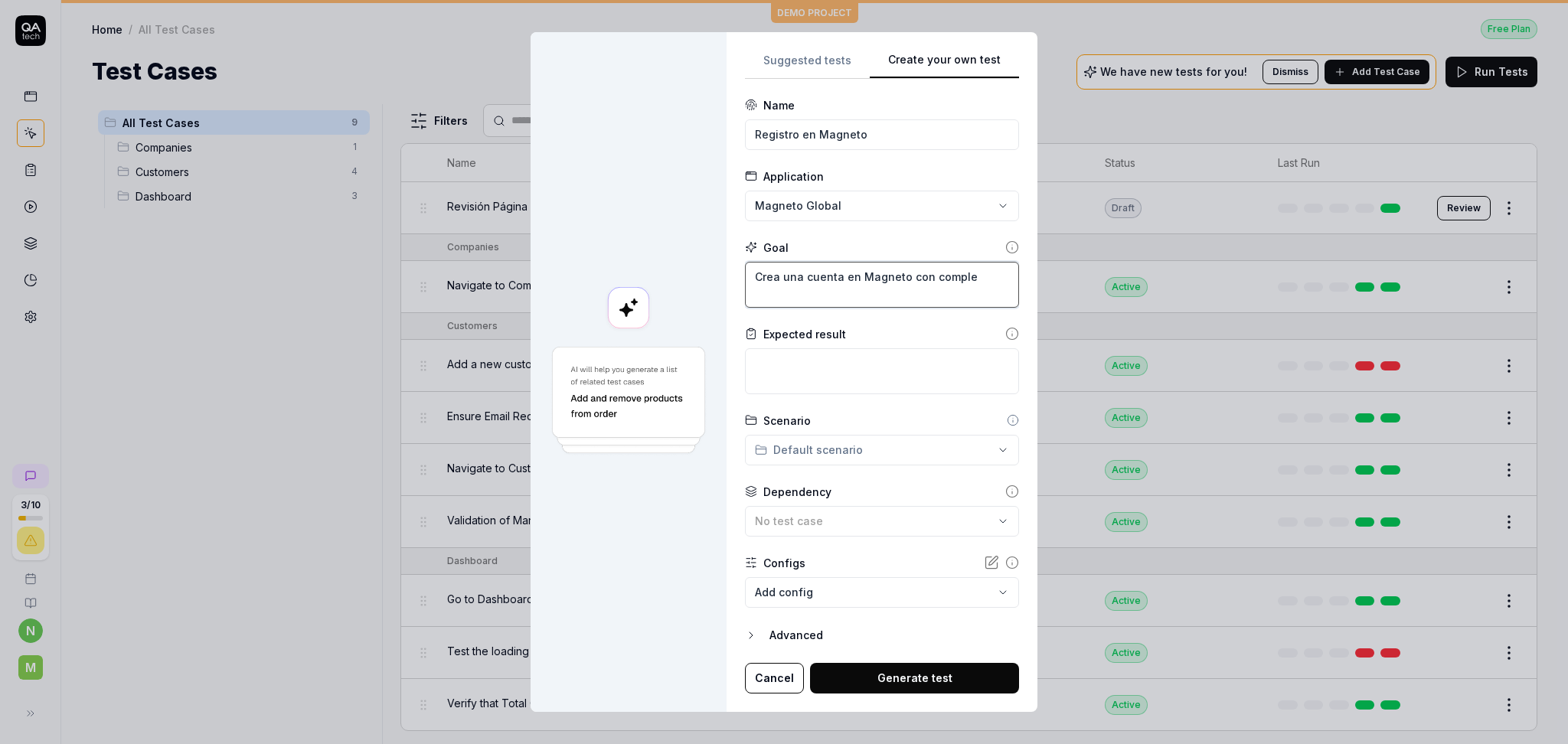 type on "*" 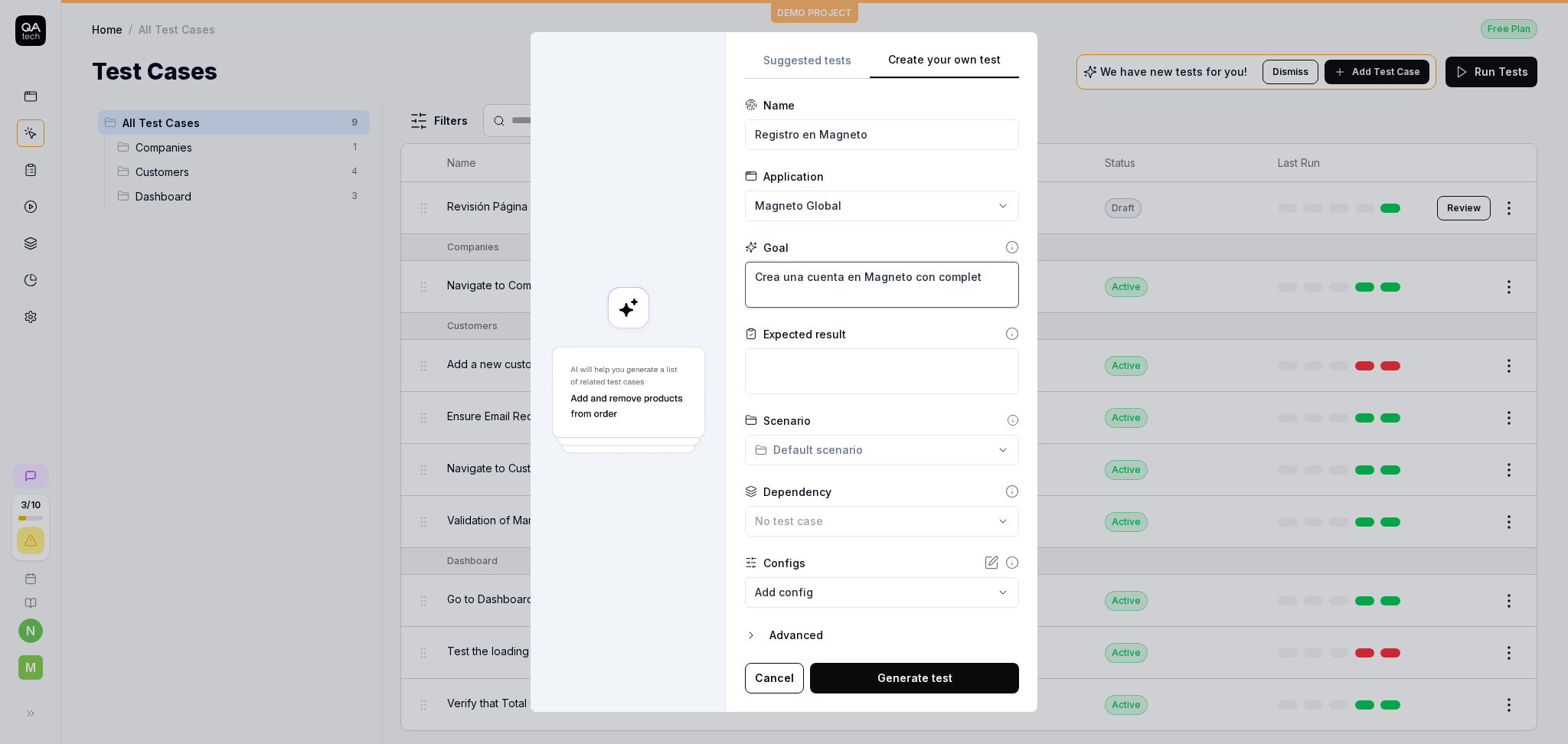 type on "*" 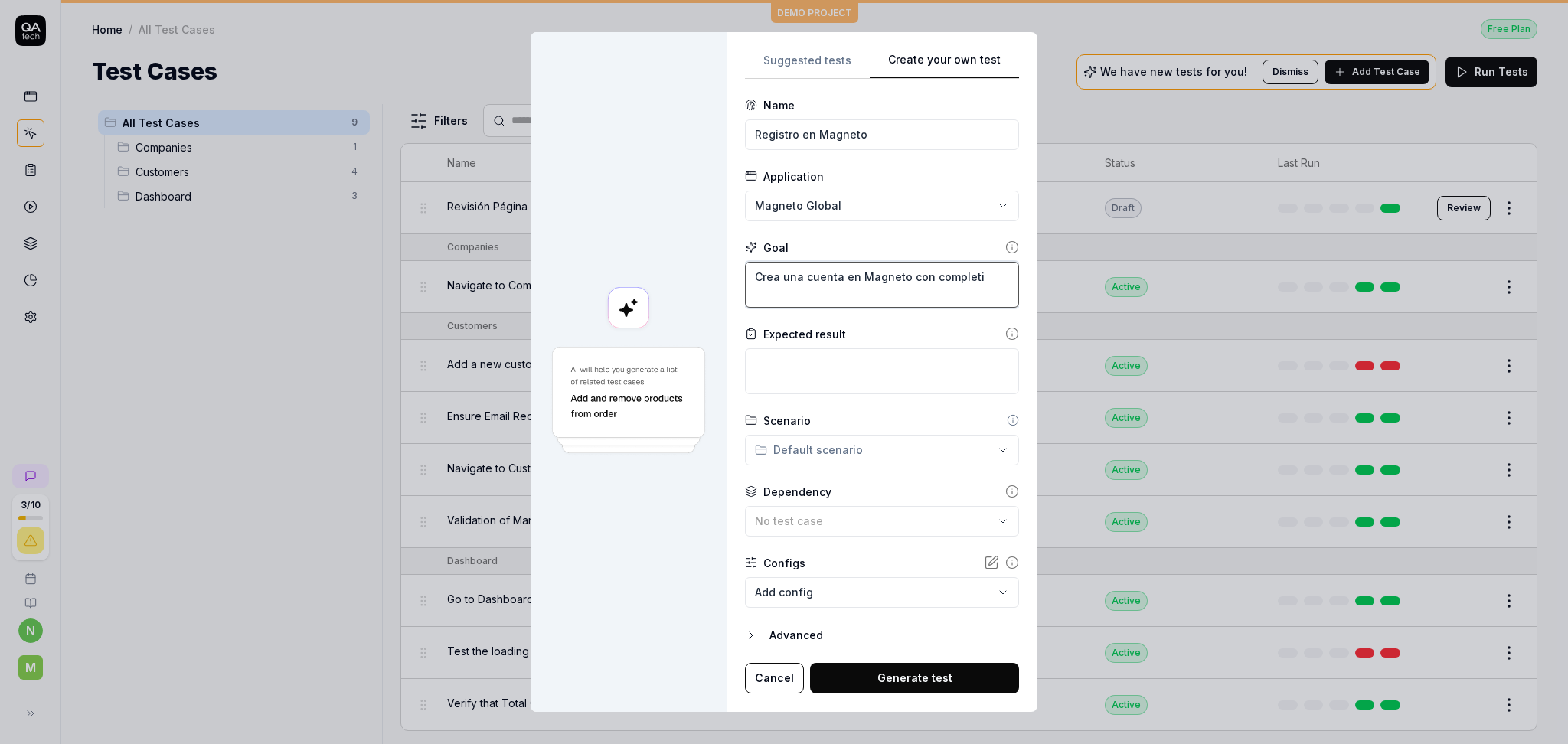 type on "*" 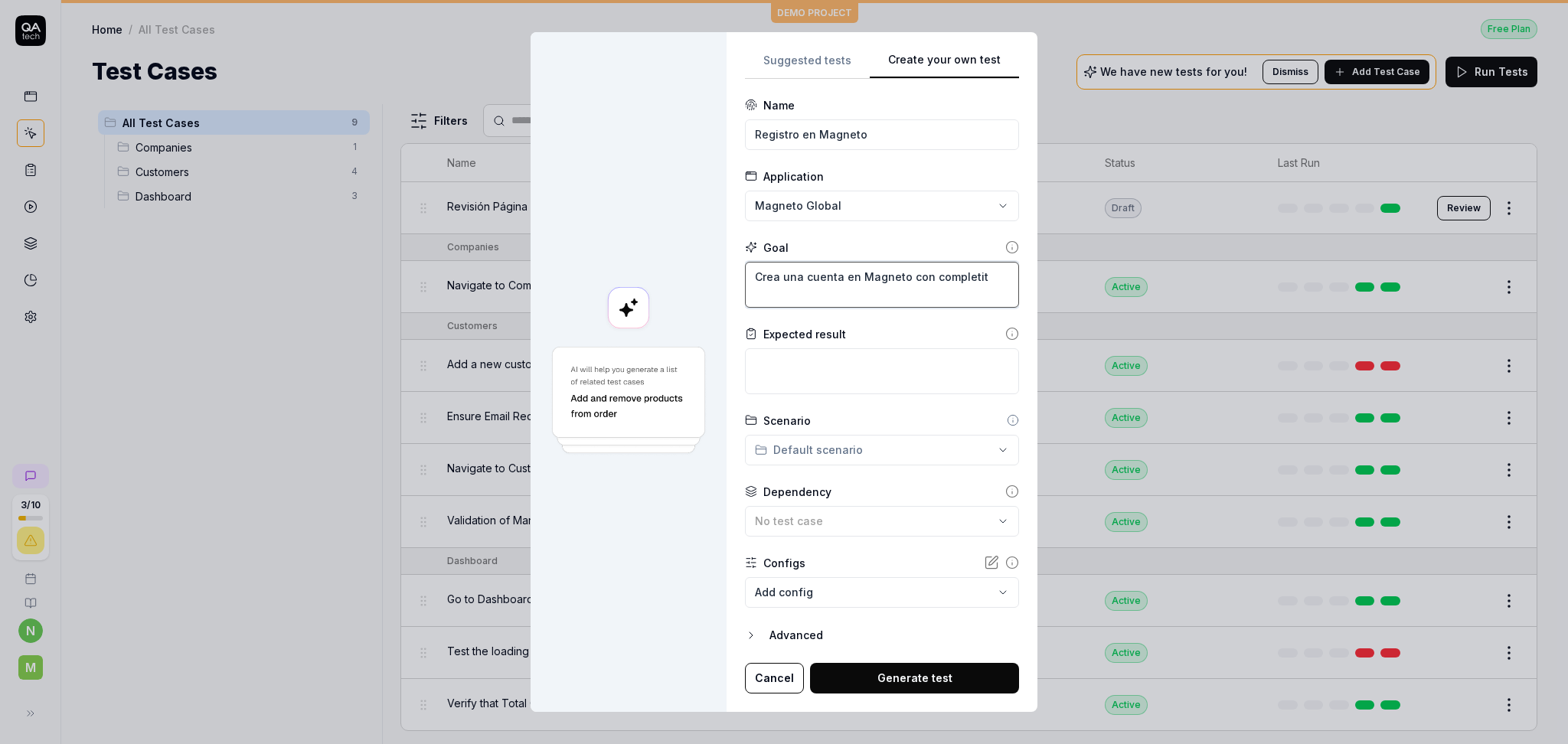 type on "*" 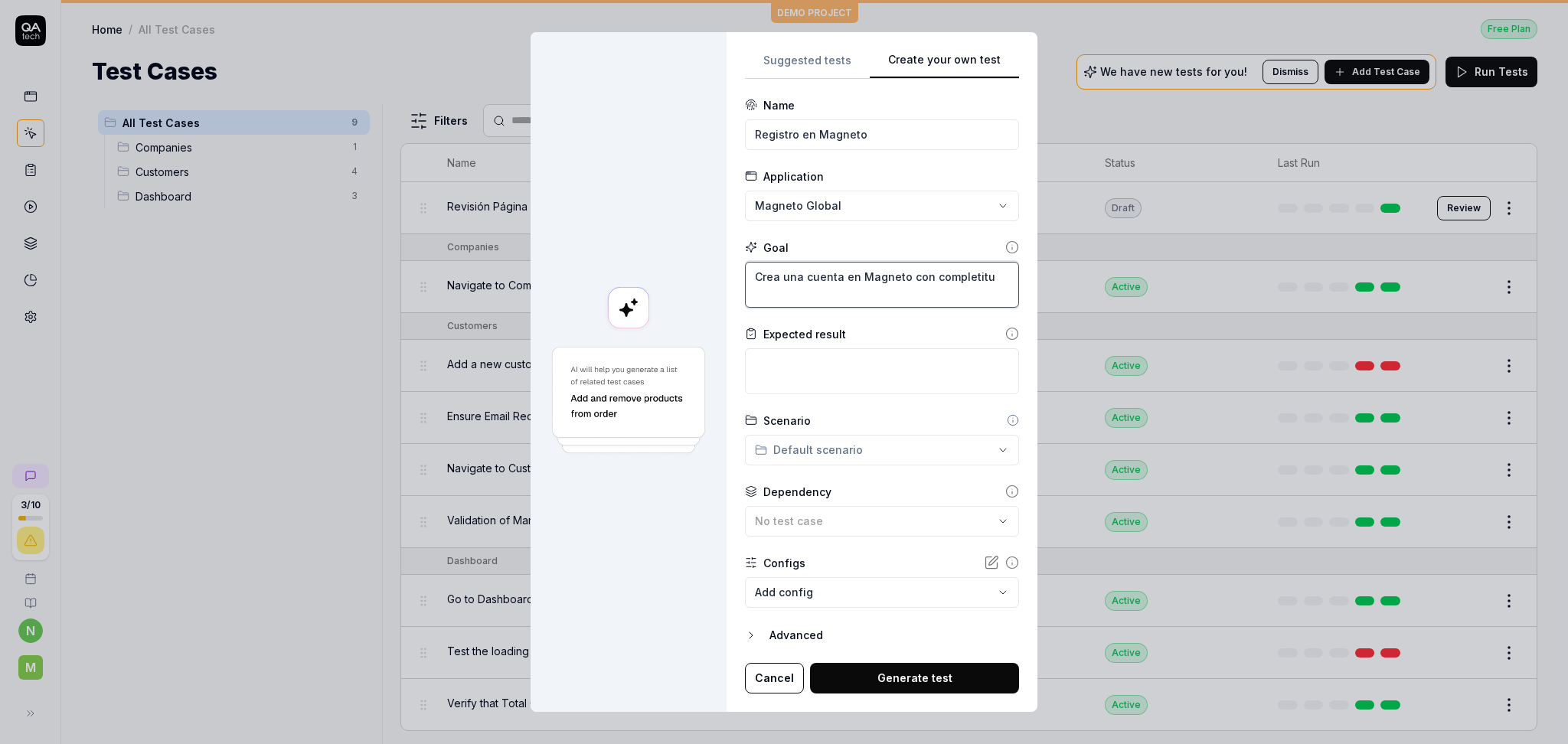 type on "*" 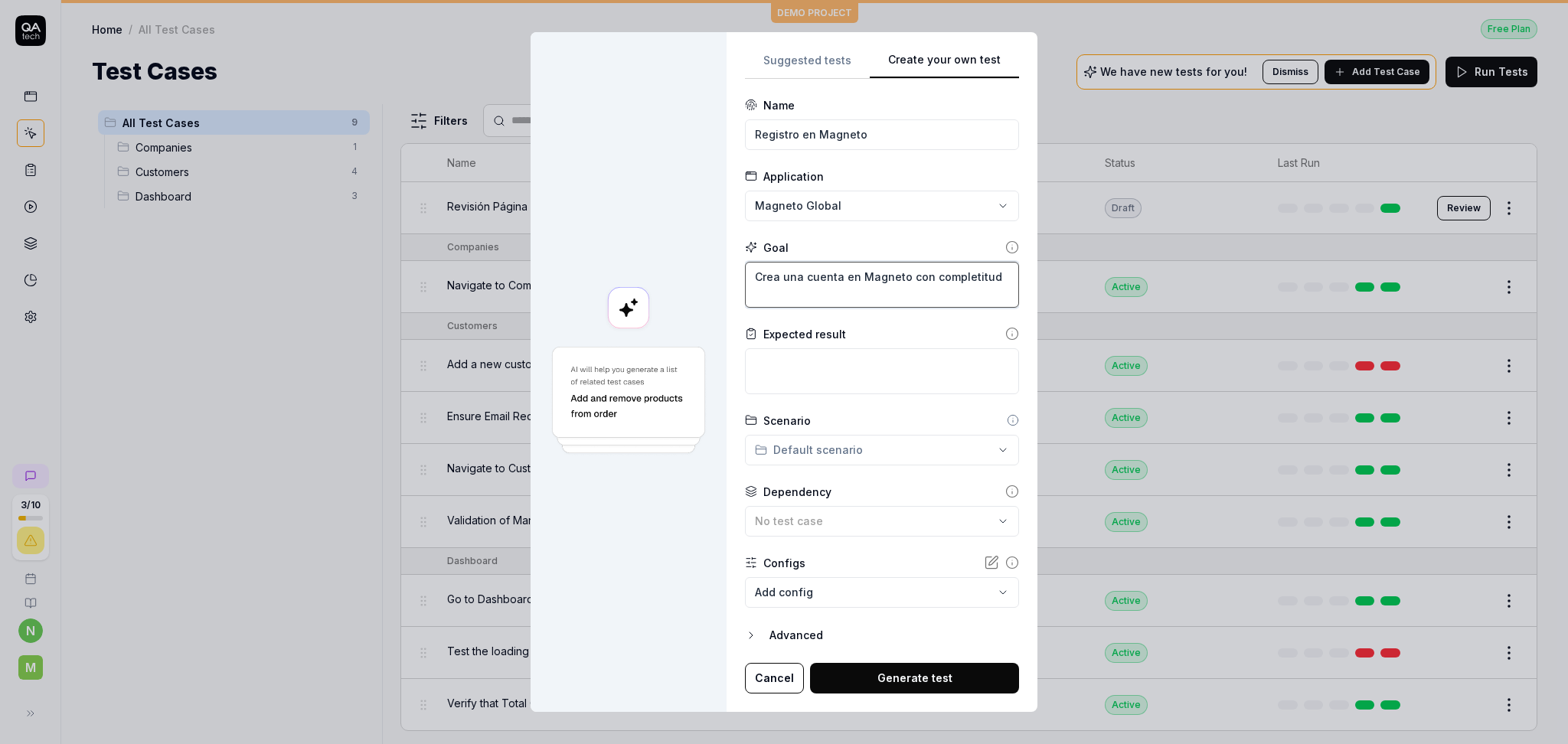 type on "*" 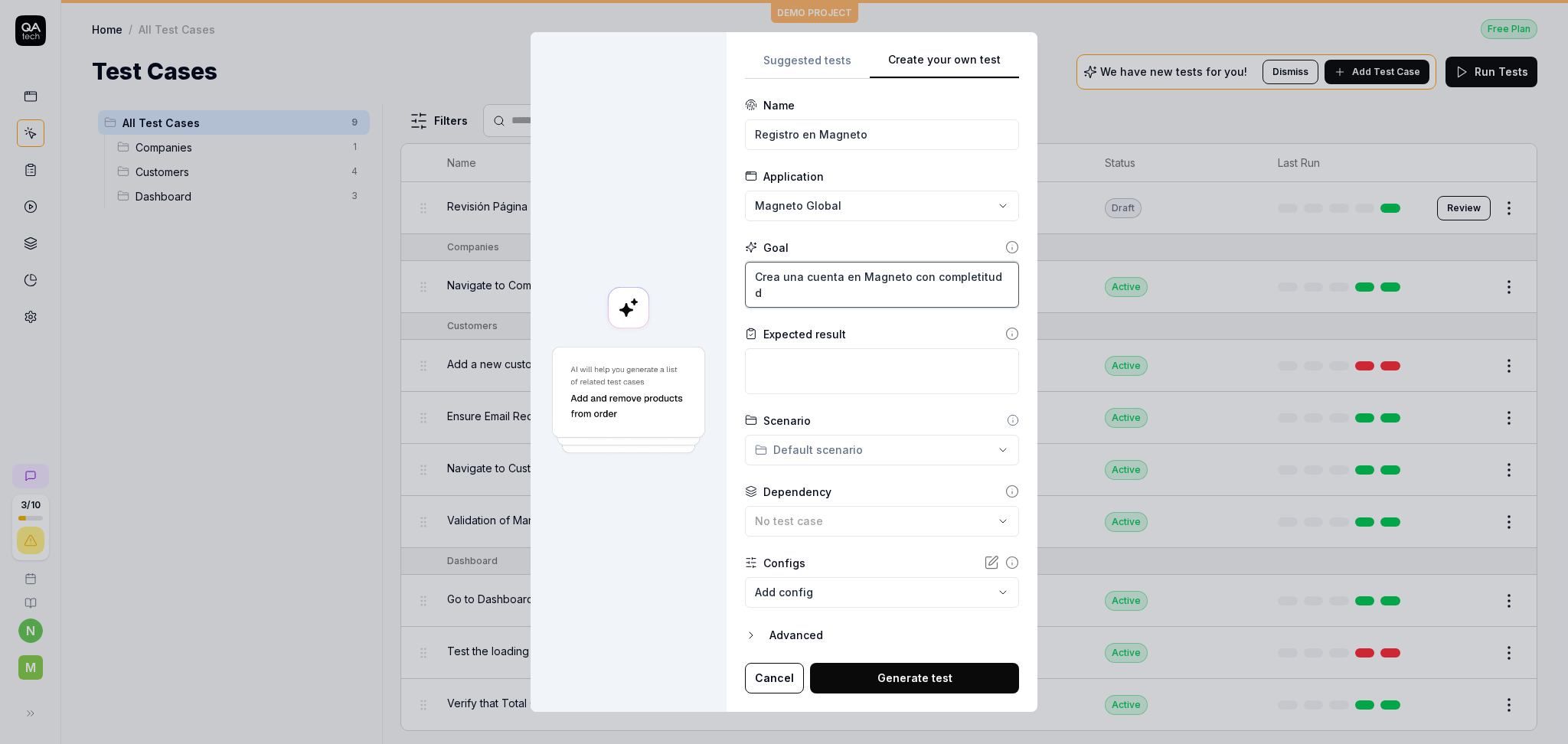 type on "*" 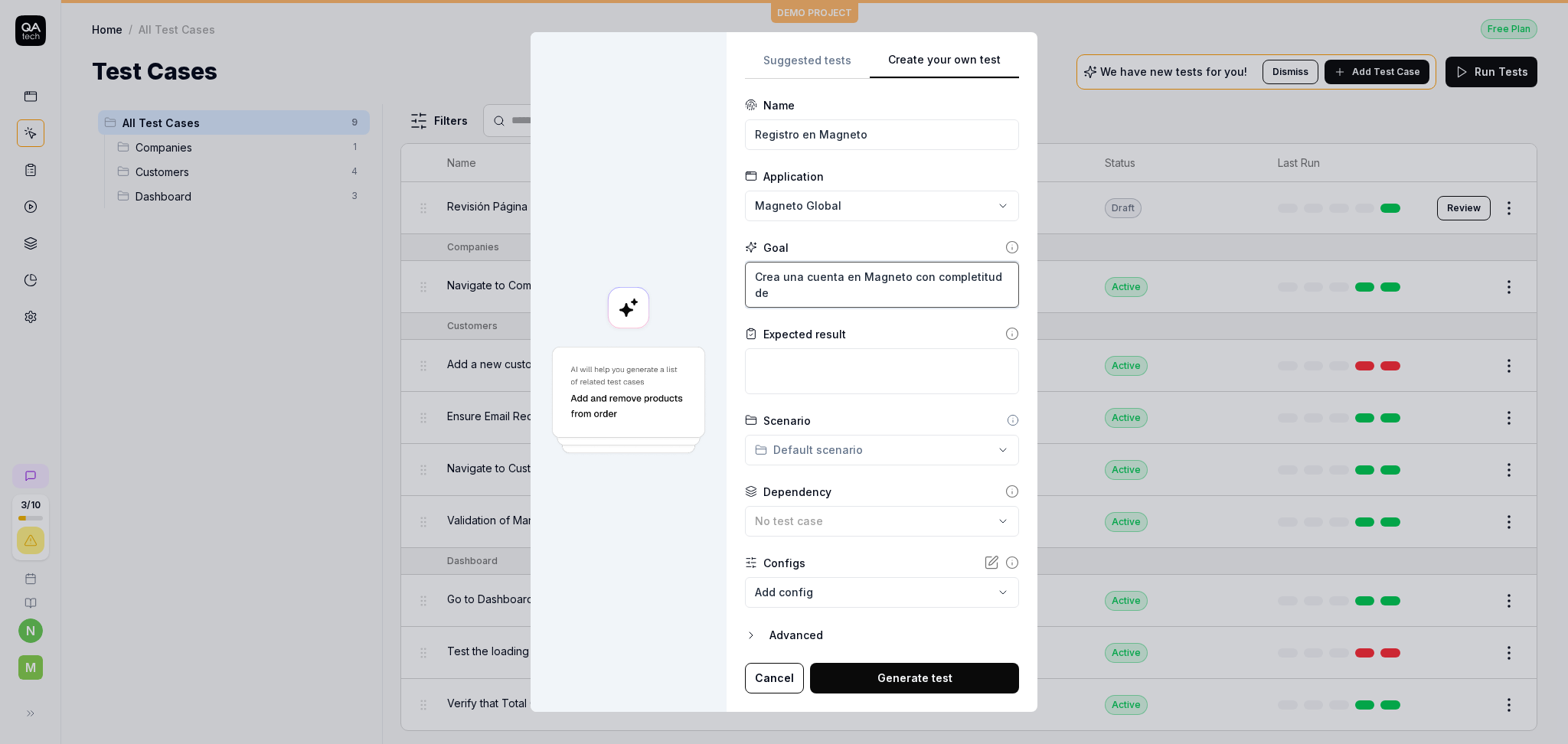 type on "*" 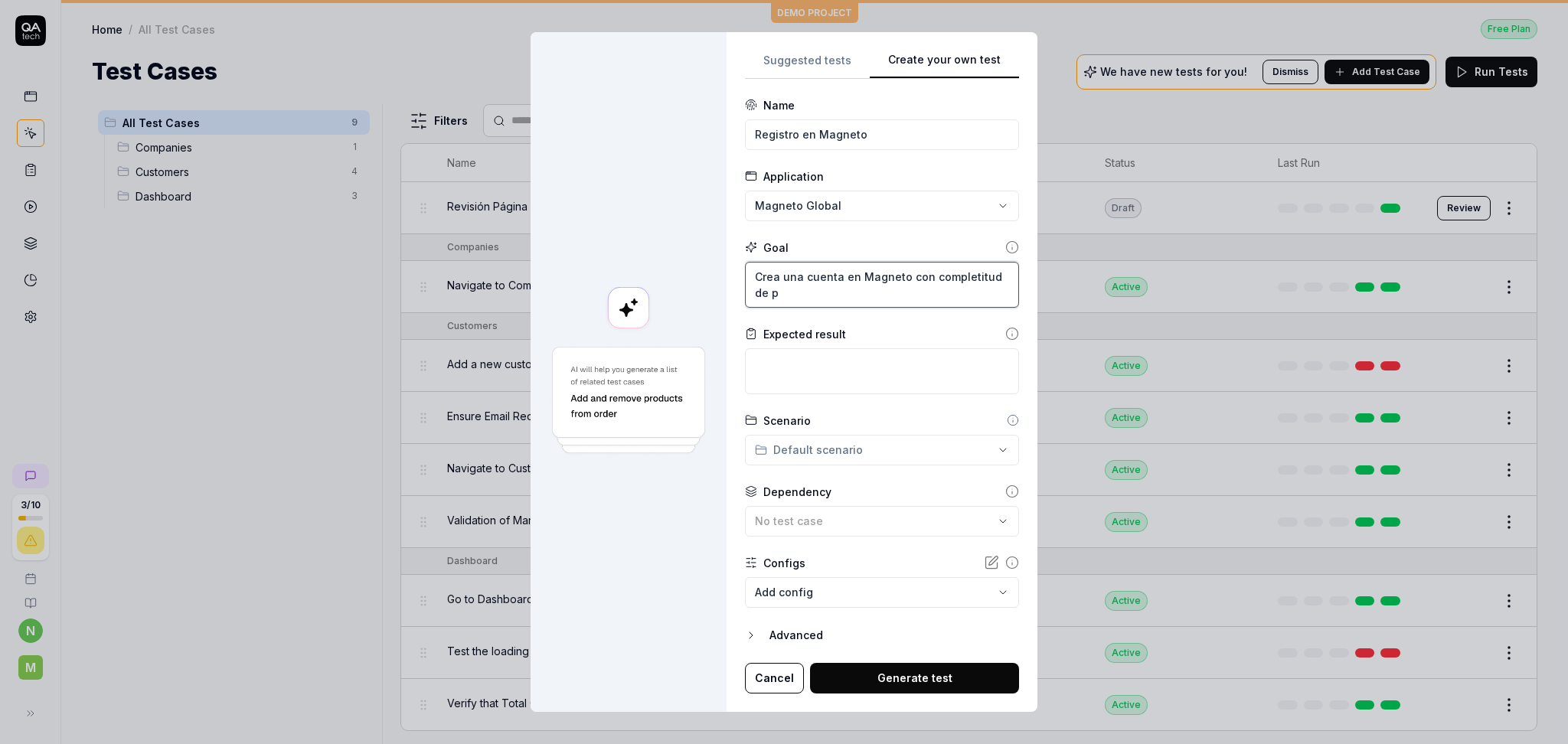 type on "*" 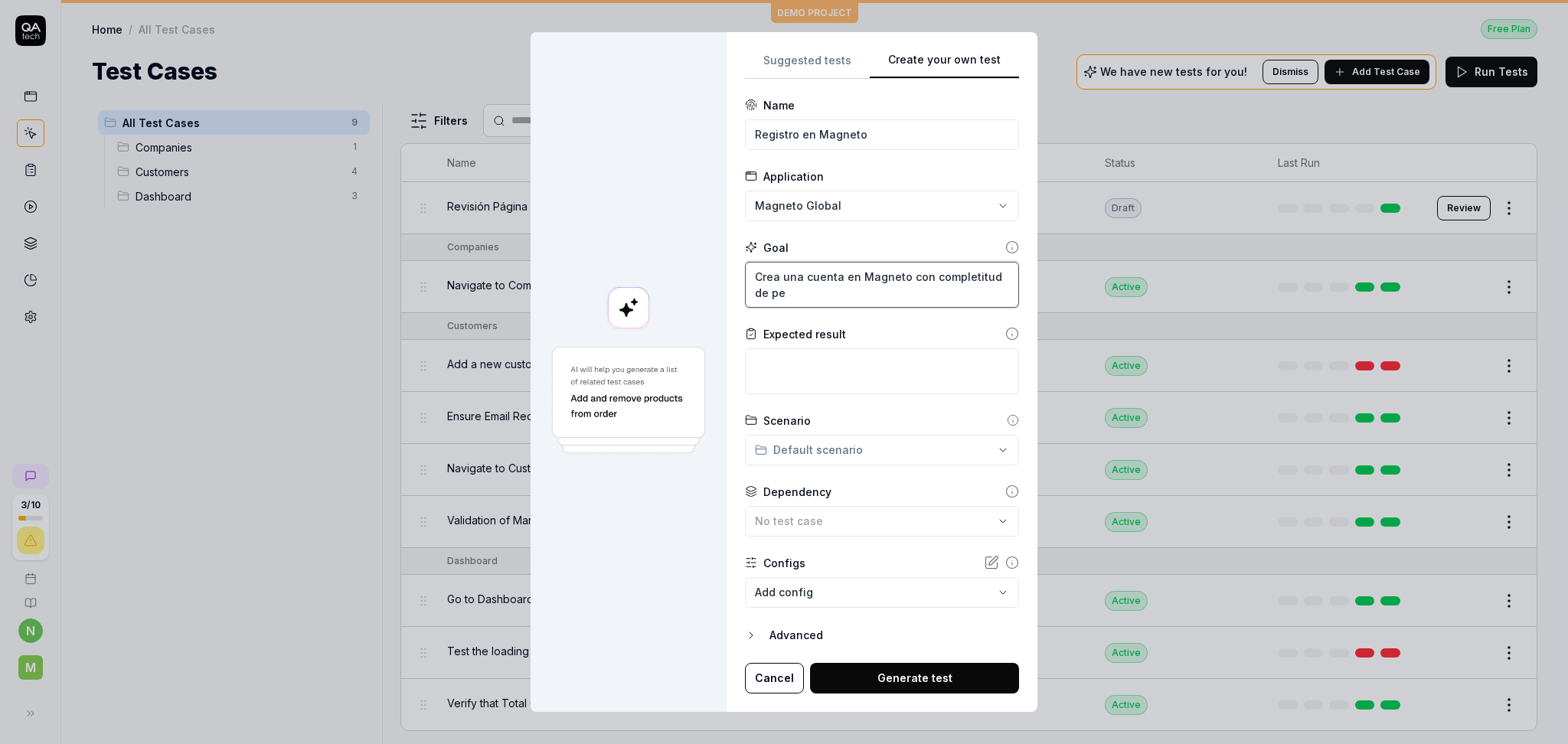 type on "*" 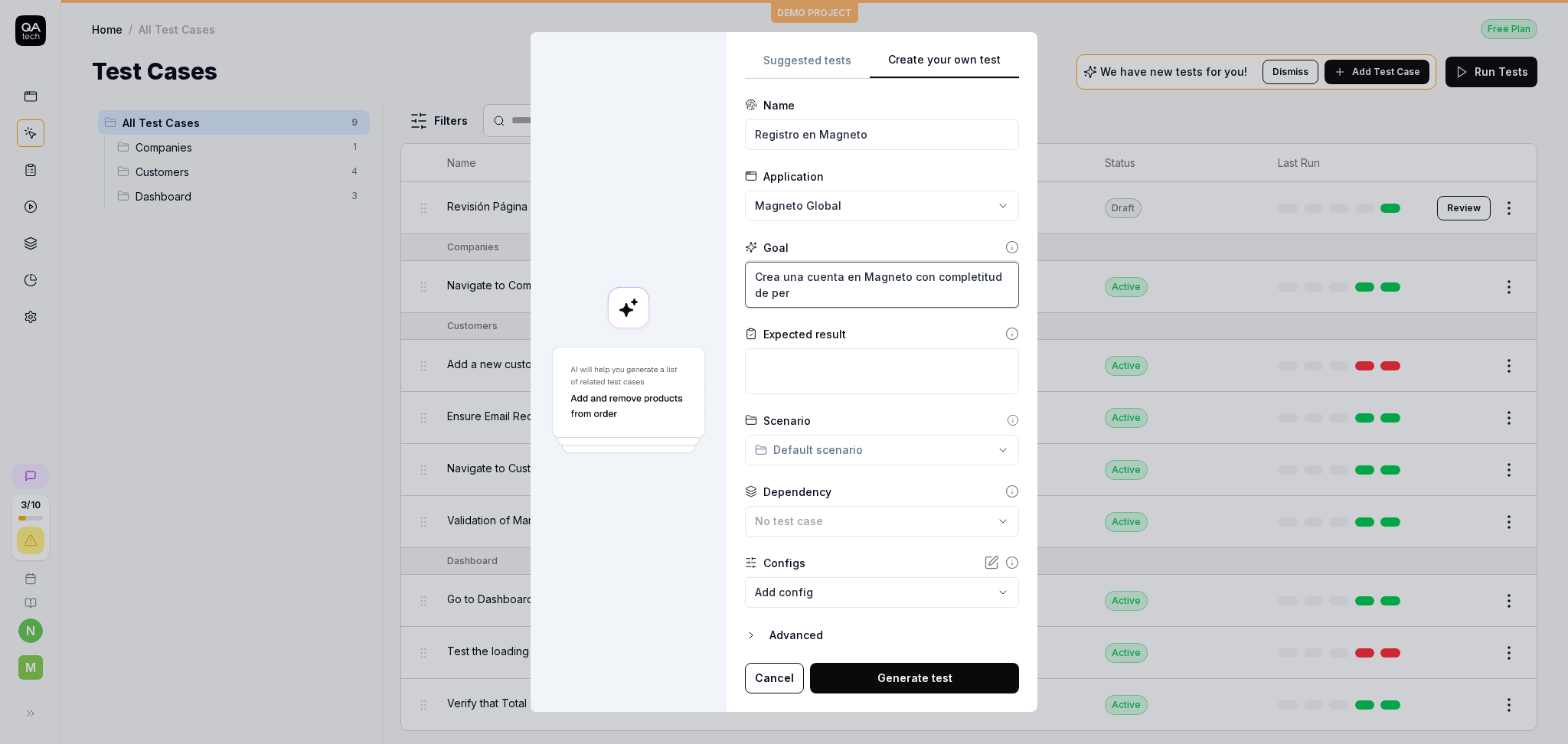type on "*" 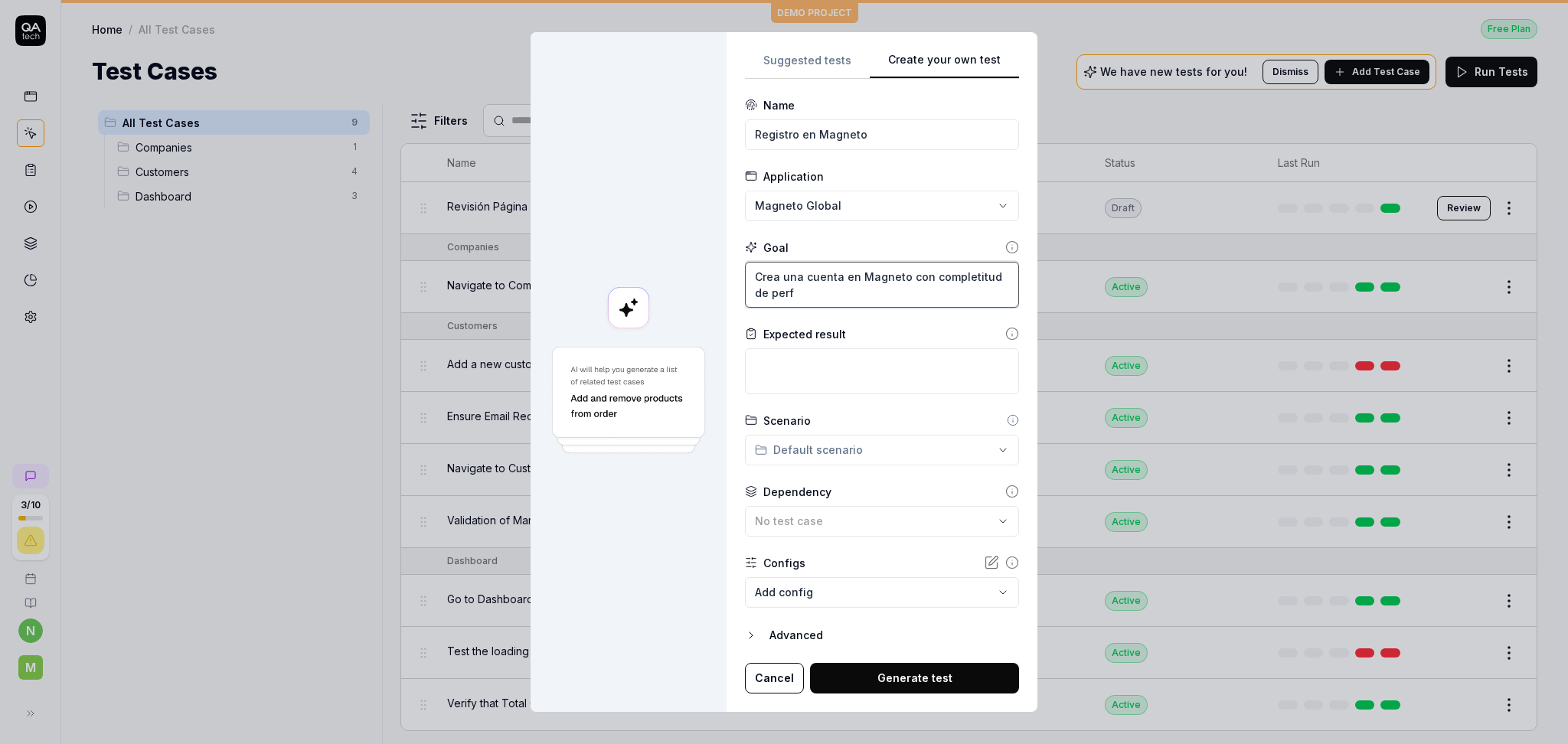 type on "*" 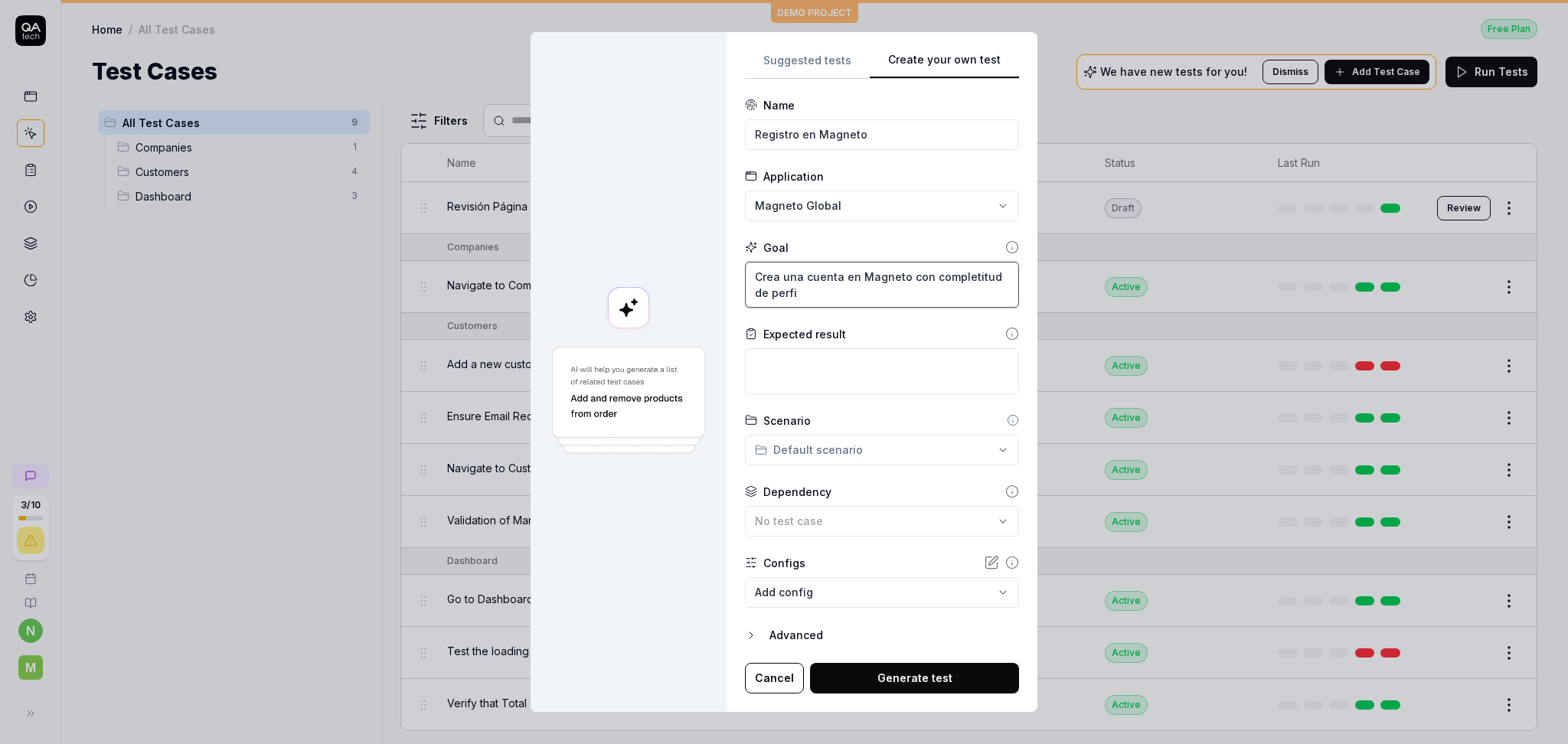 type on "*" 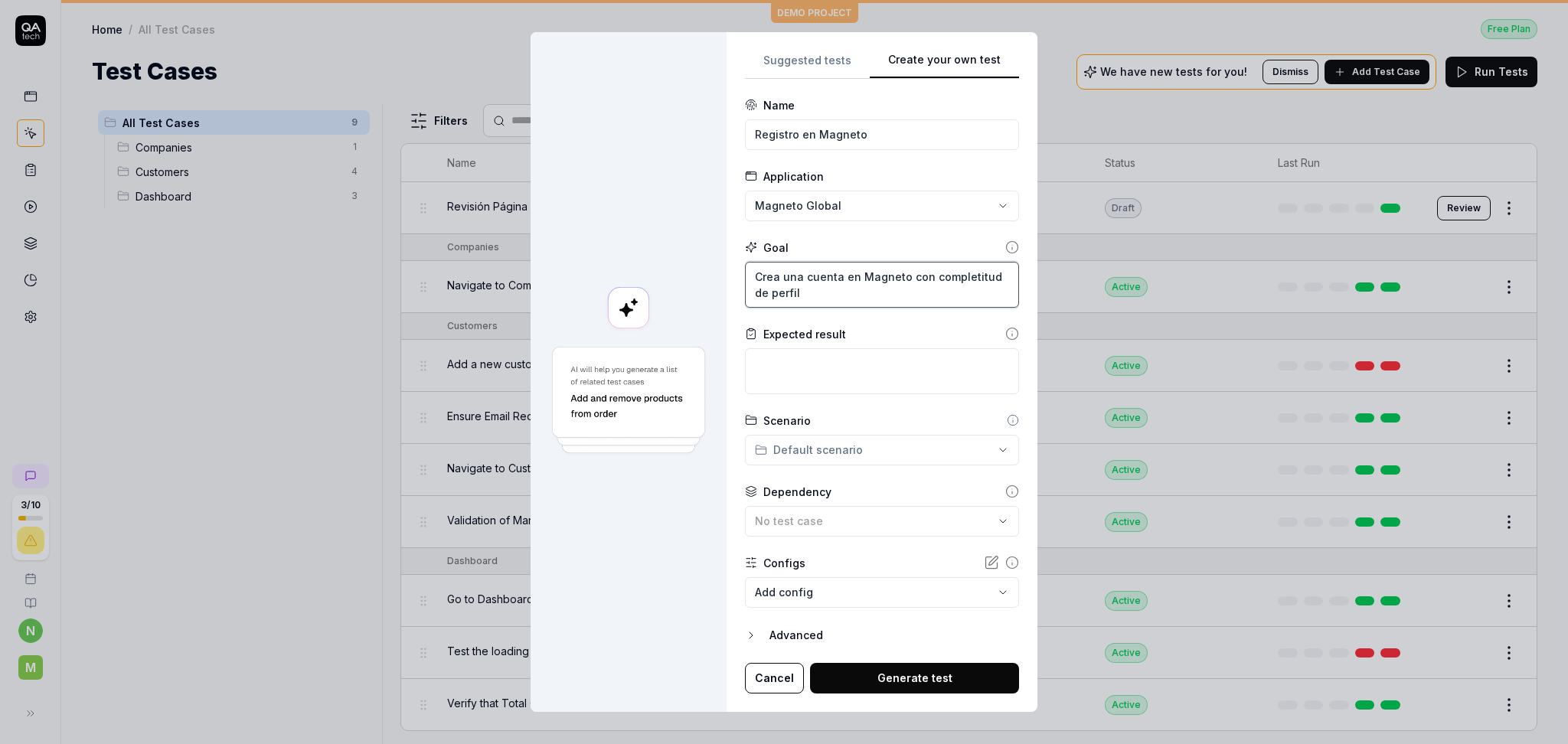 type on "*" 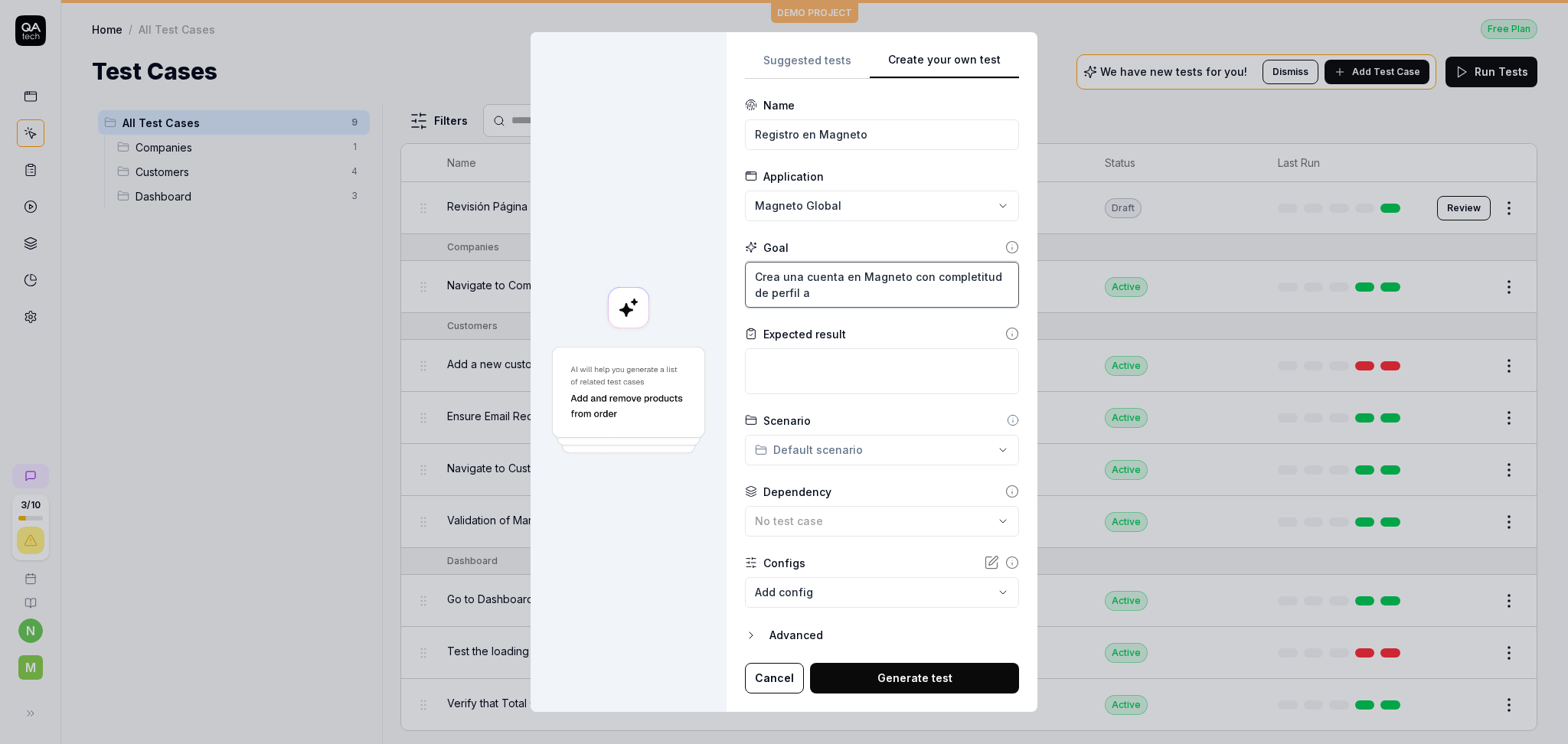 type on "*" 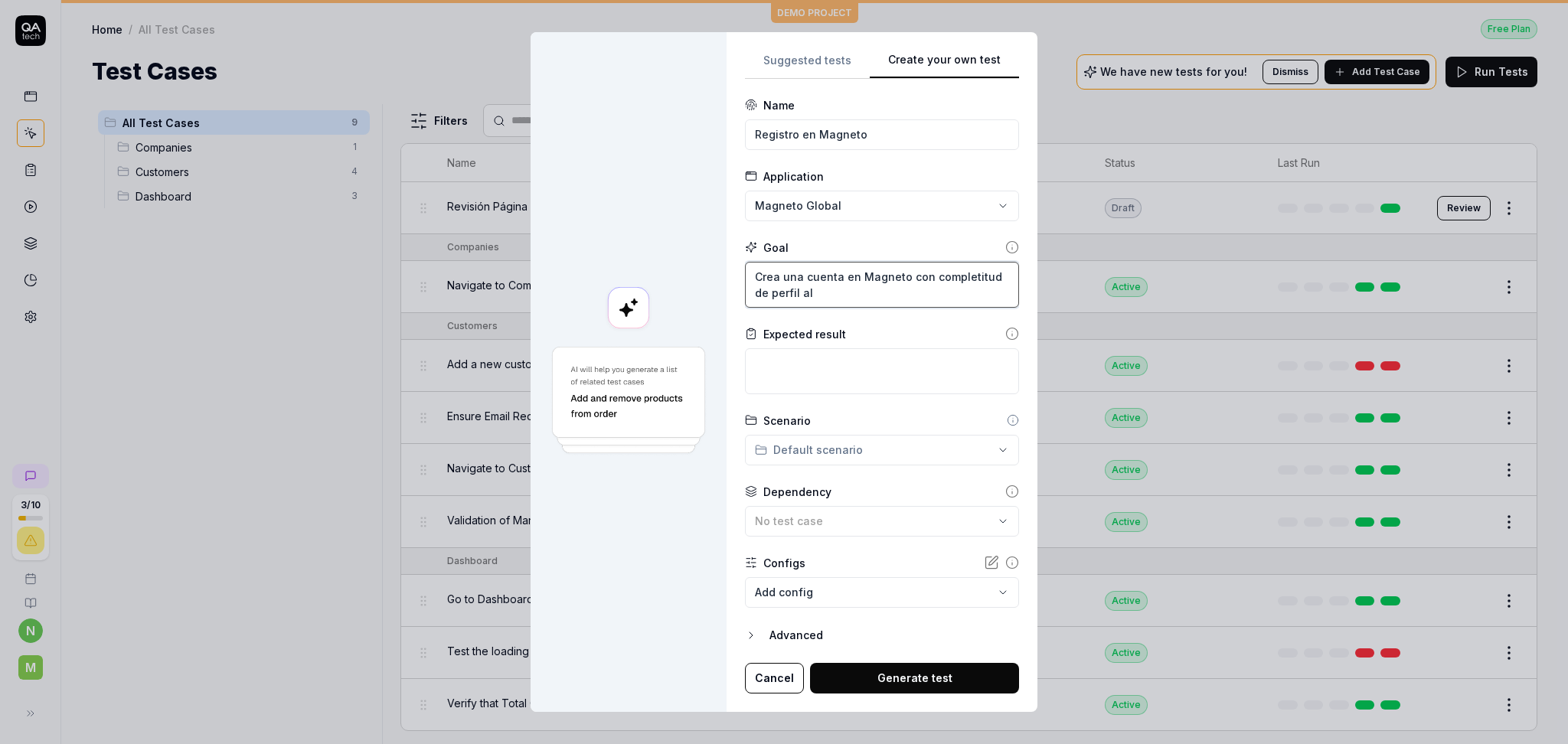 type on "*" 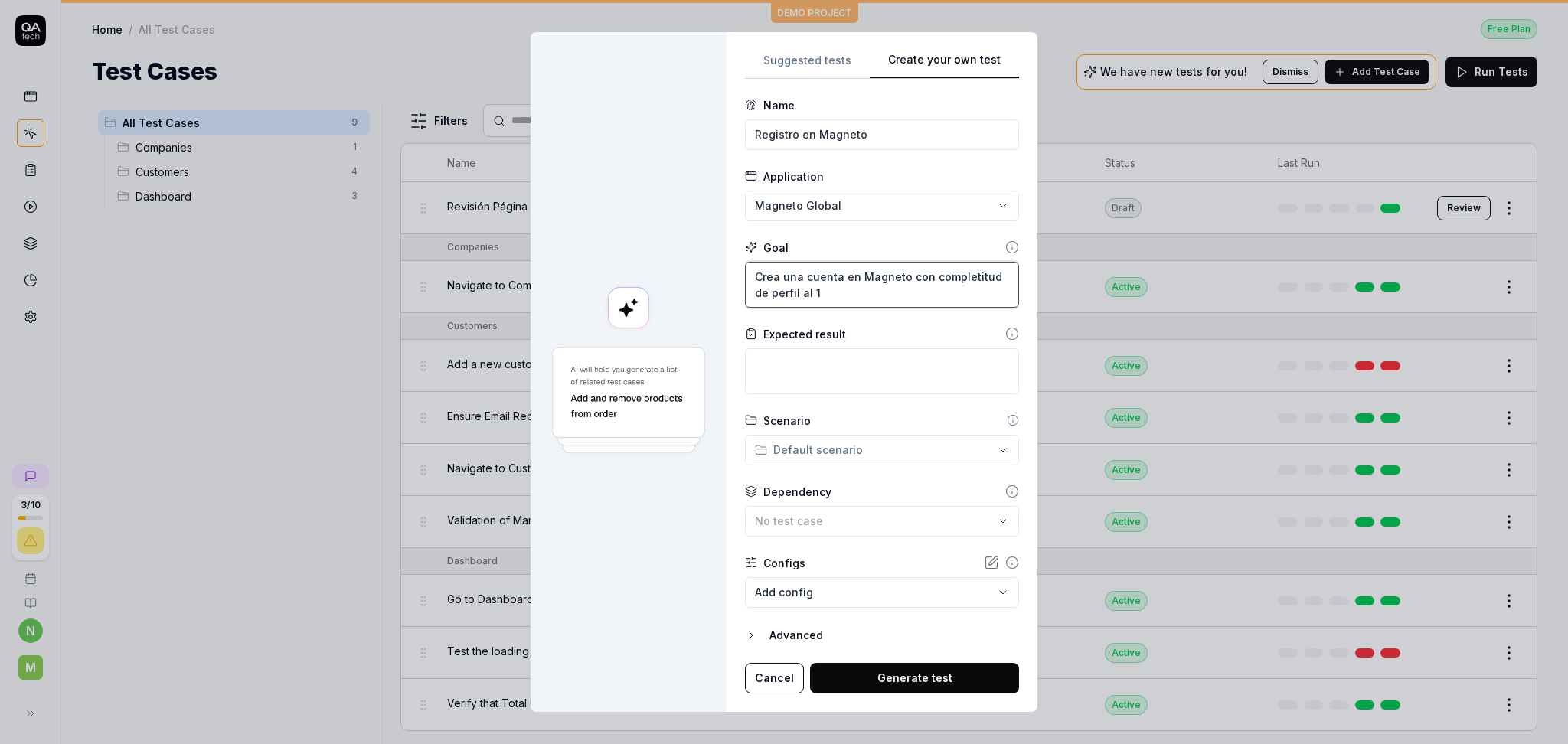 type on "*" 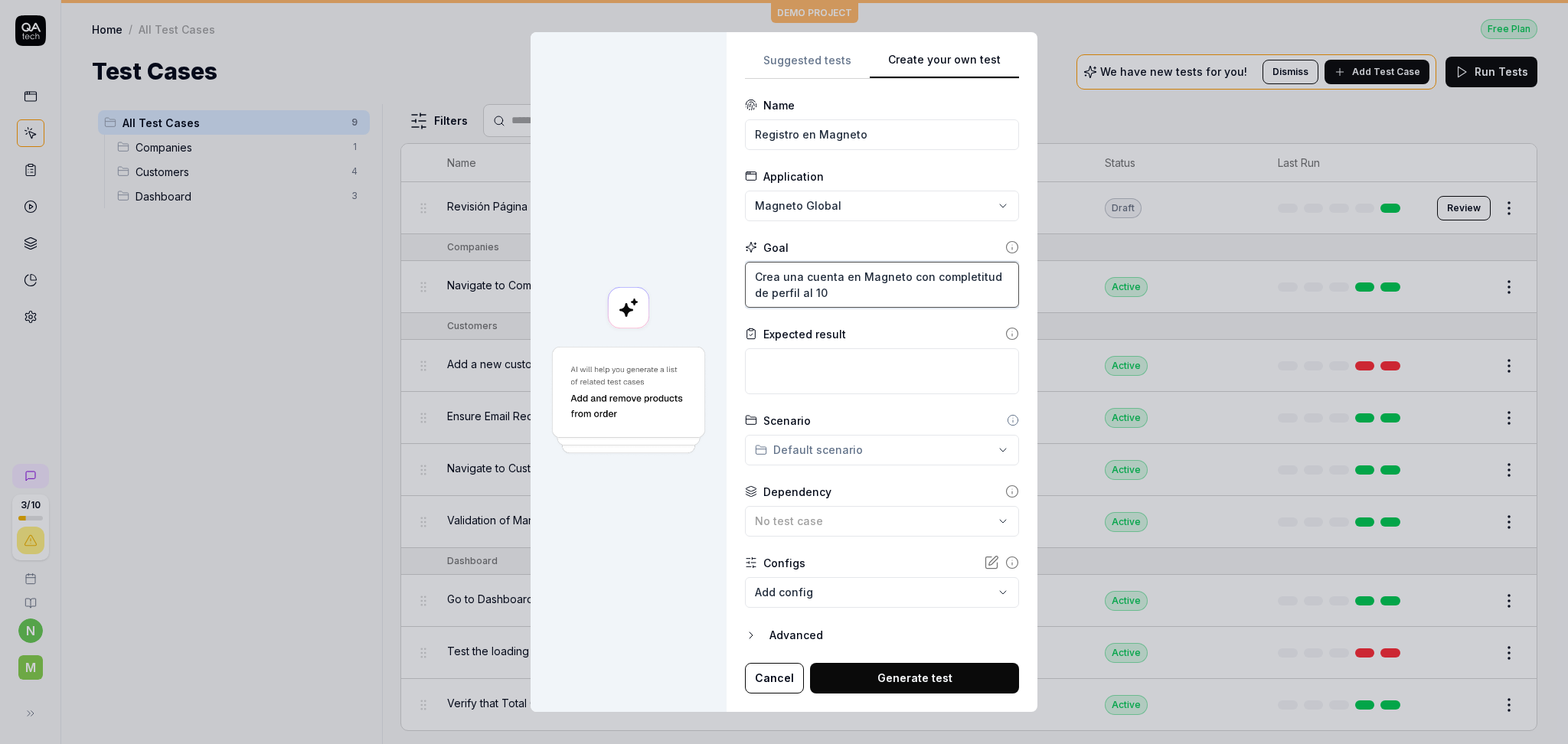 type on "*" 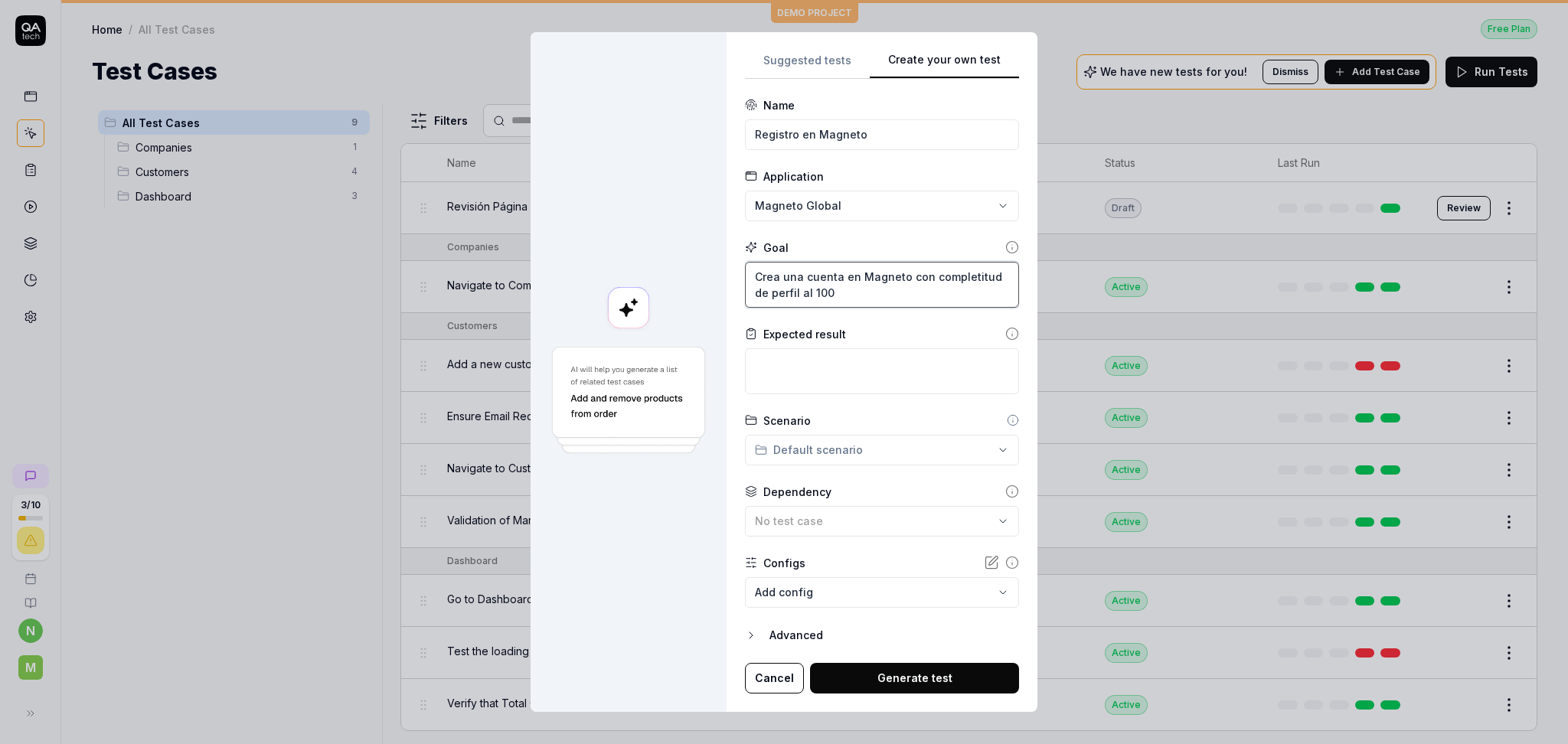 type on "*" 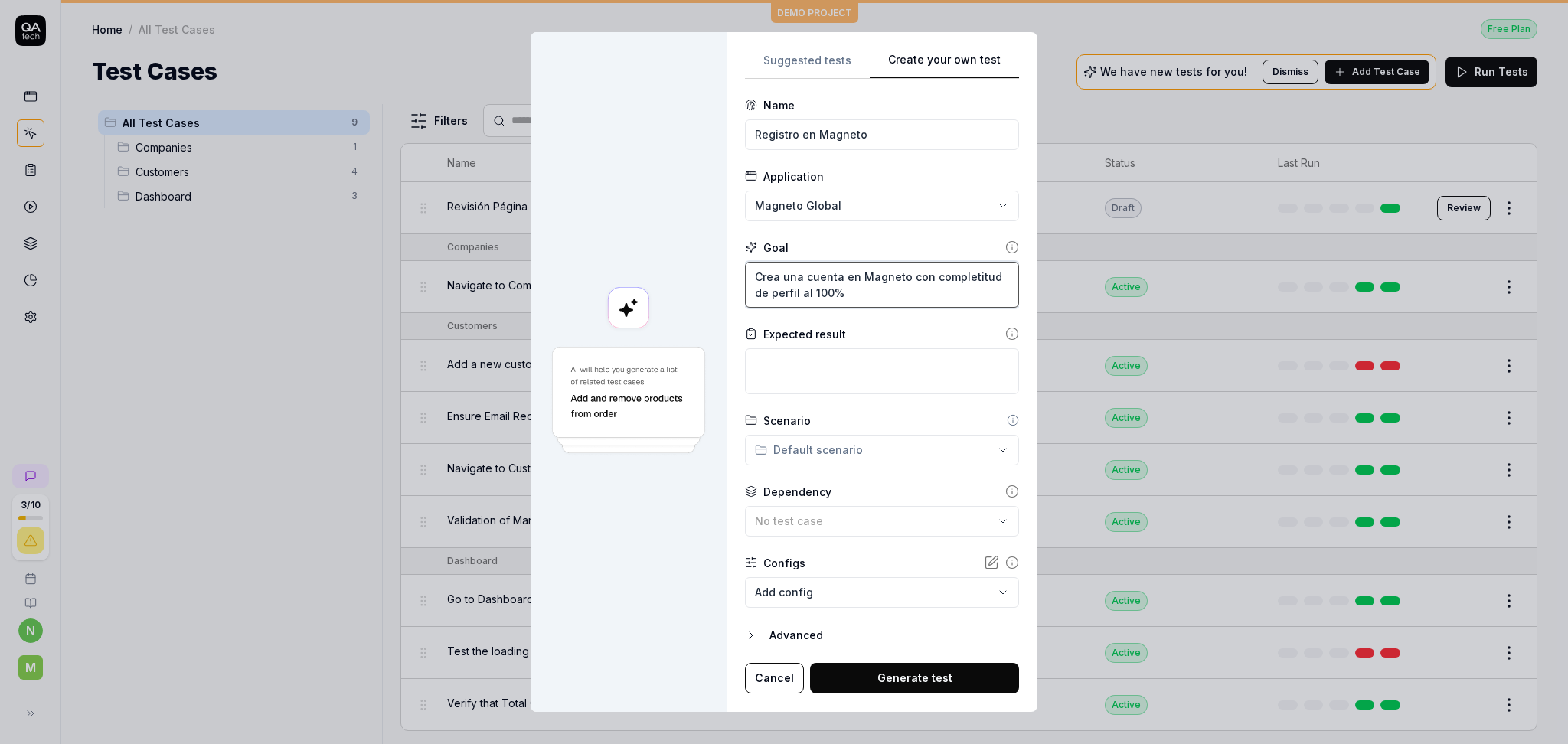 type on "Crea una cuenta en Magneto con completitud de perfil al 100%" 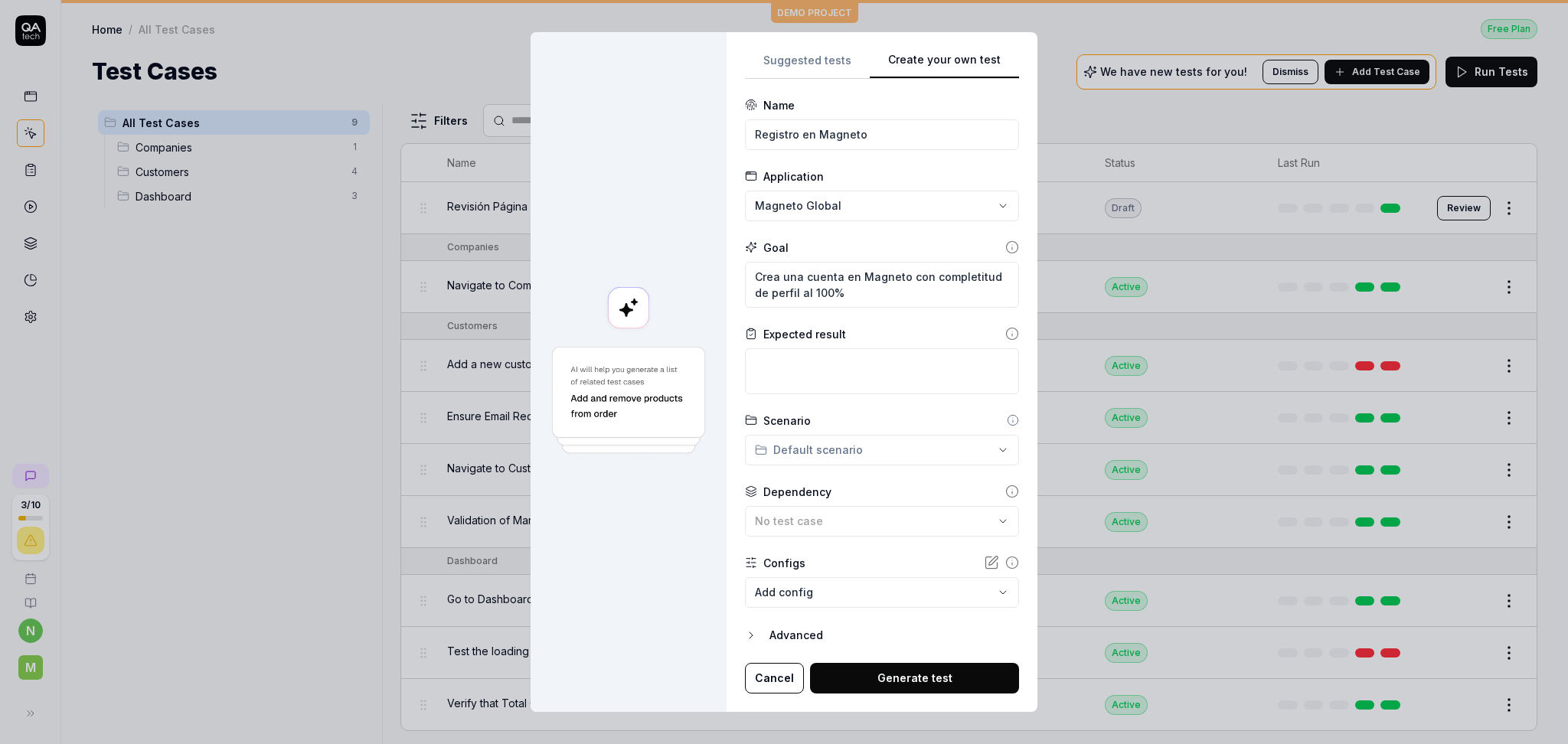 click on "**********" at bounding box center (784, 372) 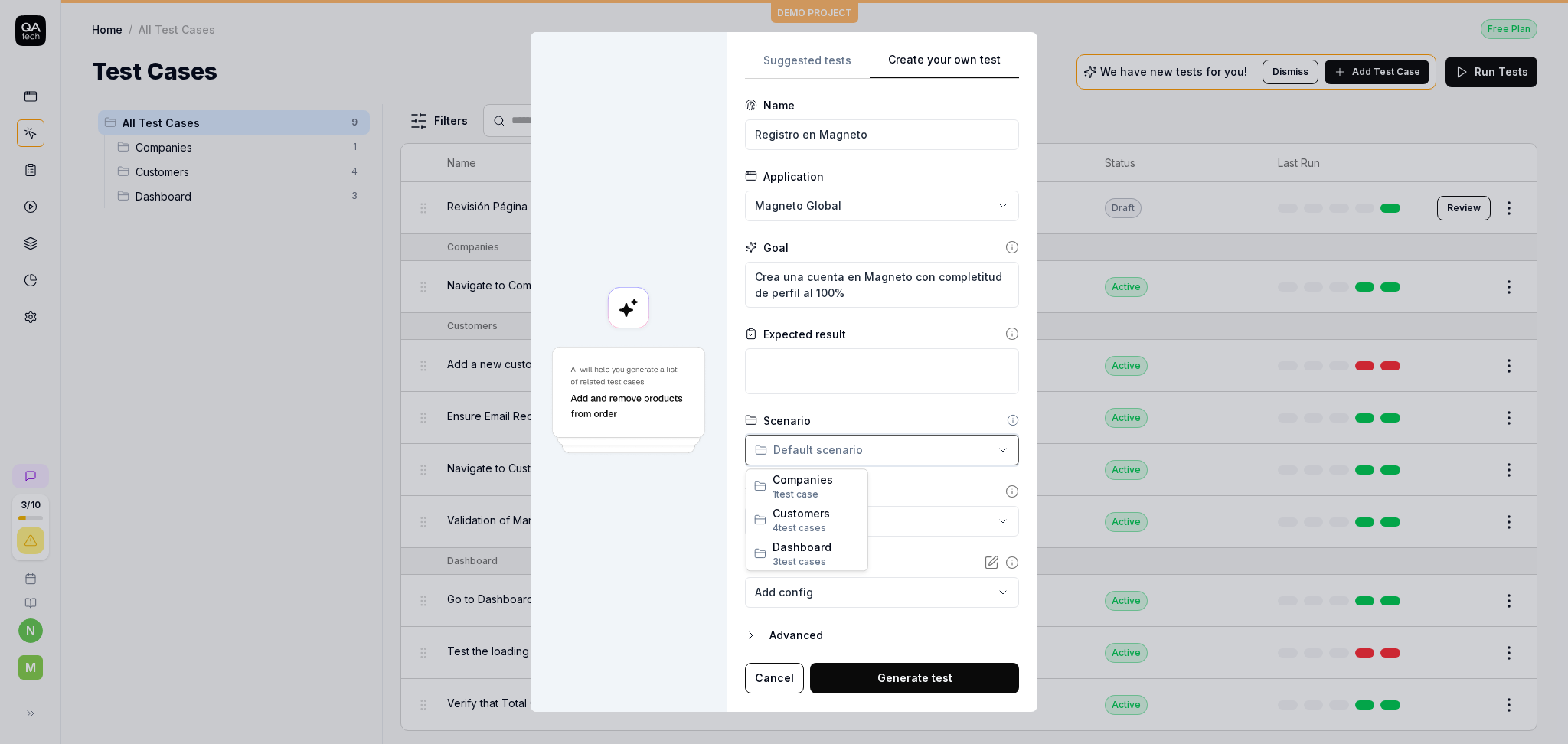 click on "**********" at bounding box center (784, 372) 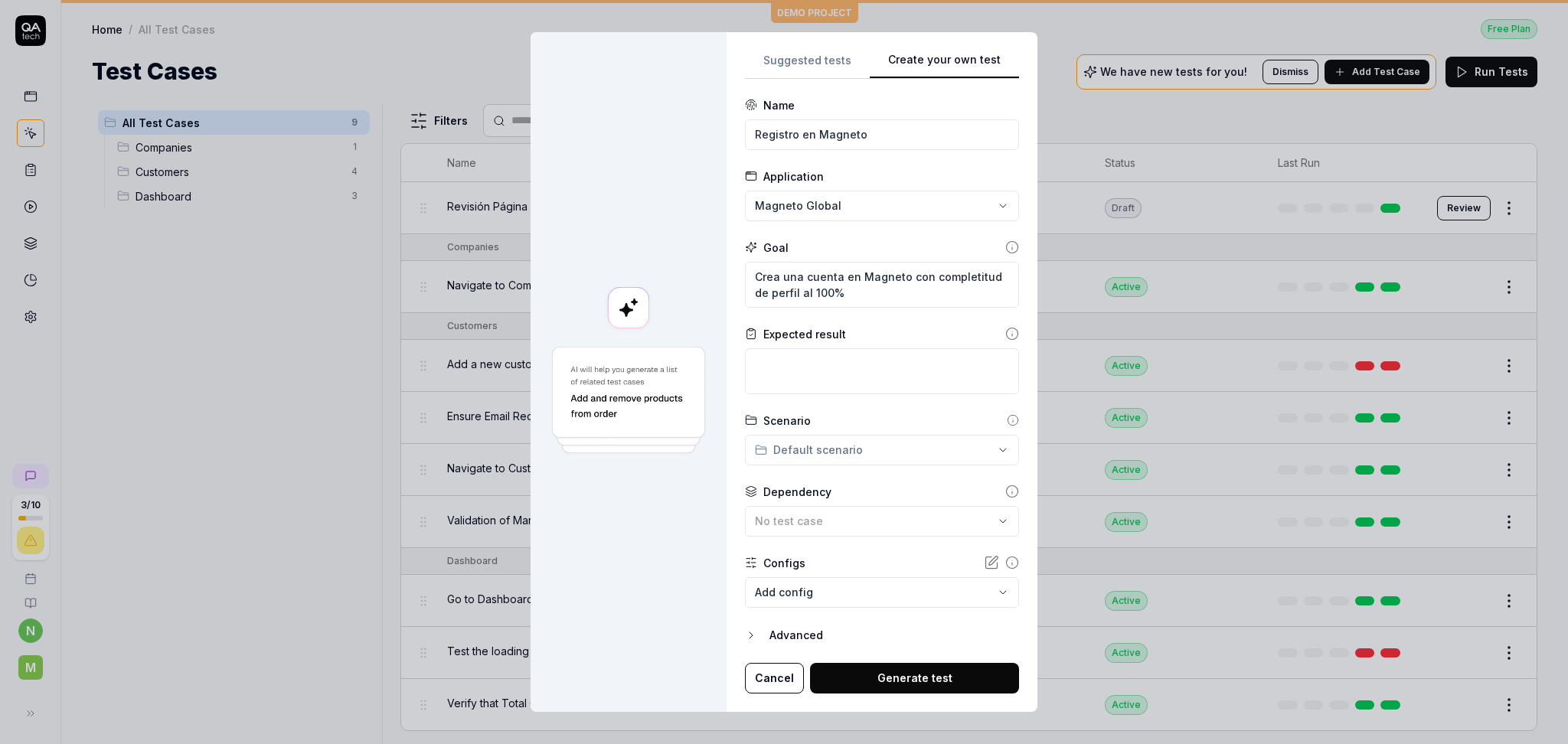 click on "Generate test" at bounding box center [914, 678] 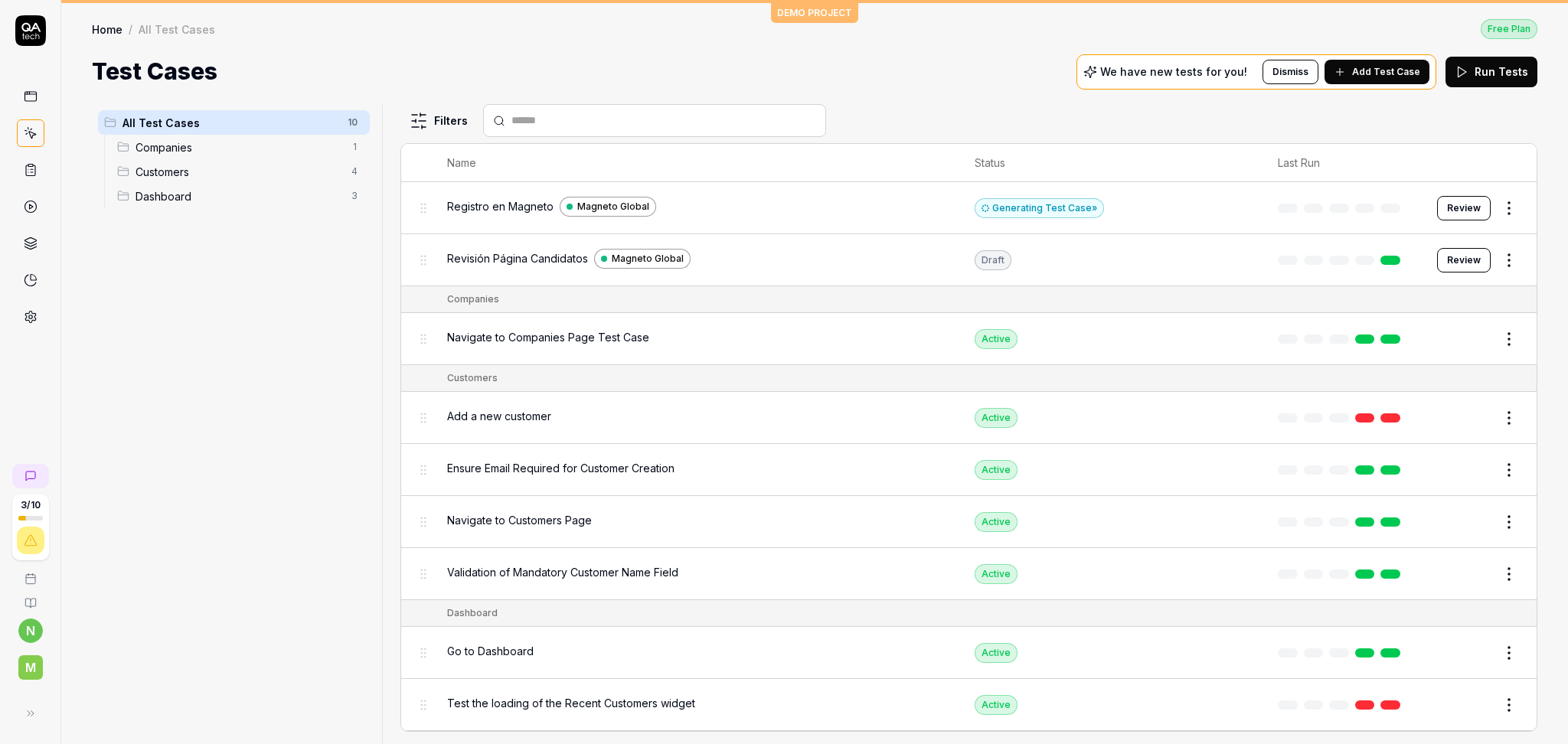 click on "Review" at bounding box center (1464, 208) 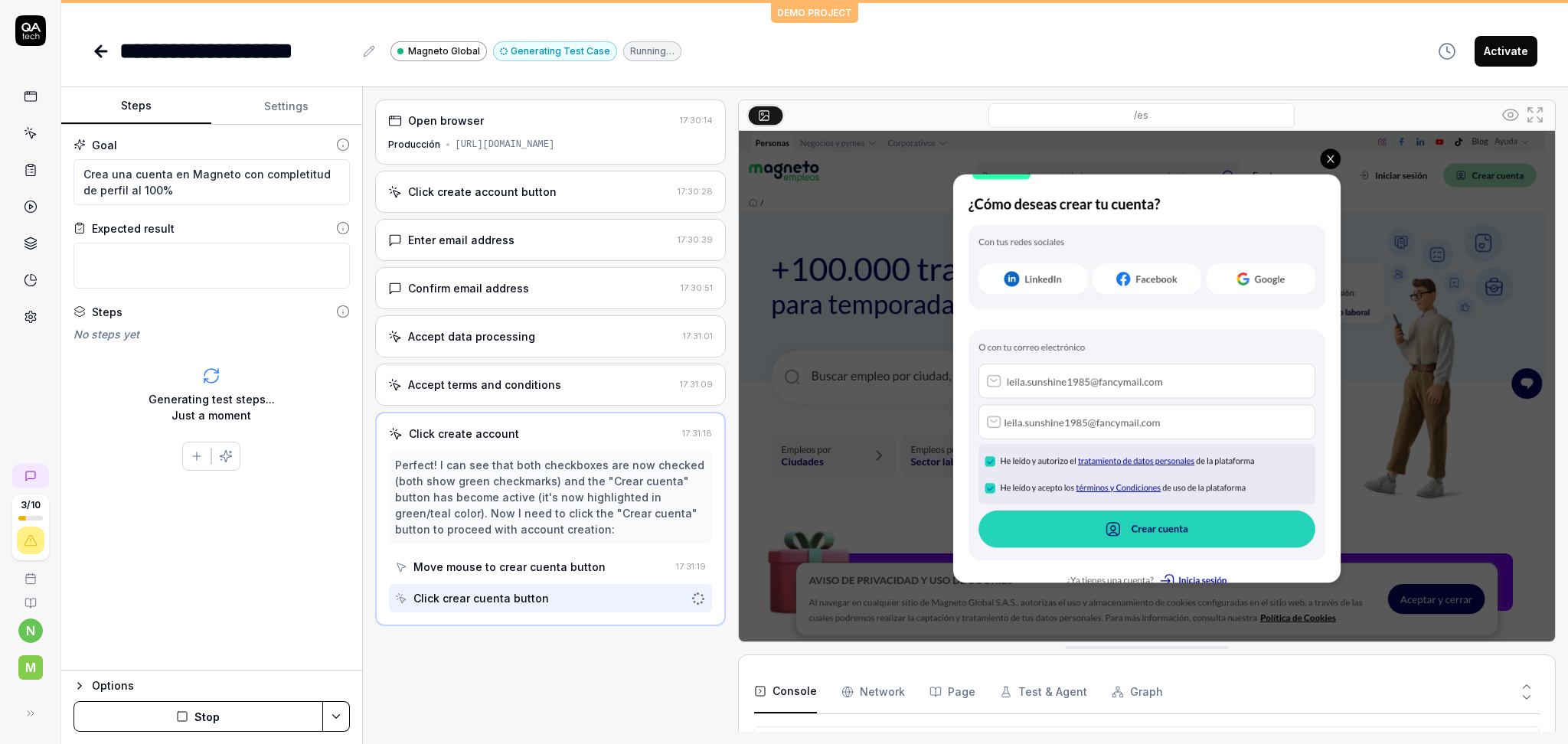 scroll, scrollTop: 25, scrollLeft: 0, axis: vertical 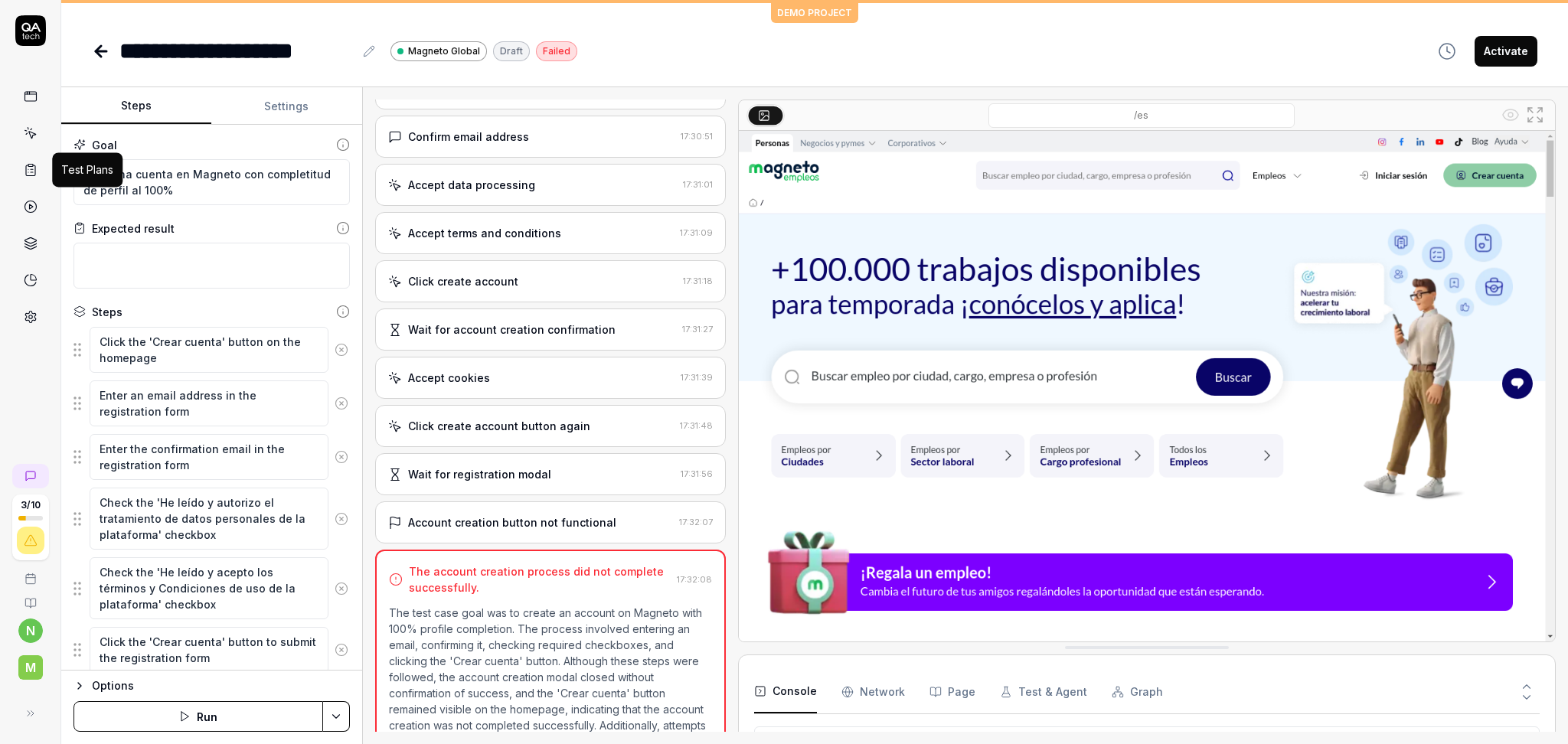 click 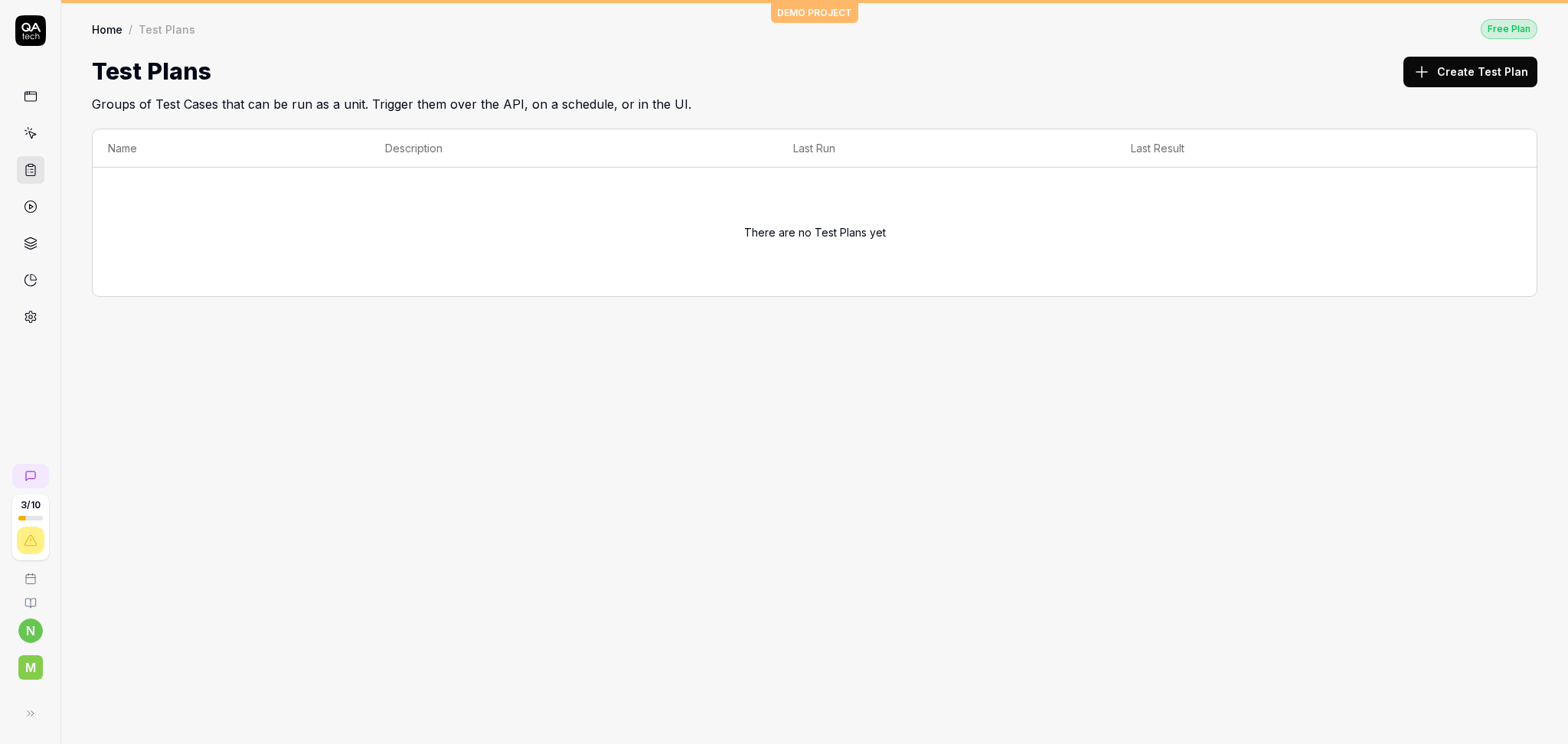 click 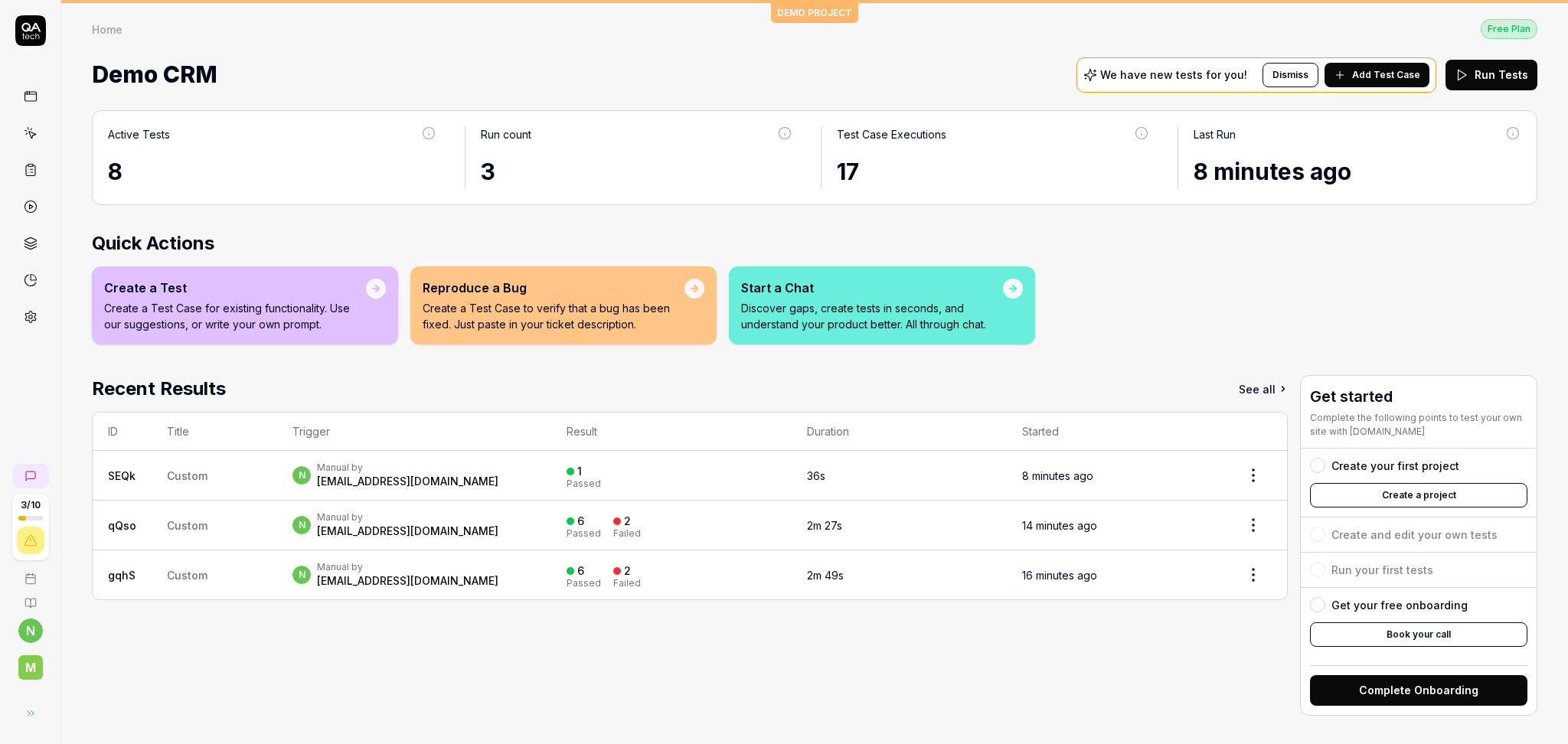 click on "Home" at bounding box center (107, 29) 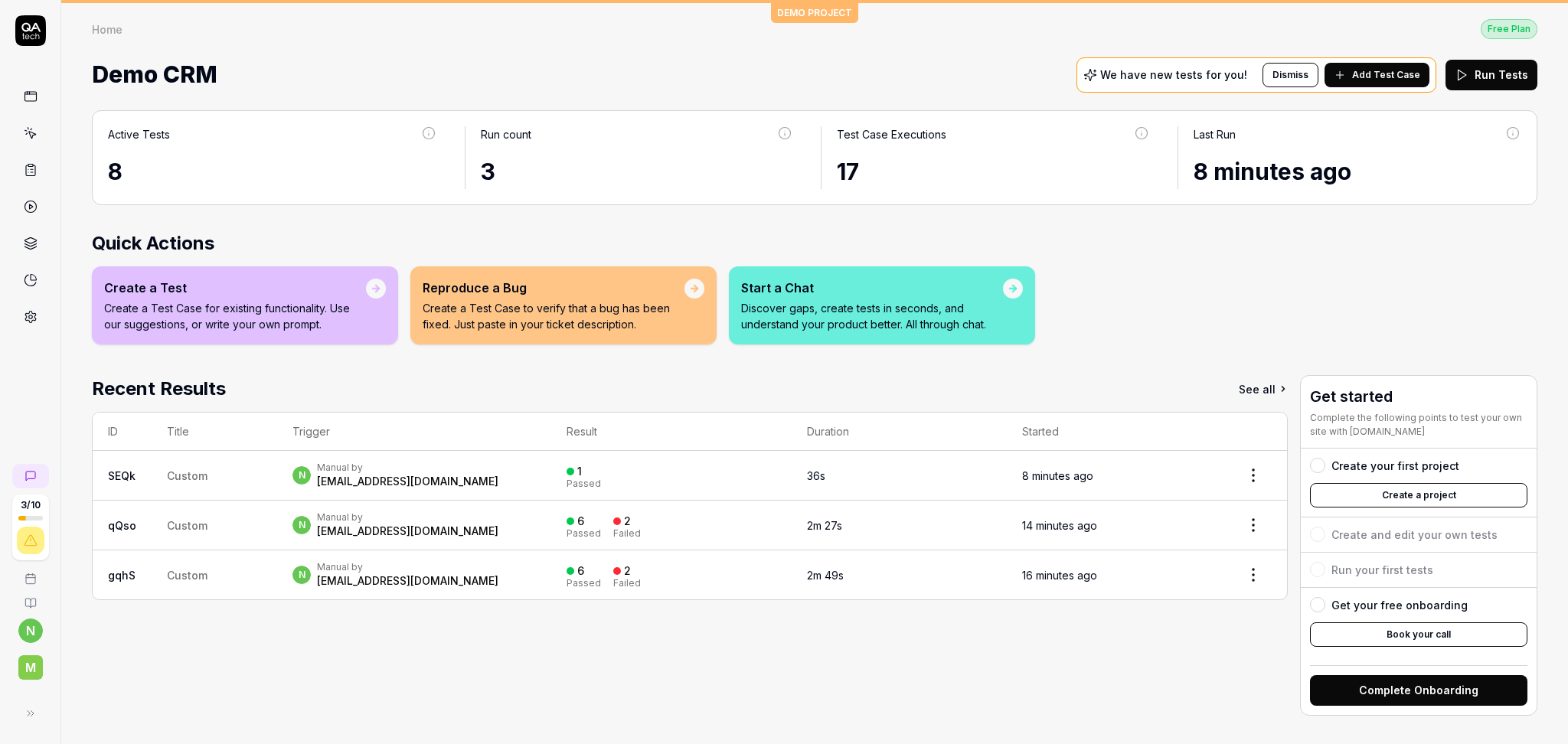 click on "[EMAIL_ADDRESS][DOMAIN_NAME]" at bounding box center [407, 481] 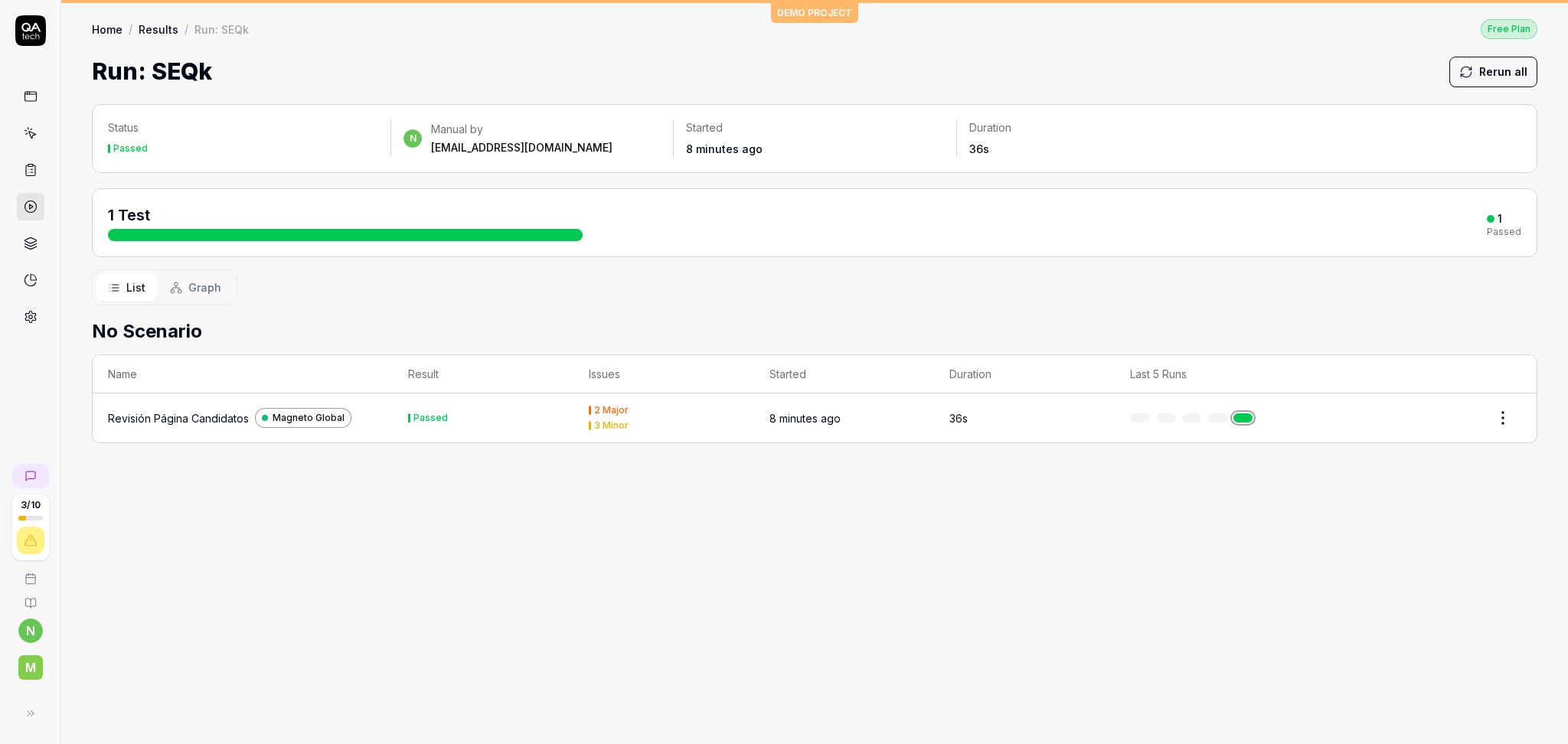 click on "Results" at bounding box center (158, 29) 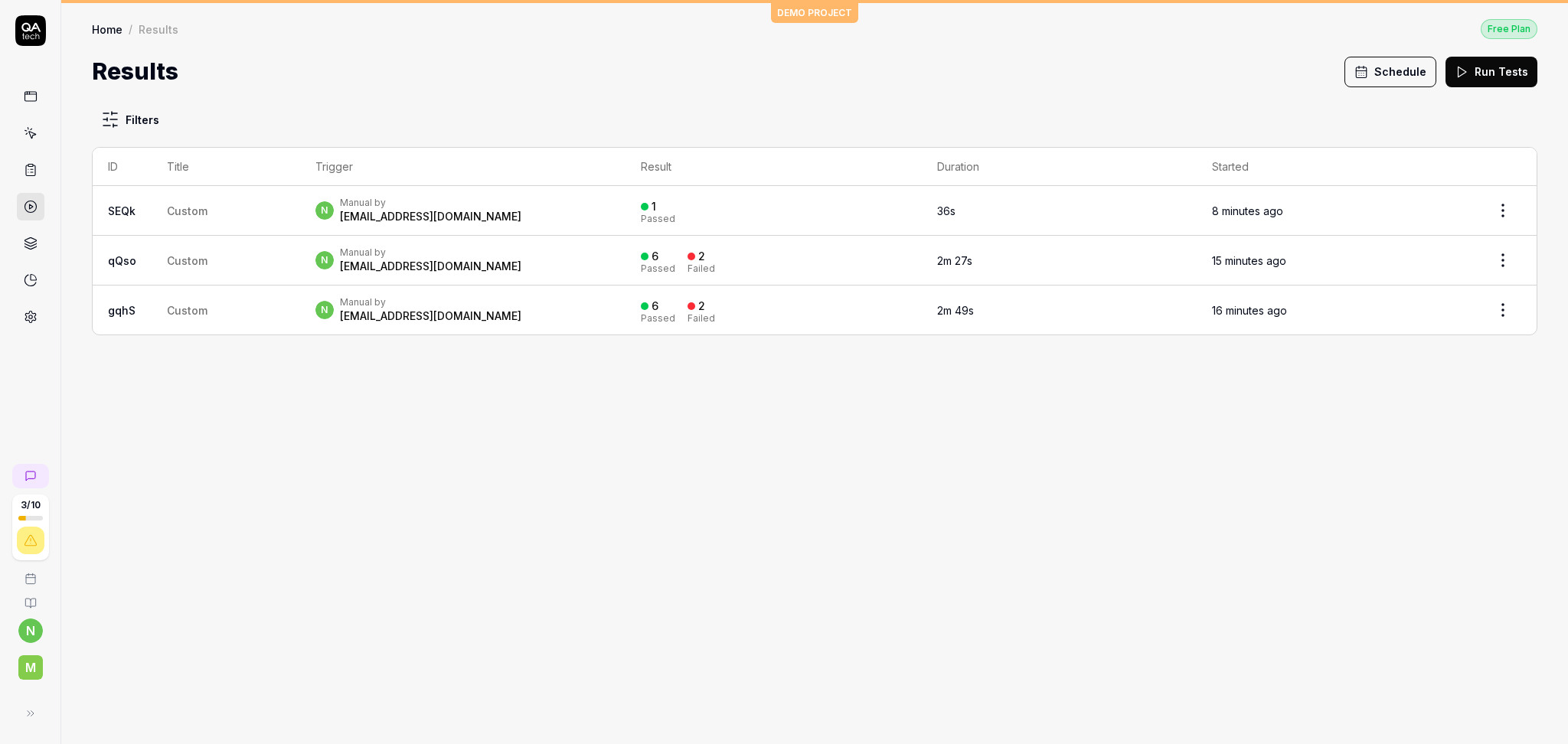 click on "Home" at bounding box center [107, 29] 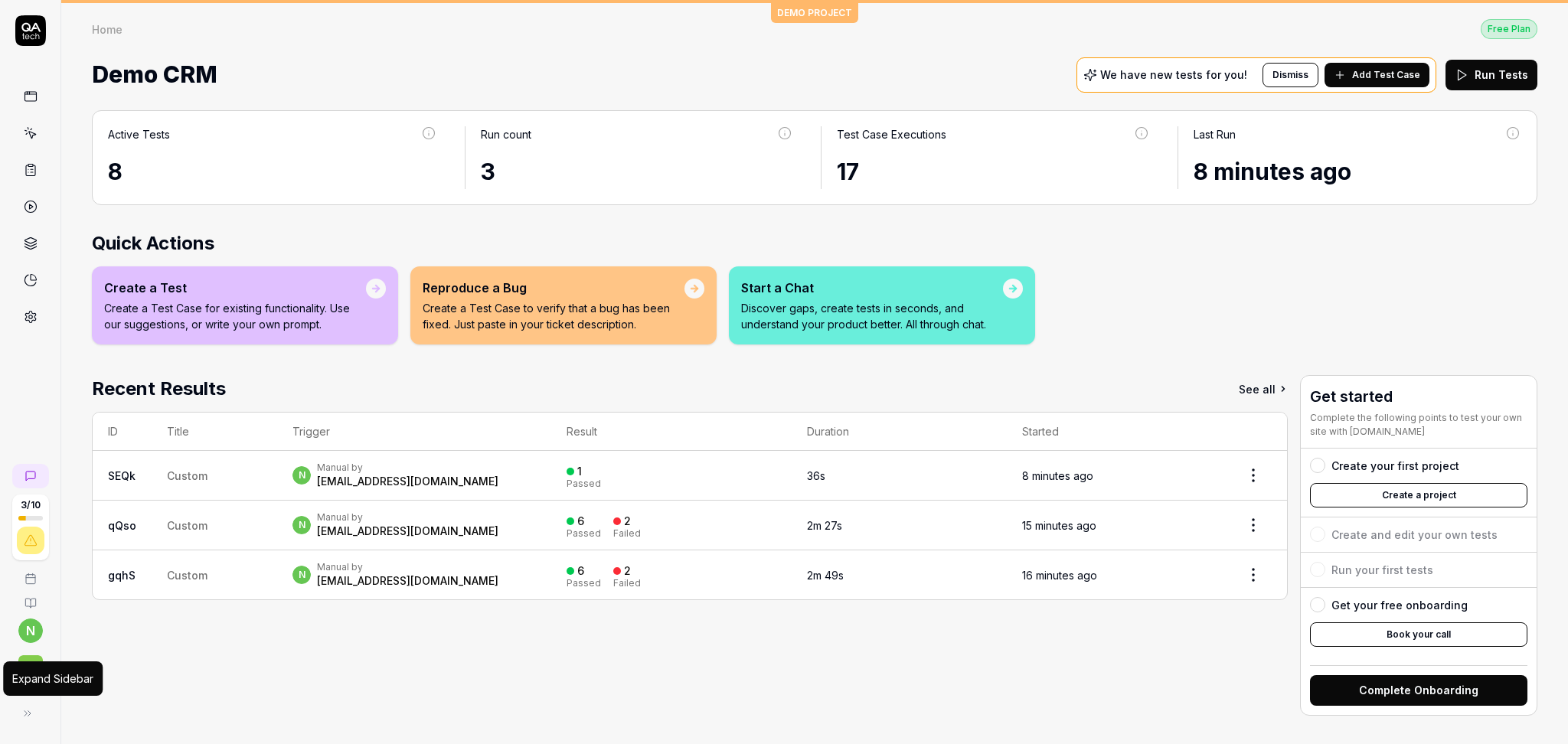 click at bounding box center (28, 713) 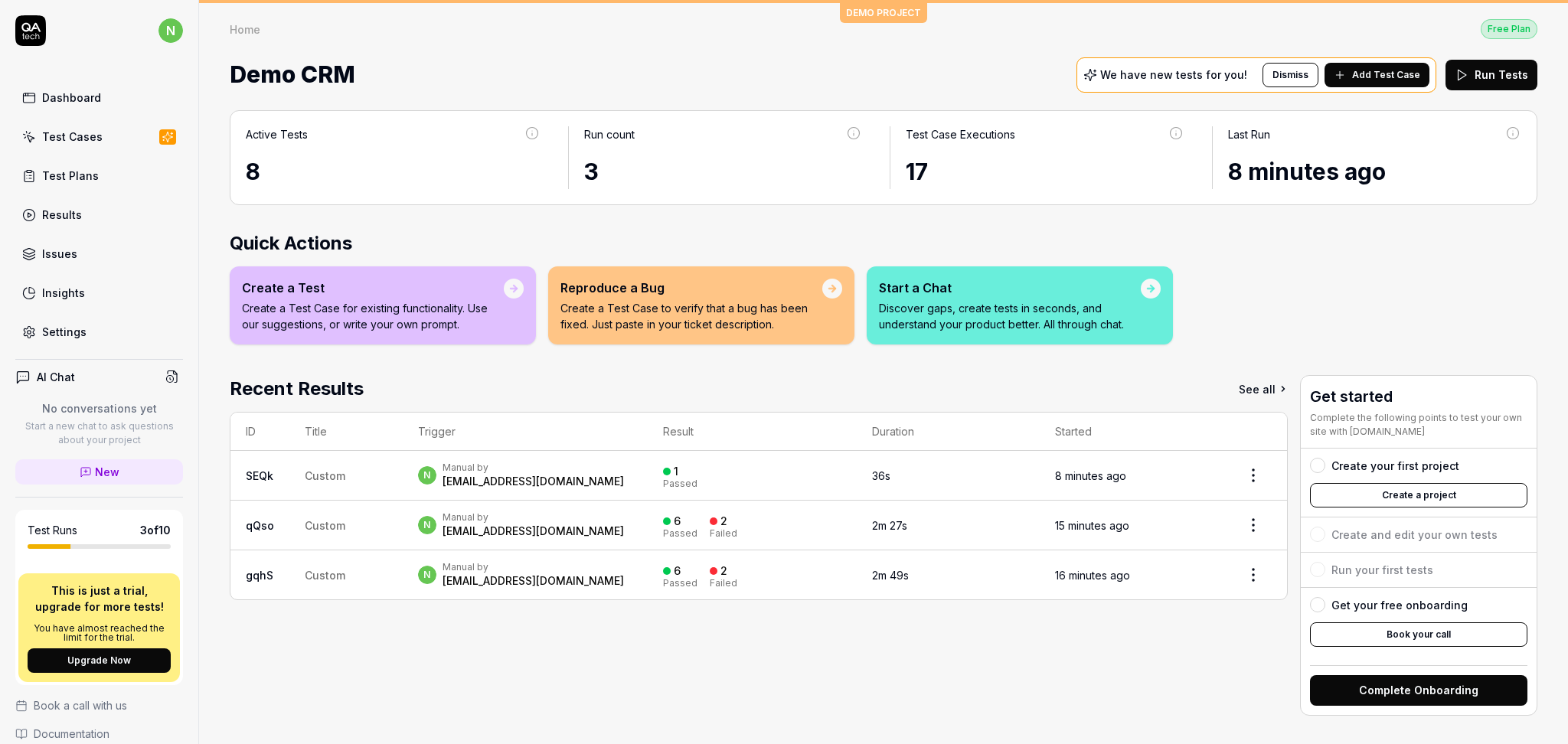 click on "Test Cases" at bounding box center (72, 136) 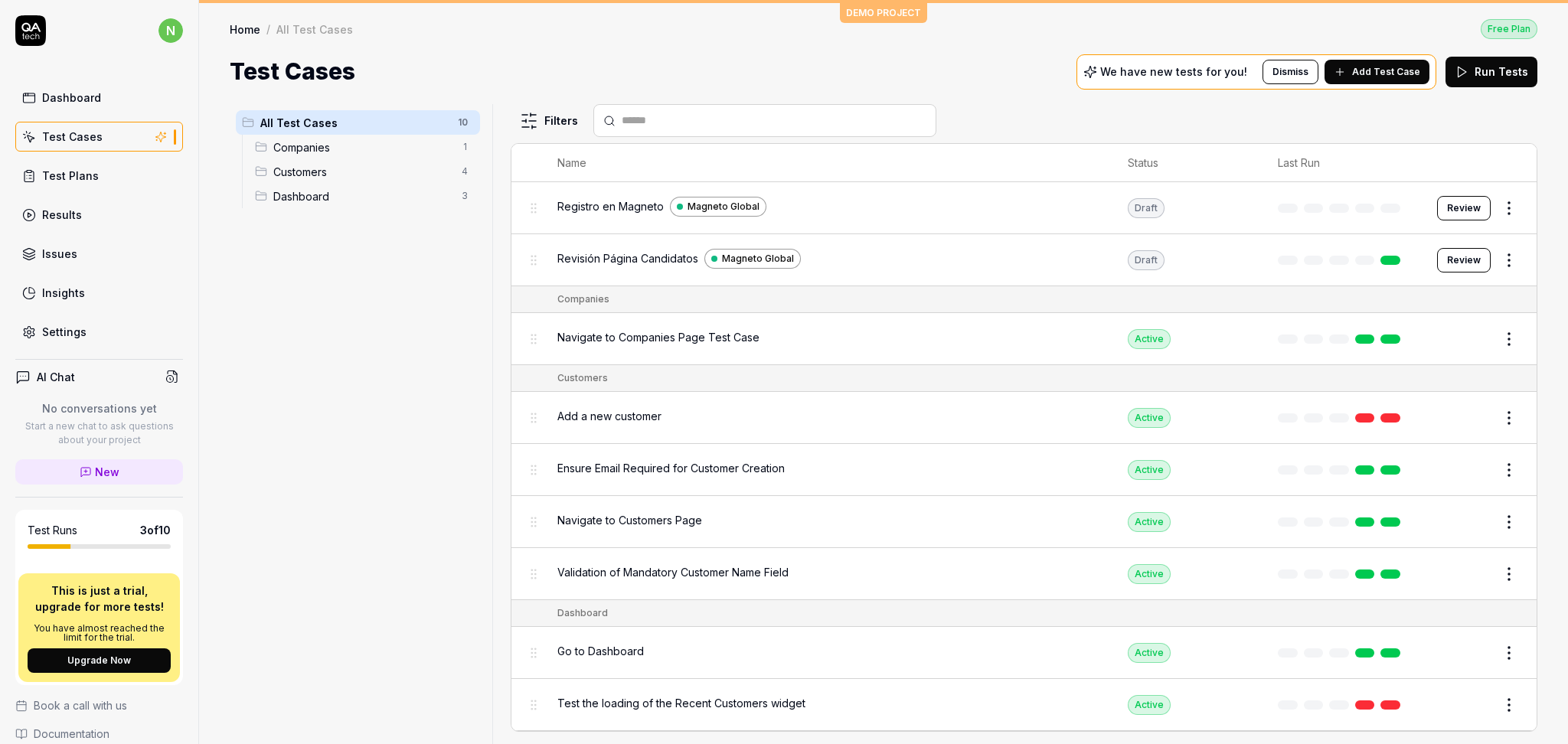 click on "n Dashboard Test Cases Test Plans Results Issues Insights Settings AI Chat No conversations yet Start a new chat to ask questions about your project New Test Runs 3  of  10 This is just a trial, upgrade for more tests! You have almost reached the limit for the trial. Upgrade Now Book a call with us Documentation M Magneto Global Demo CRM Collapse Sidebar DEMO PROJECT Home / All Test Cases Free Plan Home / All Test Cases Free Plan Test Cases We have new tests for you! Dismiss Add Test Case Run Tests All Test Cases 10 Companies 1 Customers 4 Dashboard 3 Filters Name Status Last Run Registro en Magneto Magneto Global Draft Review Revisión Página Candidatos Magneto Global Draft Review Companies Navigate to Companies Page Test Case Active Edit Customers Add a new customer Active Edit Ensure Email Required for Customer Creation Active Edit Navigate to Customers Page Active Edit Validation of Mandatory Customer Name Field Active Edit Dashboard Go to Dashboard Active Edit Active Edit Active Edit *" at bounding box center [784, 372] 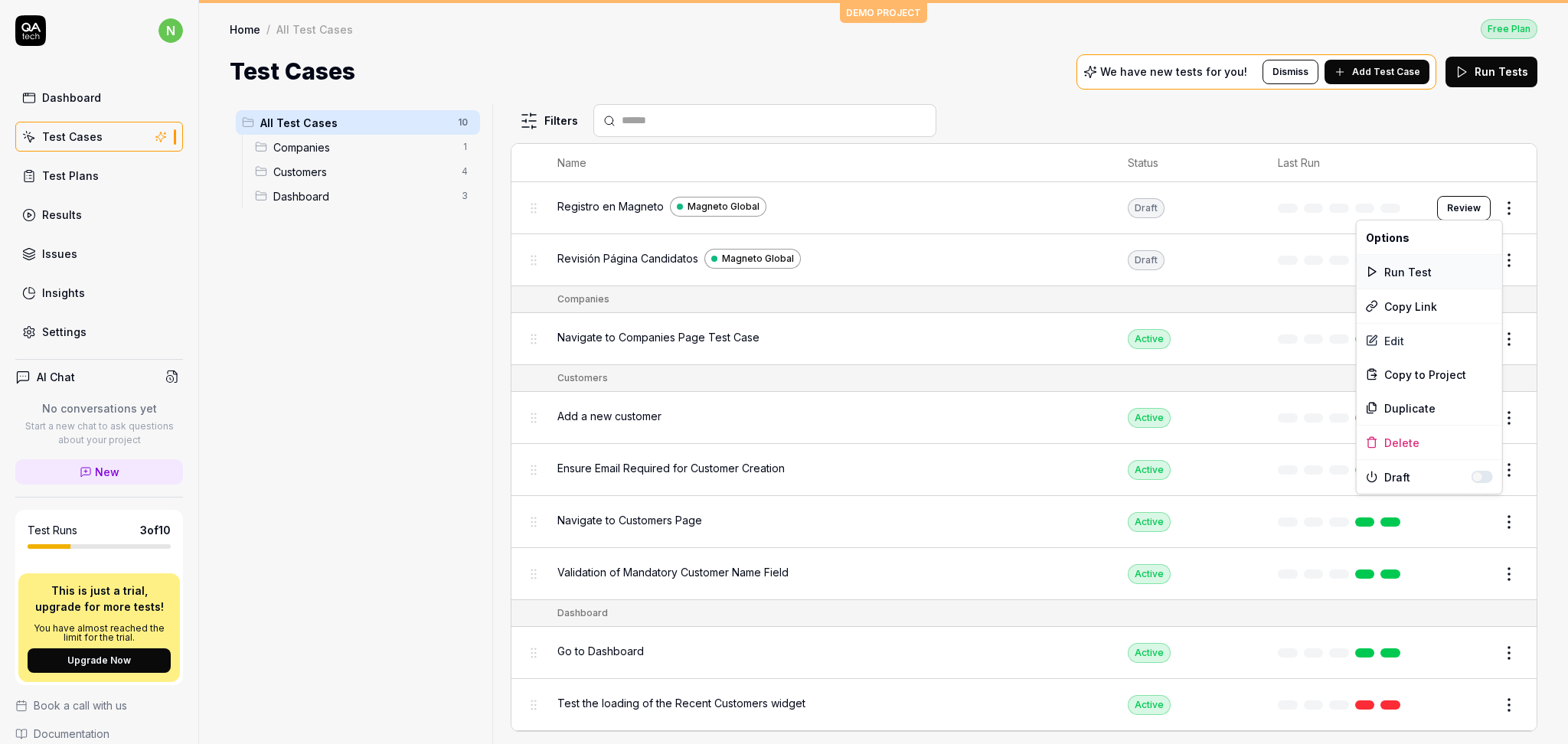 click on "Run Test" at bounding box center [1429, 272] 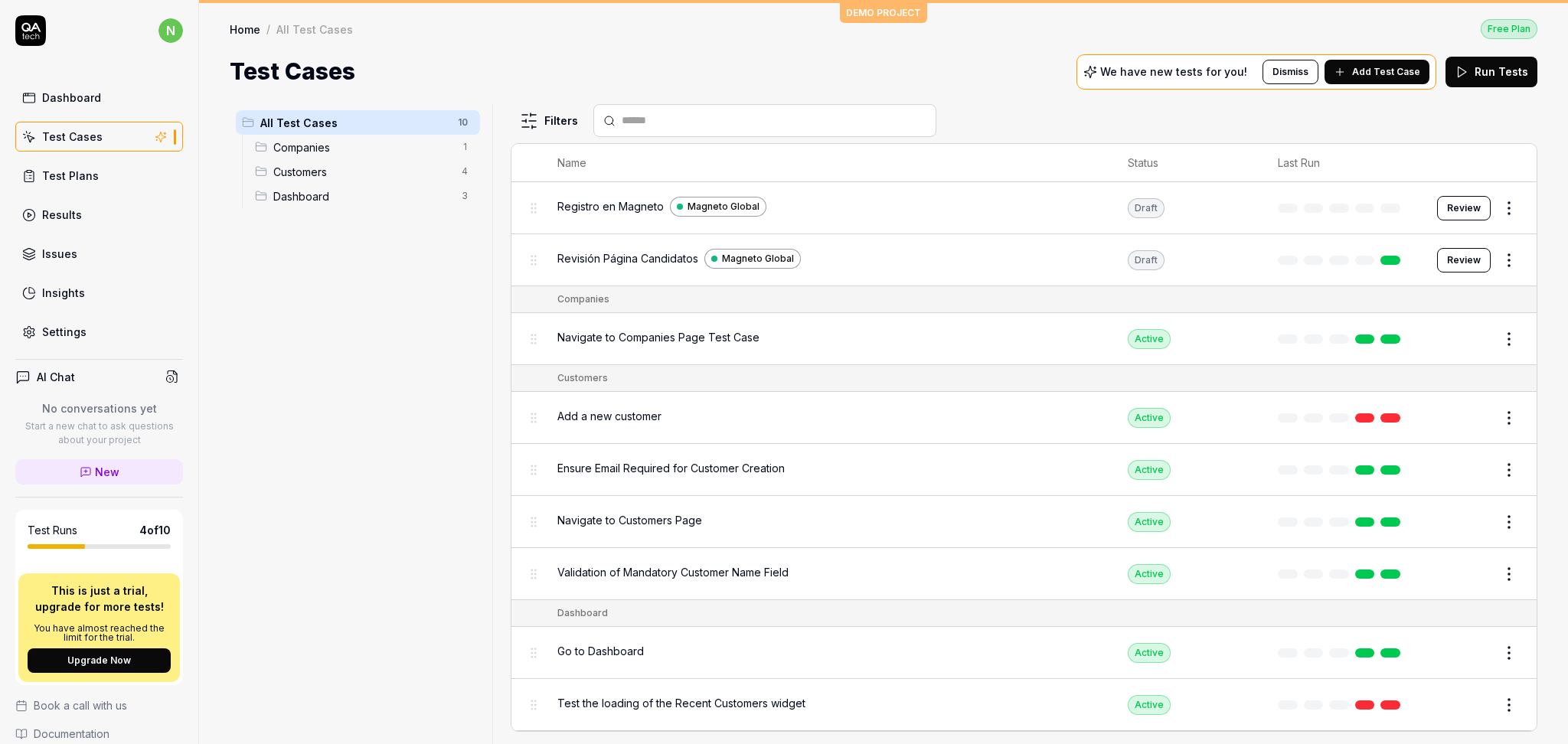 click on "Review" at bounding box center (1464, 208) 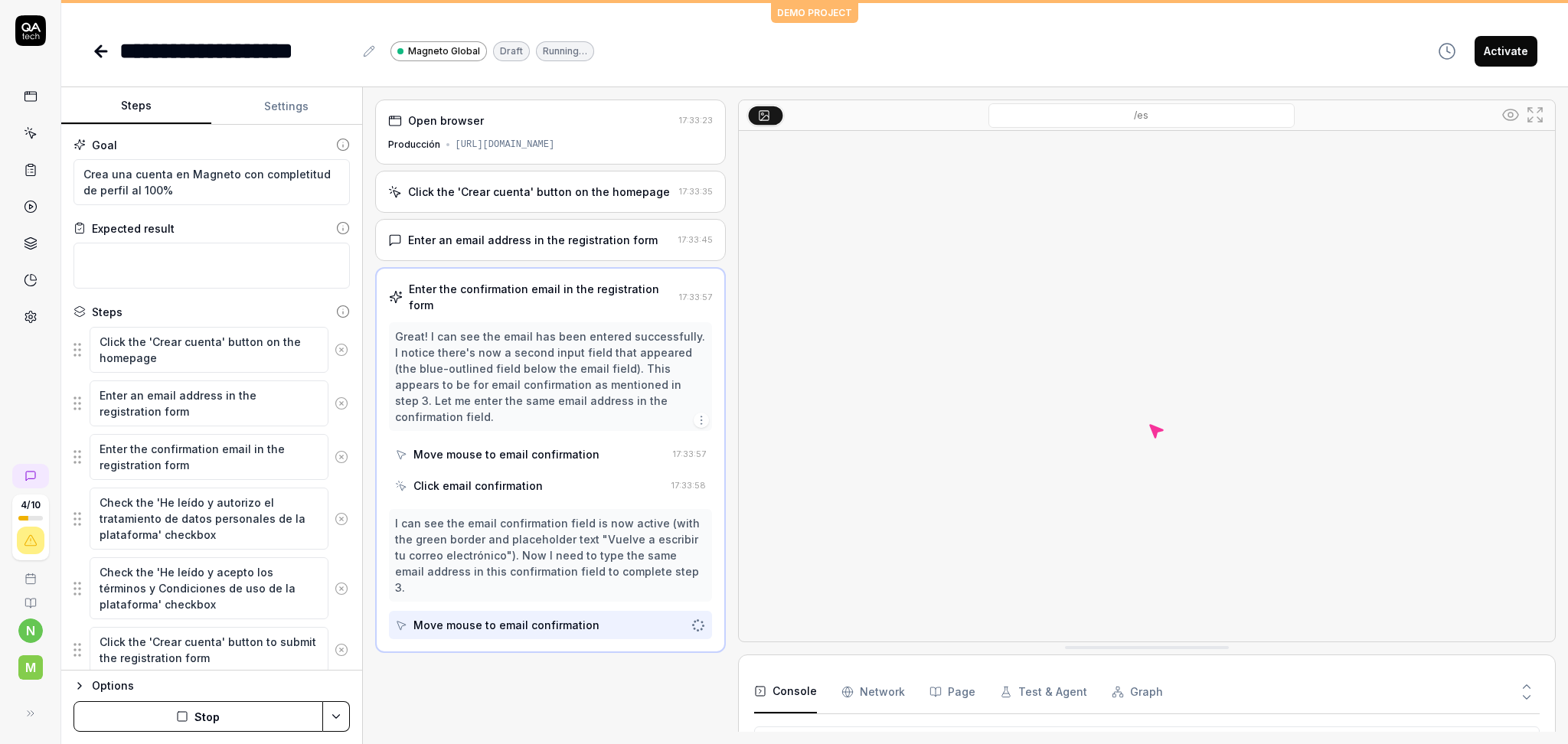 scroll, scrollTop: 25, scrollLeft: 0, axis: vertical 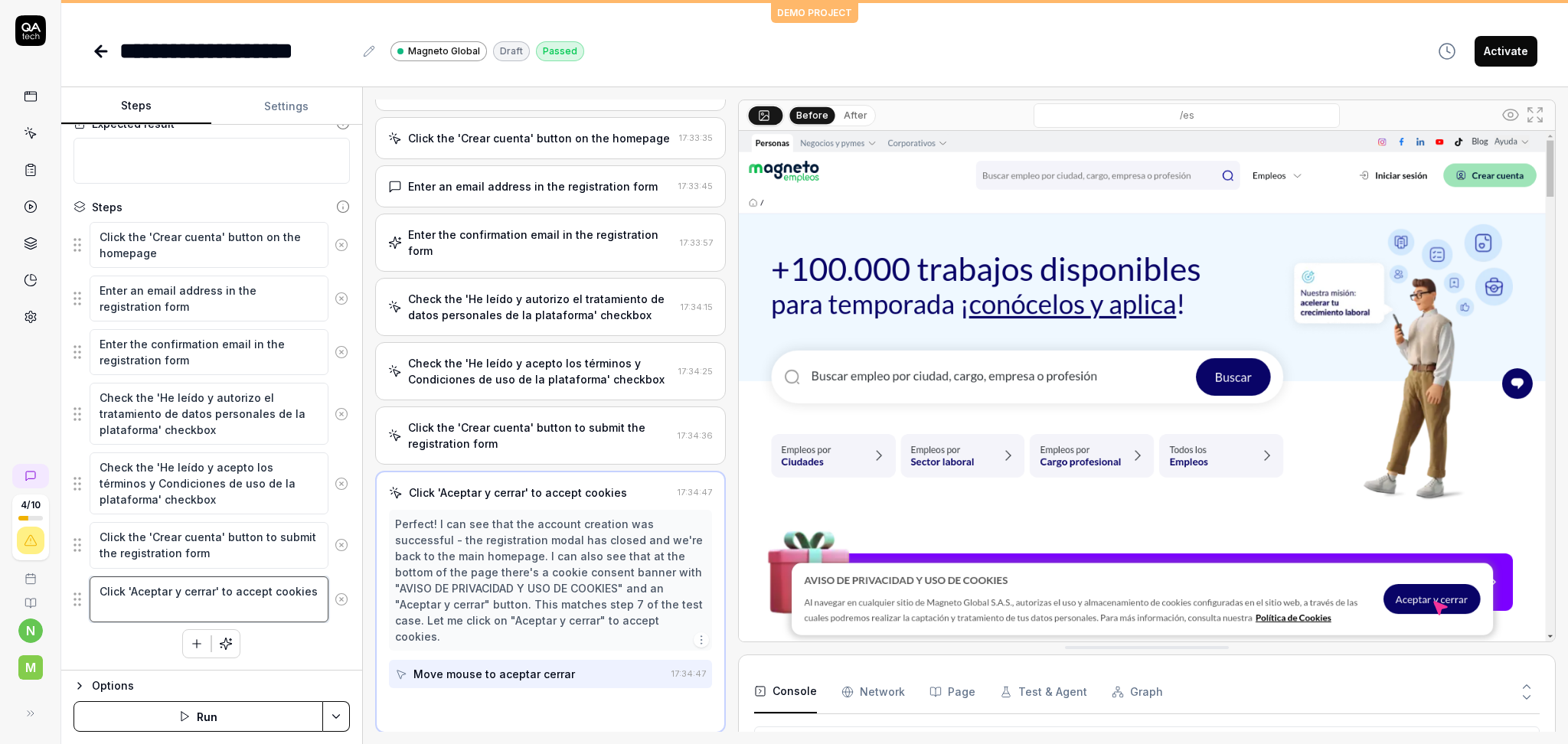 drag, startPoint x: 126, startPoint y: 592, endPoint x: 237, endPoint y: 614, distance: 113.15918 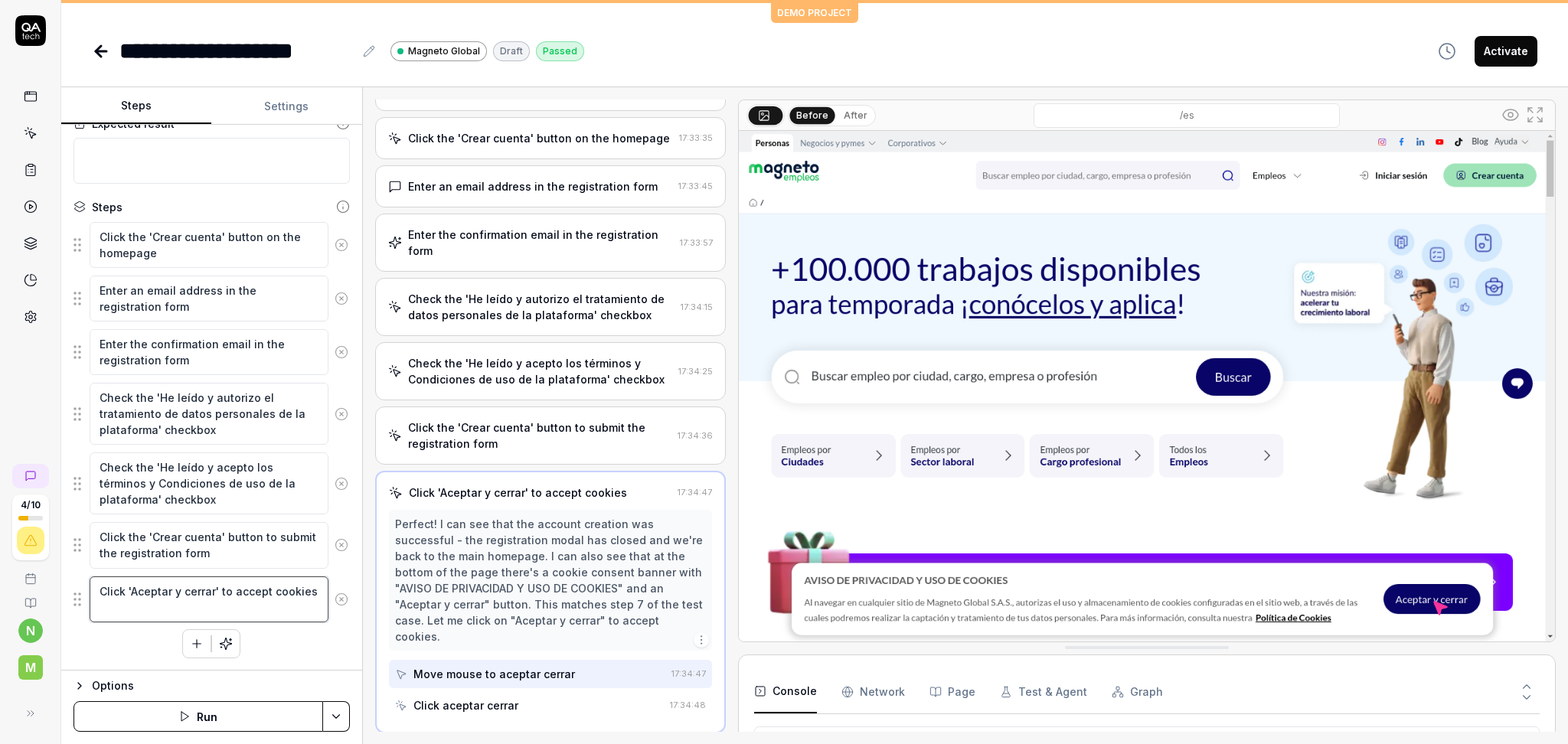 scroll, scrollTop: 166, scrollLeft: 0, axis: vertical 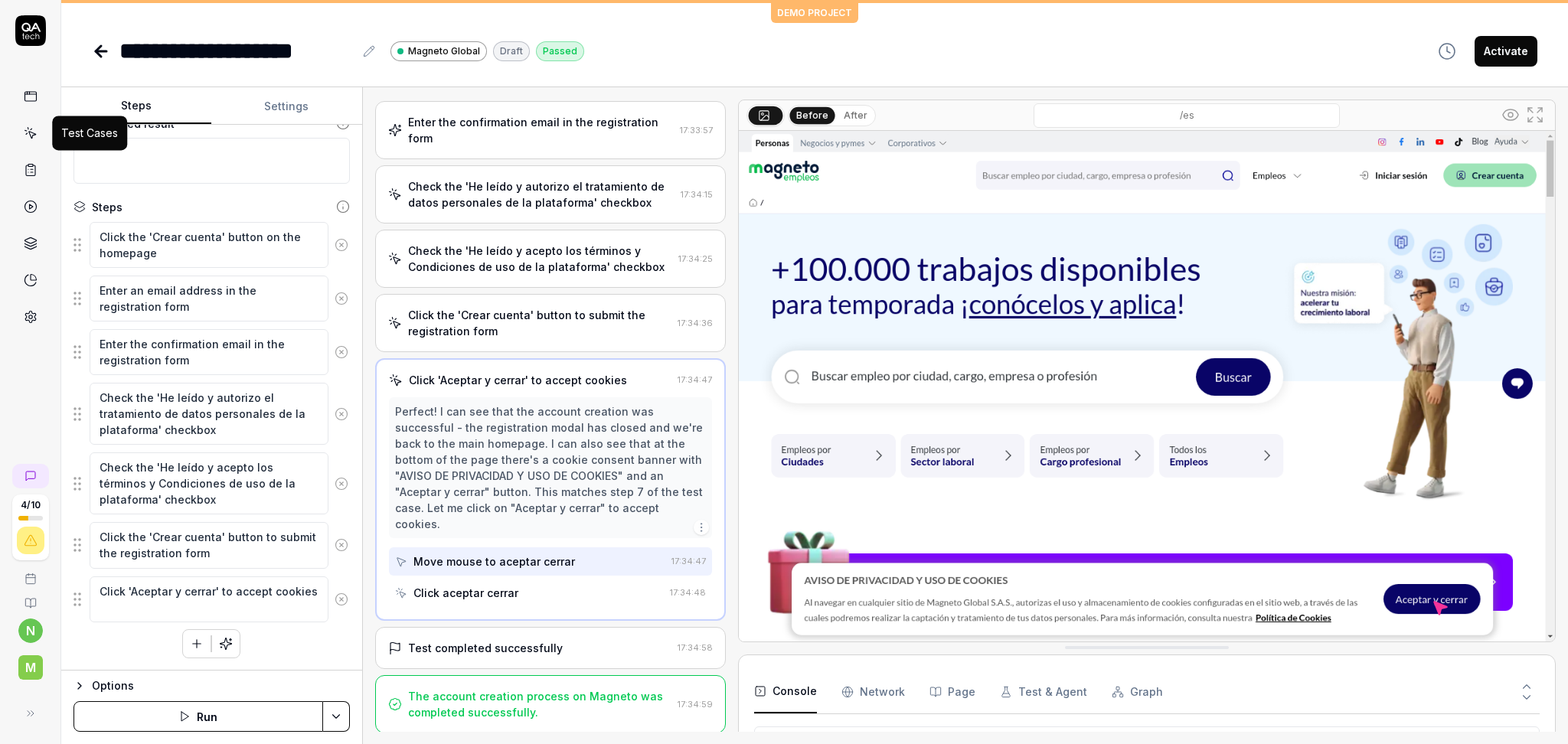 click 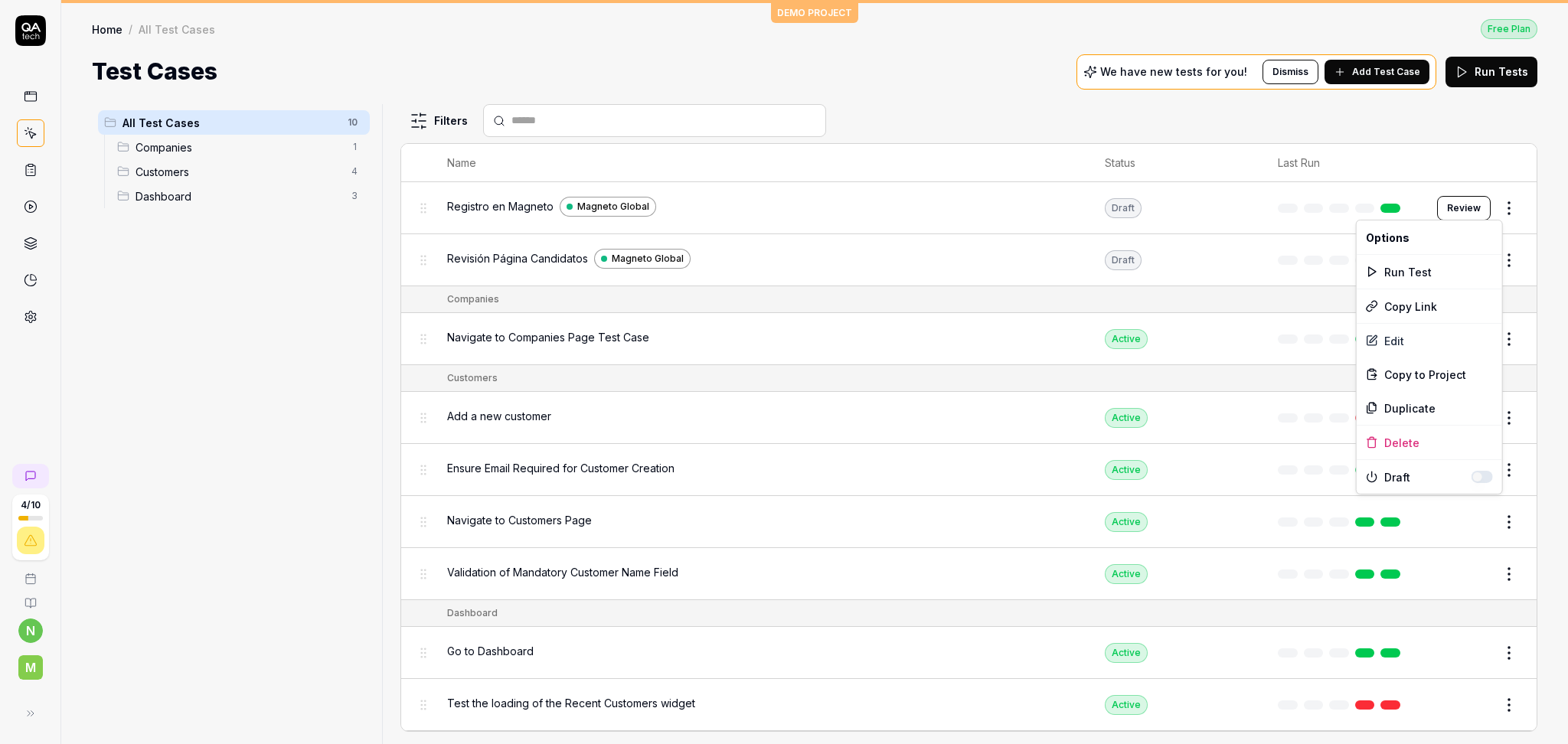 click on "4  /  10 n M DEMO PROJECT Home / All Test Cases Free Plan Home / All Test Cases Free Plan Test Cases We have new tests for you! Dismiss Add Test Case Run Tests All Test Cases 10 Companies 1 Customers 4 Dashboard 3 Filters Name Status Last Run Registro en Magneto Magneto Global Draft Review Revisión Página Candidatos Magneto Global Draft Review Companies Navigate to Companies Page Test Case Active Edit Customers Add a new customer Active Edit Ensure Email Required for Customer Creation Active Edit Navigate to Customers Page Active Edit Validation of Mandatory Customer Name Field Active Edit Dashboard Go to Dashboard Active Edit Test the loading of the Recent Customers widget Active Edit Verify that Total Customers widget loads Active Edit
To pick up a draggable item, press the space bar.
While dragging, use the arrow keys to move the item.
Press space again to drop the item in its new position, or press escape to cancel.
*
Options Run Test Copy Link Edit Copy to Project Duplicate Delete" at bounding box center [784, 372] 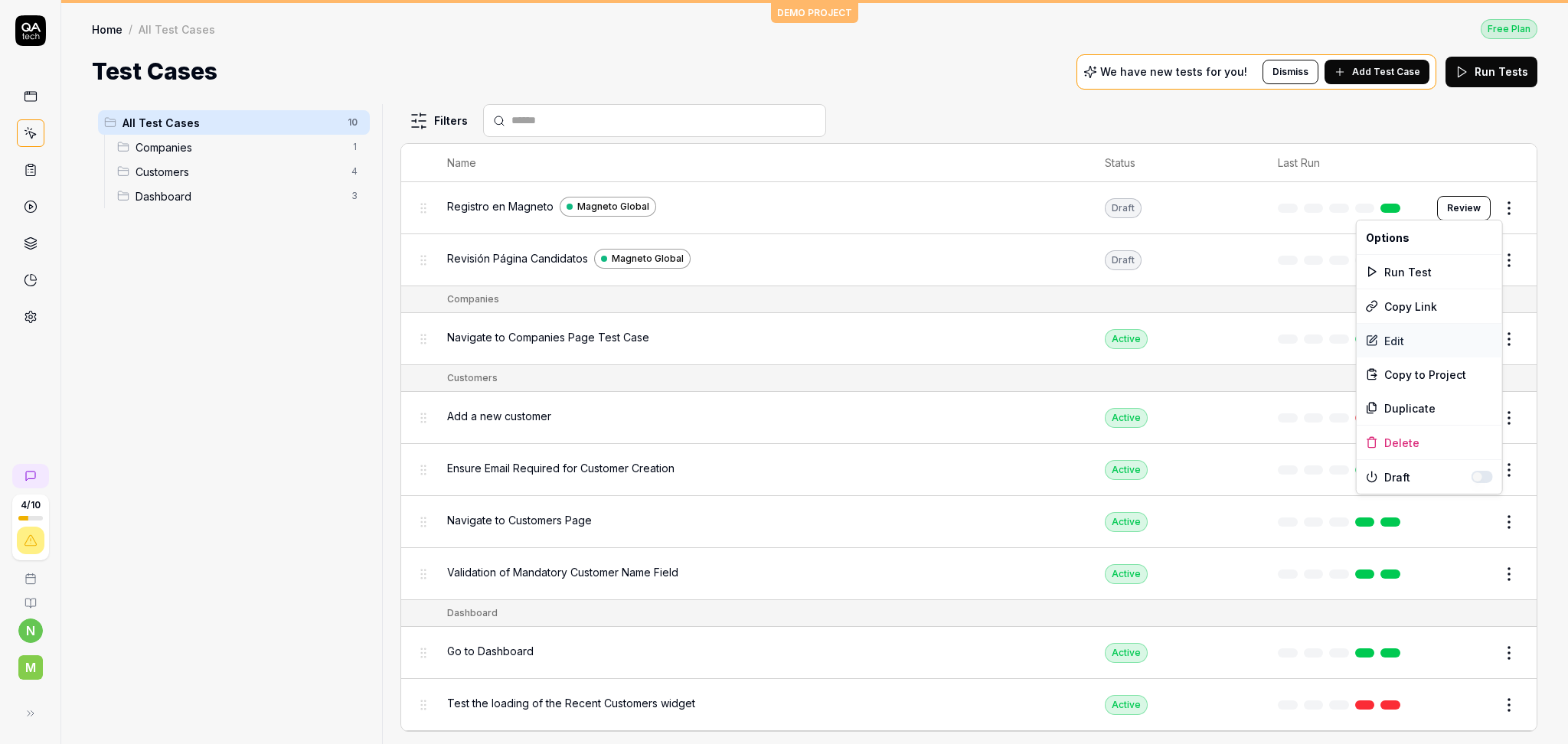 click on "Edit" at bounding box center [1429, 341] 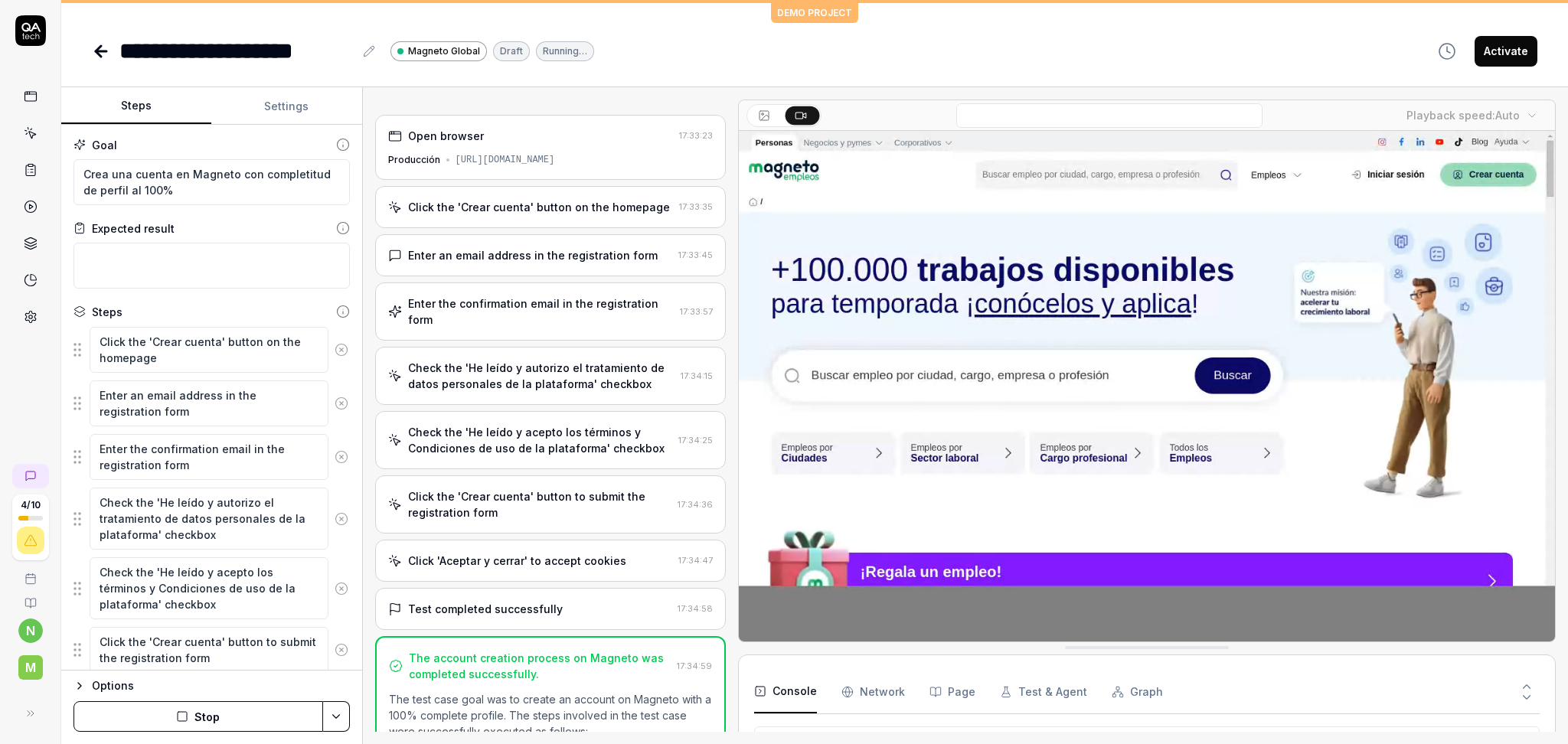 scroll, scrollTop: 69, scrollLeft: 0, axis: vertical 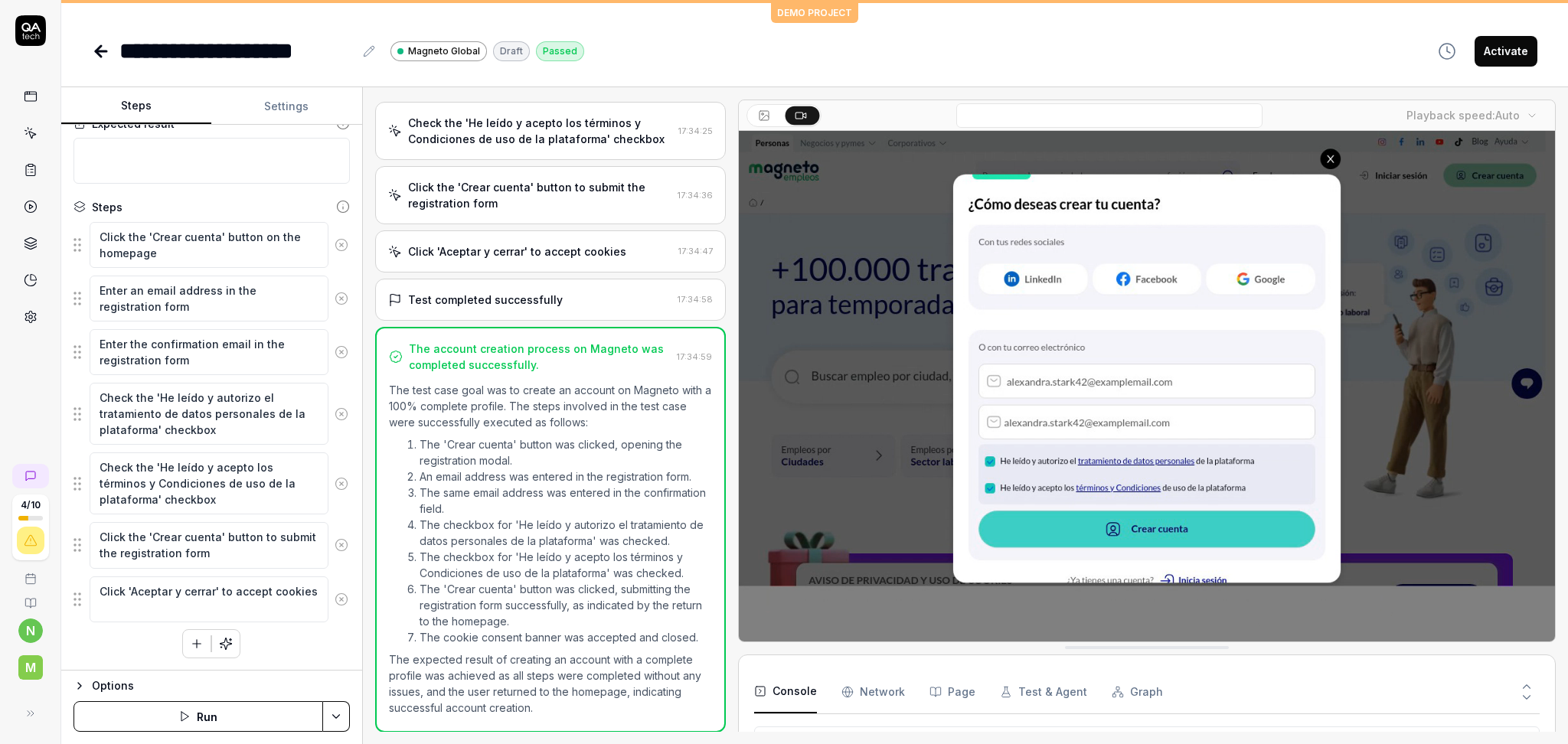 click 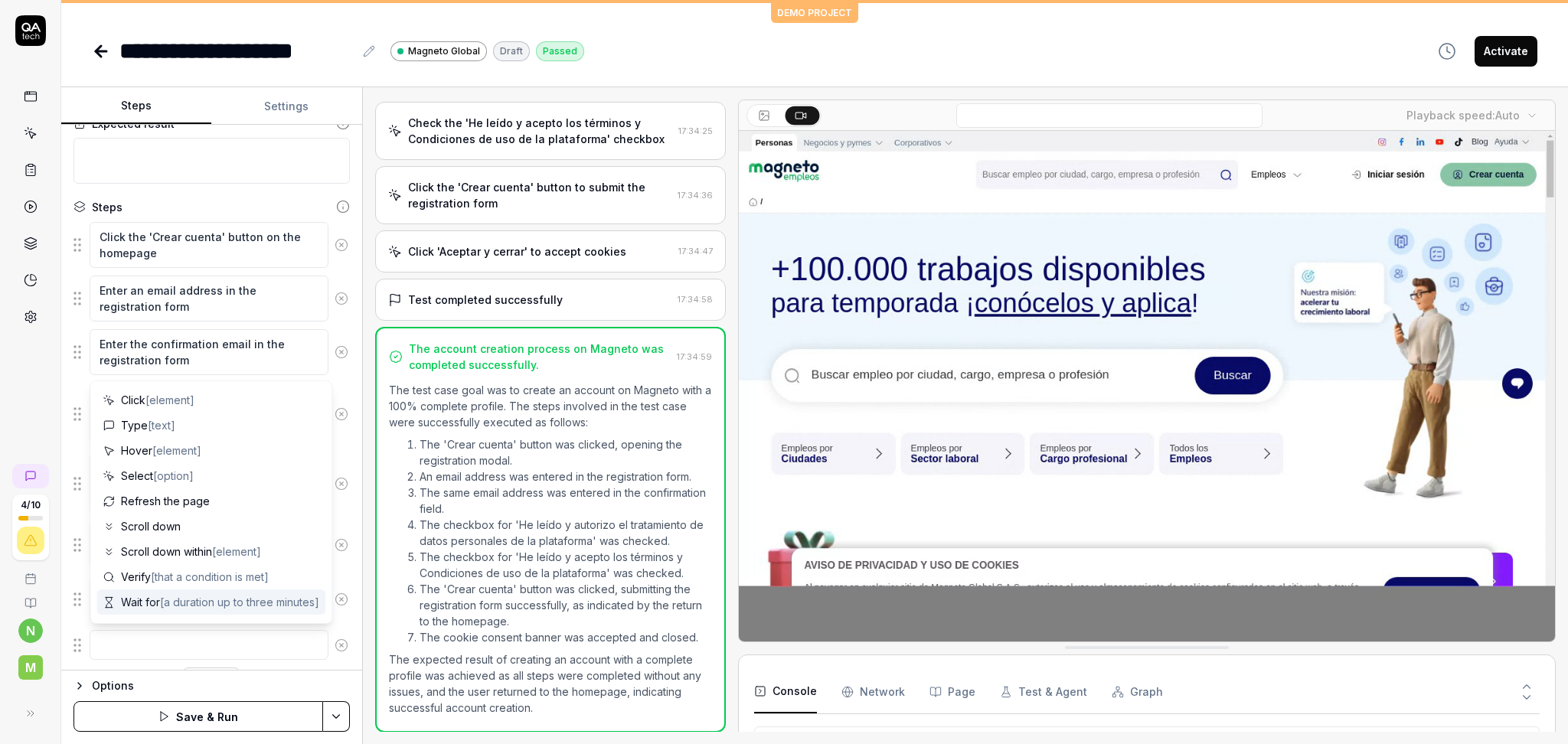 click at bounding box center (209, 644) 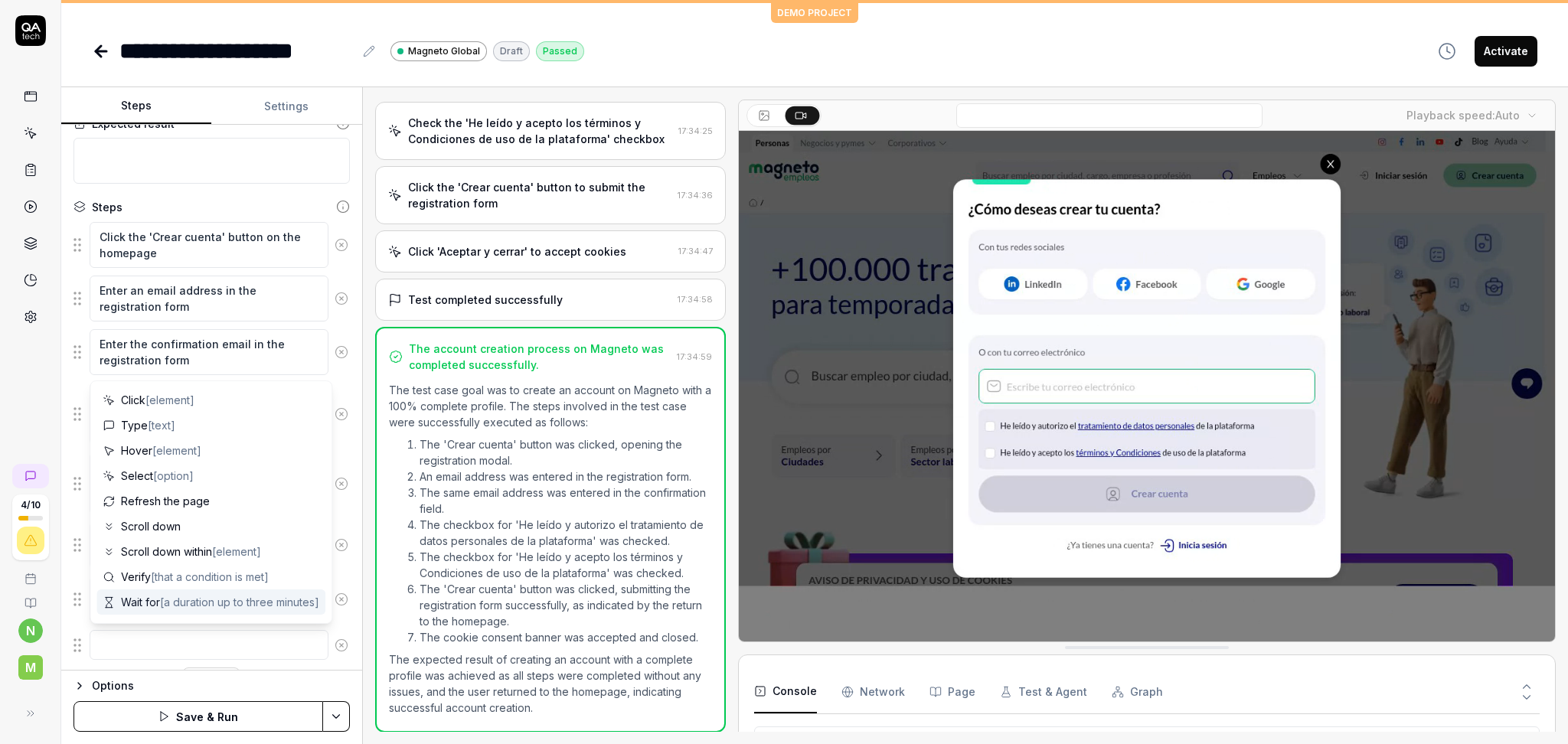 type on "*" 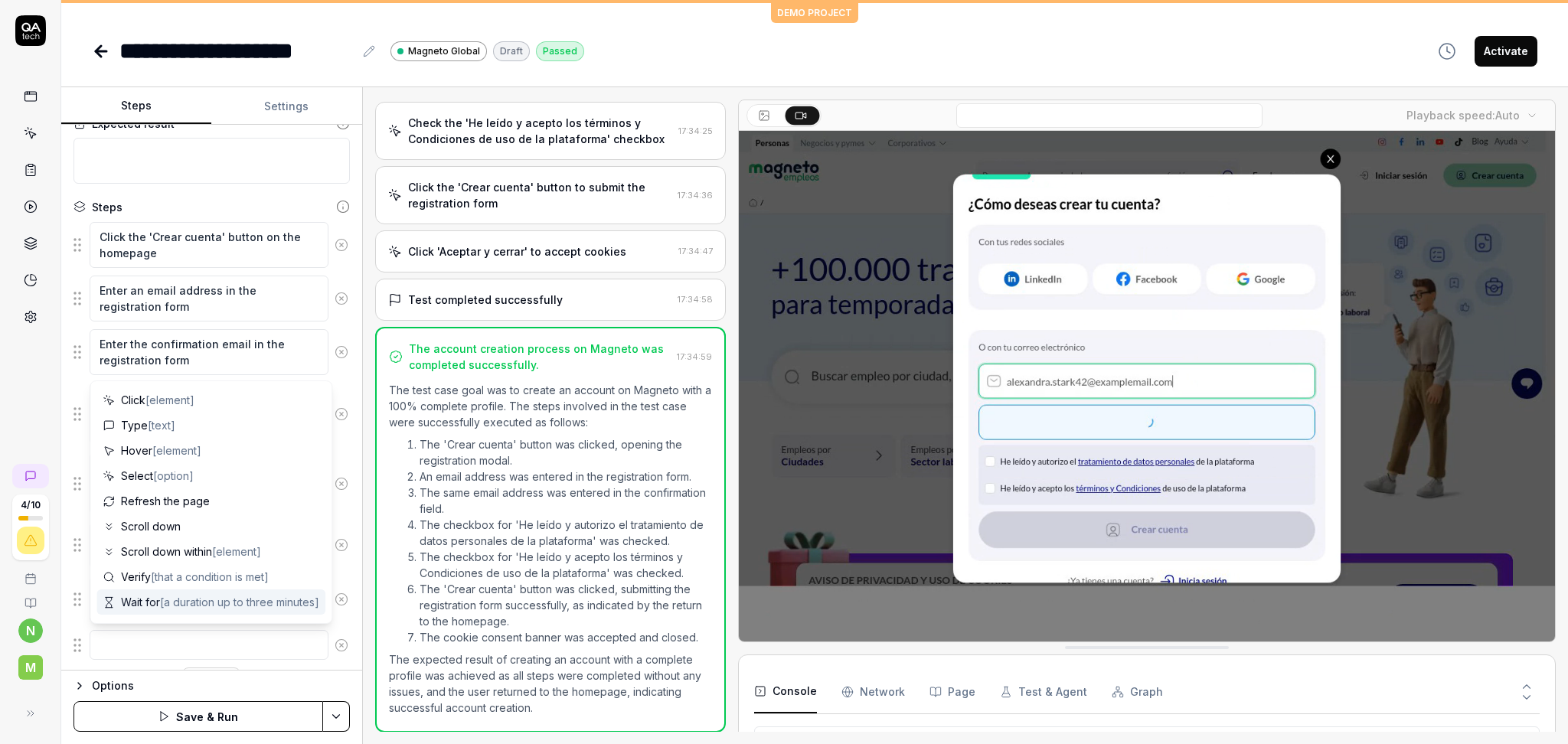 type on "C" 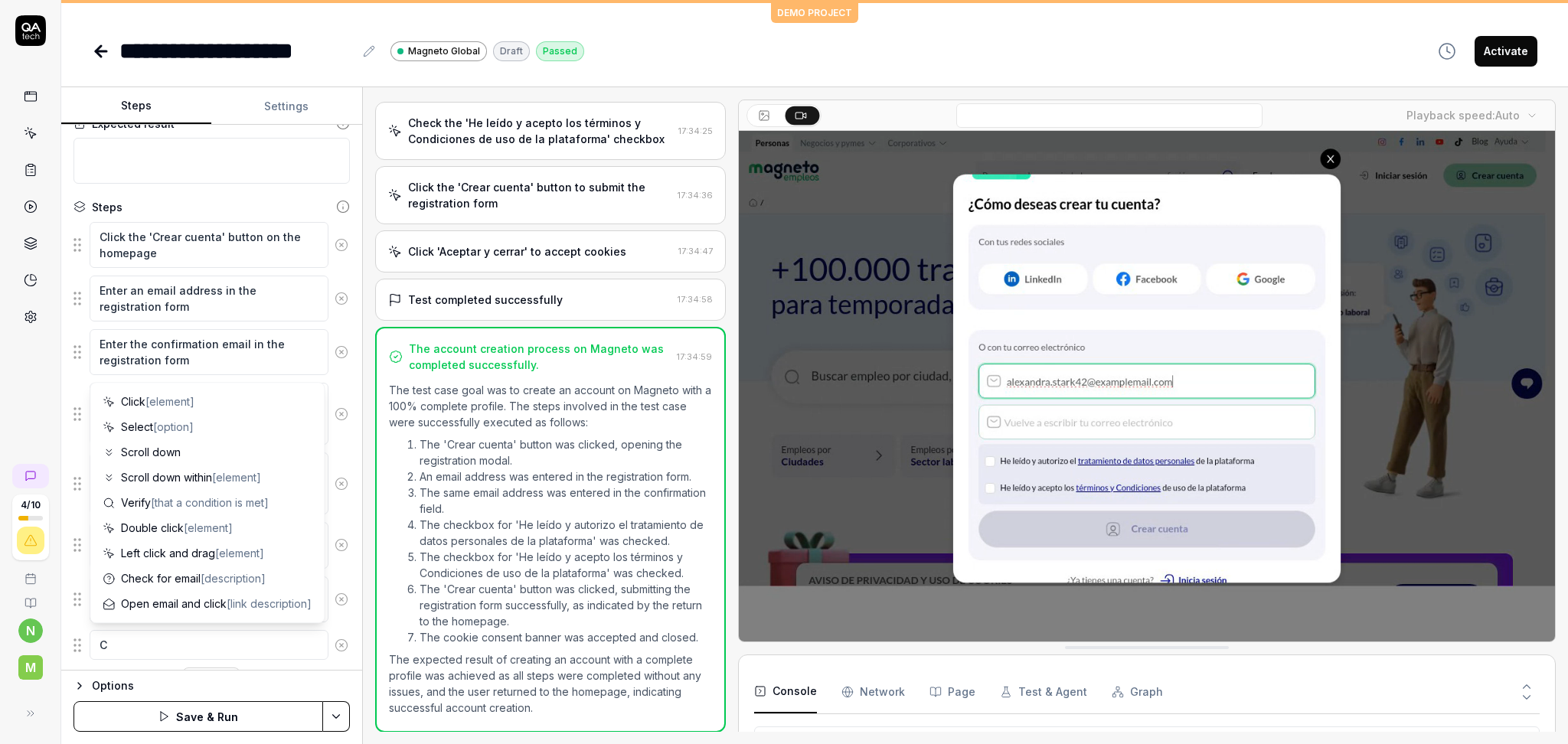 type 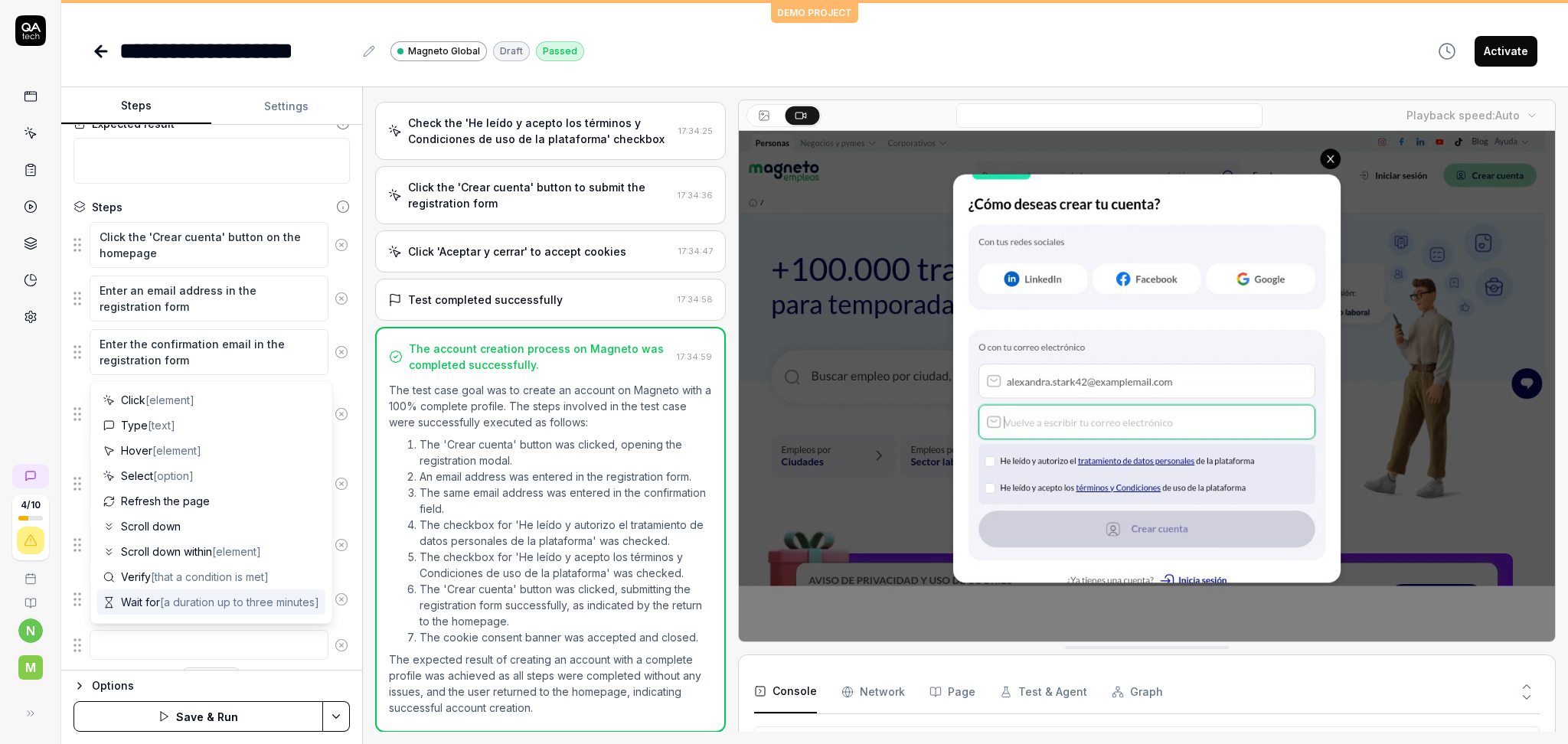 type on "*" 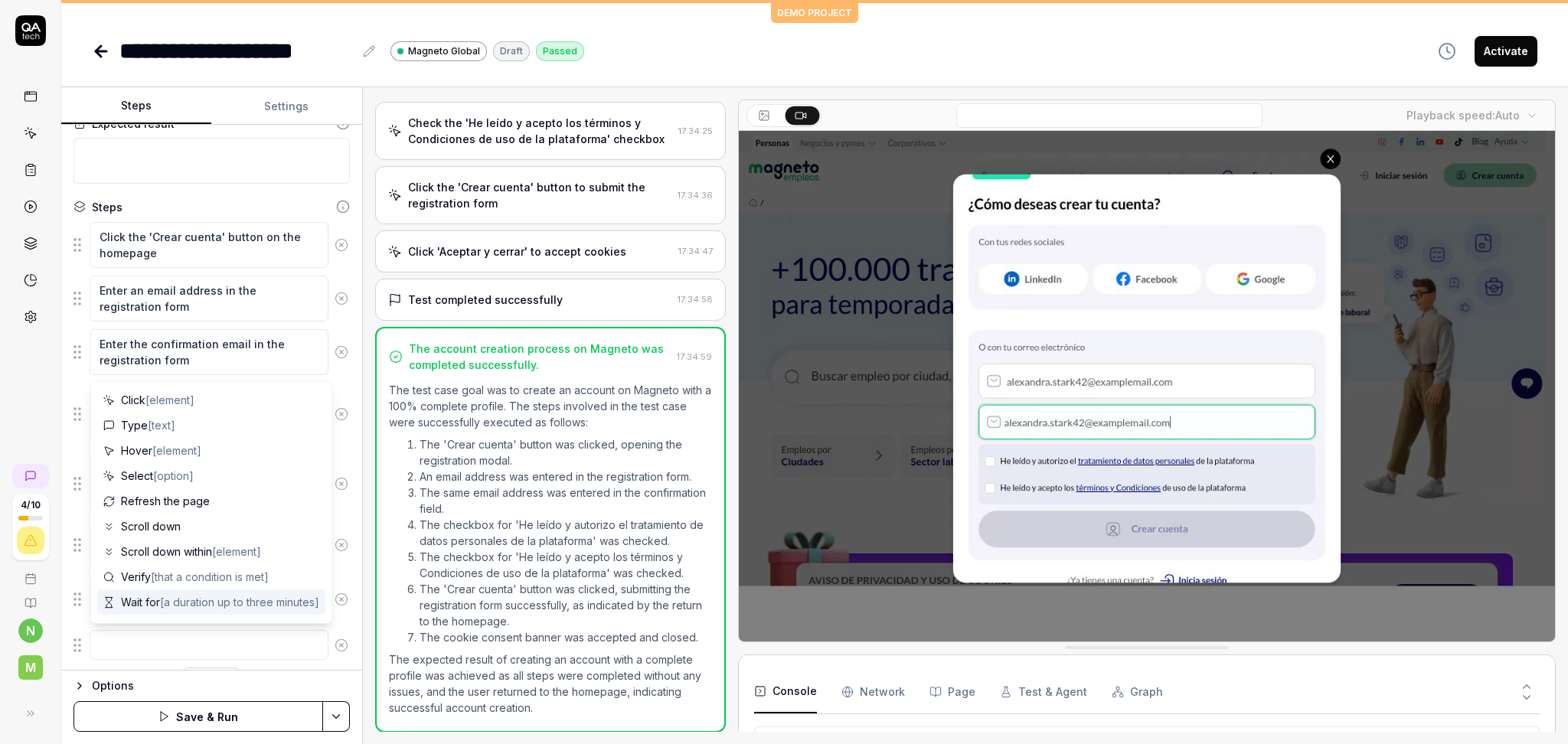 type on "E" 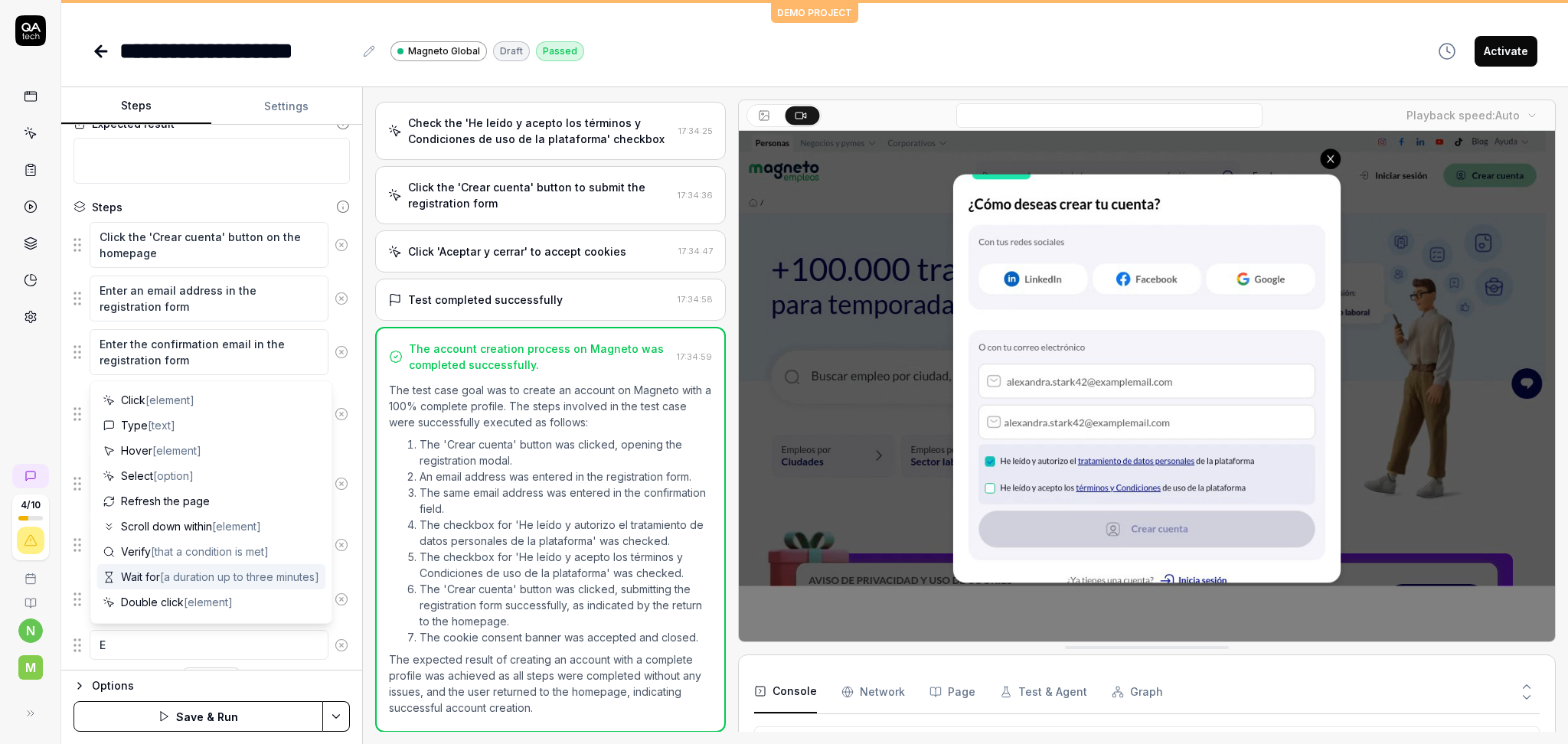 type on "*" 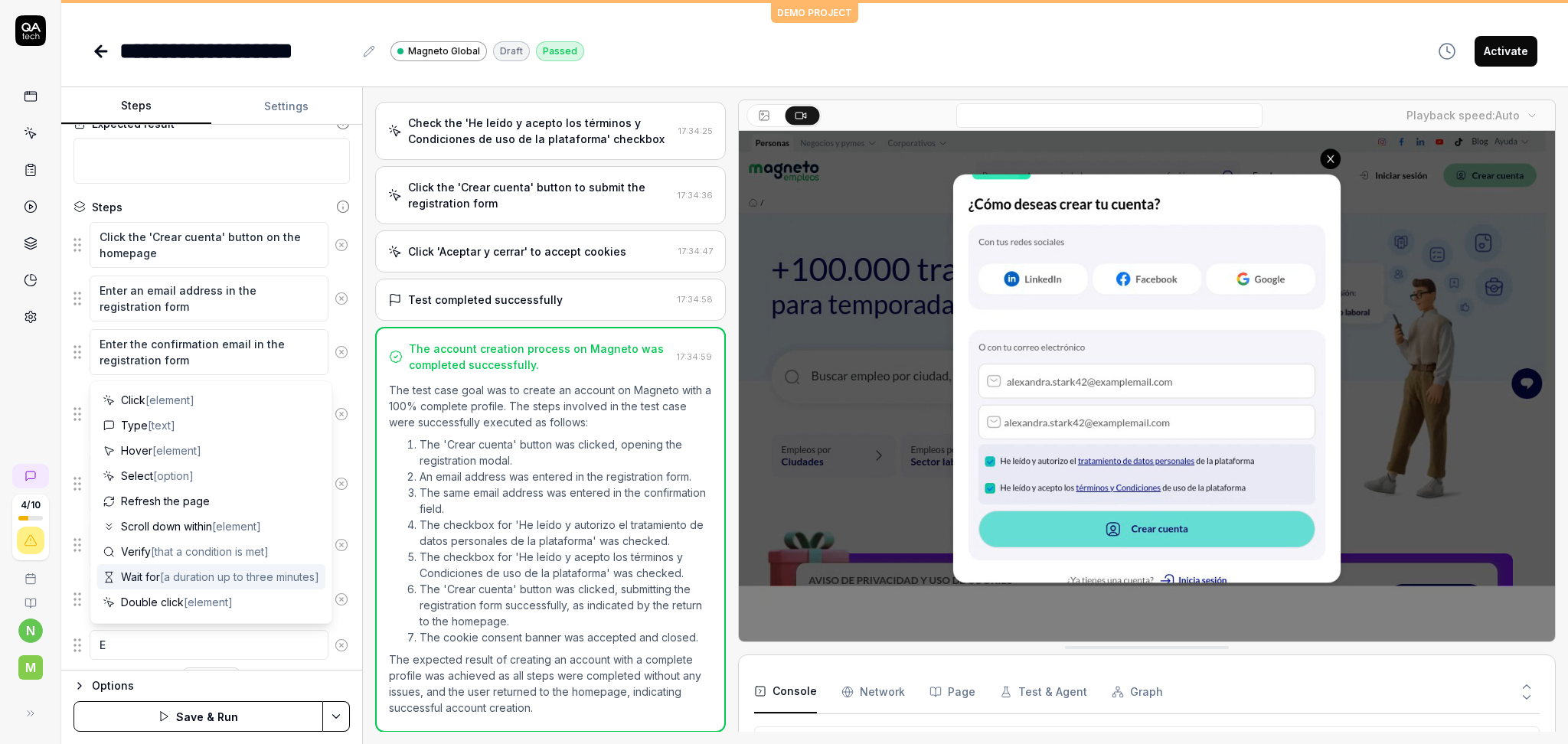 type on "Es" 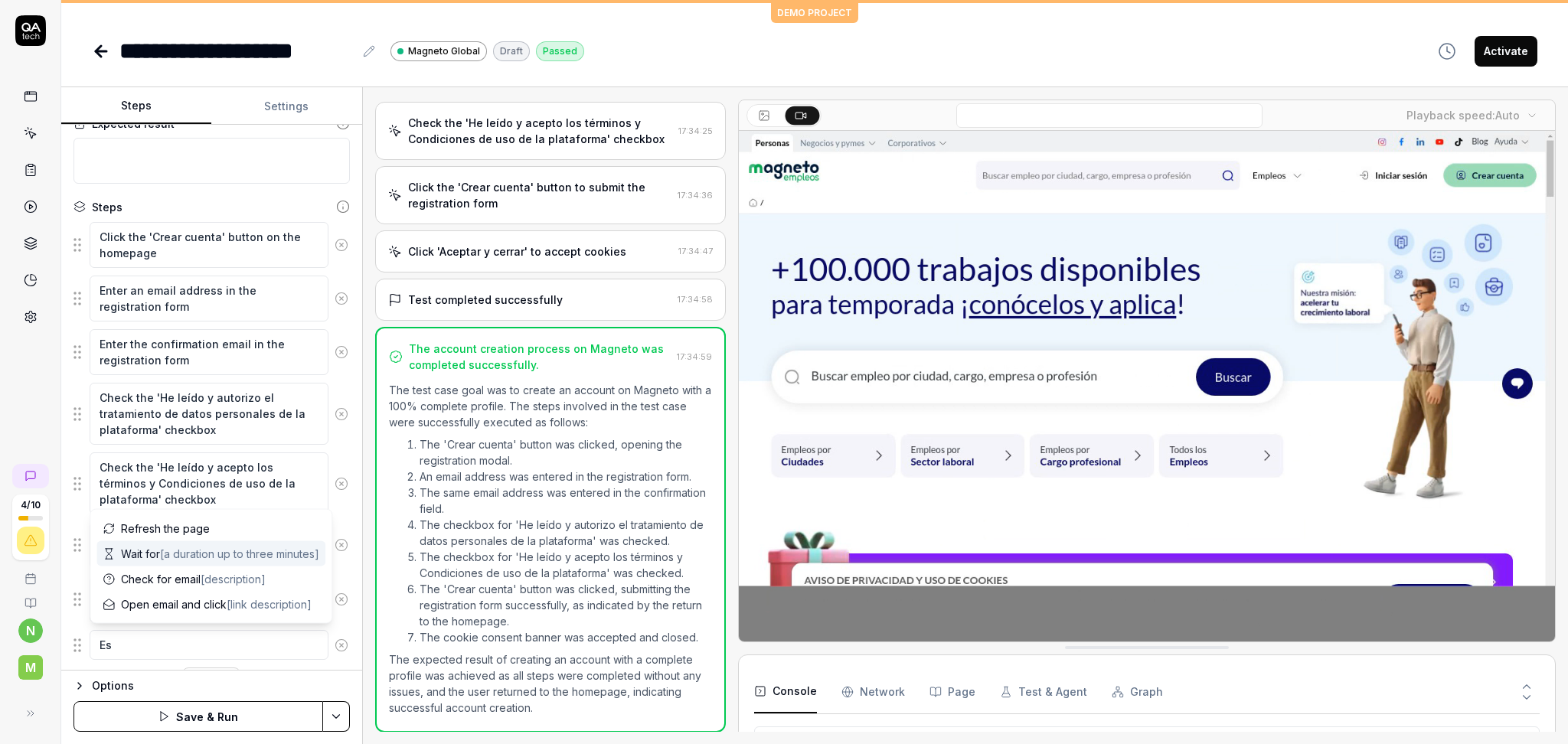 type on "*" 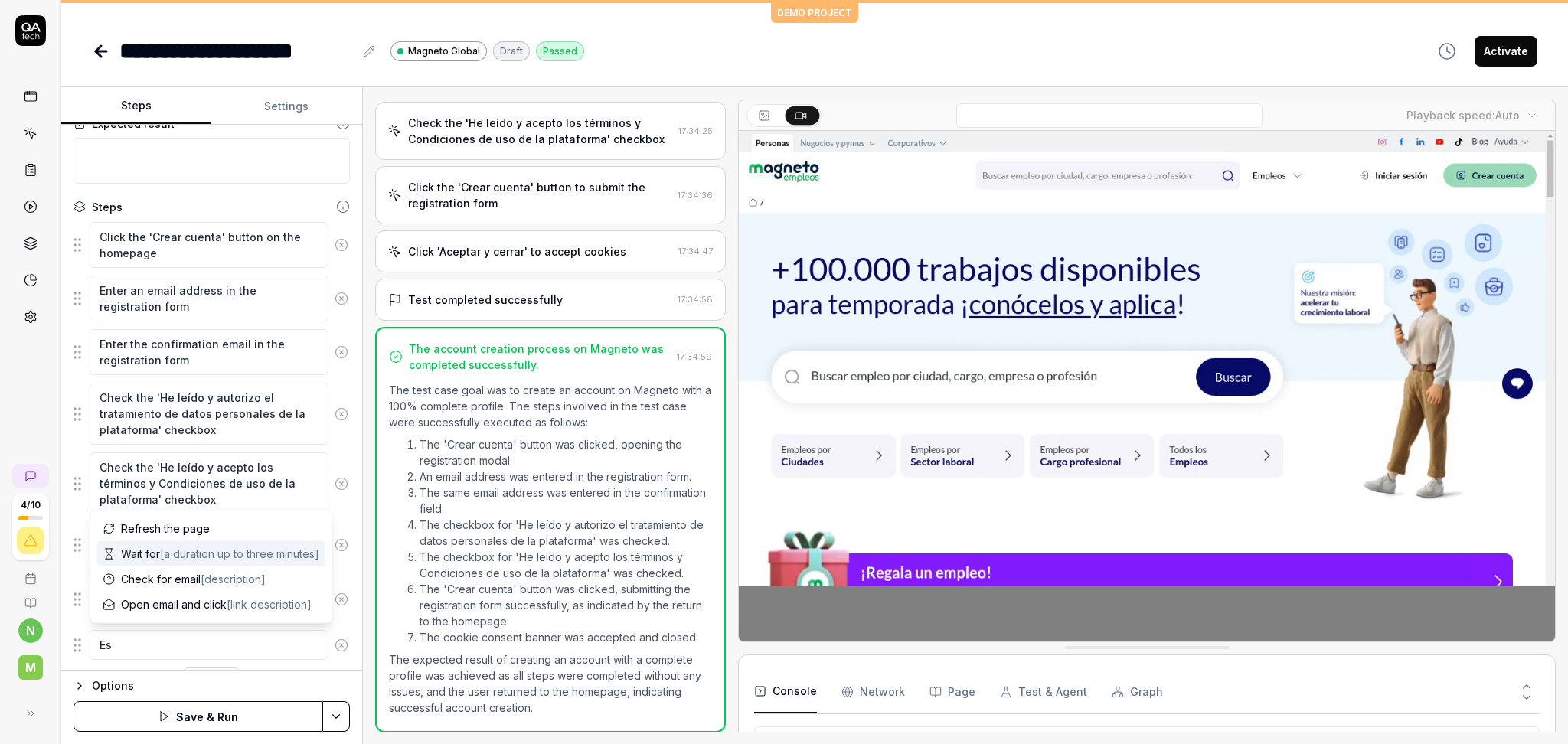 type on "E" 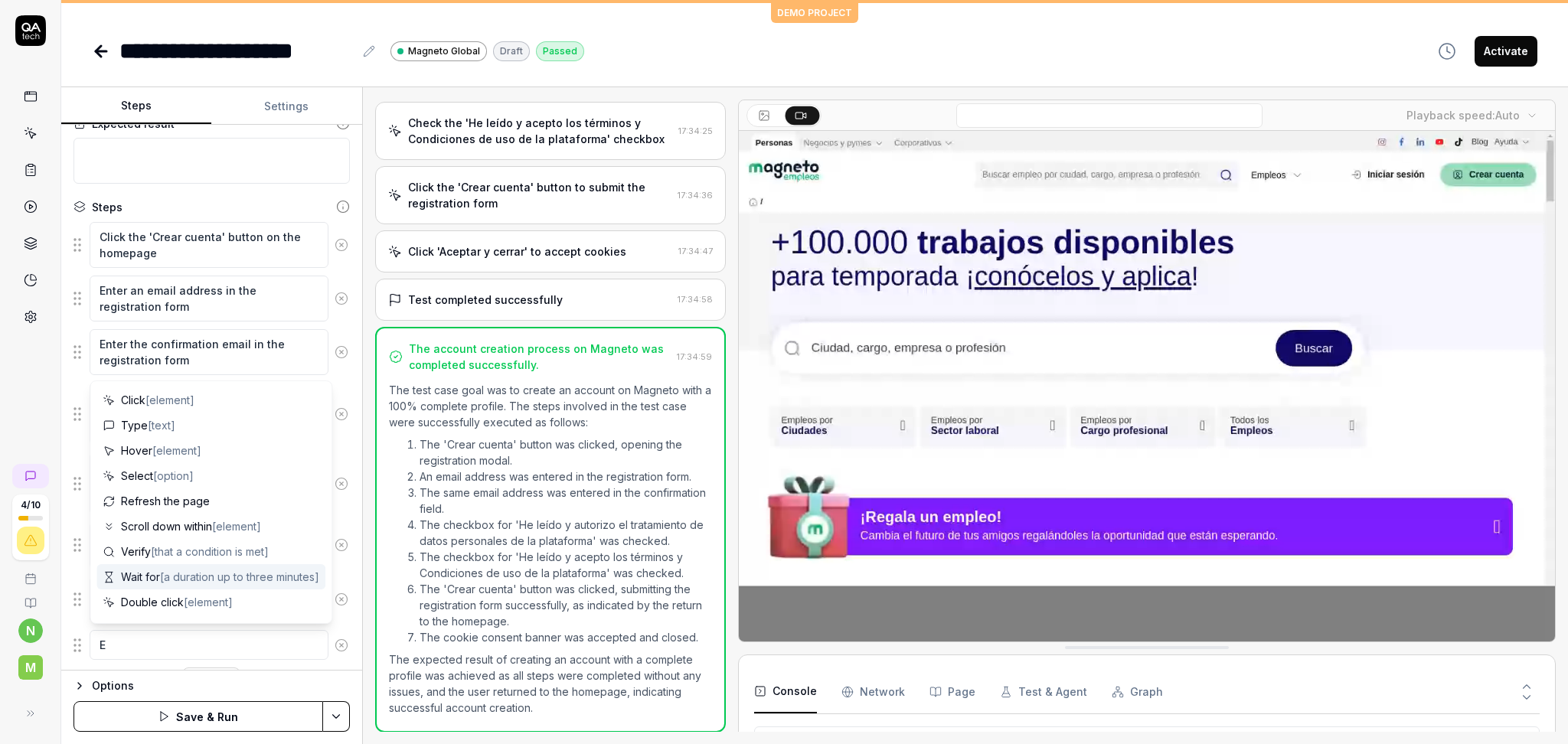 type 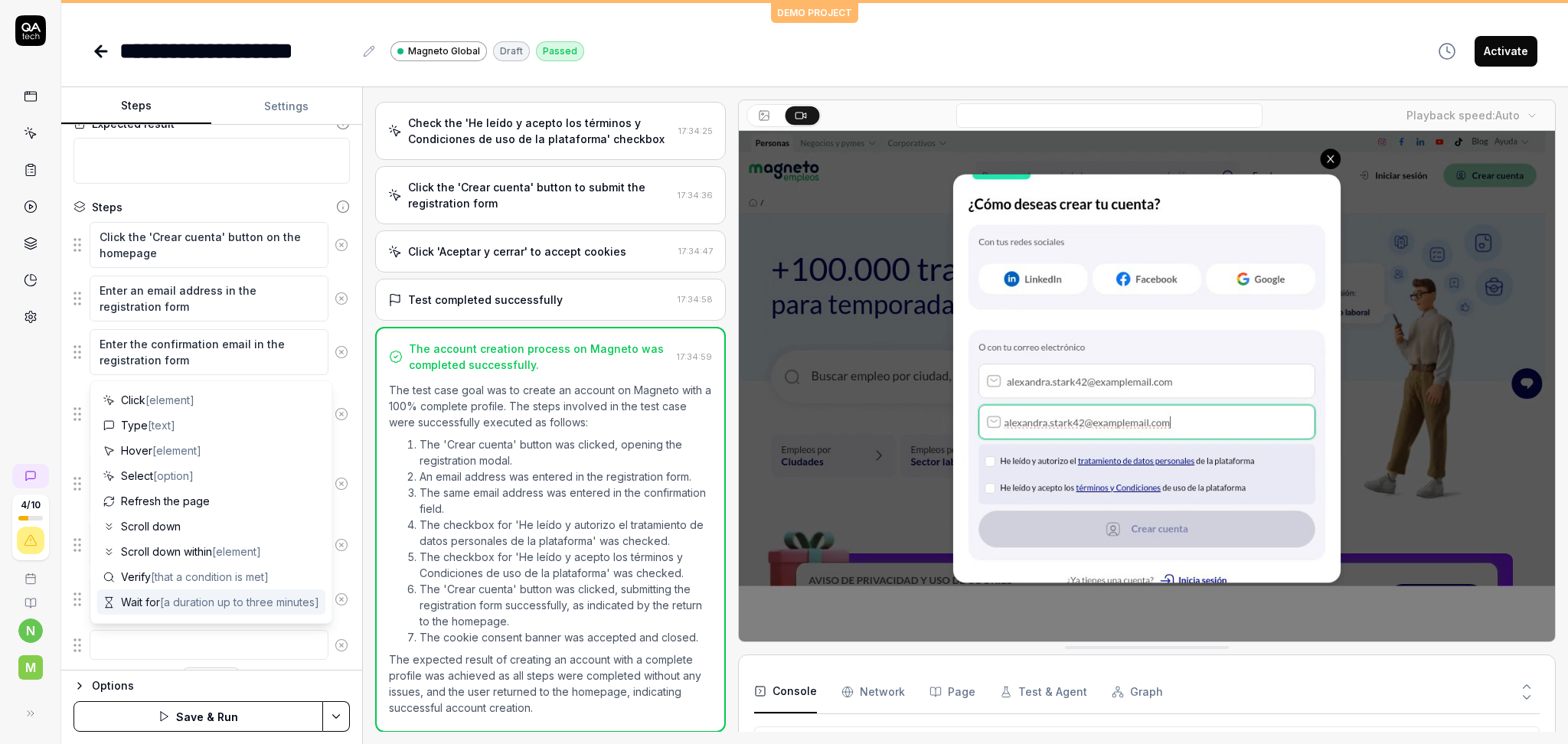 click on "[a duration up to three minutes]" at bounding box center [240, 602] 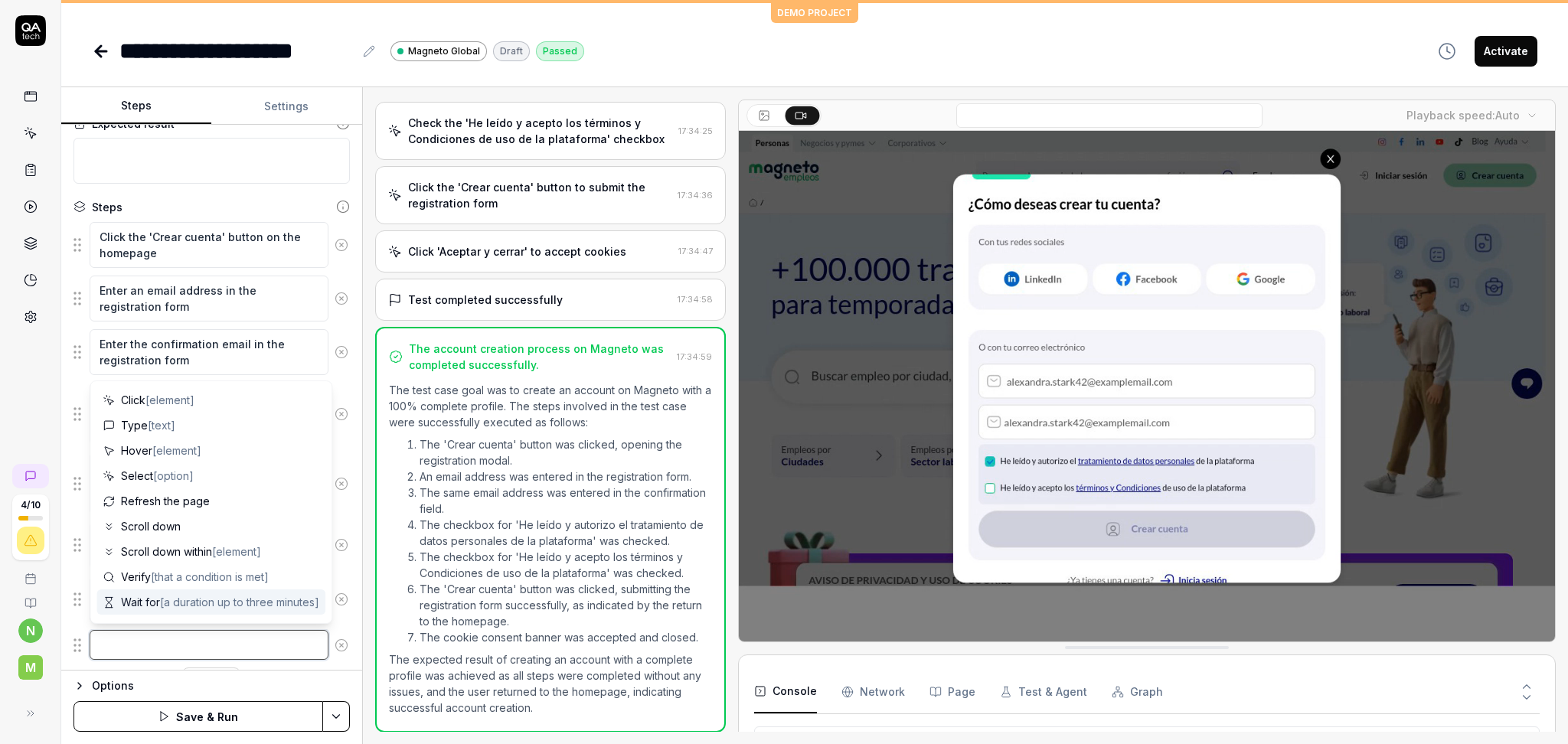 type on "*" 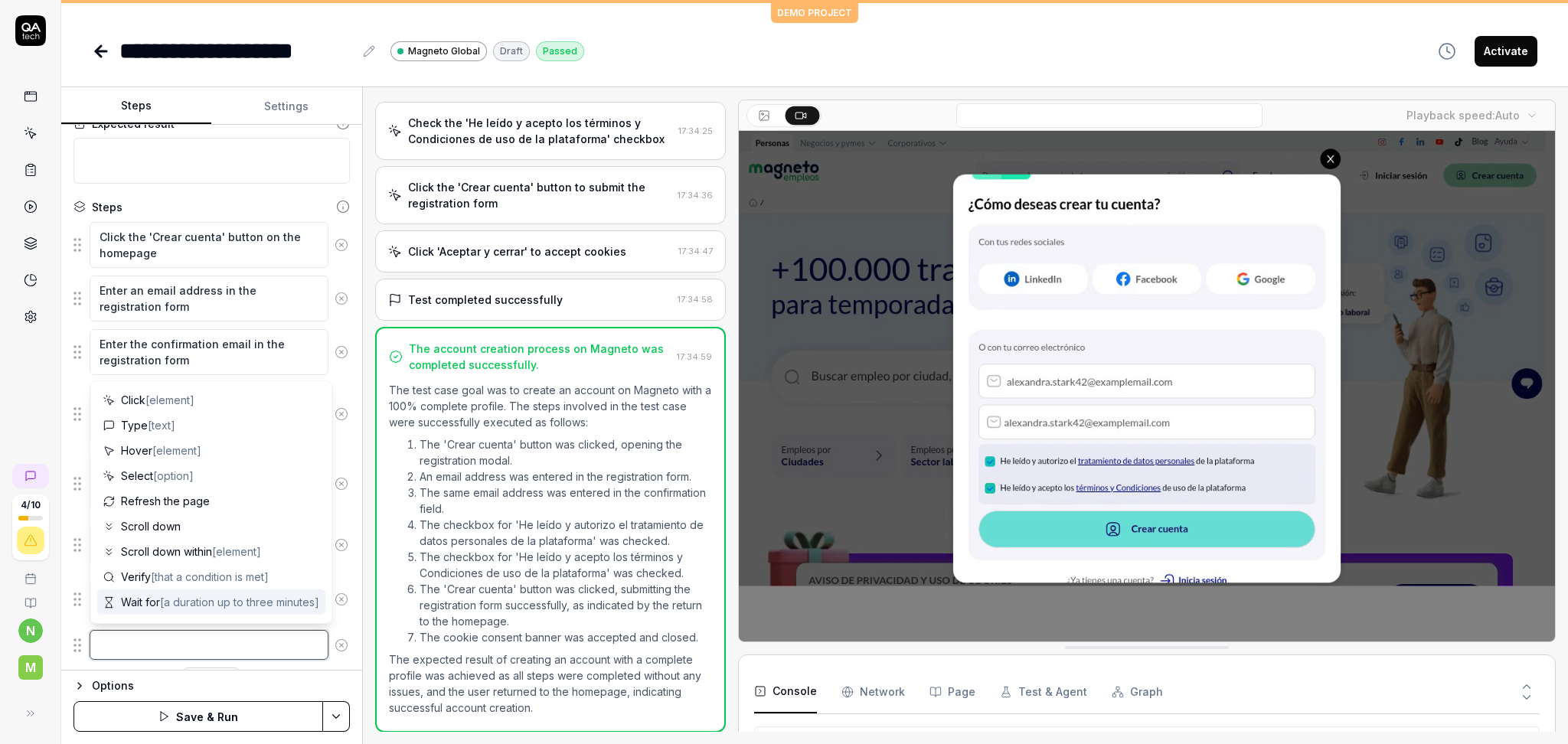 type on "Wait for" 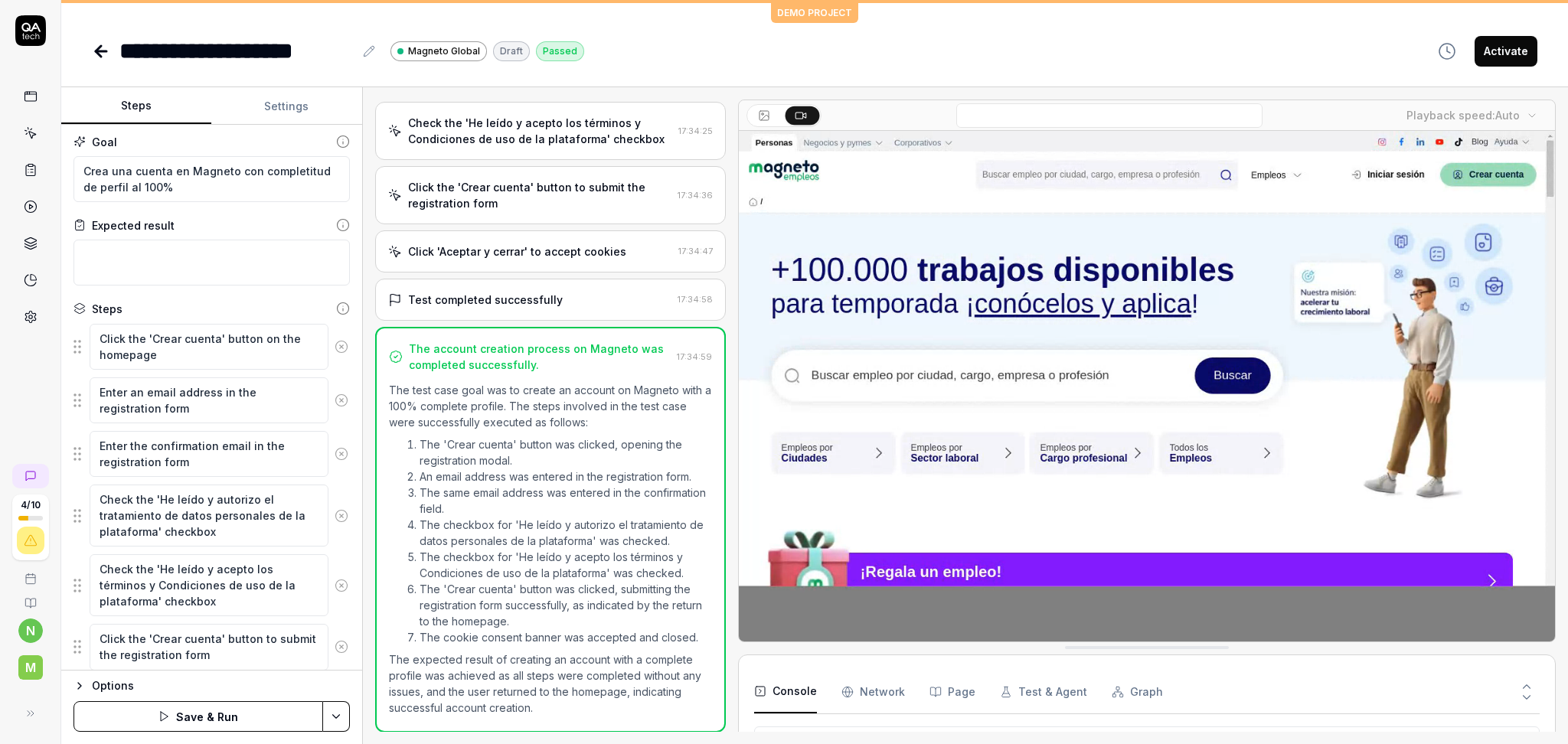 scroll, scrollTop: 0, scrollLeft: 0, axis: both 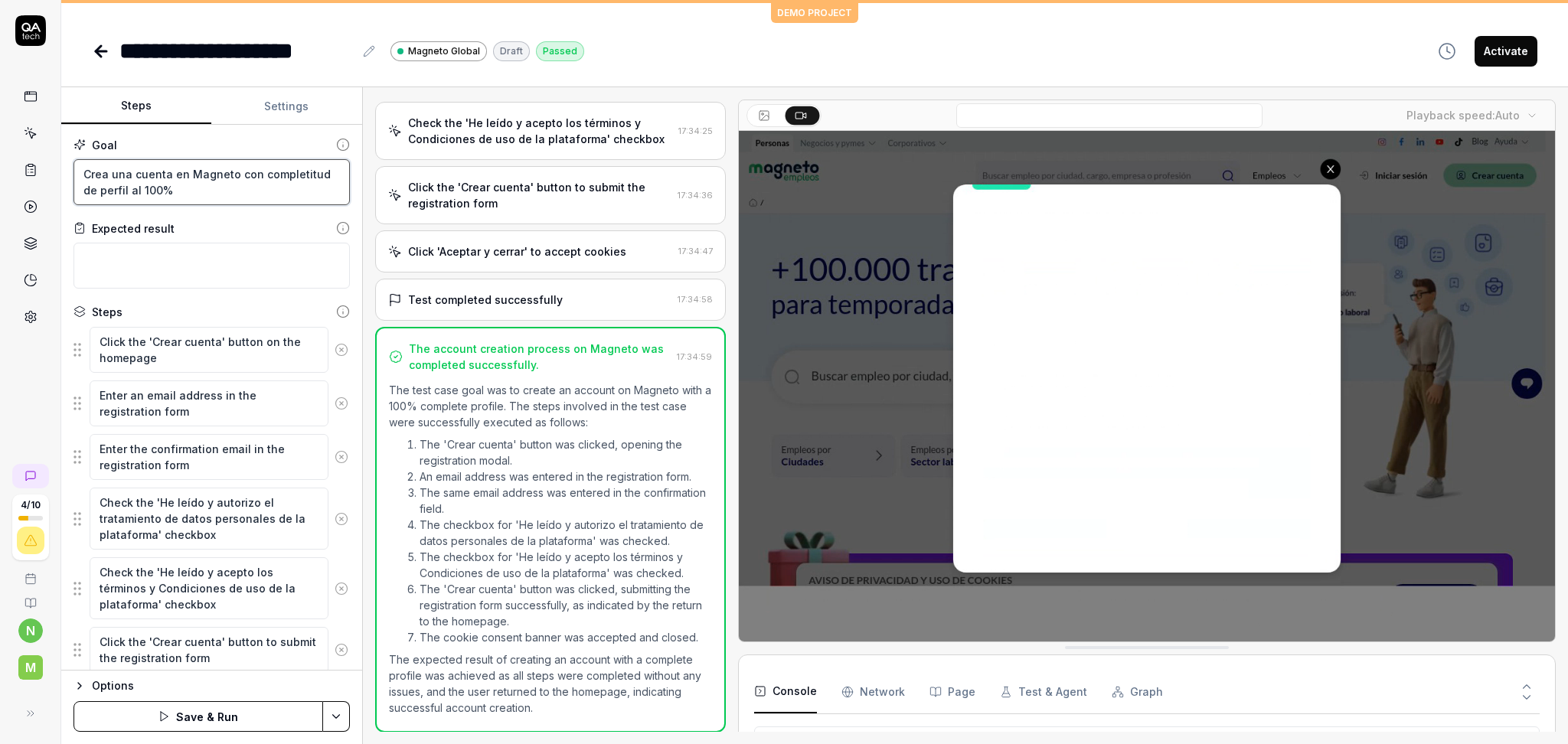 click on "Crea una cuenta en Magneto con completitud de perfil al 100%" at bounding box center (211, 182) 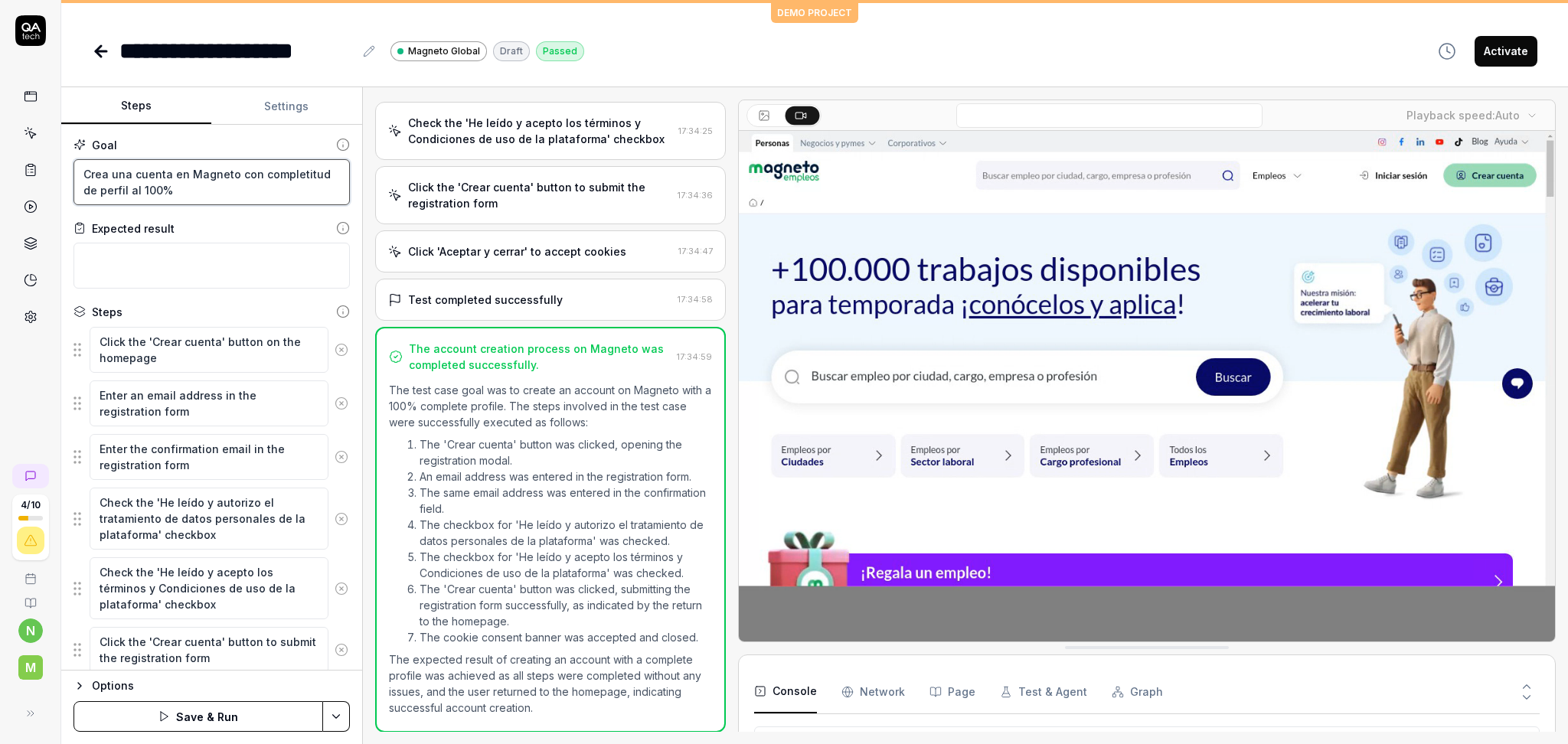 drag, startPoint x: 230, startPoint y: 171, endPoint x: 240, endPoint y: 222, distance: 51.97115 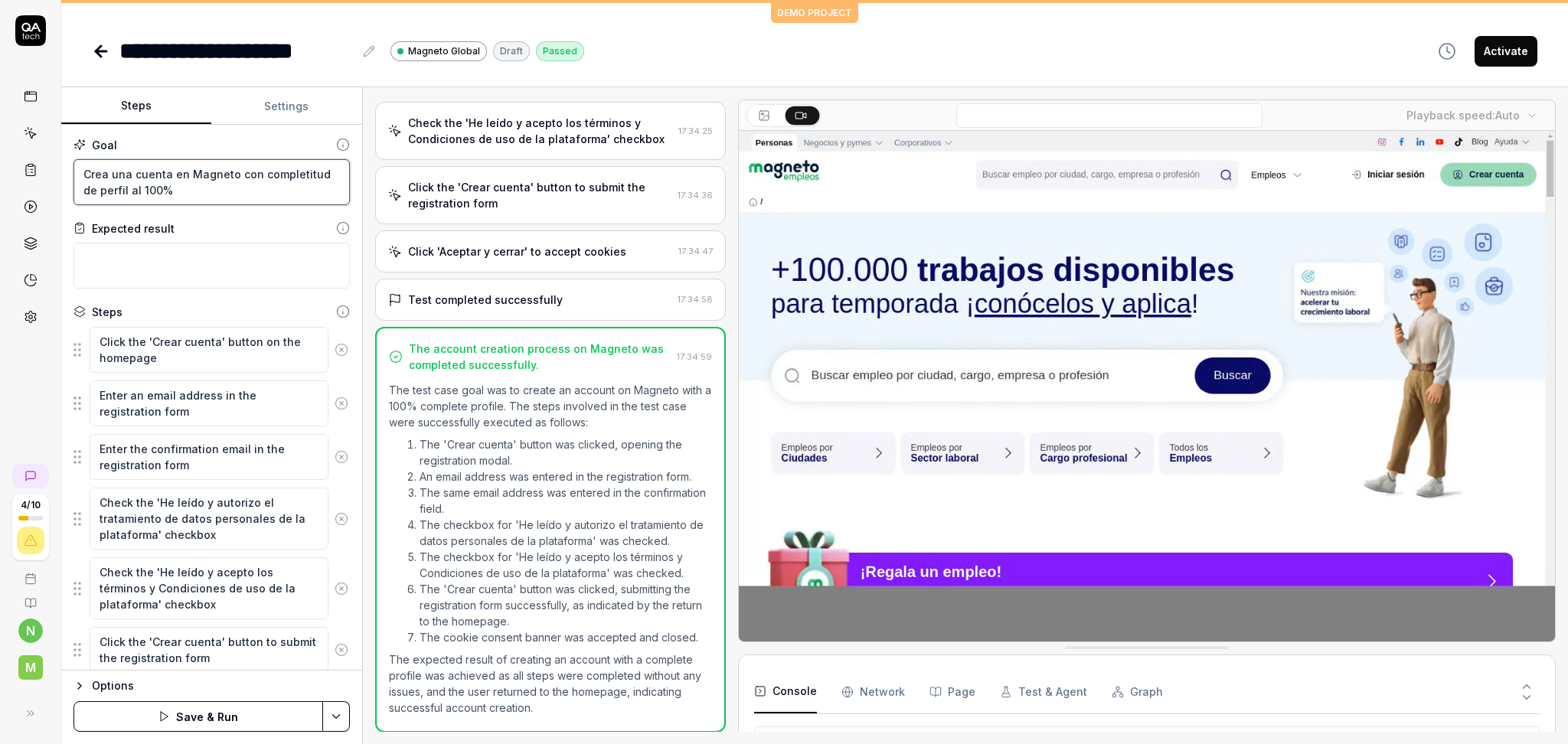 click on "Goal Crea una cuenta en Magneto con completitud de perfil al 100% Expected result Steps Click the 'Crear cuenta' button on the homepage Enter an email address in the registration form Enter the confirmation email in the registration form Check the 'He leído y autorizo el tratamiento de datos personales de la plataforma' checkbox Check the 'He leído y acepto los términos y Condiciones de uso de la plataforma' checkbox Click the 'Crear cuenta' button to submit the registration form Click 'Aceptar y cerrar' to accept cookies Wait for
To pick up a draggable item, press the space bar.
While dragging, use the arrow keys to move the item.
Press space again to drop the item in its new position, or press escape to cancel." at bounding box center [211, 397] 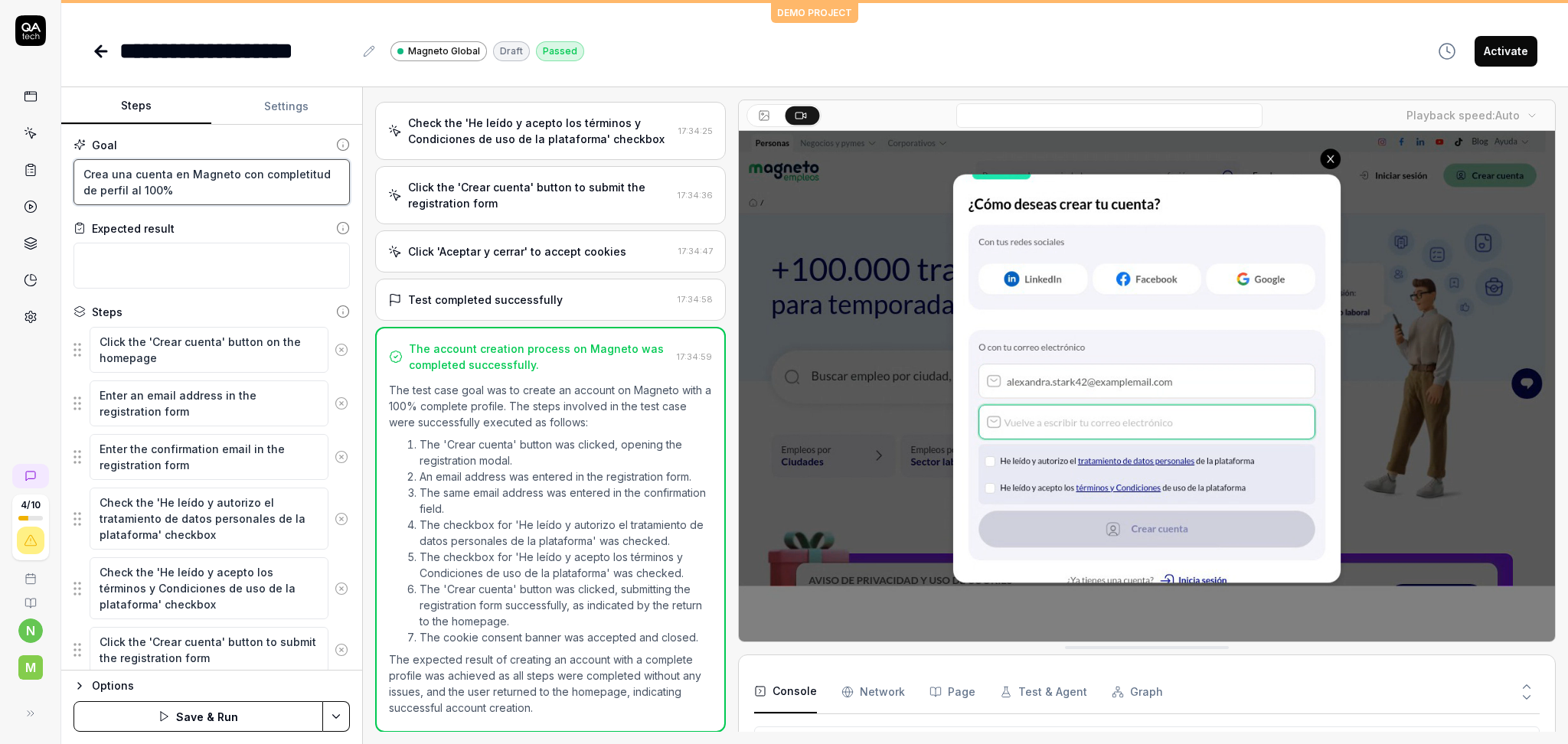 click on "Crea una cuenta en Magneto con completitud de perfil al 100%" at bounding box center (211, 182) 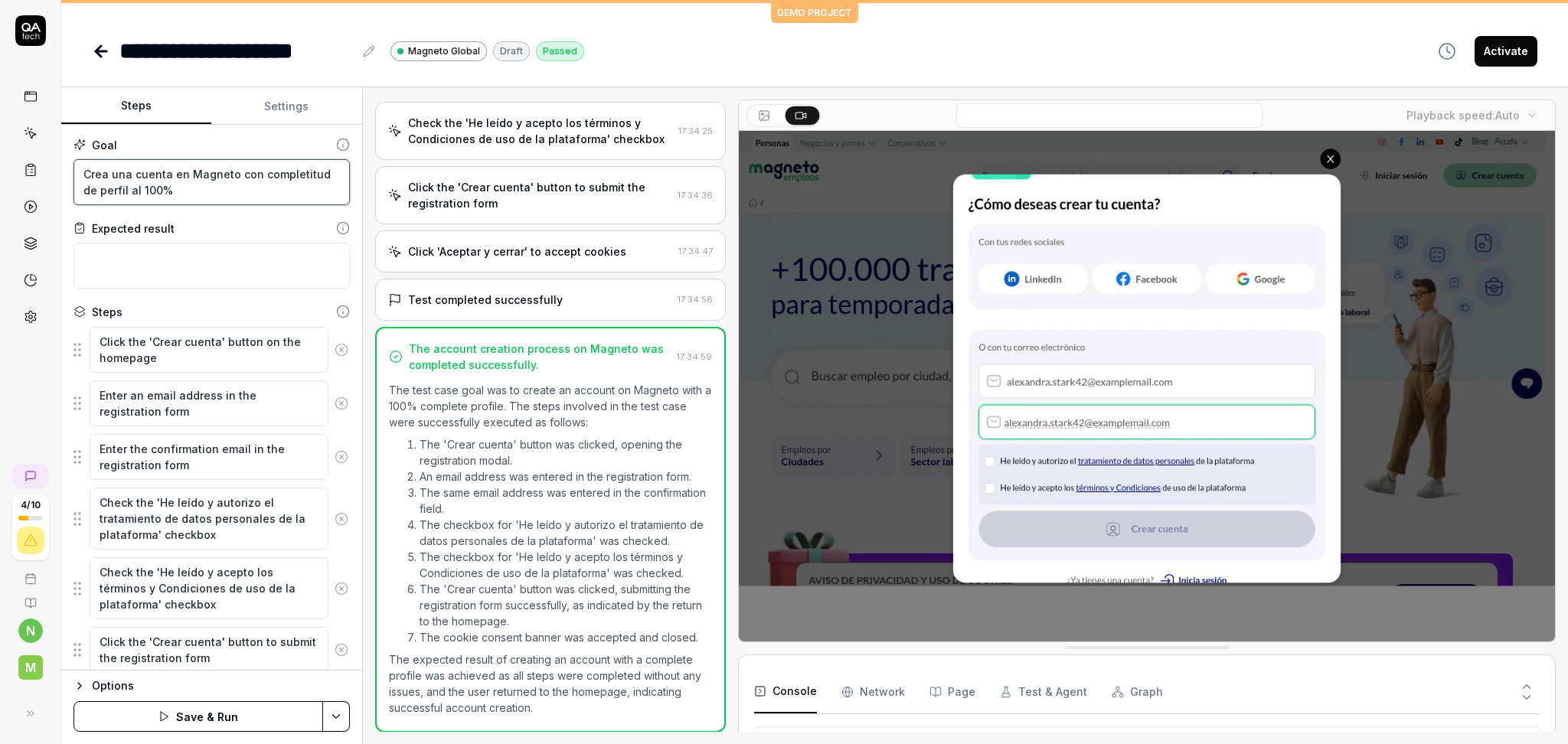 type on "*" 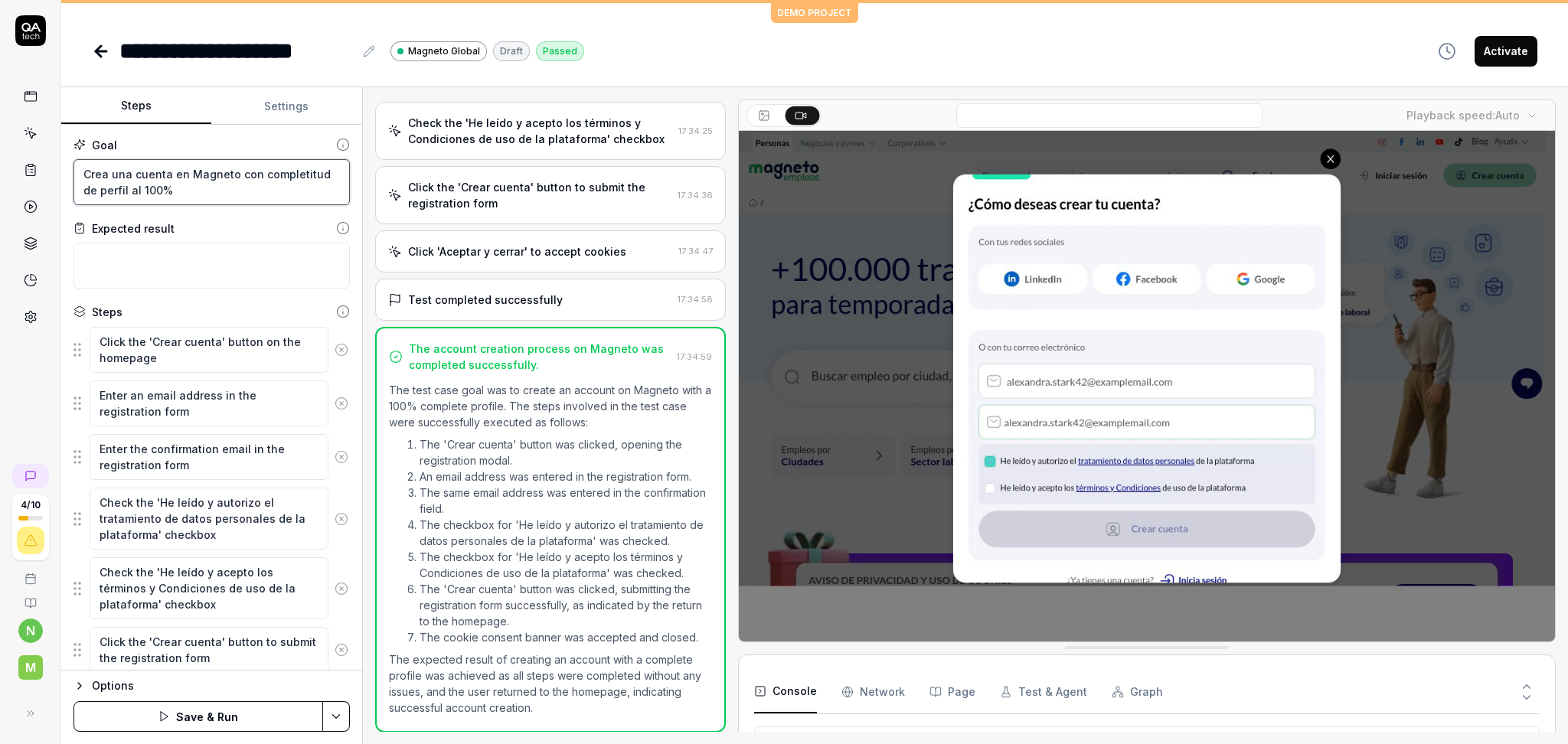 type on "Crea una cuenta en Magneto, con completitud de perfil al 100%" 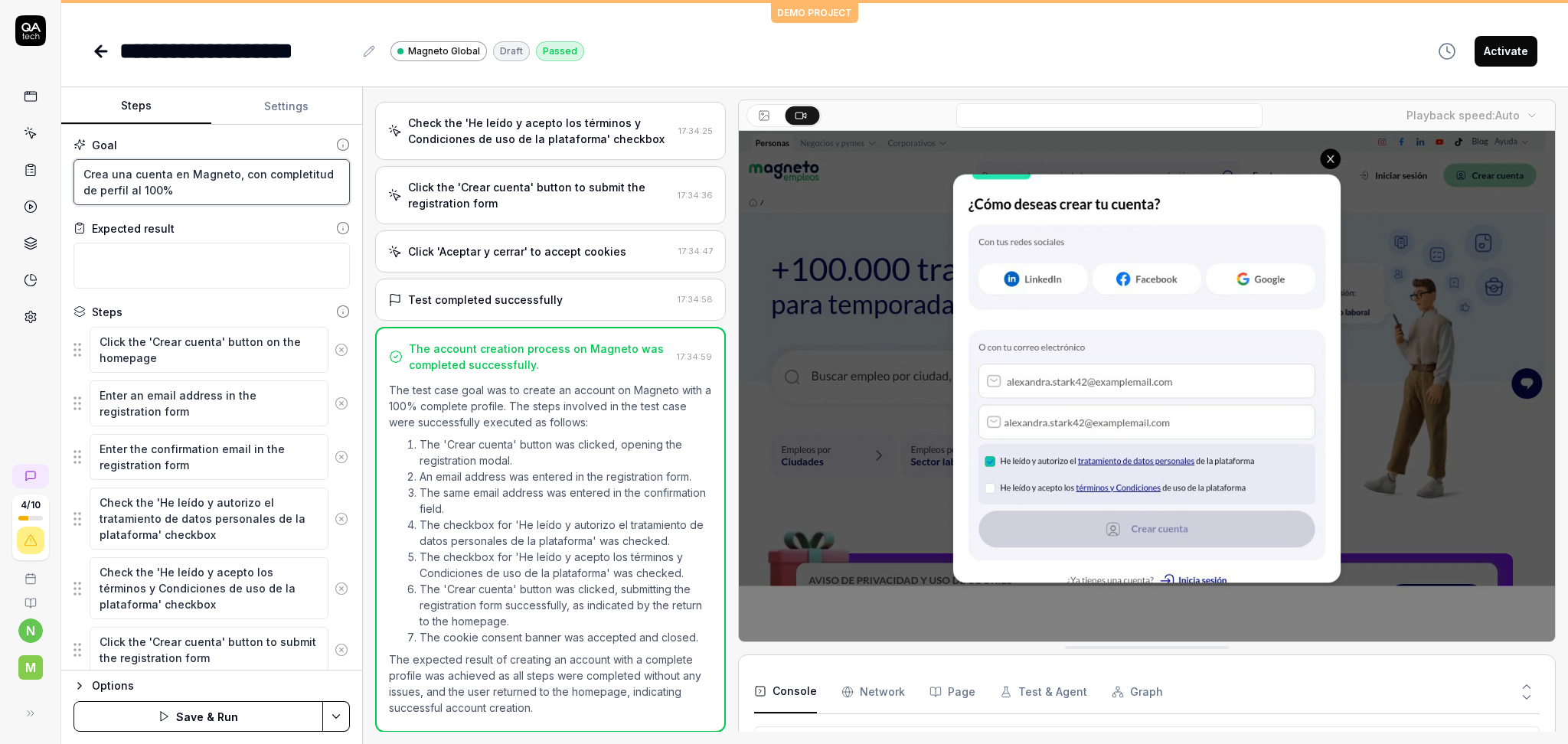 type on "*" 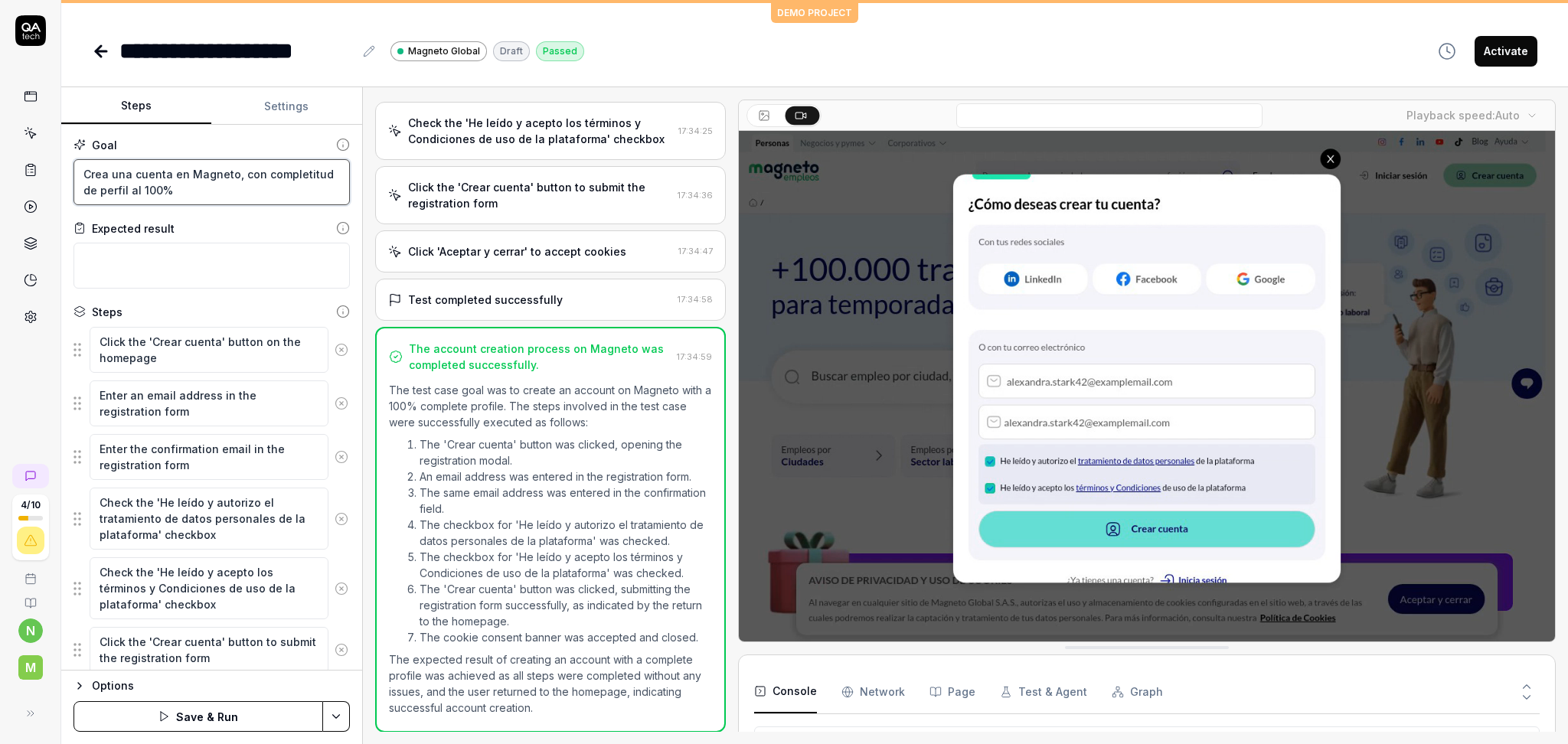type on "Crea una cuenta en Magneto,  con completitud de perfil al 100%" 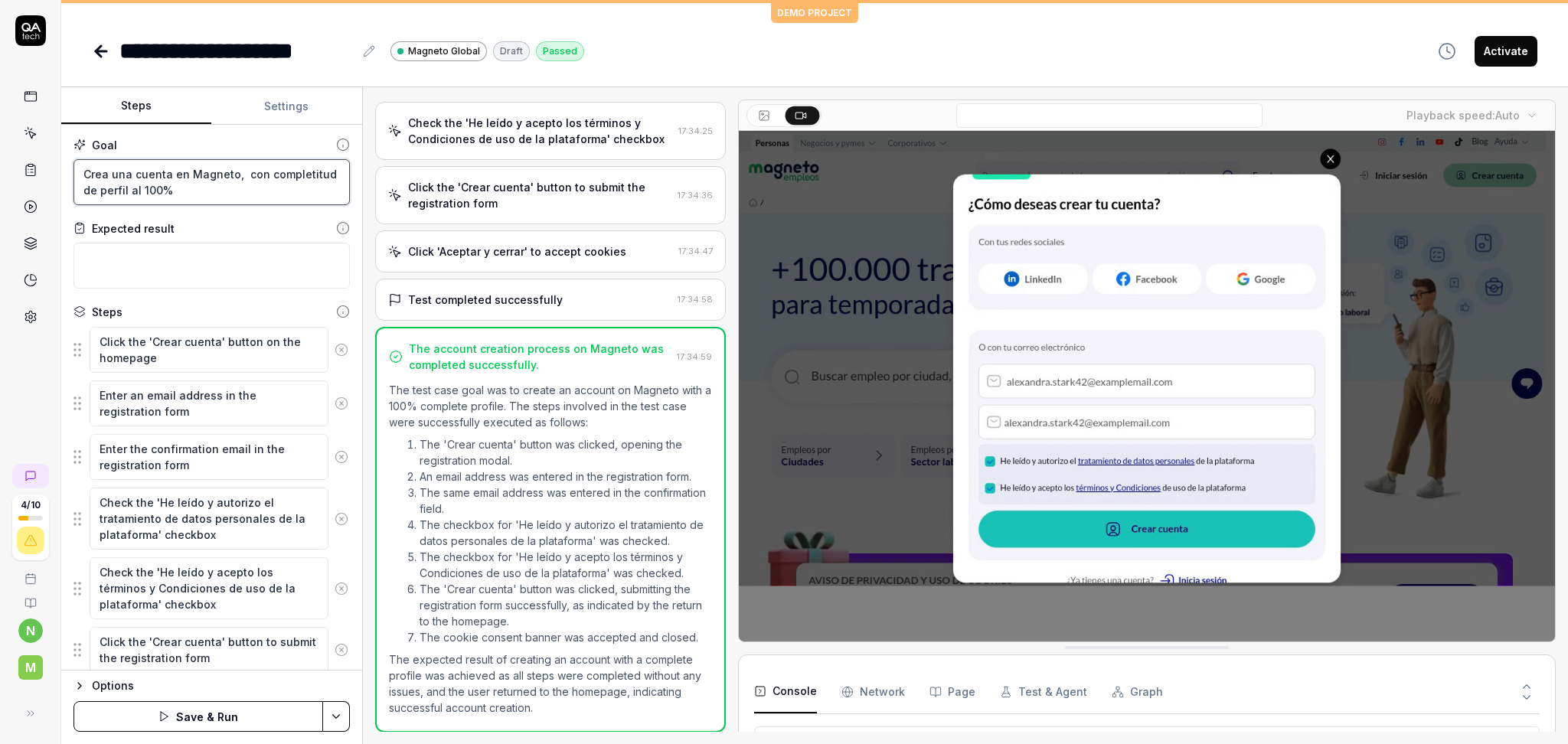 type on "*" 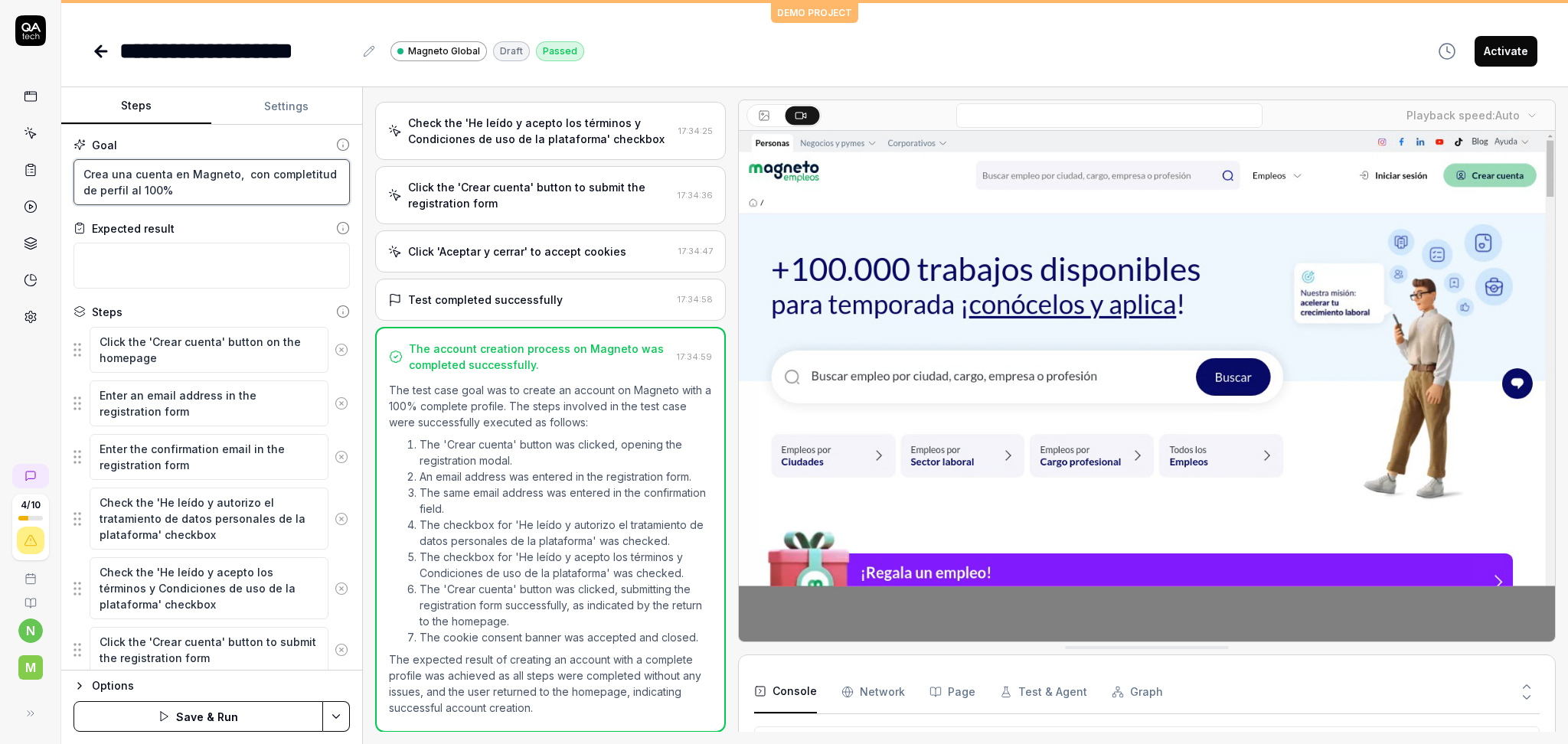 type on "Crea una cuenta en Magneto, i con completitud de perfil al 100%" 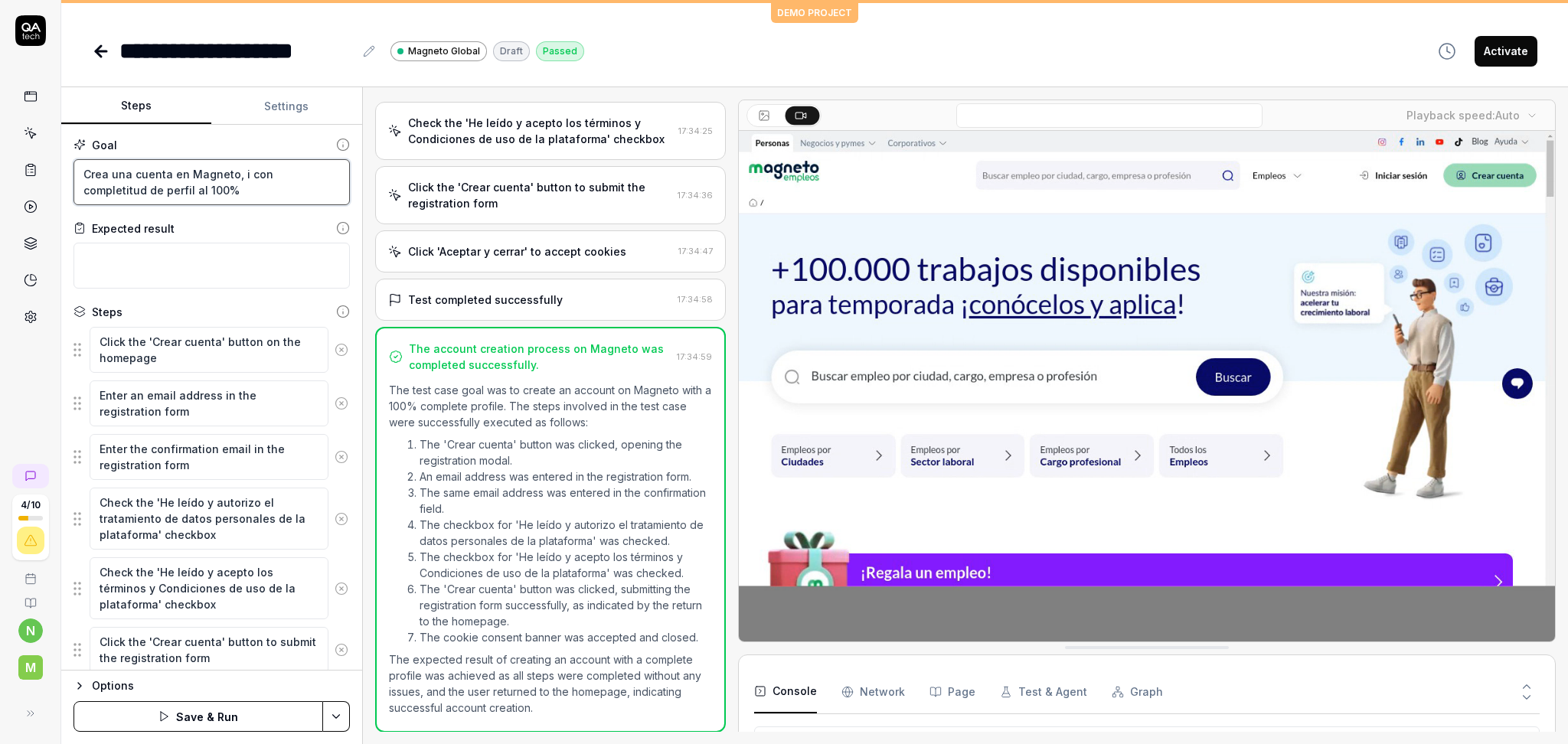 type on "*" 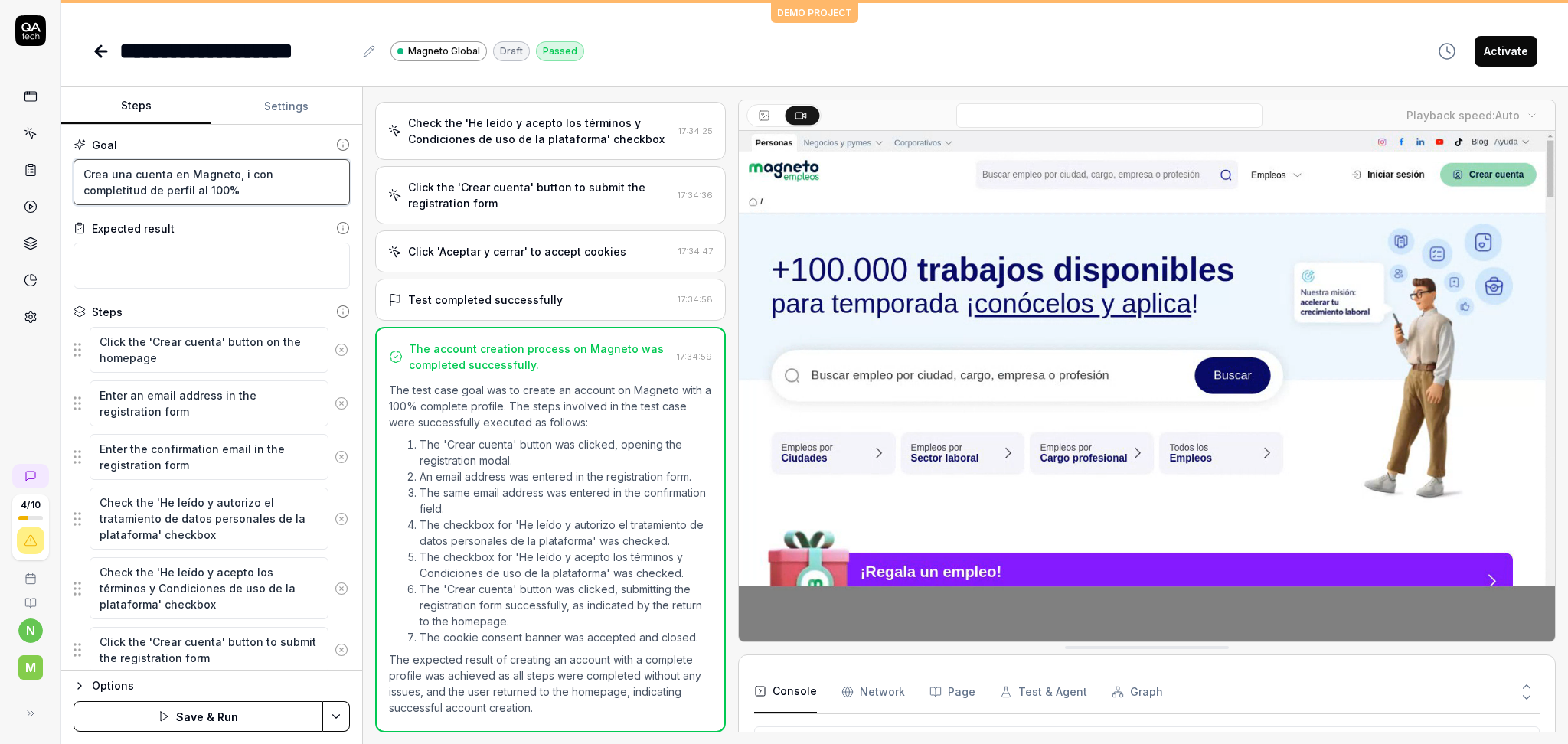 type on "Crea una cuenta en Magneto, in con completitud de perfil al 100%" 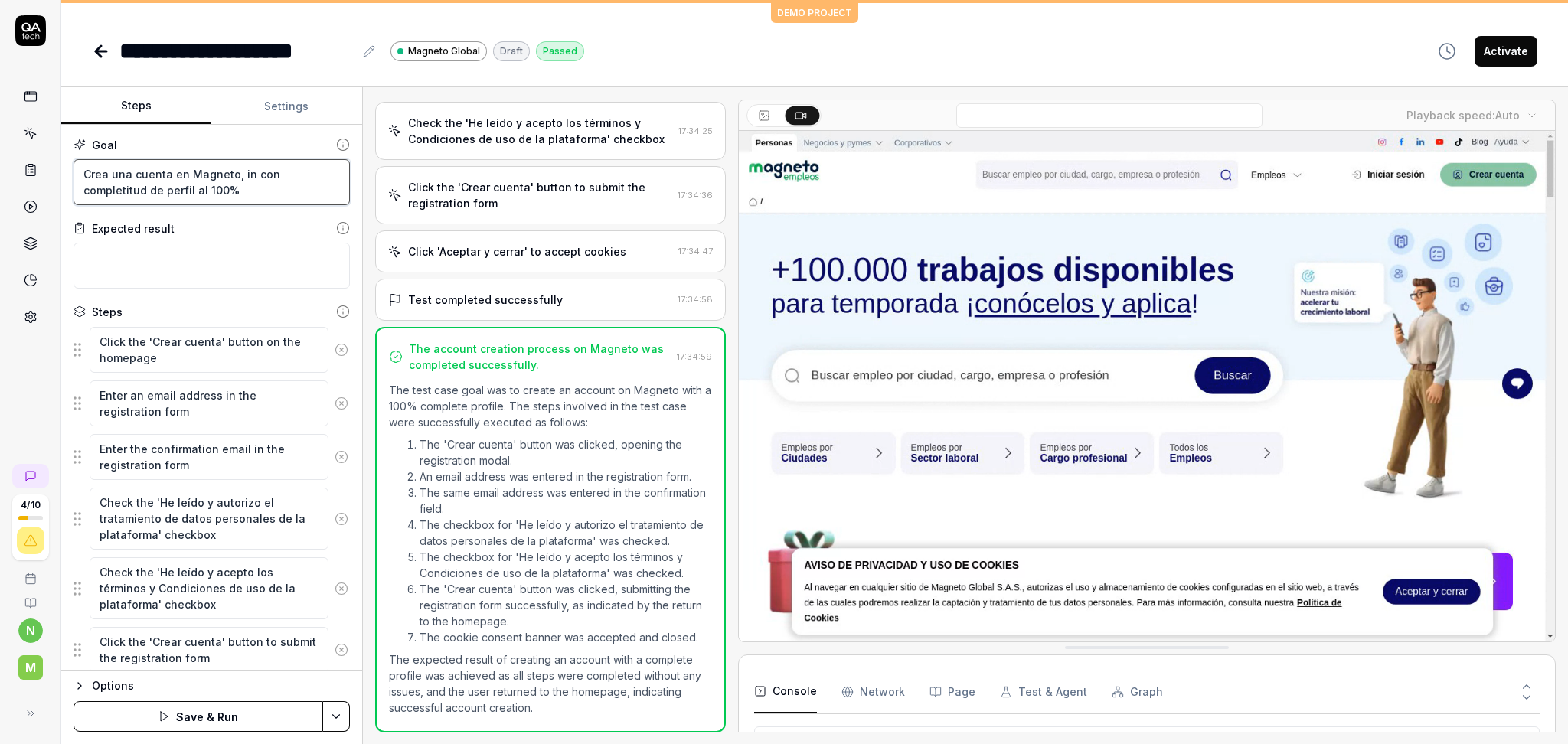 type on "*" 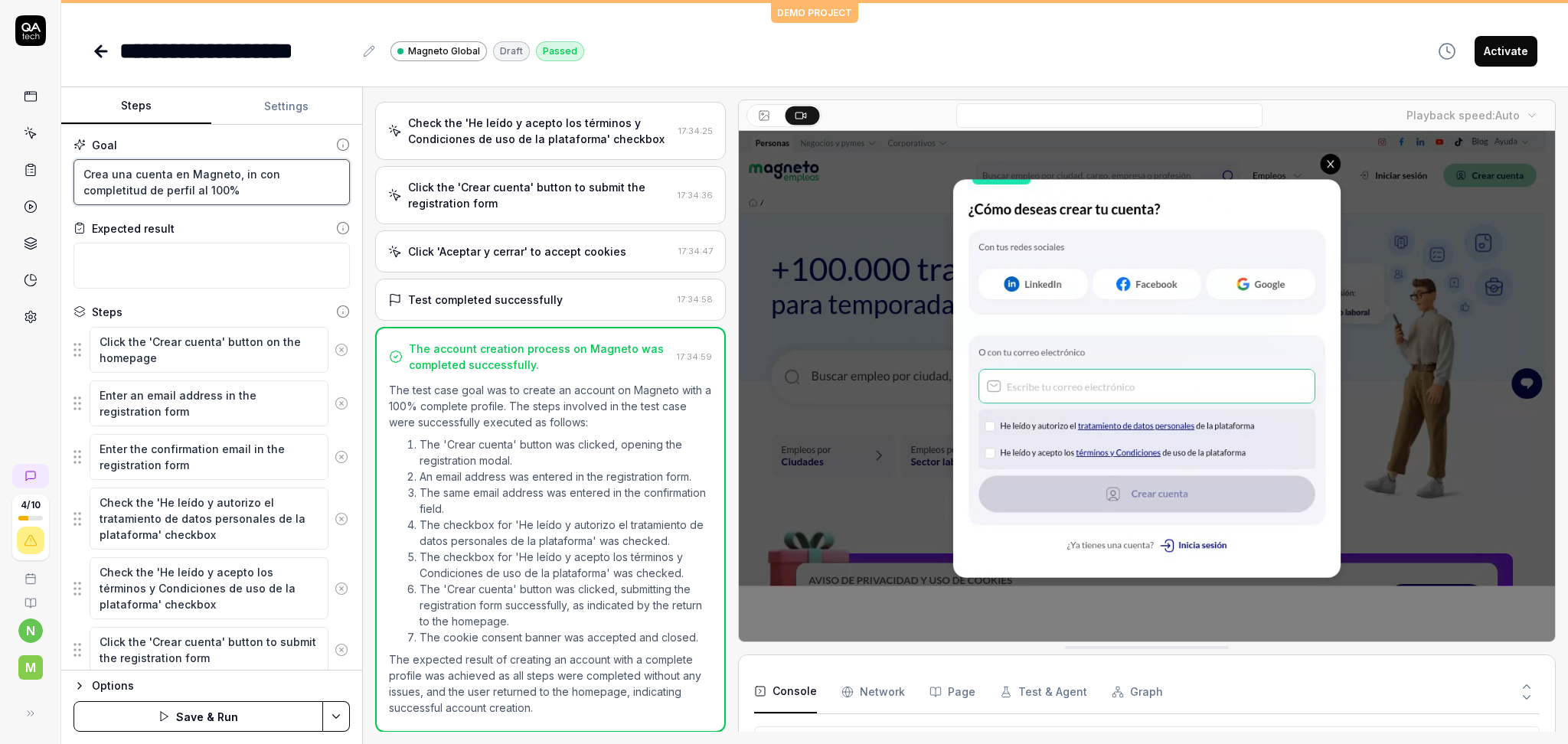 type on "Crea una cuenta en Magneto, ing con completitud de perfil al 100%" 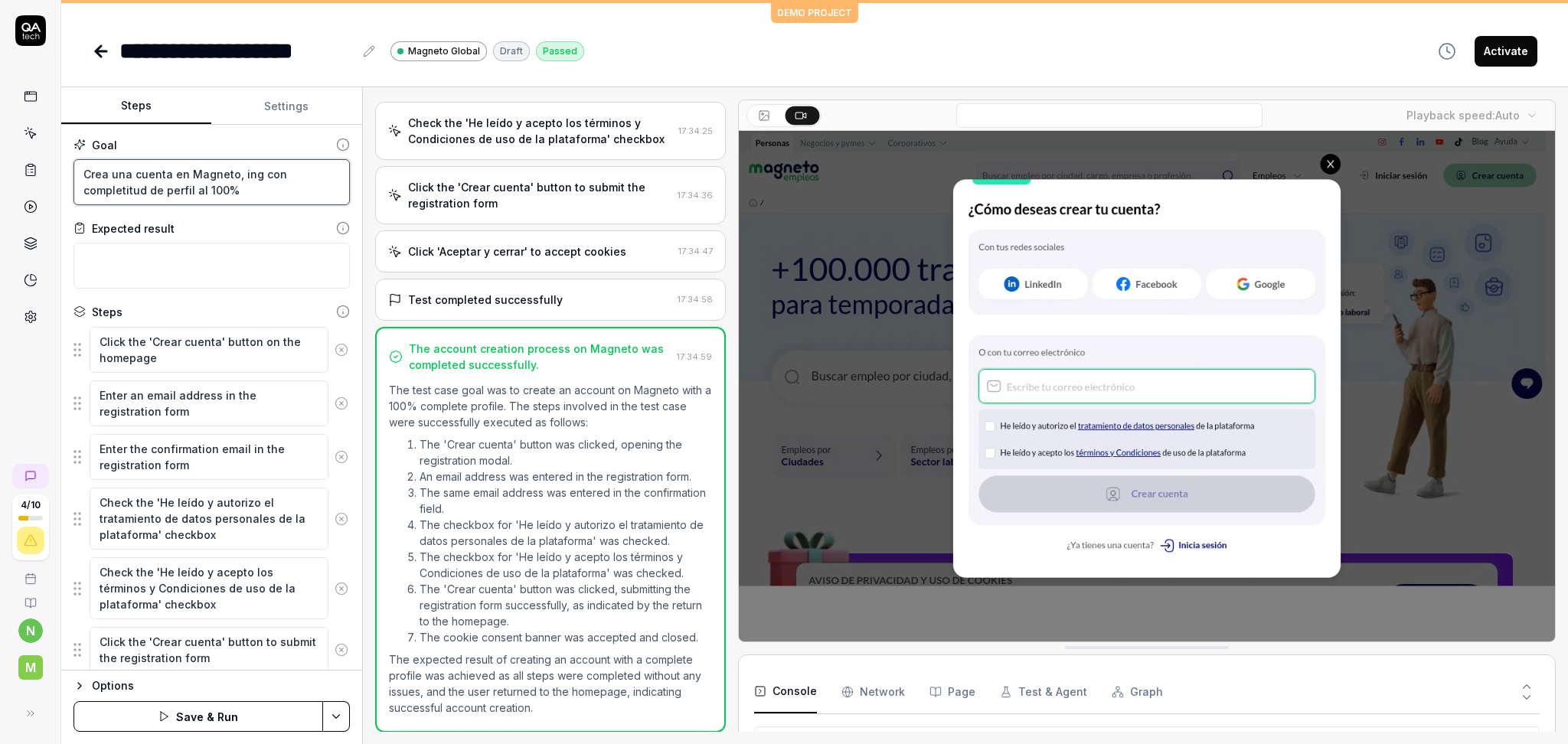 type on "*" 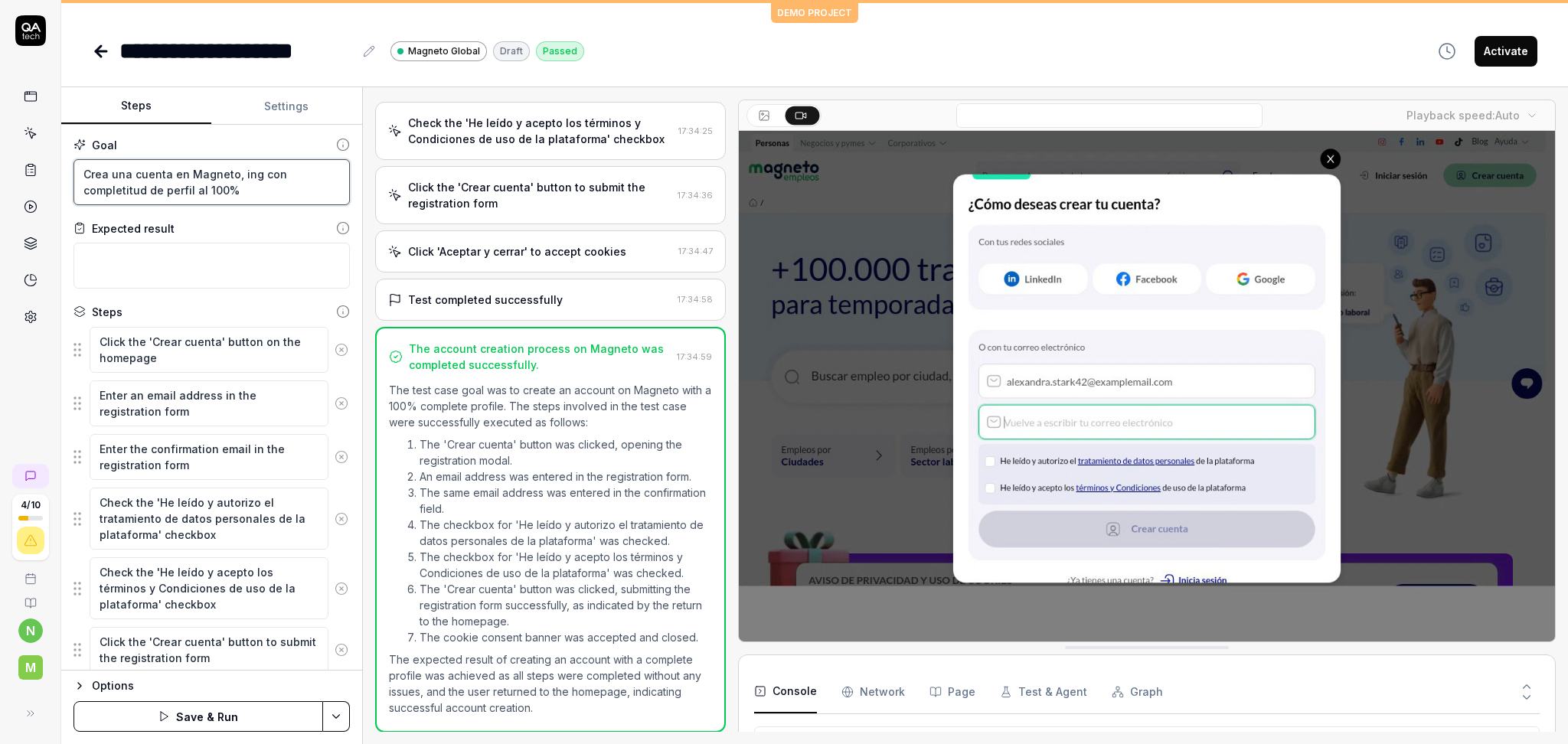 type on "Crea una cuenta en Magneto, ingr con completitud de perfil al 100%" 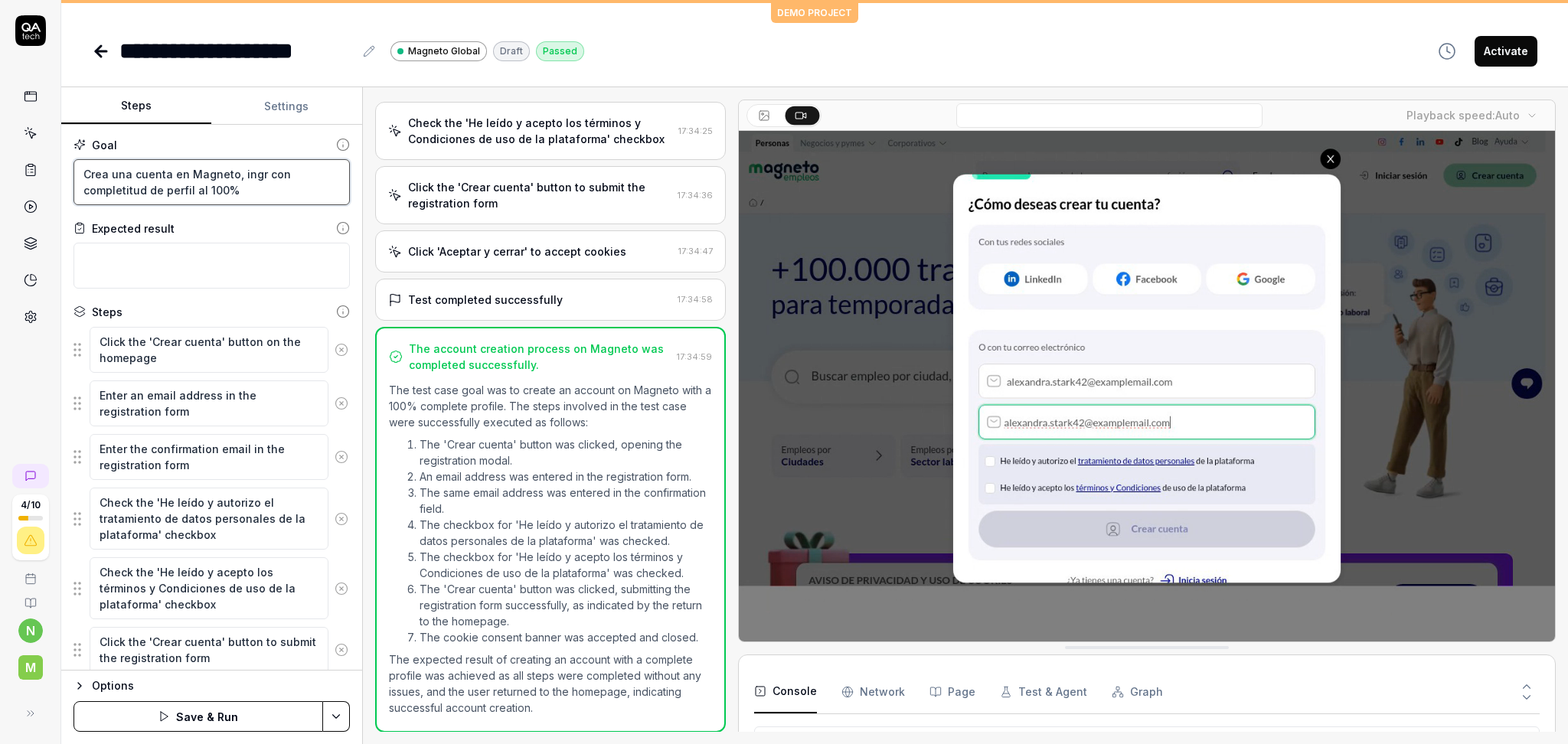type on "*" 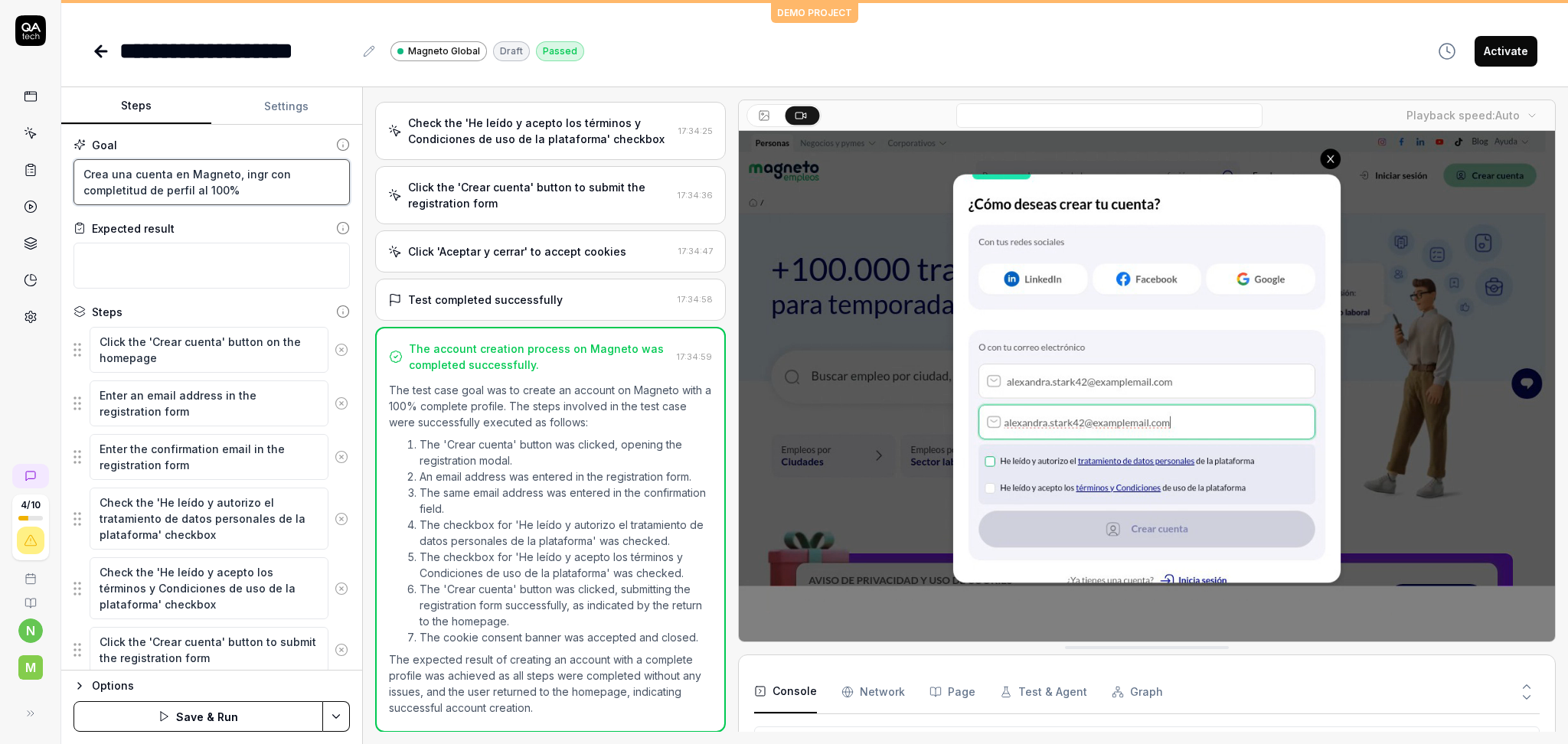 type on "Crea una cuenta en Magneto, ingre con completitud de perfil al 100%" 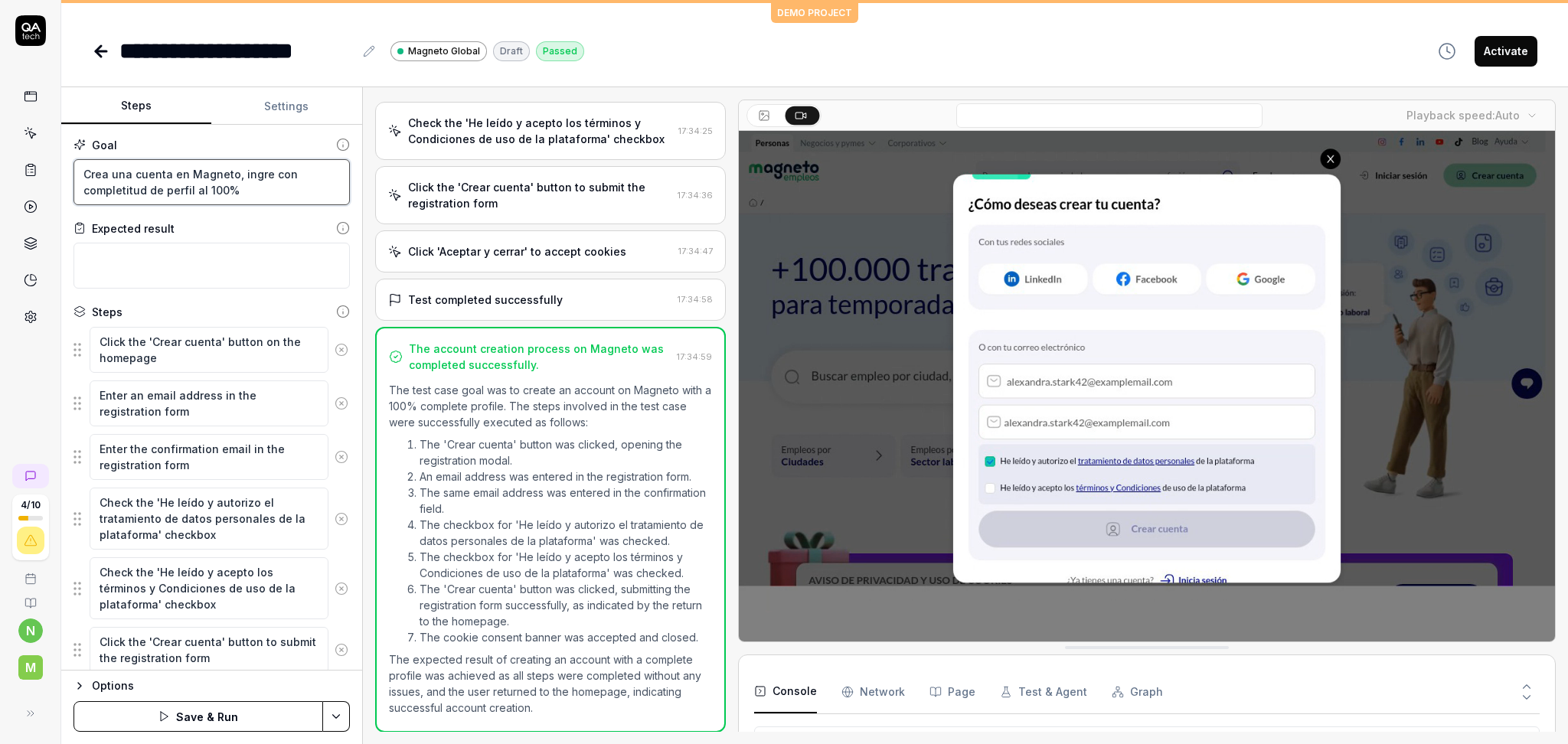 type on "*" 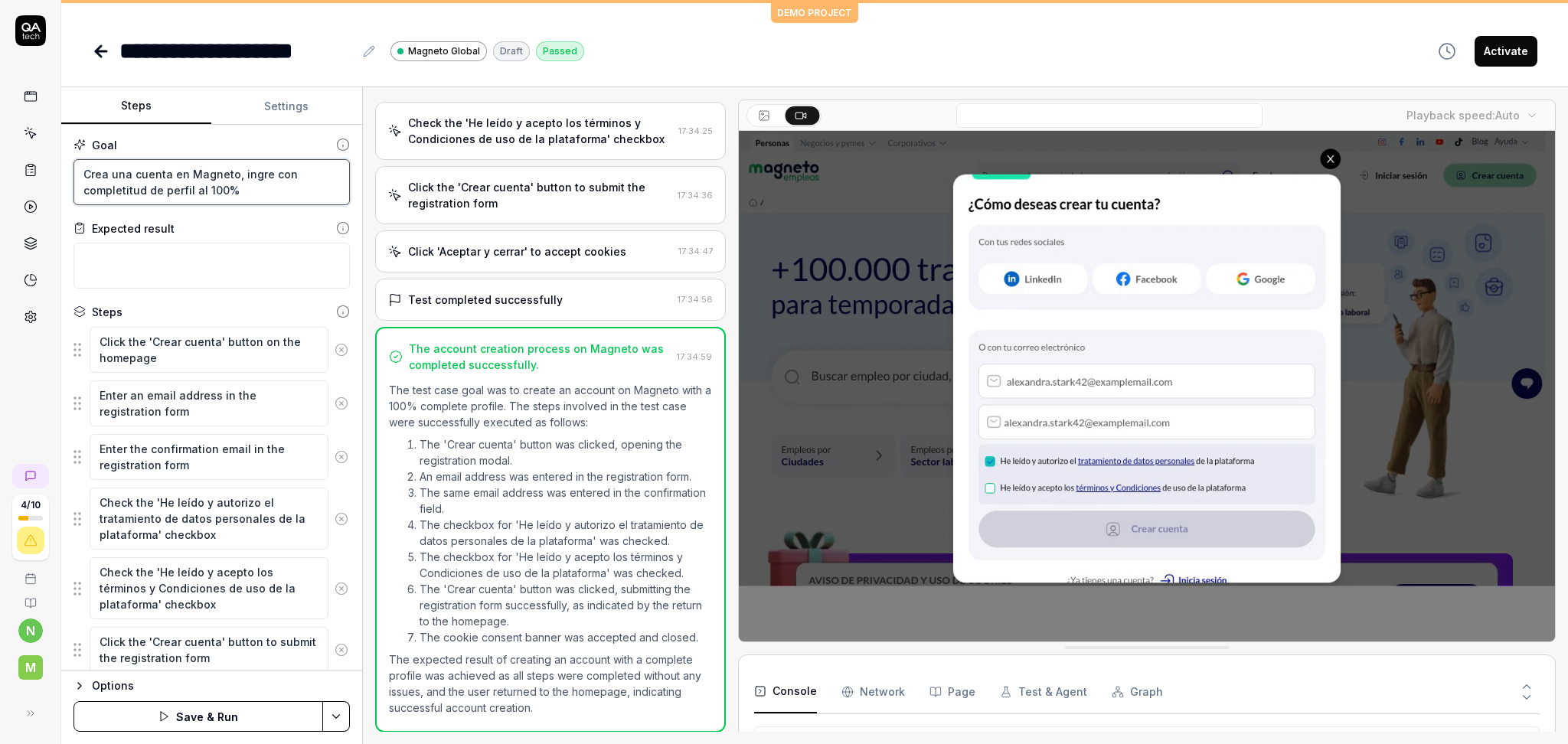 type on "Crea una cuenta en Magneto, ingres con completitud de perfil al 100%" 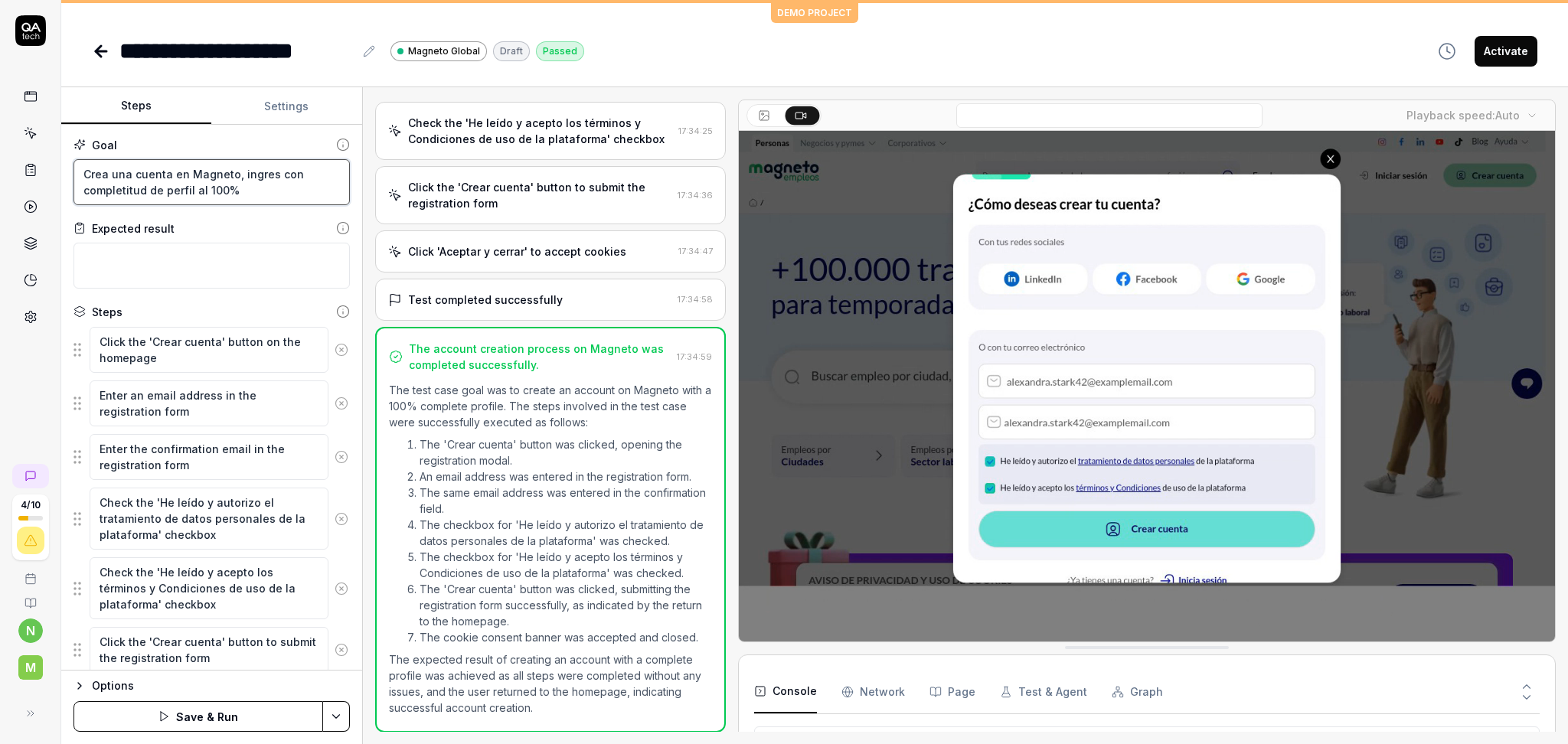 type on "*" 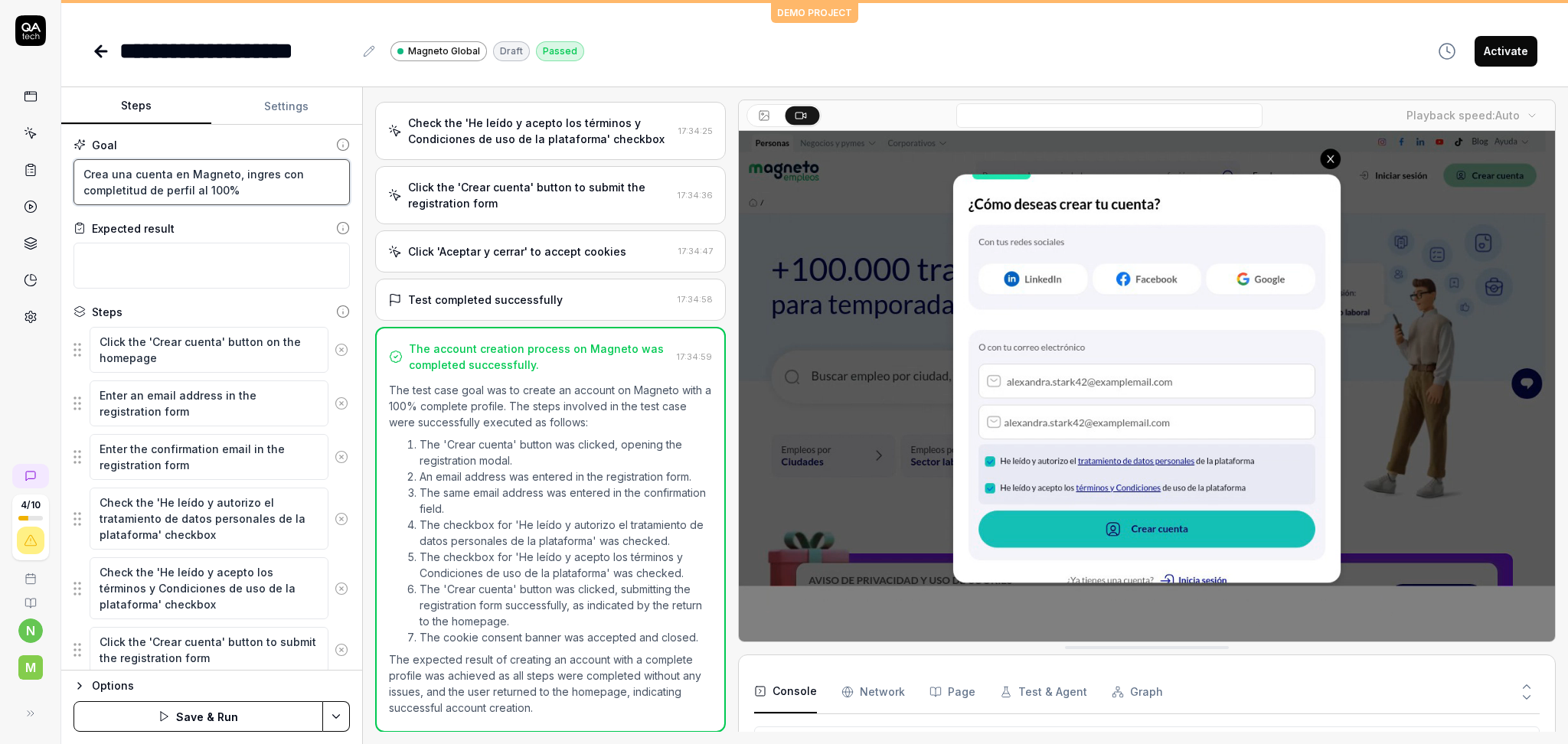 type on "Crea una cuenta en Magneto, ingresa con completitud de perfil al 100%" 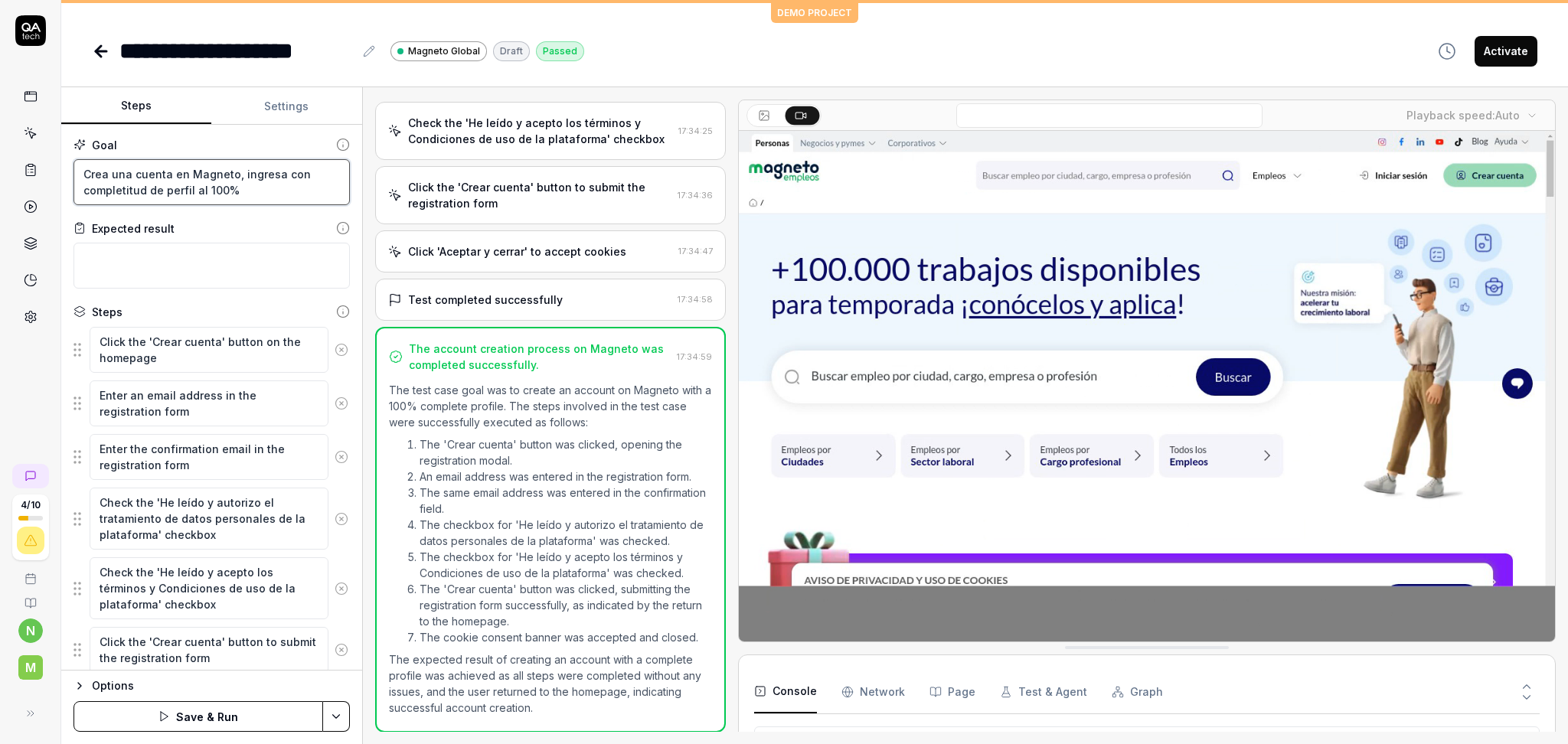 type on "*" 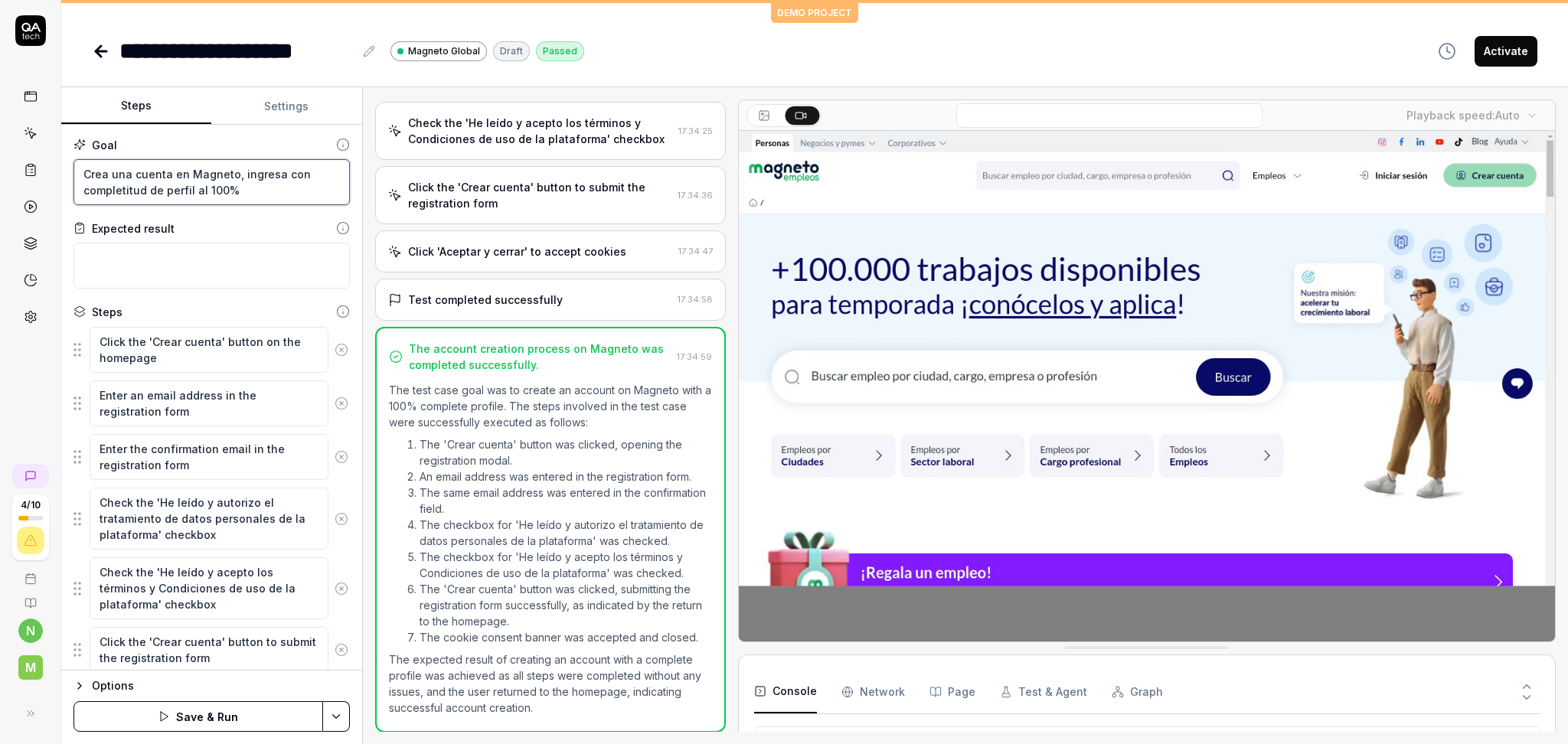 type on "Crea una cuenta en Magneto, ingresar con completitud de perfil al 100%" 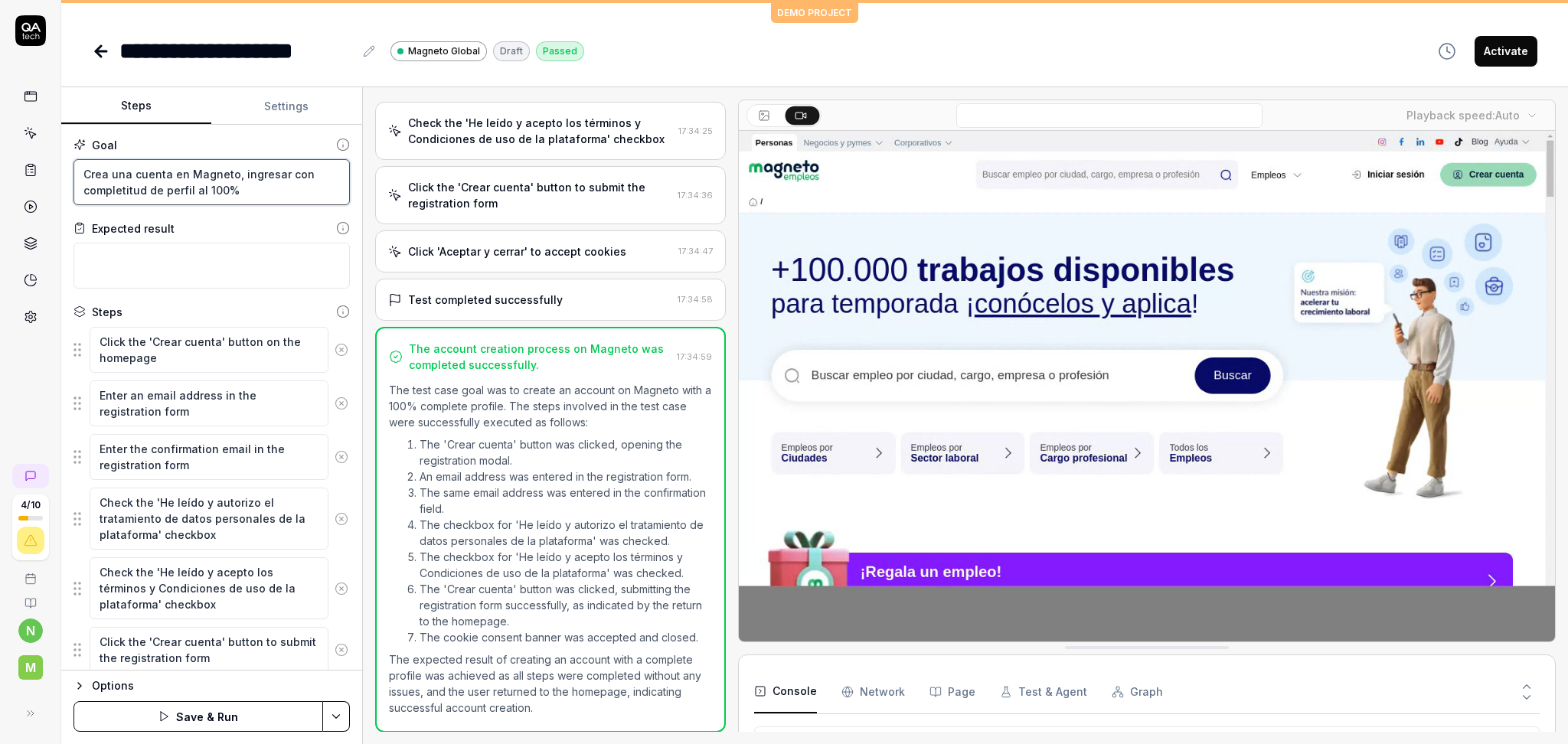 type 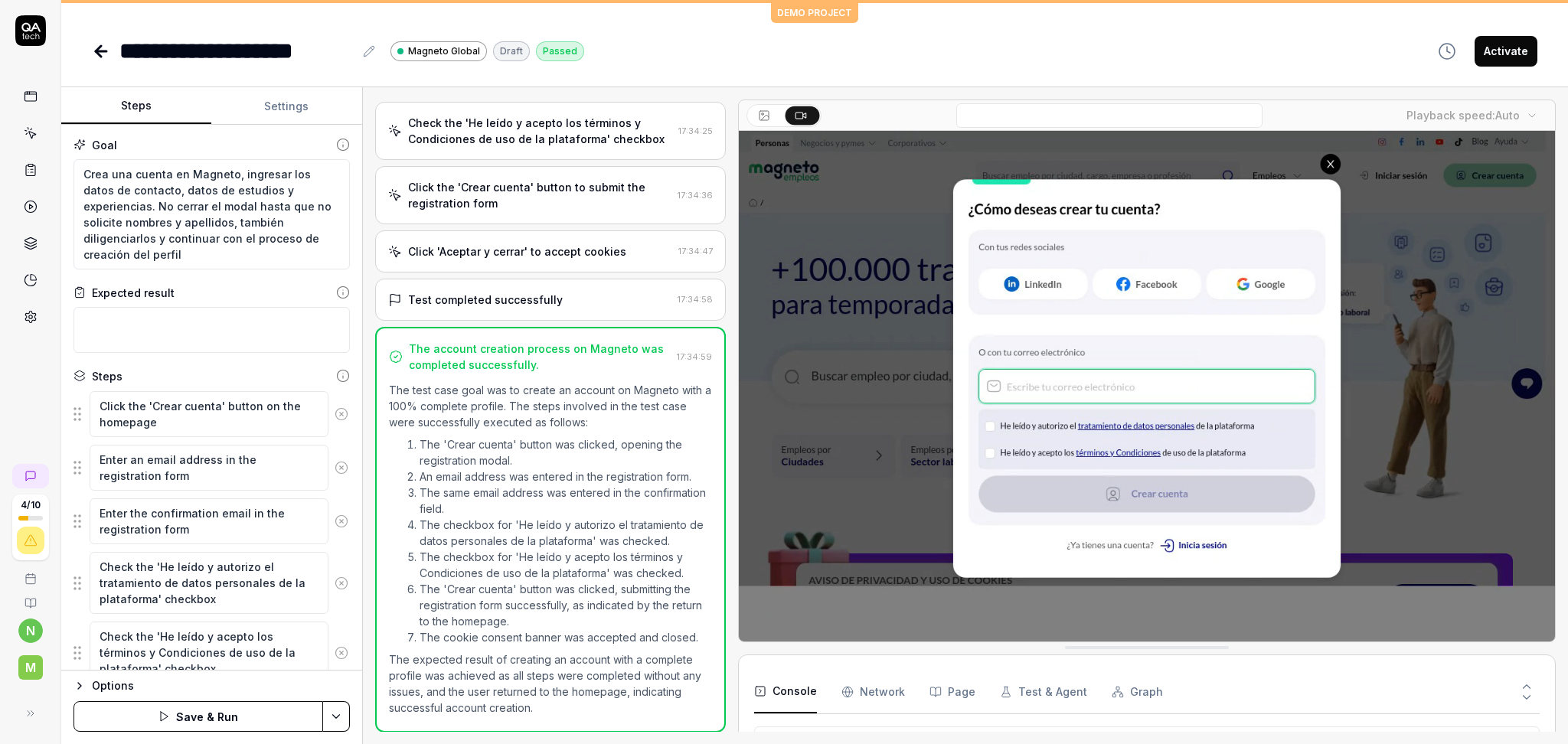 click on "Save & Run" at bounding box center (198, 716) 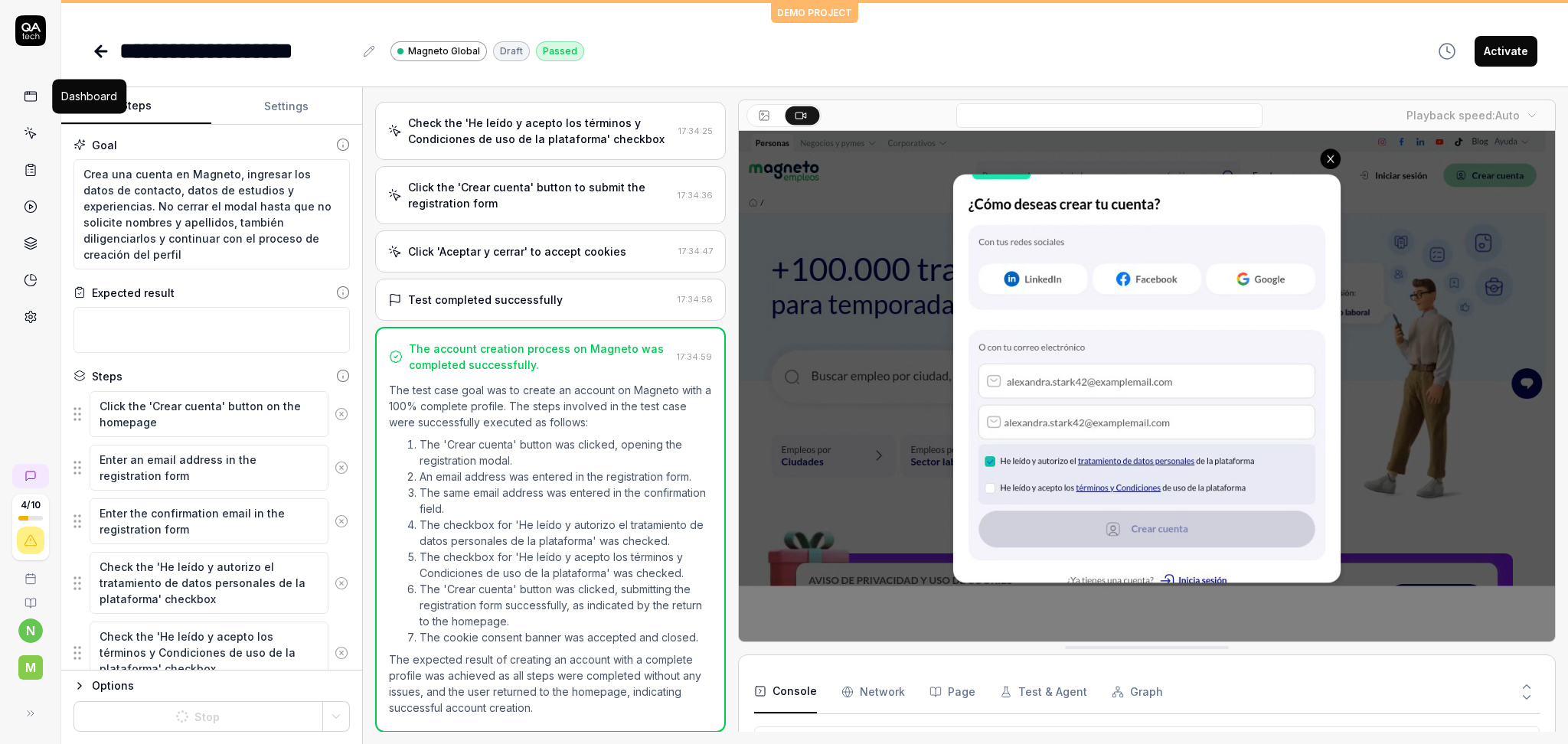 click 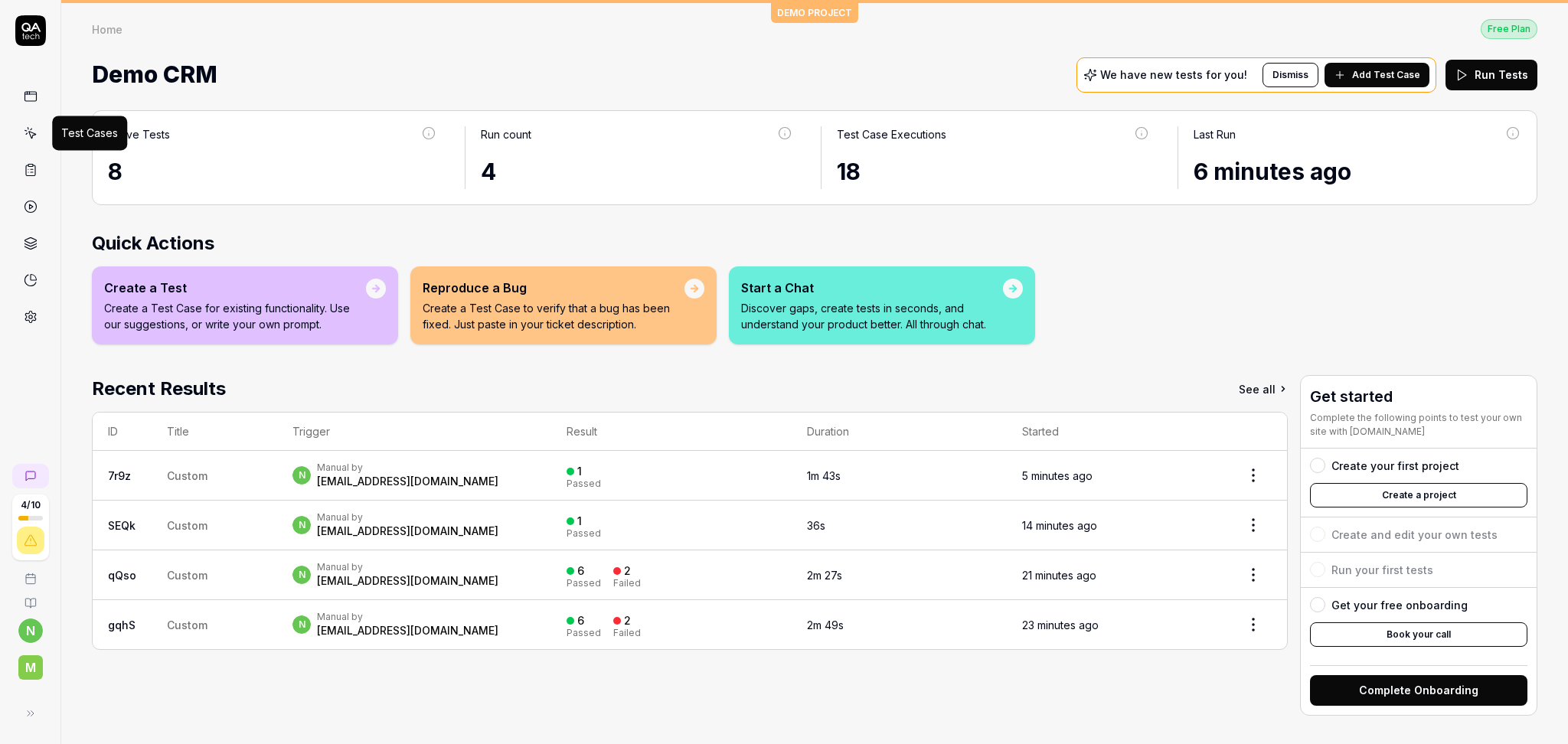 click 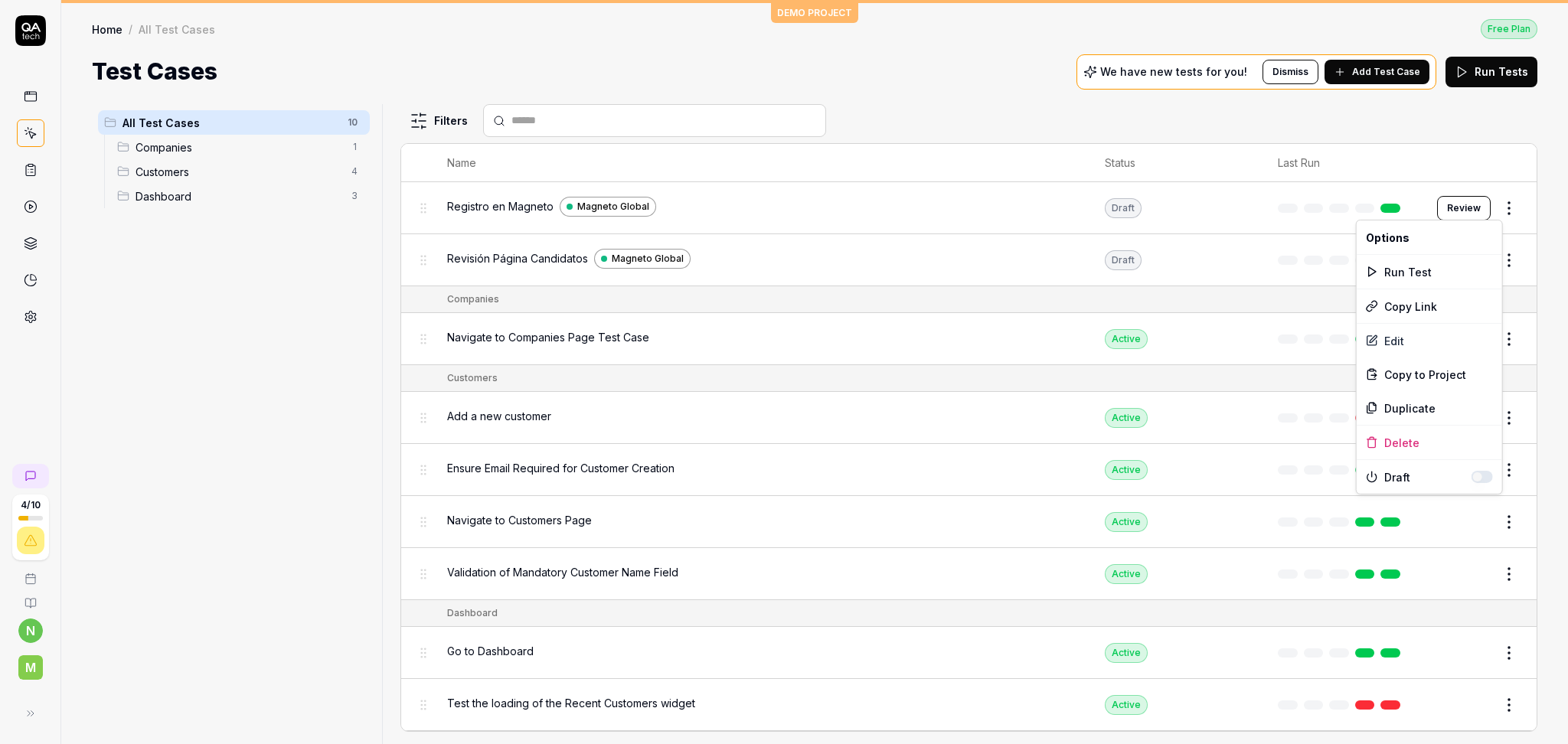 click on "4  /  10 n M DEMO PROJECT Home / All Test Cases Free Plan Home / All Test Cases Free Plan Test Cases We have new tests for you! Dismiss Add Test Case Run Tests All Test Cases 10 Companies 1 Customers 4 Dashboard 3 Filters Name Status Last Run Registro en Magneto Magneto Global Draft Review Revisión Página Candidatos Magneto Global Draft Review Companies Navigate to Companies Page Test Case Active Edit Customers Add a new customer Active Edit Ensure Email Required for Customer Creation Active Edit Navigate to Customers Page Active Edit Validation of Mandatory Customer Name Field Active Edit Dashboard Go to Dashboard Active Edit Test the loading of the Recent Customers widget Active Edit Verify that Total Customers widget loads Active Edit
To pick up a draggable item, press the space bar.
While dragging, use the arrow keys to move the item.
Press space again to drop the item in its new position, or press escape to cancel.
*
Options Run Test Copy Link Edit Copy to Project Duplicate Delete" at bounding box center [784, 372] 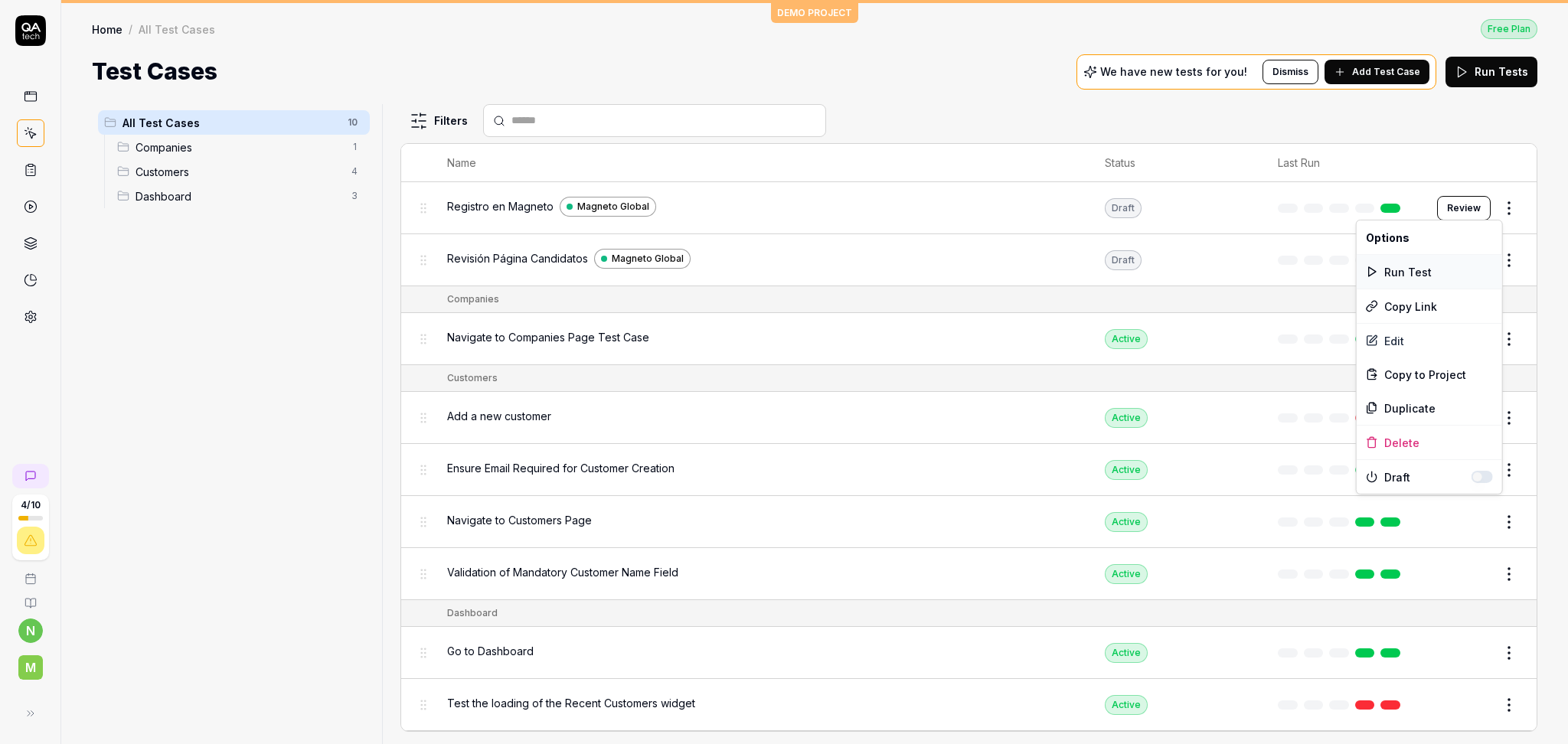 click 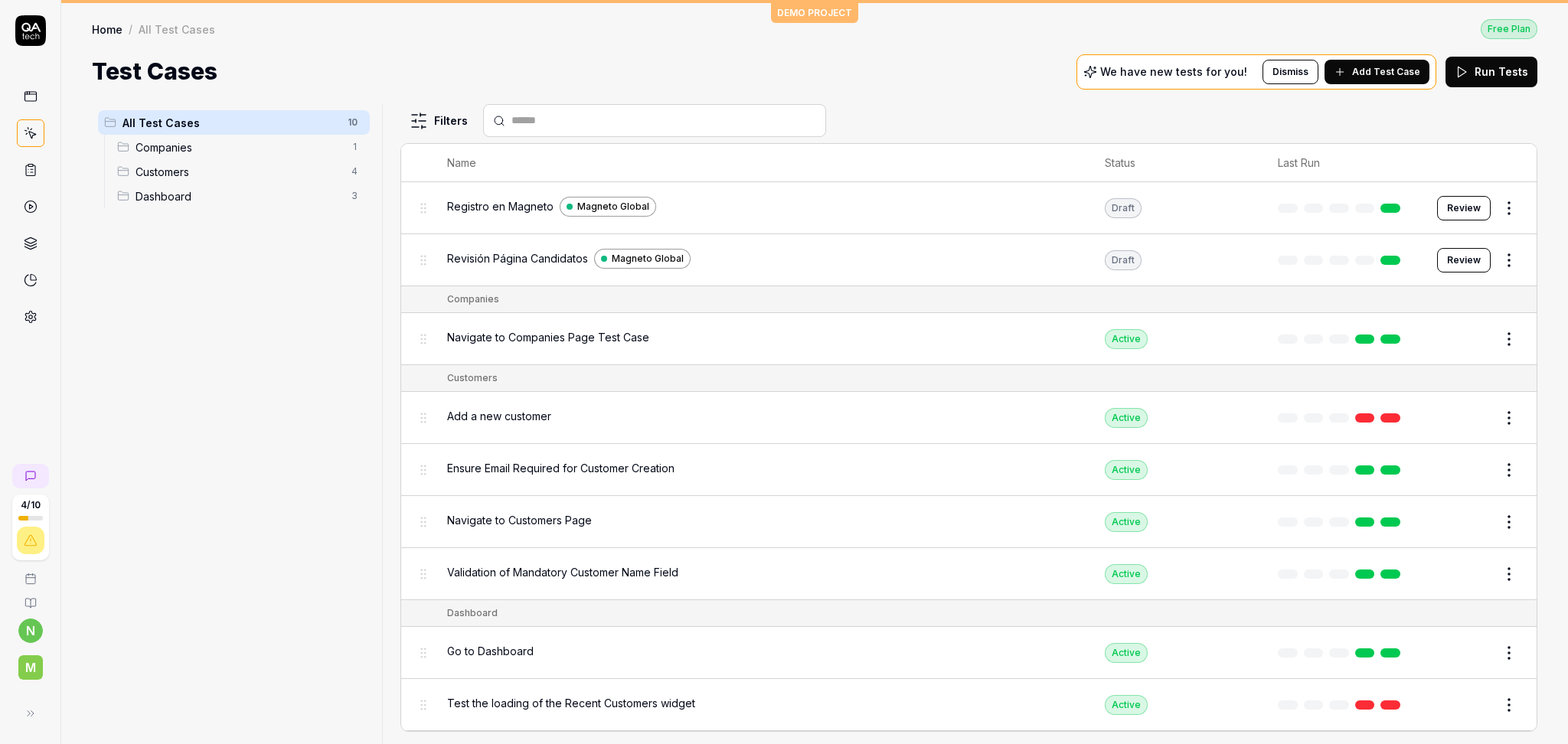 click on "Registro en Magneto Magneto Global" at bounding box center (760, 207) 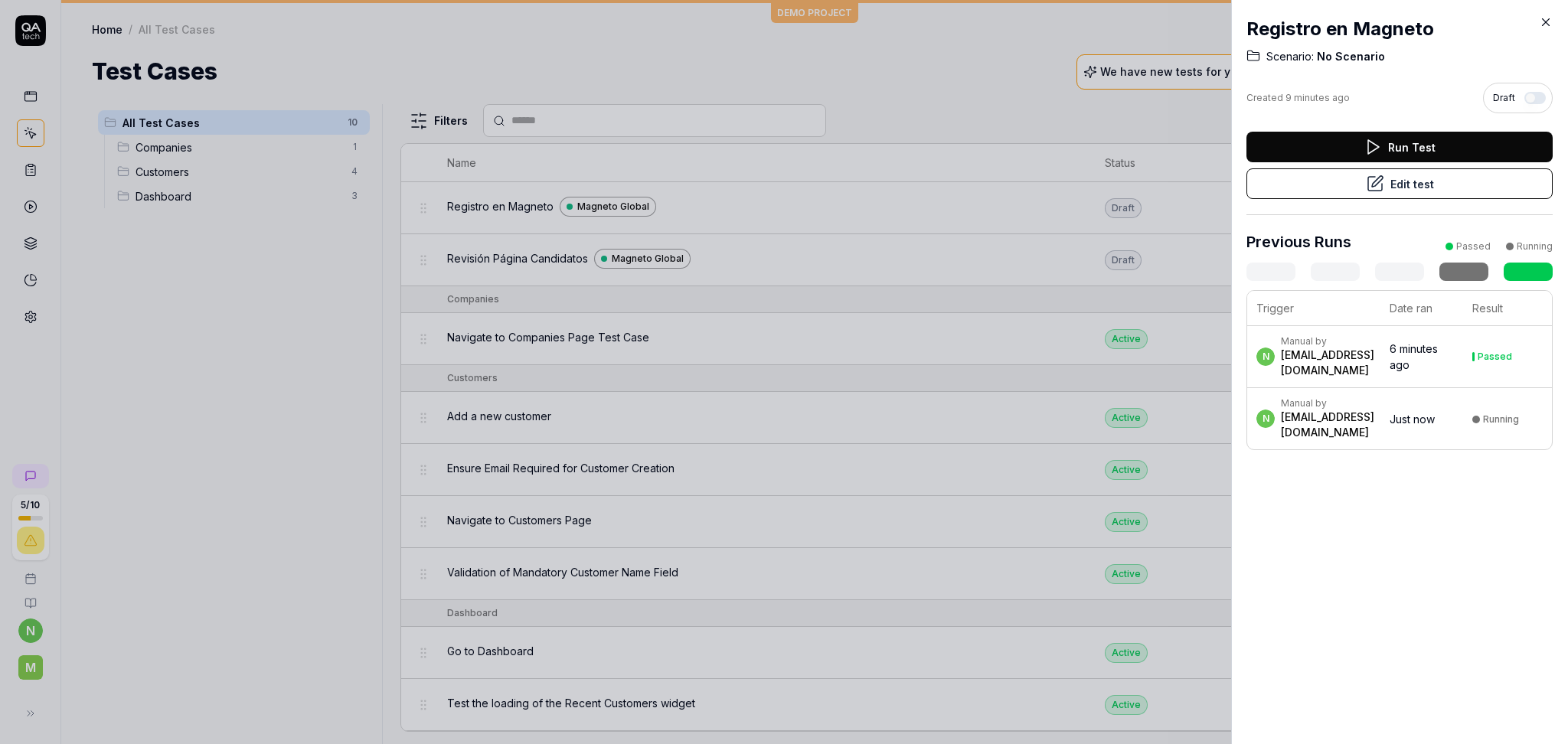 click 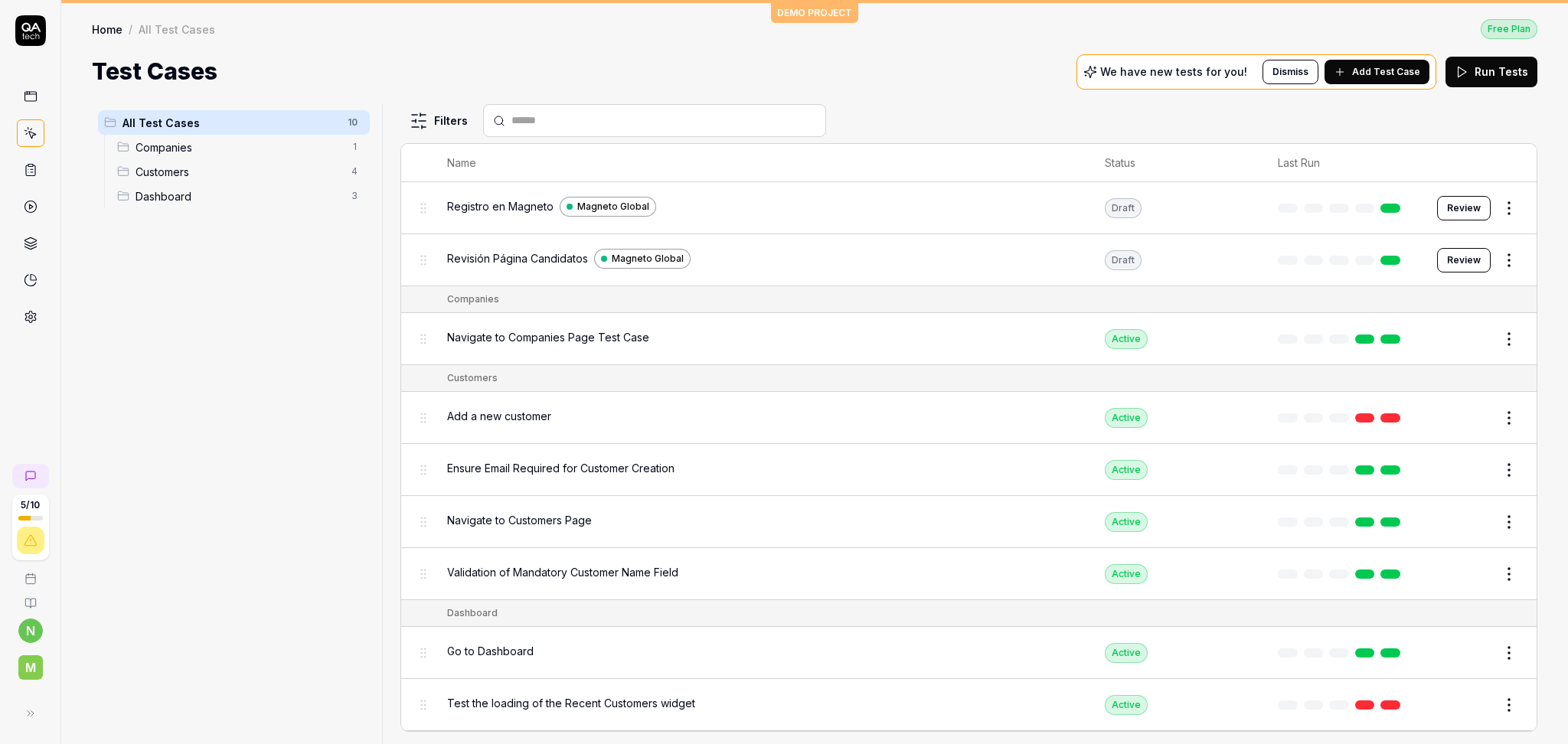 click on "Home" at bounding box center (107, 29) 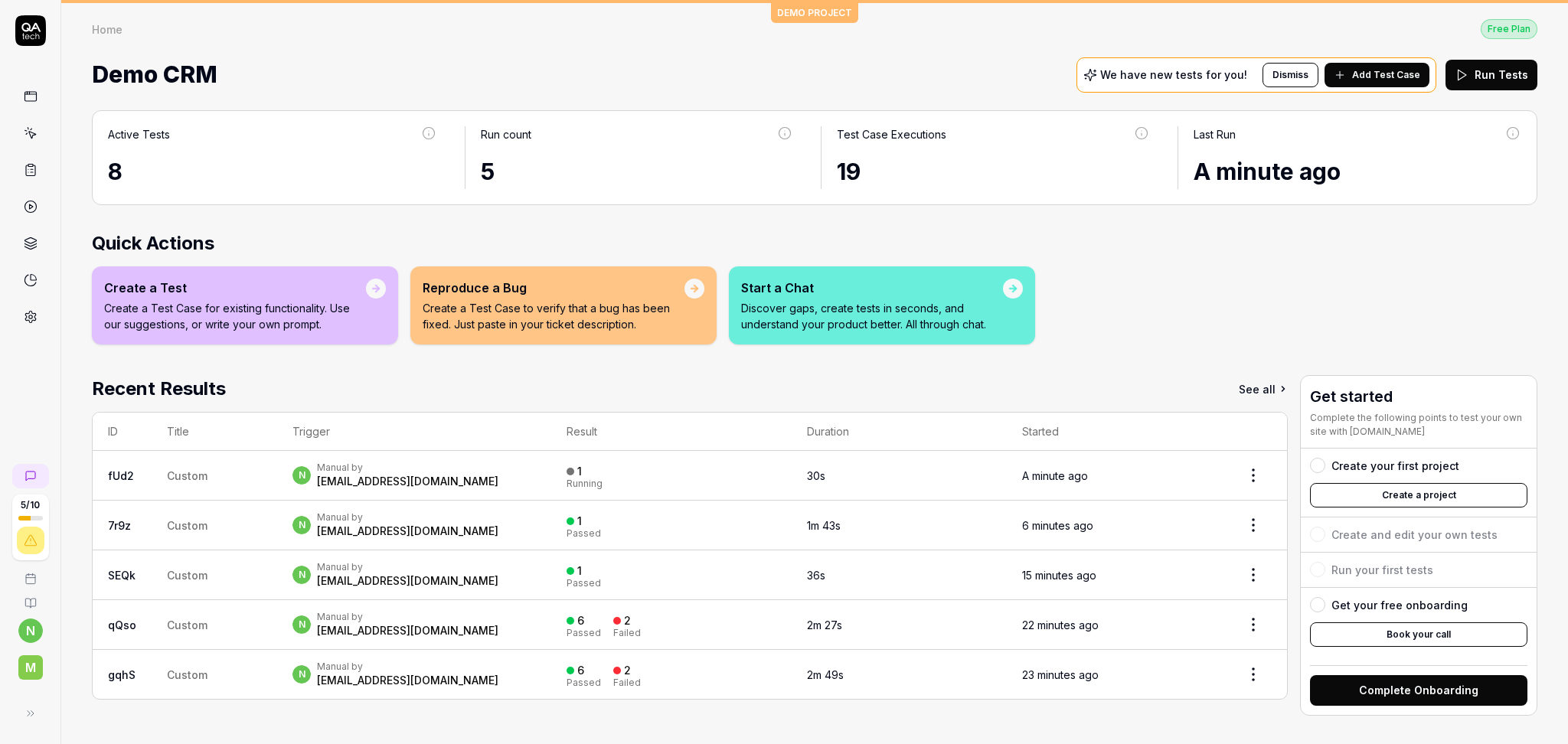 click on "Custom" at bounding box center (214, 475) 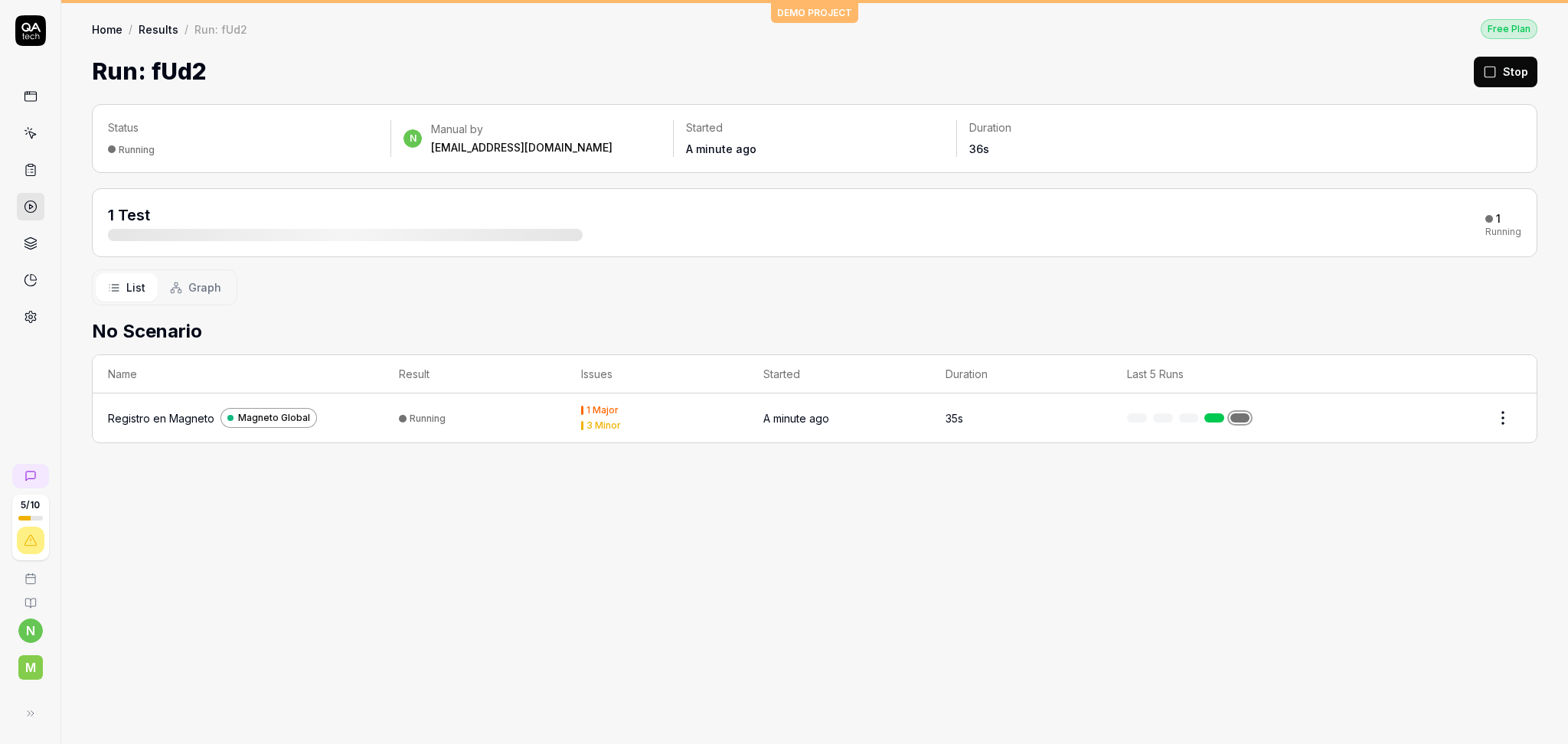 click on "Registro en Magneto" at bounding box center (161, 418) 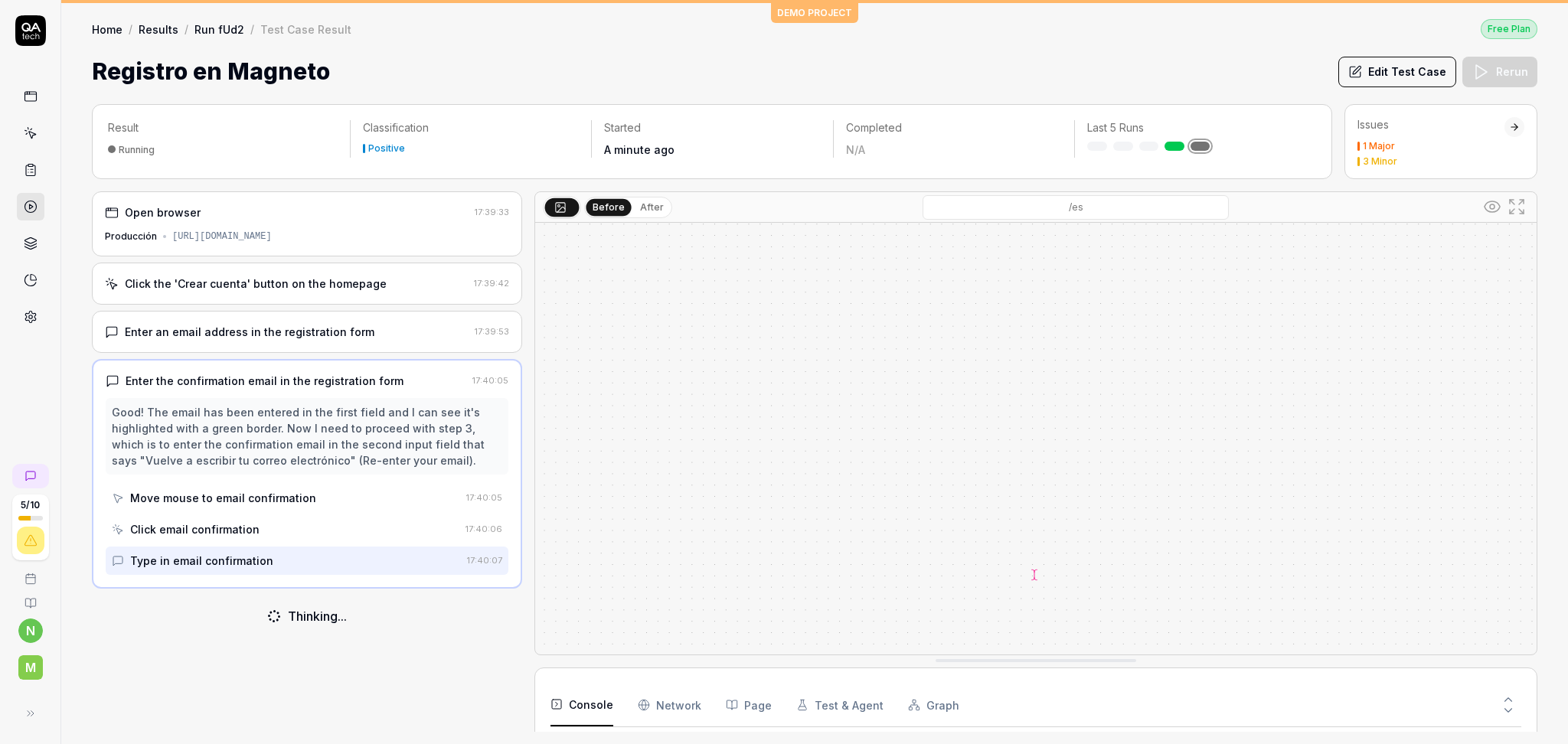 scroll, scrollTop: 13, scrollLeft: 0, axis: vertical 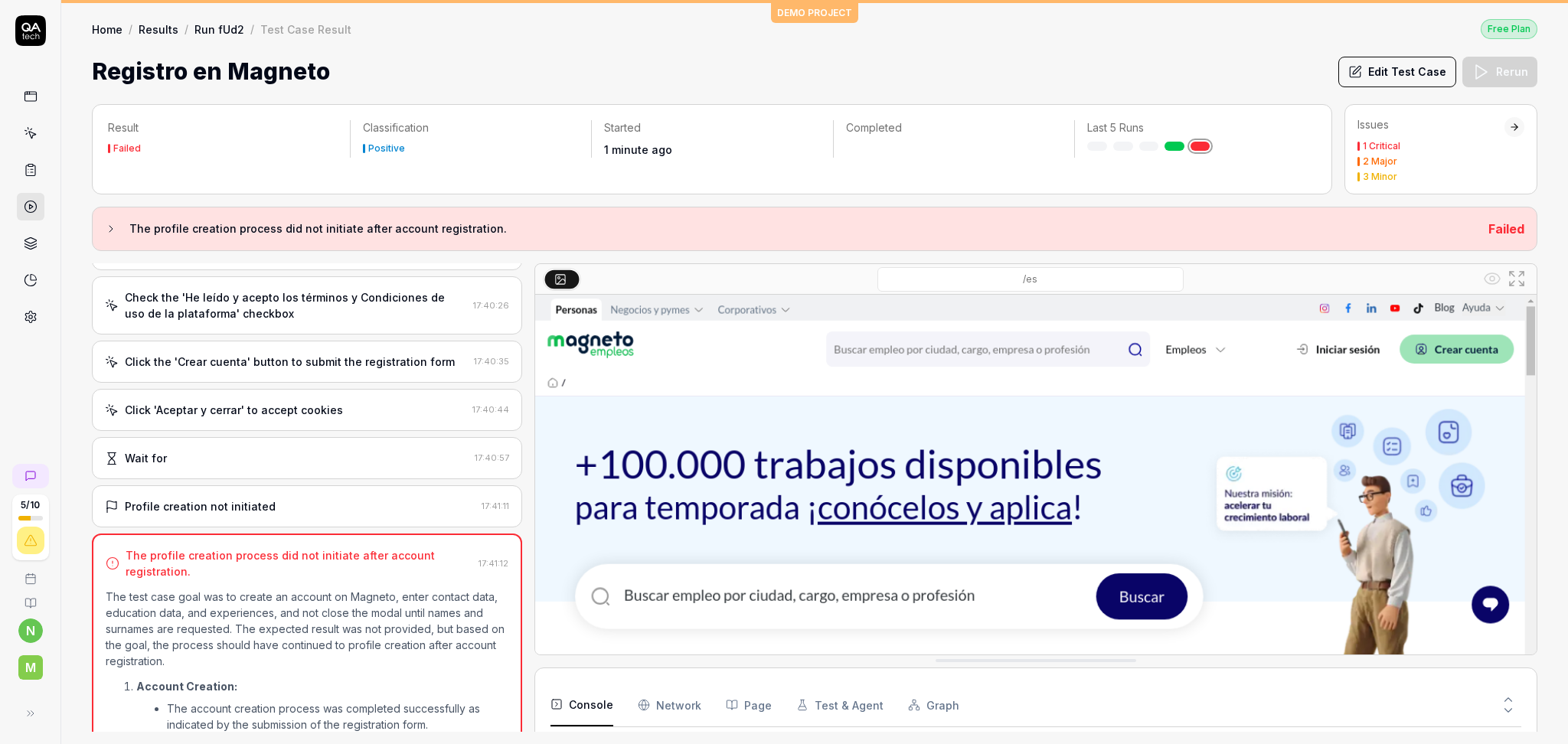 click on "2   Major" at bounding box center (1380, 162) 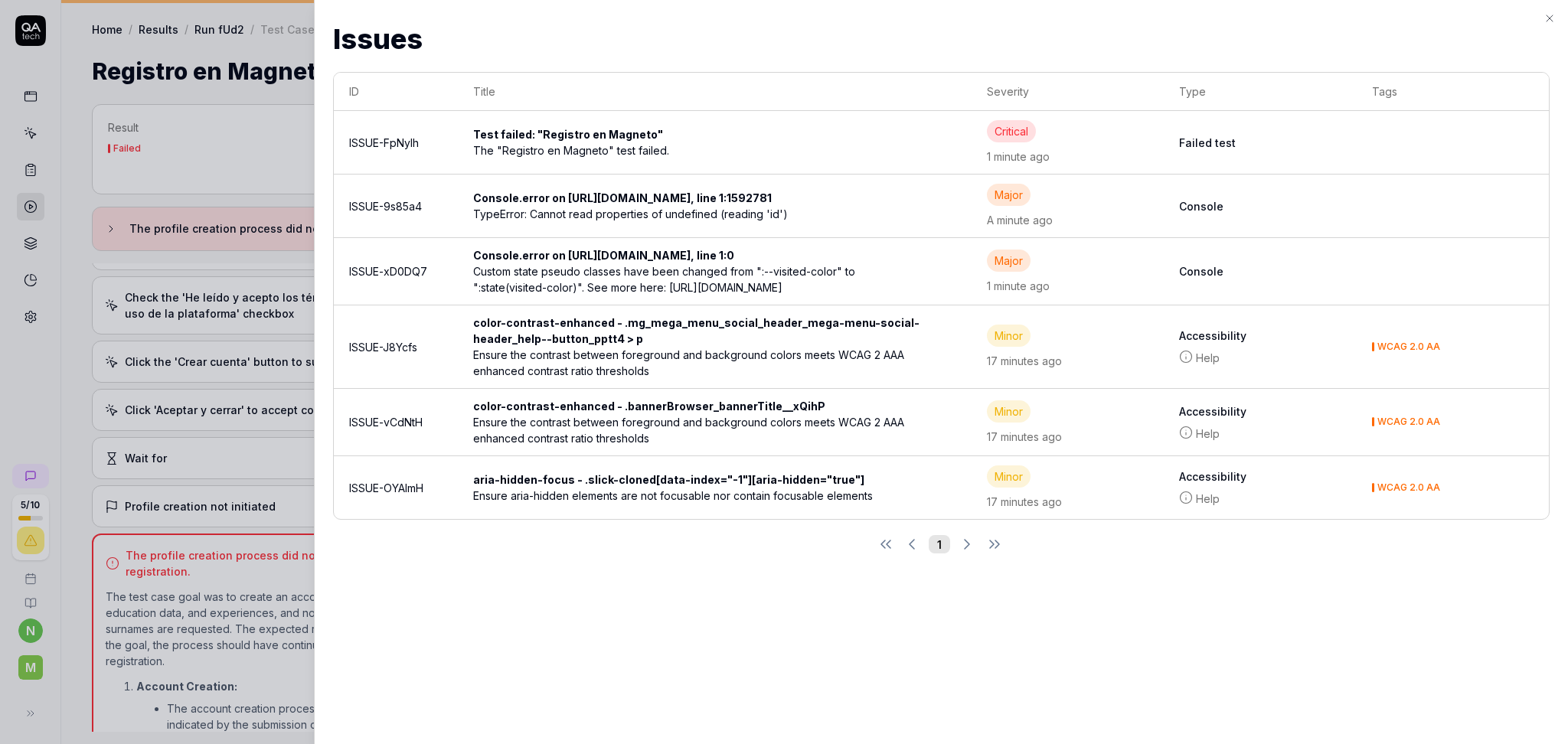 click on "The "Registro en Magneto" test failed." at bounding box center [697, 150] 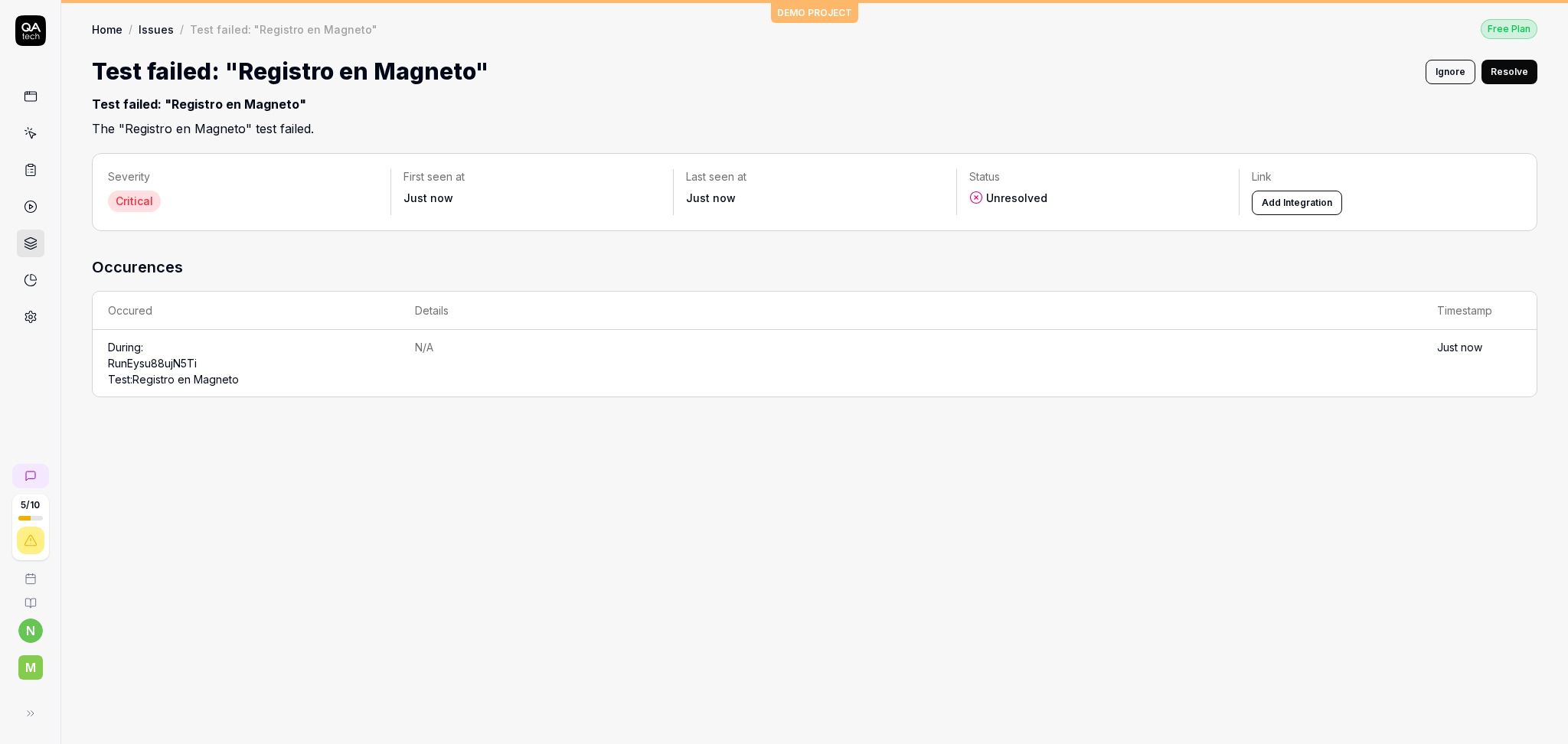 click on "Add Integration" at bounding box center [1297, 203] 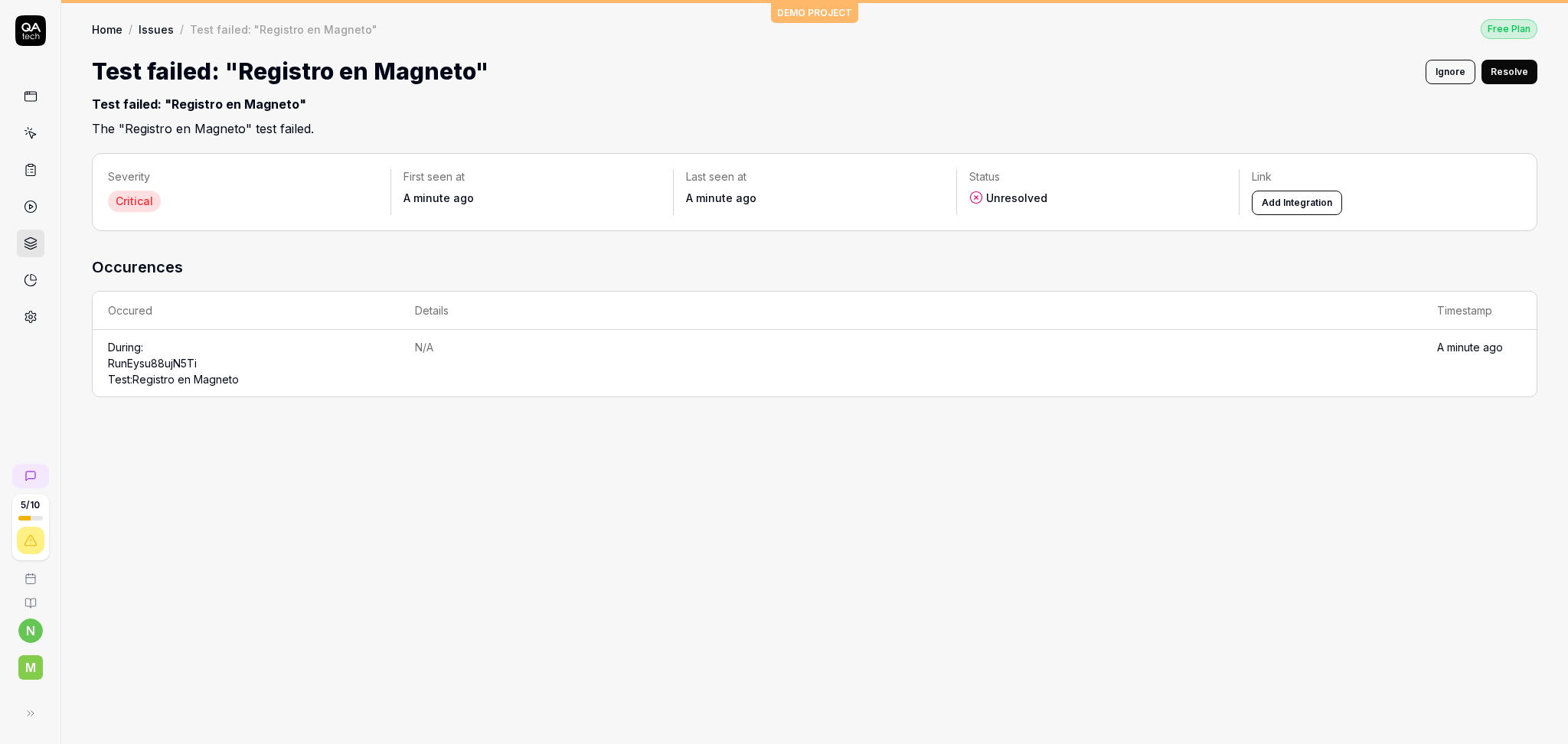 click on "Ignore" at bounding box center (1450, 72) 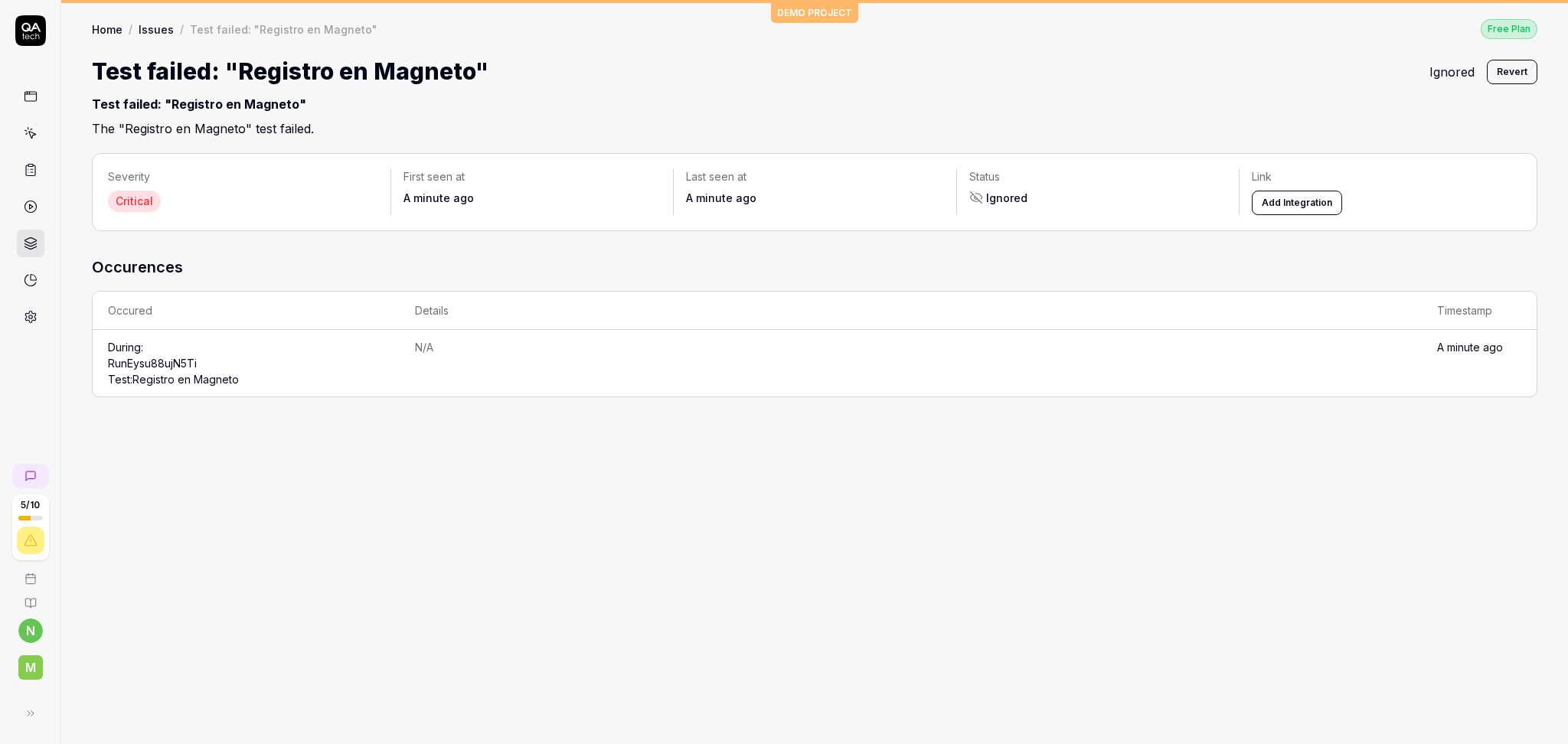 click on "Issues" at bounding box center (156, 29) 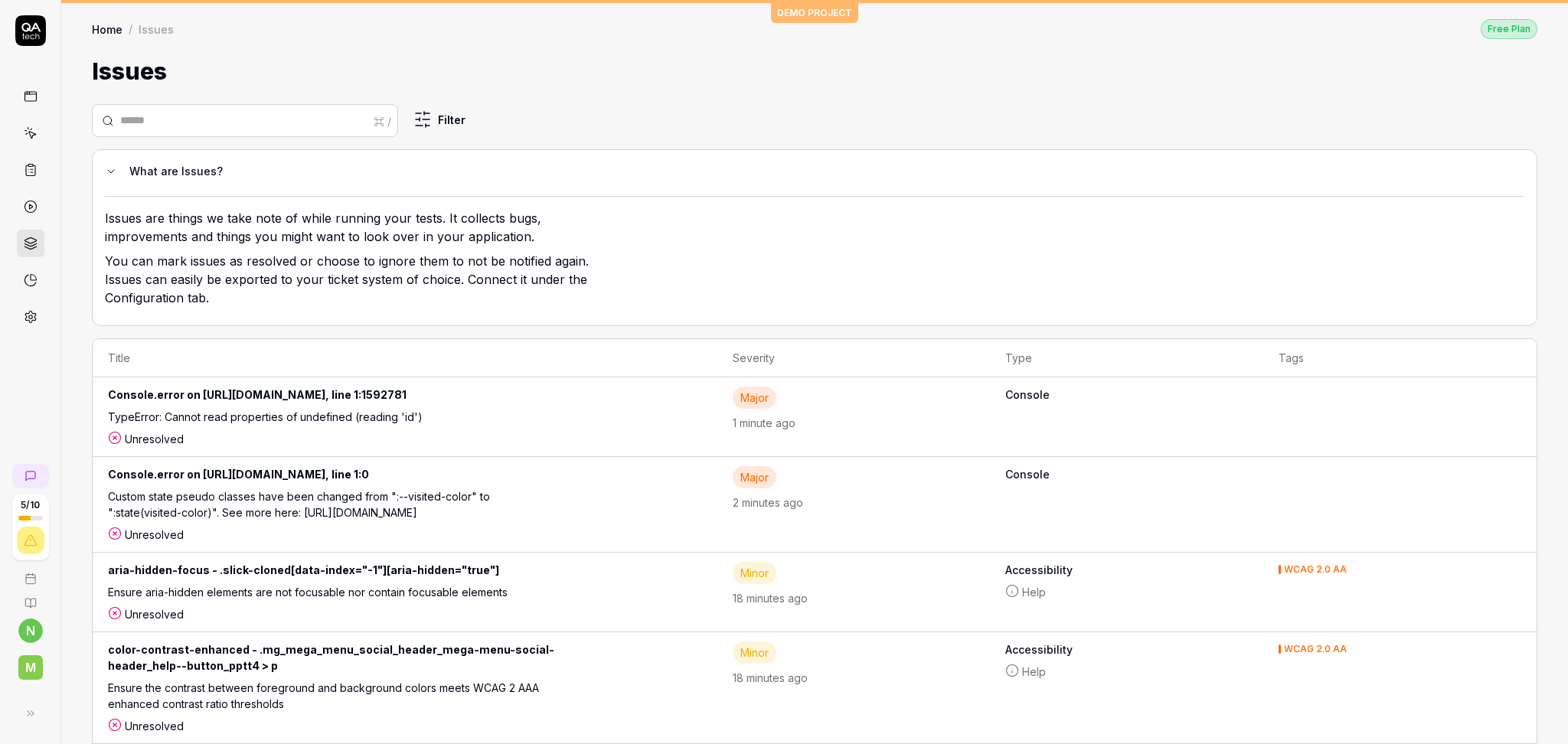 click on "Home" at bounding box center [107, 29] 